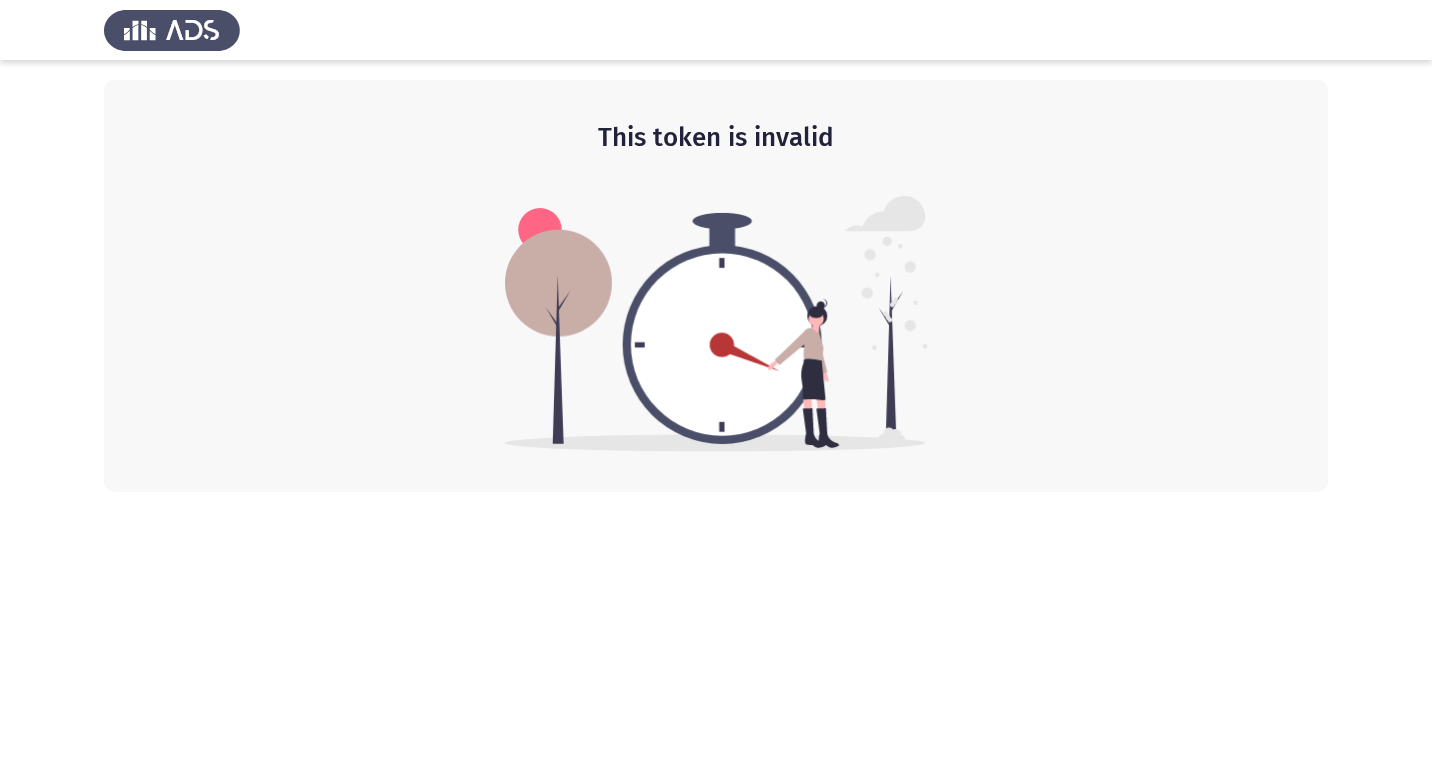 scroll, scrollTop: 0, scrollLeft: 0, axis: both 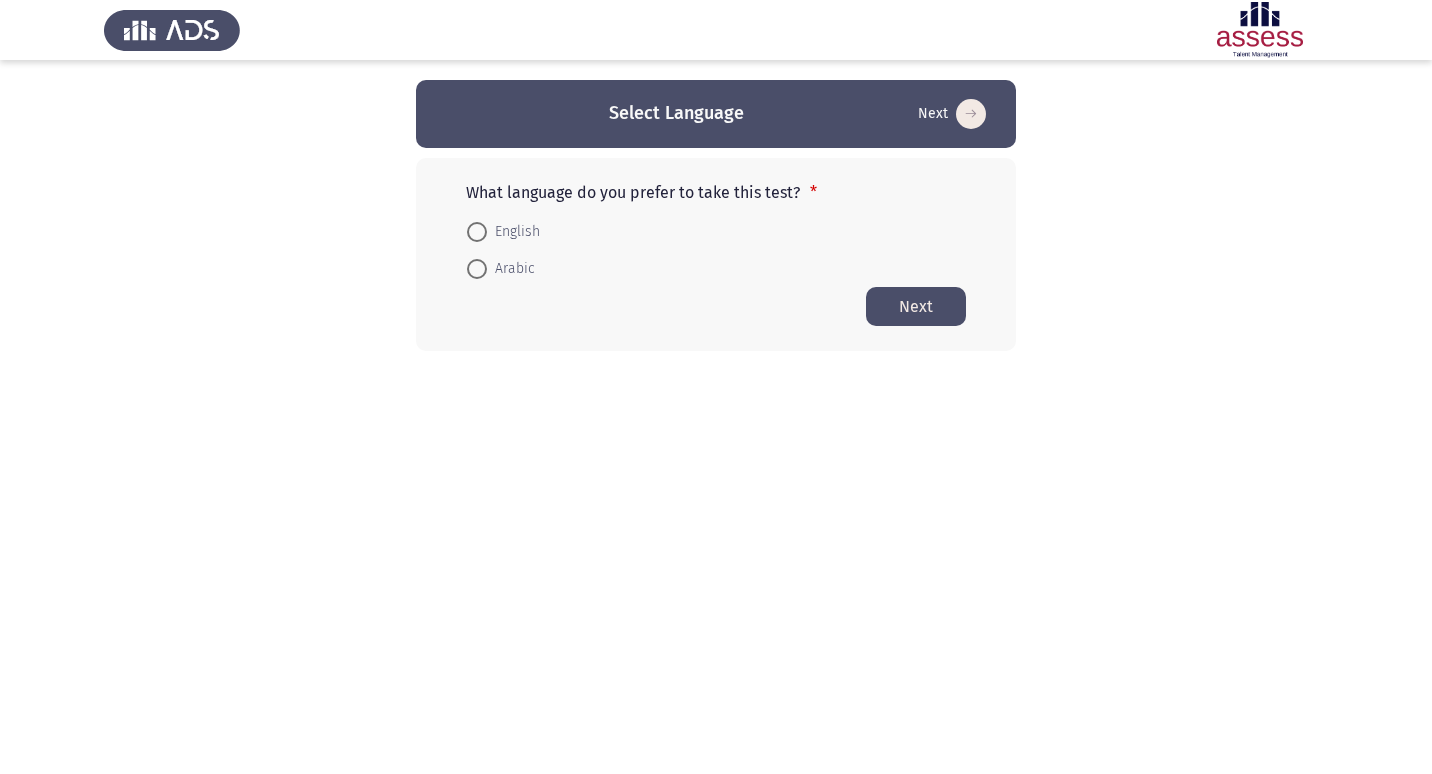 click at bounding box center [477, 269] 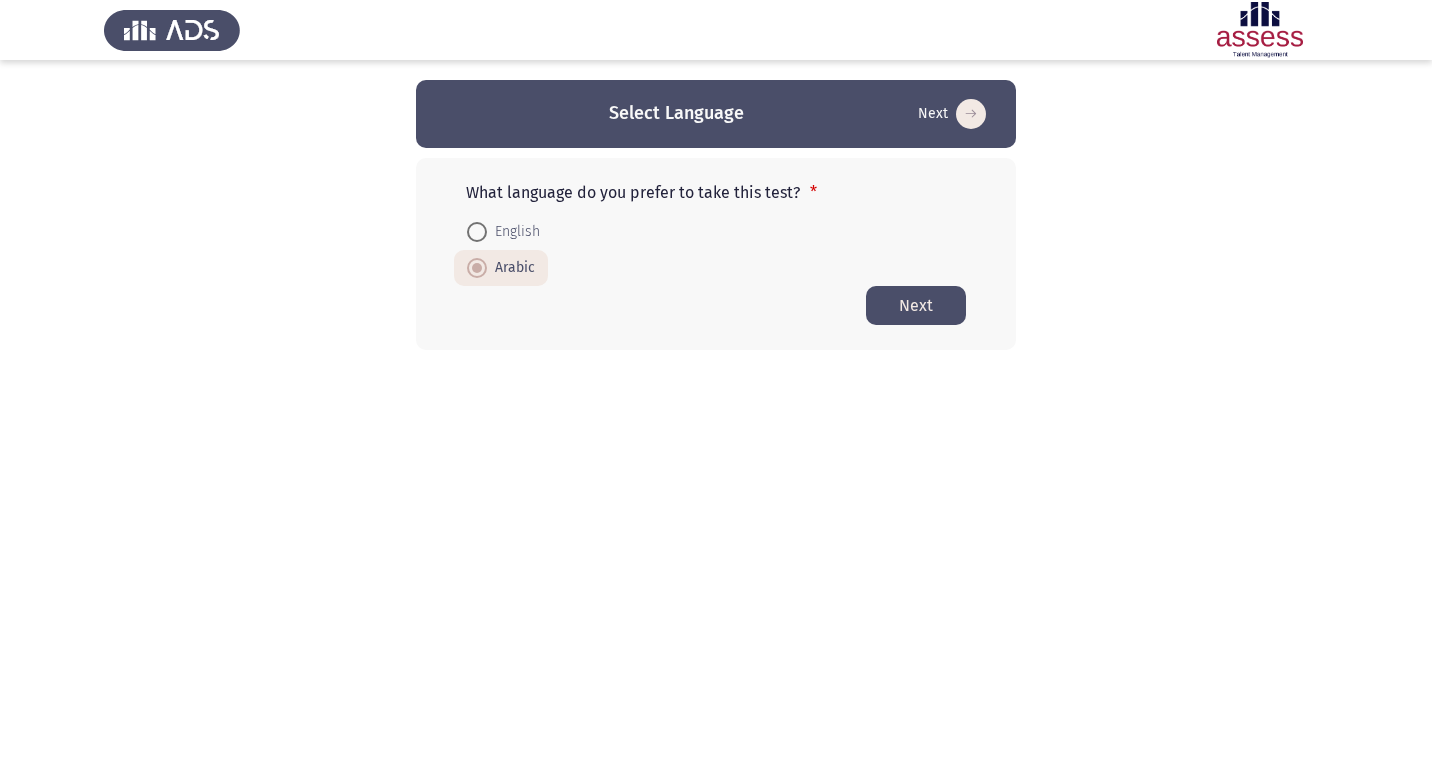 click on "Next" 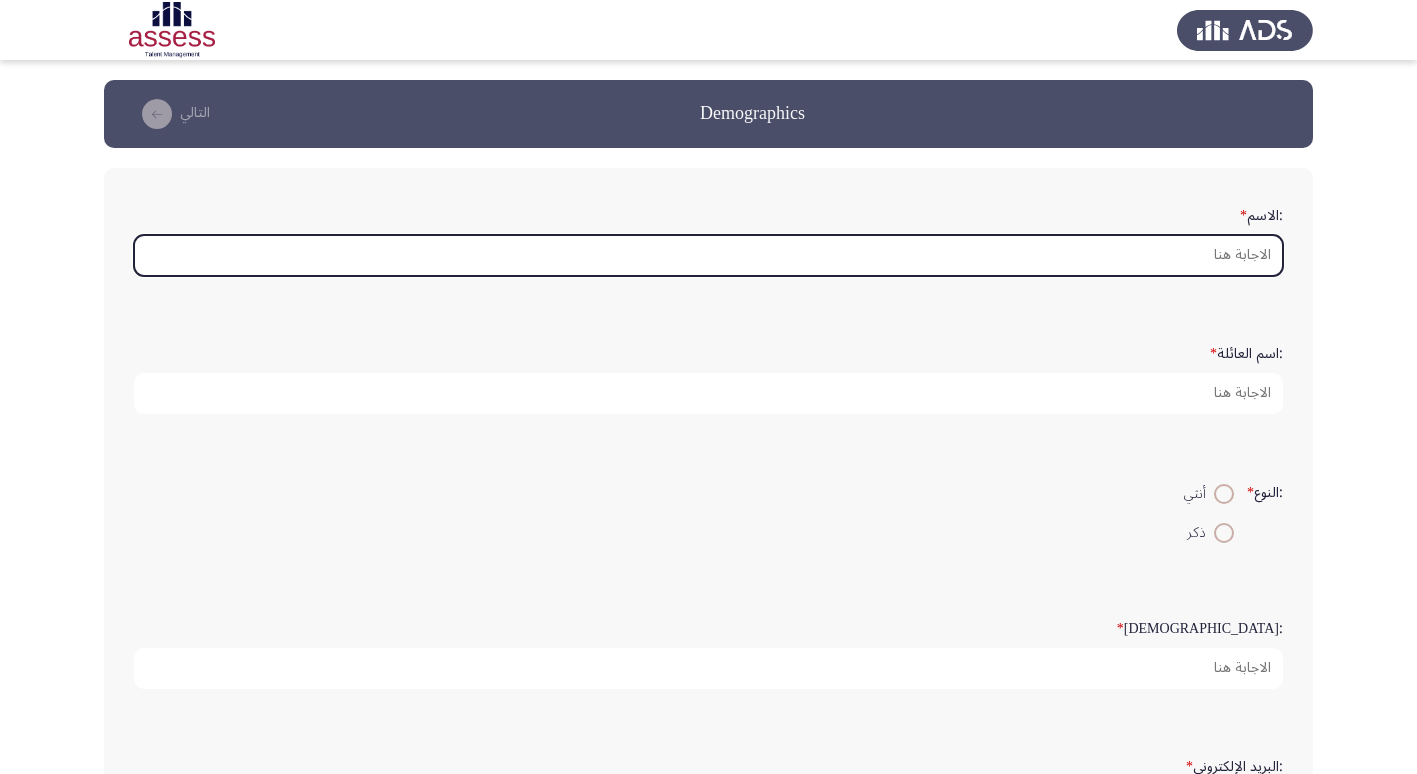 click on ":الاسم   *" at bounding box center [708, 255] 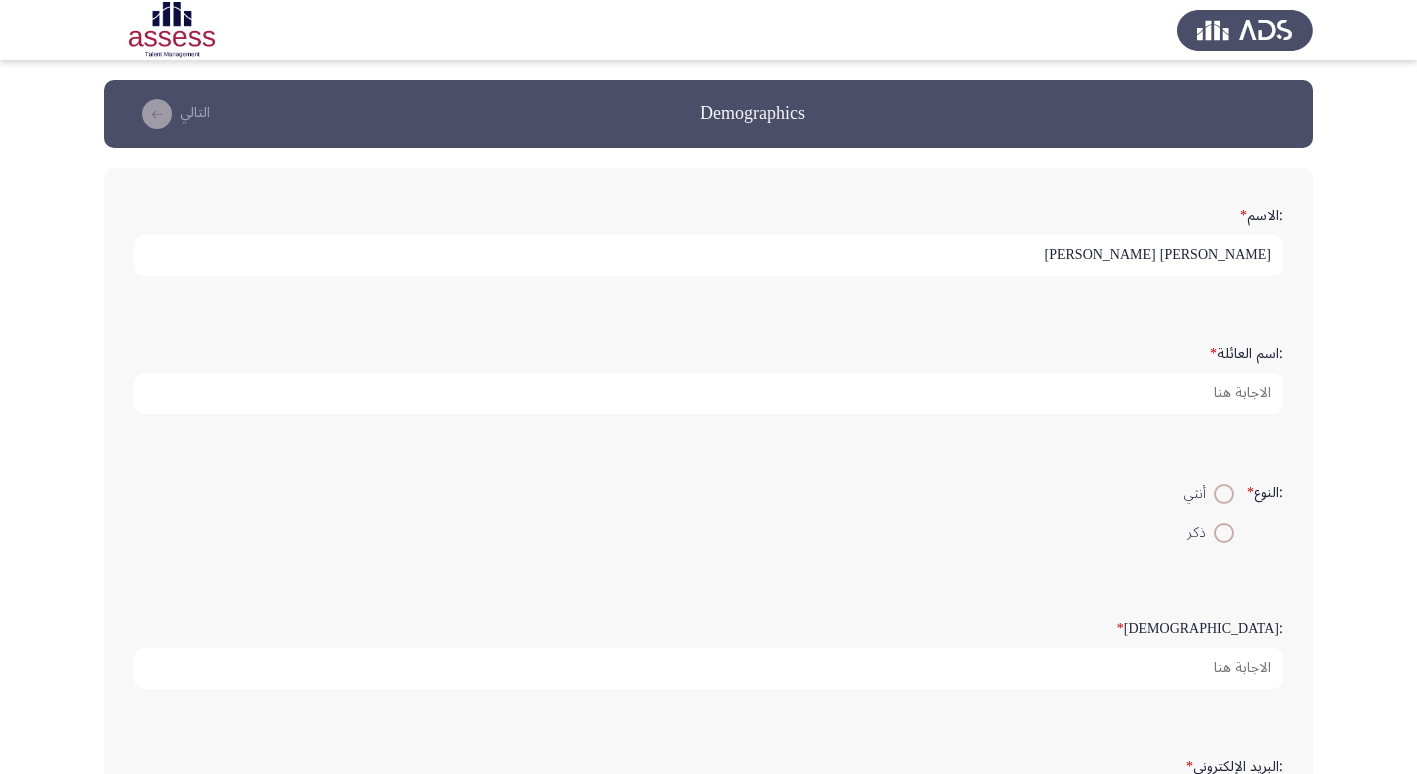 type on "احمد محمود احمد حسنين" 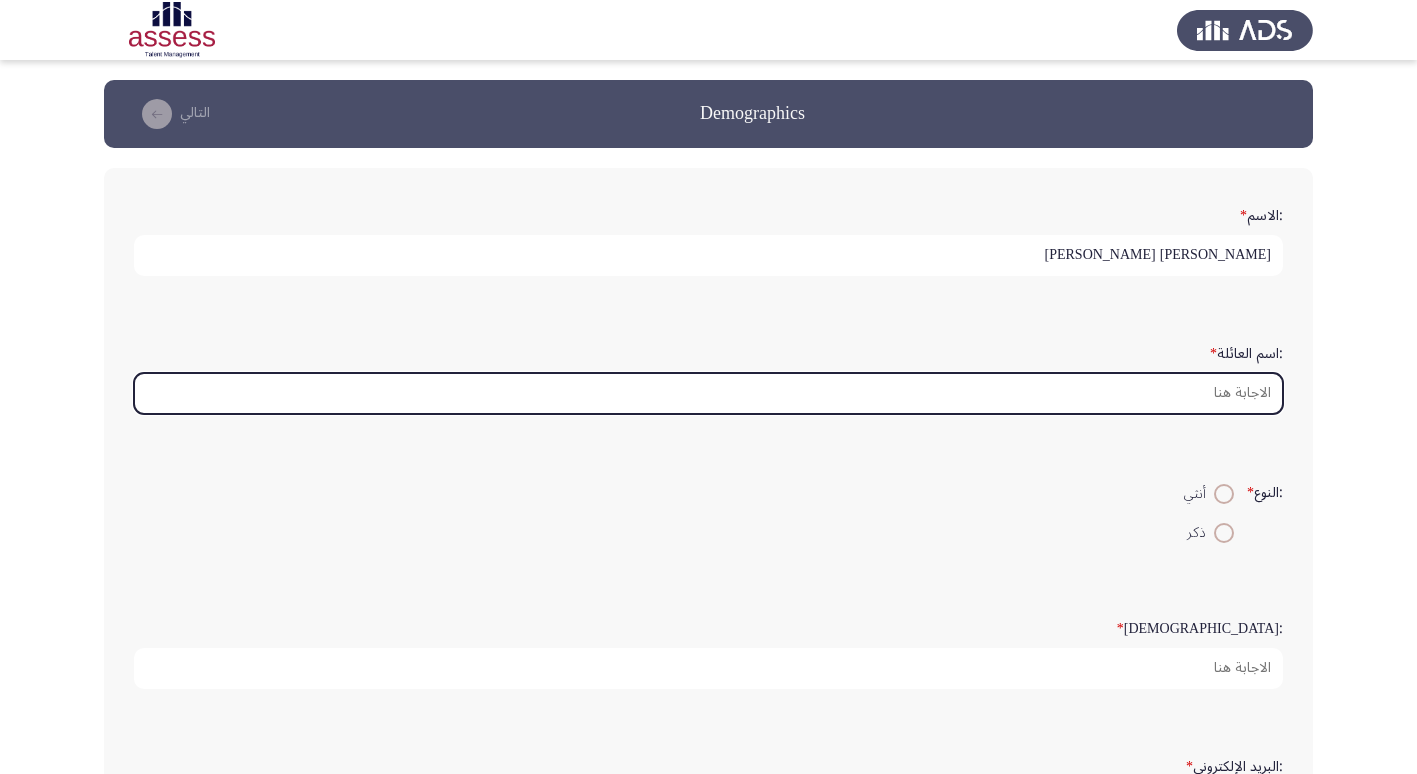 click on ":اسم العائلة   *" at bounding box center (708, 393) 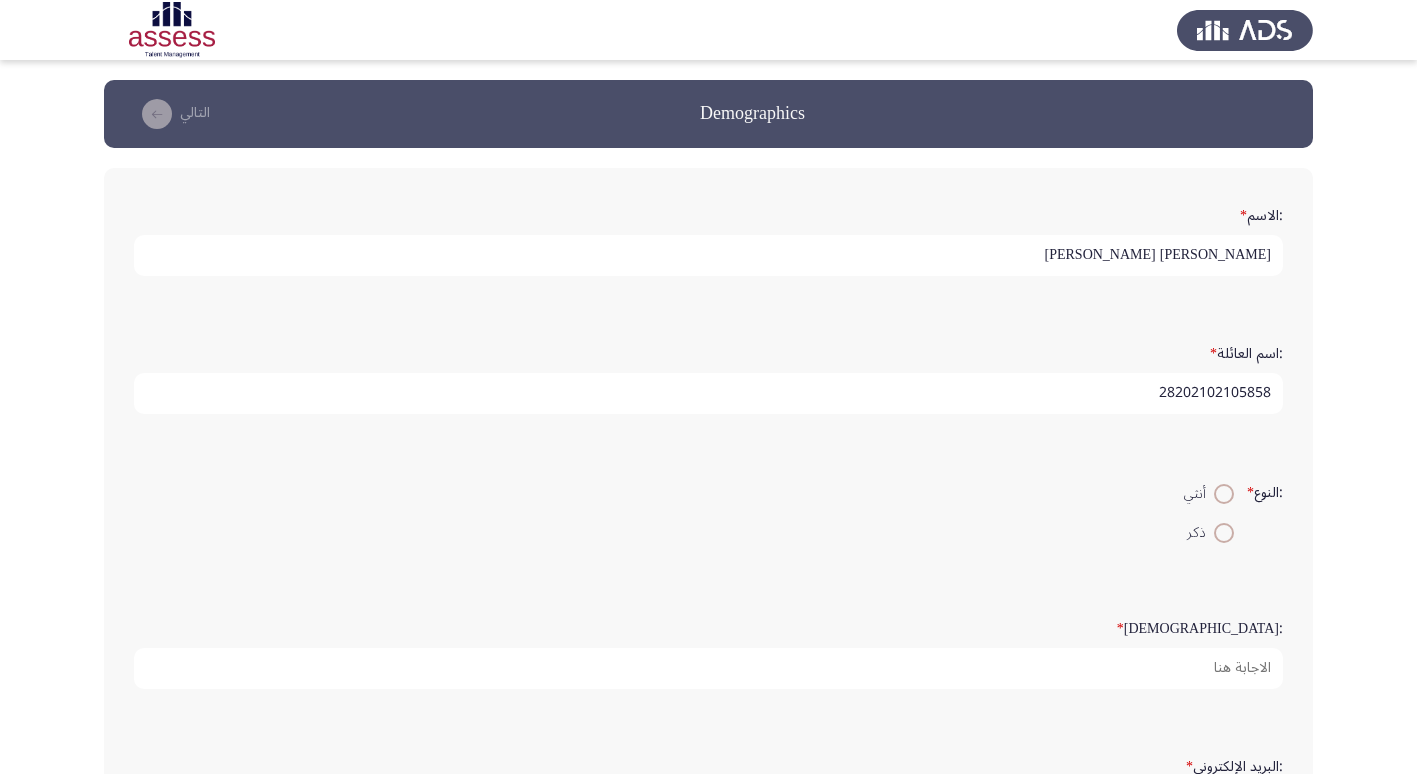 type on "28202102105858" 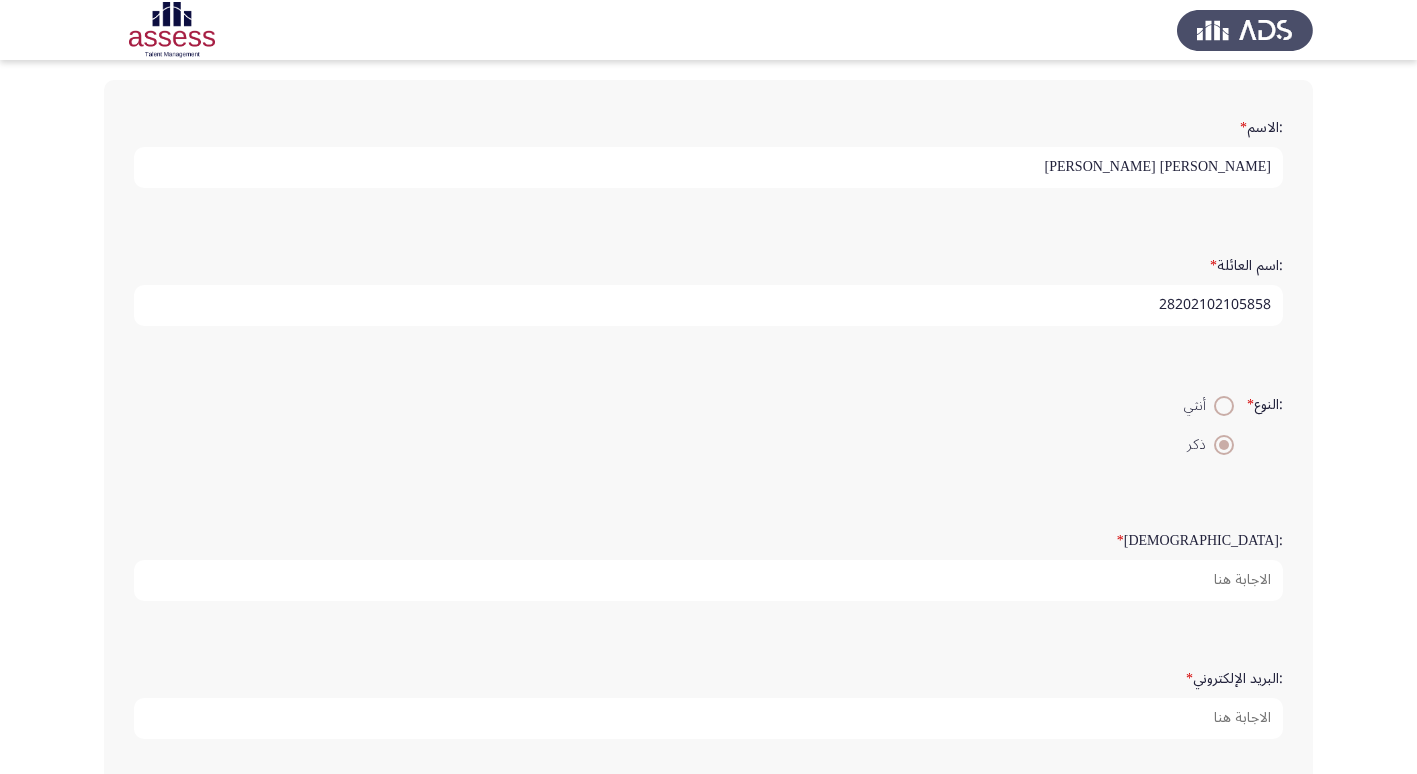 scroll, scrollTop: 100, scrollLeft: 0, axis: vertical 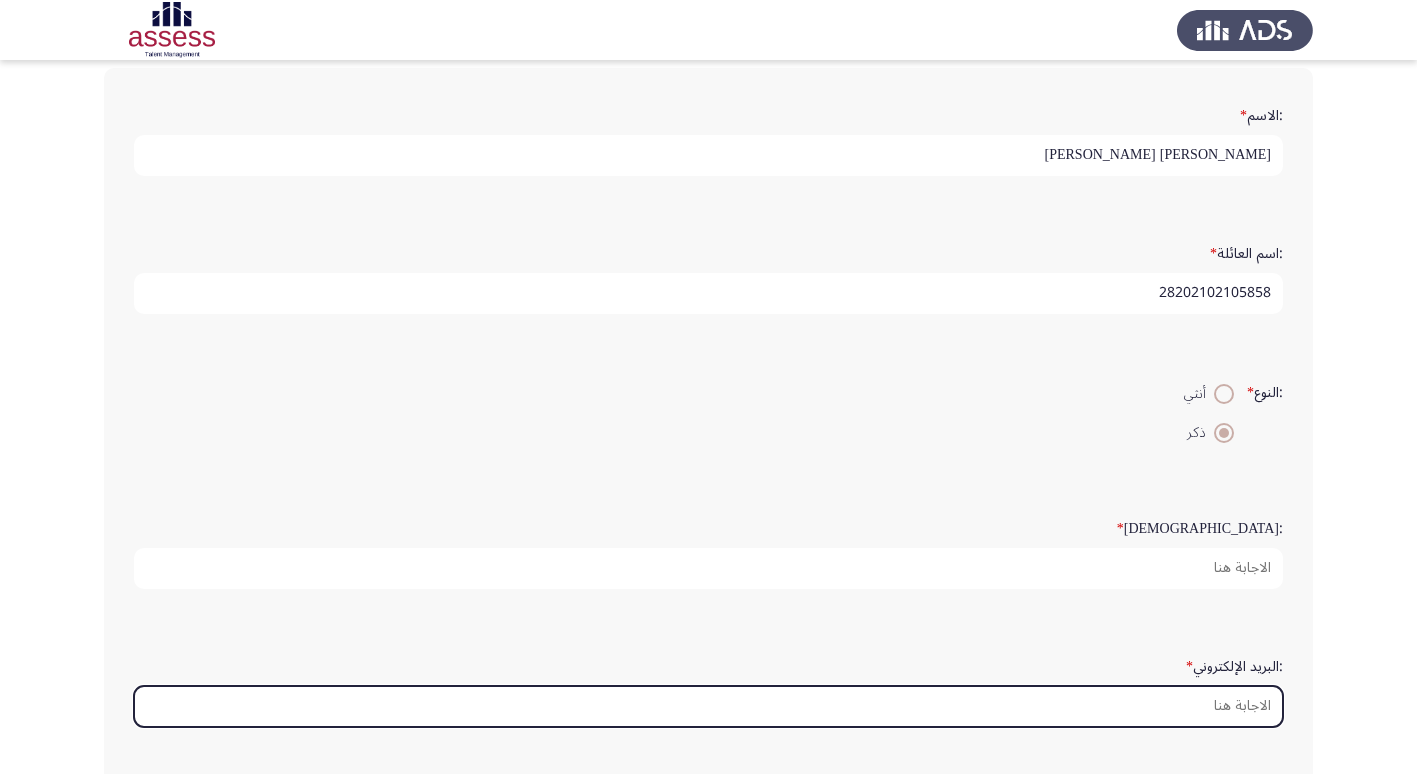 click on ":البريد الإلكتروني   *" at bounding box center [708, 706] 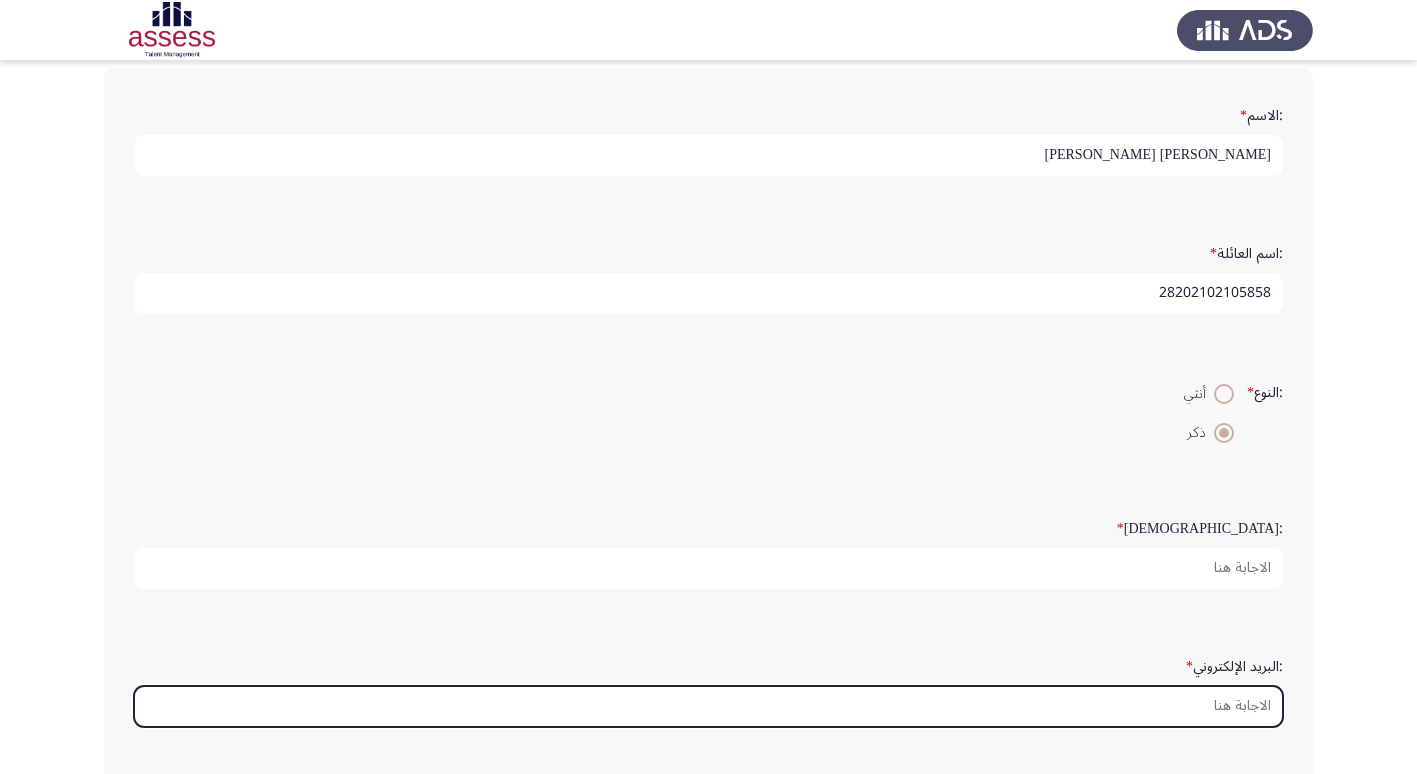 type on "h" 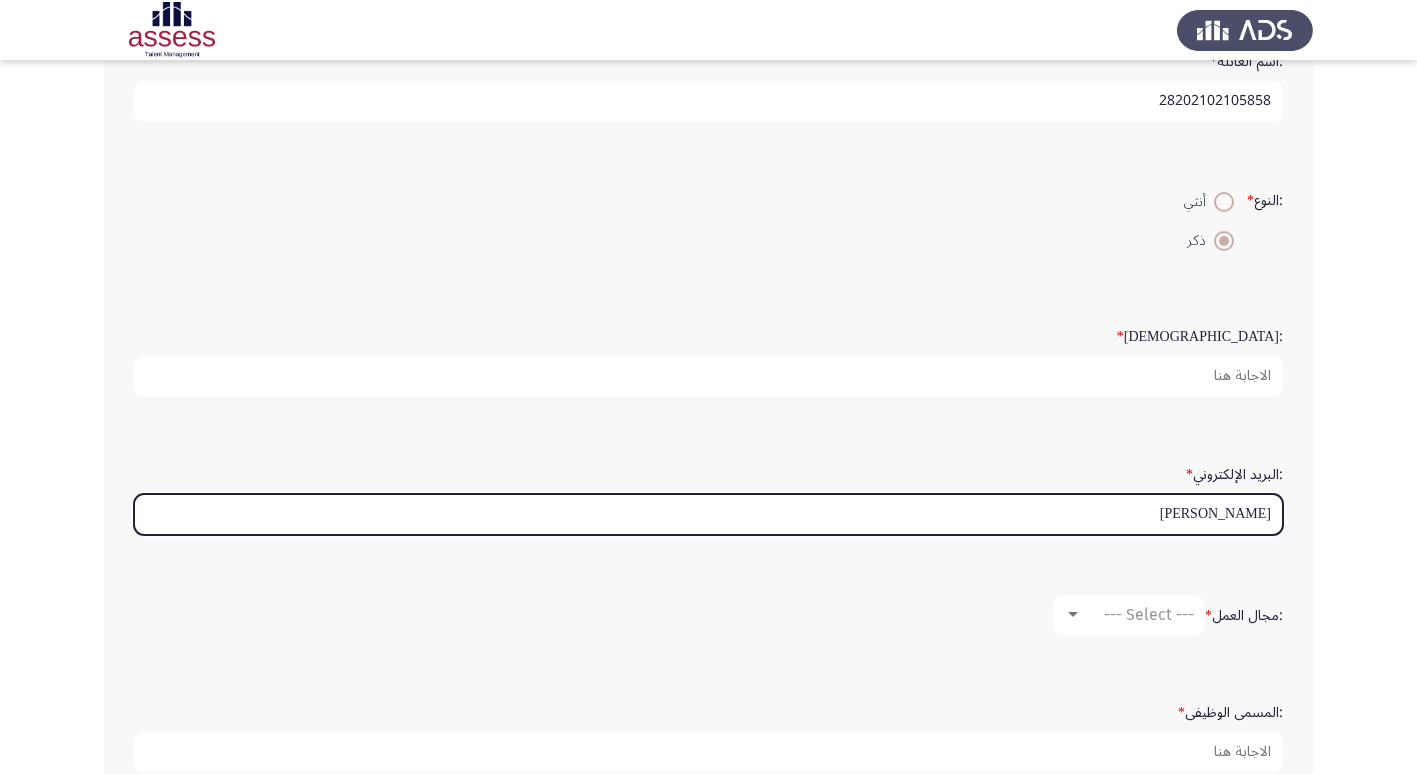 scroll, scrollTop: 300, scrollLeft: 0, axis: vertical 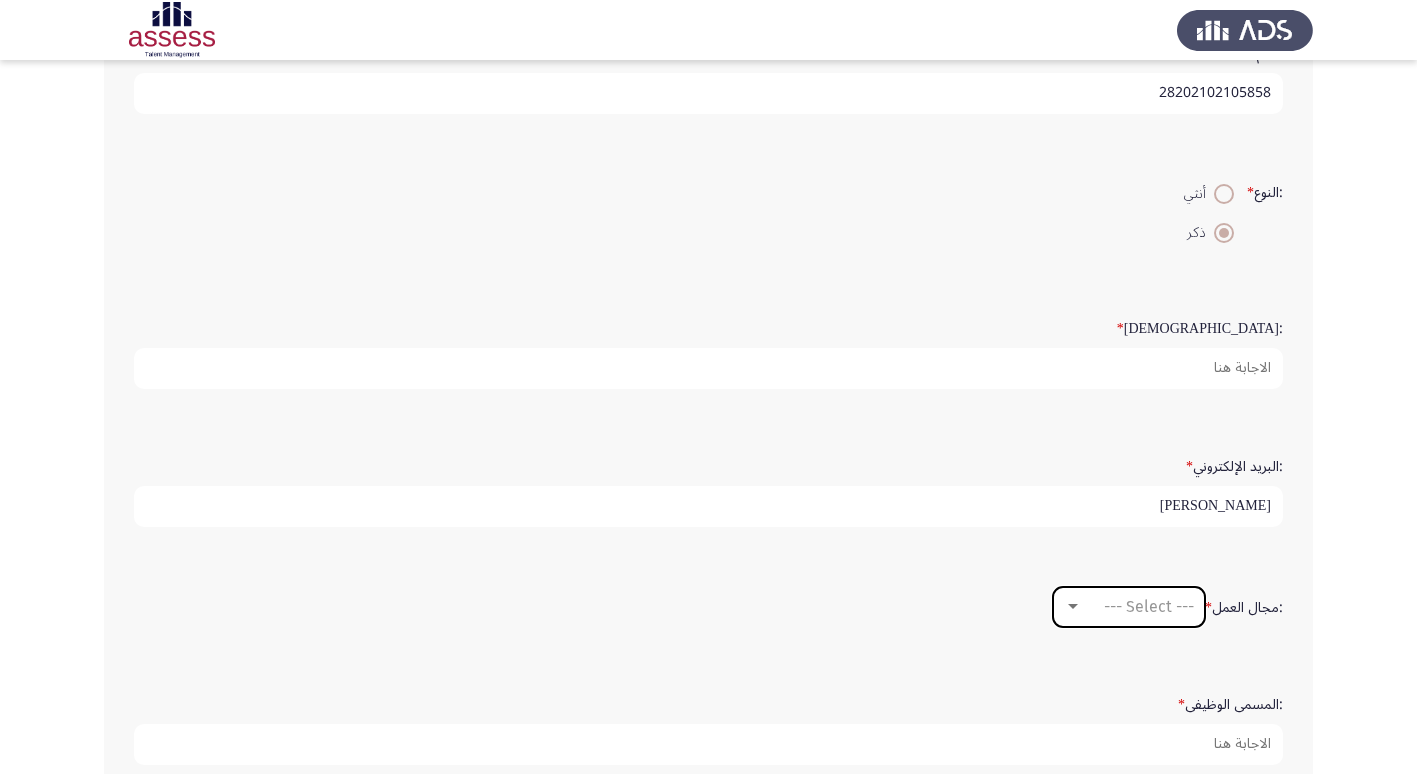 click at bounding box center [1073, 606] 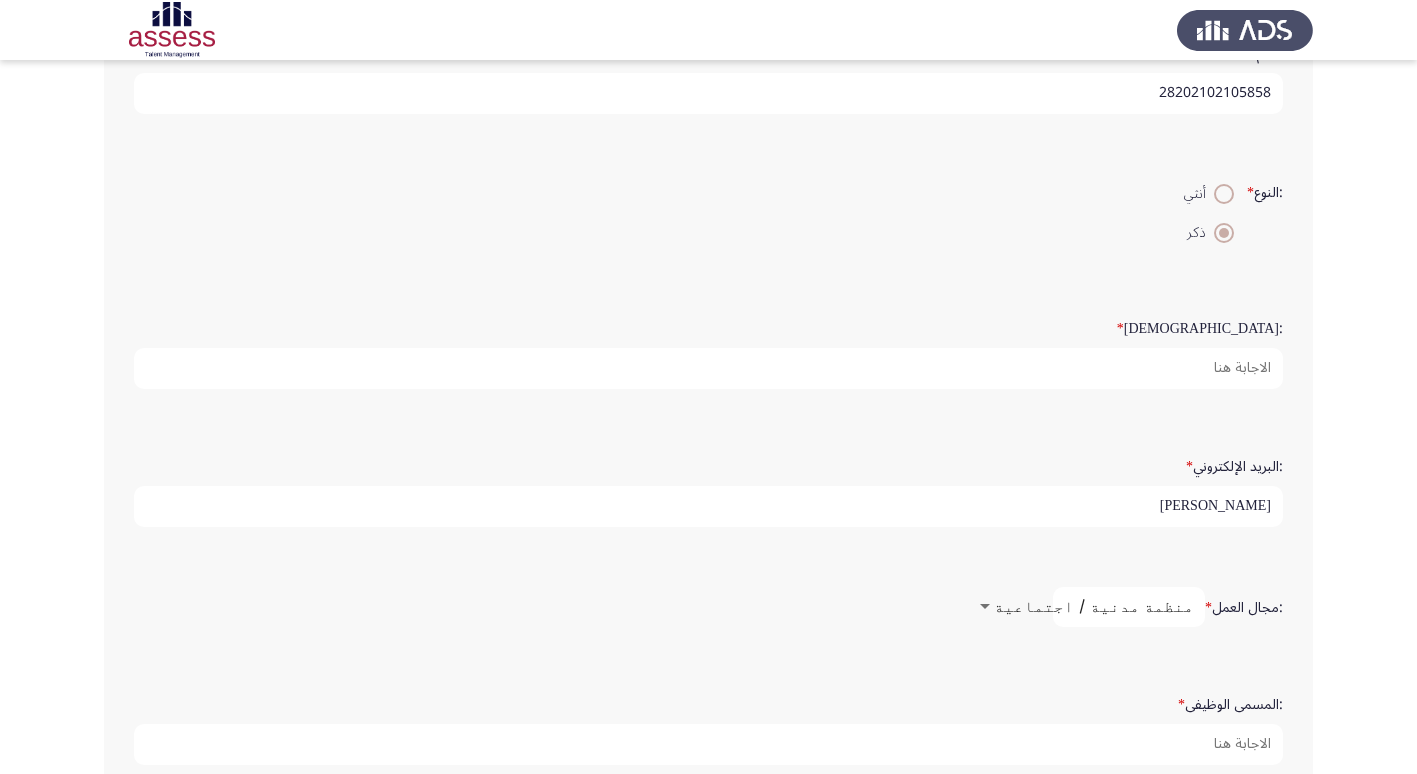 click at bounding box center (985, 607) 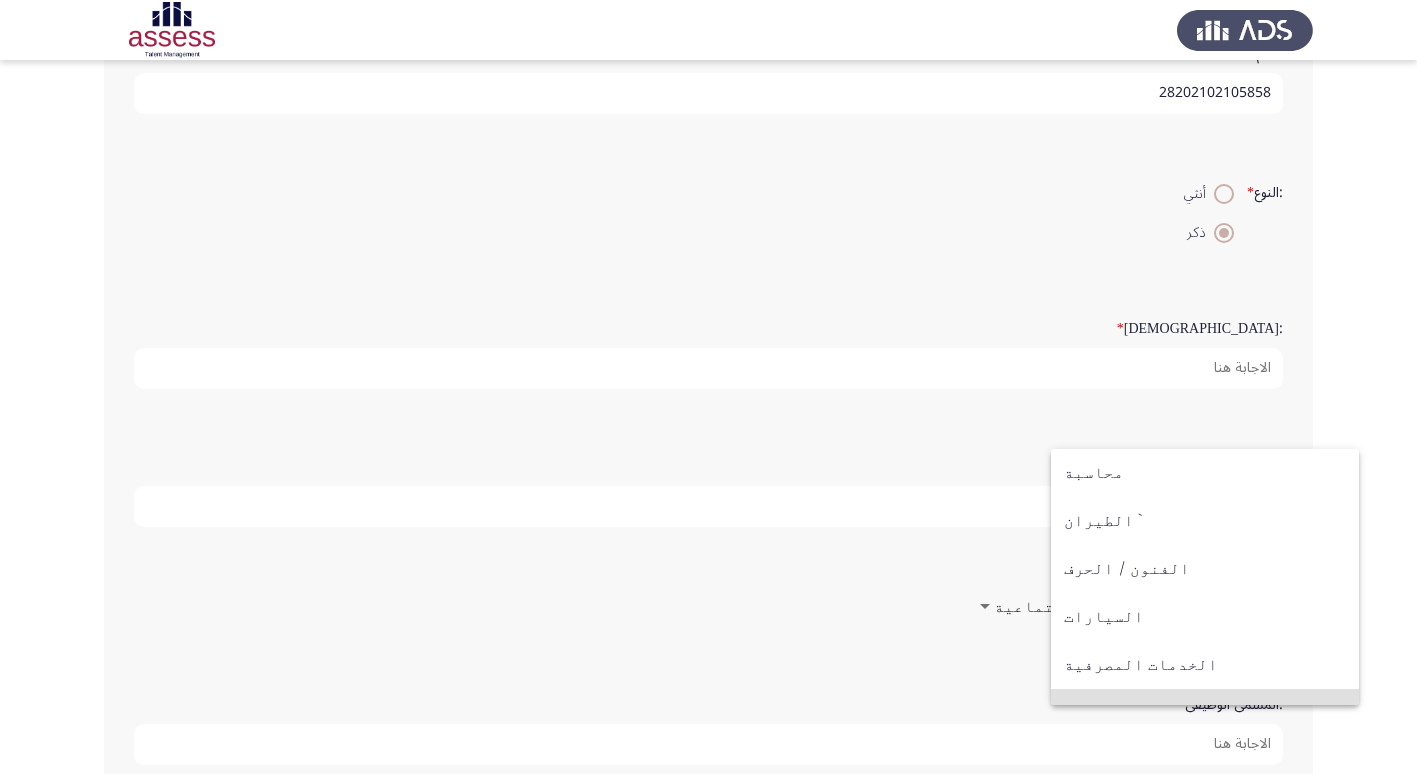 click on "منظمة مدنية / اجتماعية" at bounding box center [1205, 713] 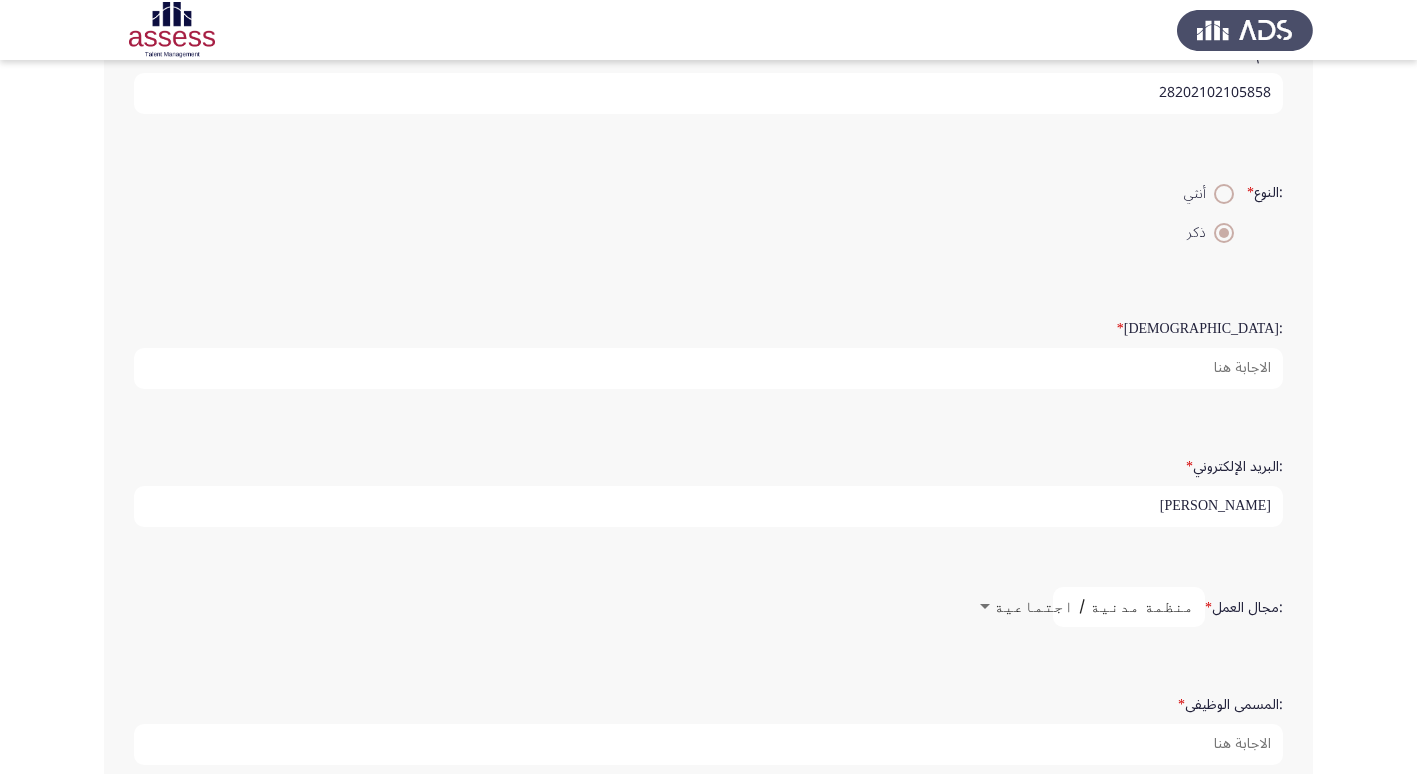 scroll, scrollTop: 136, scrollLeft: 0, axis: vertical 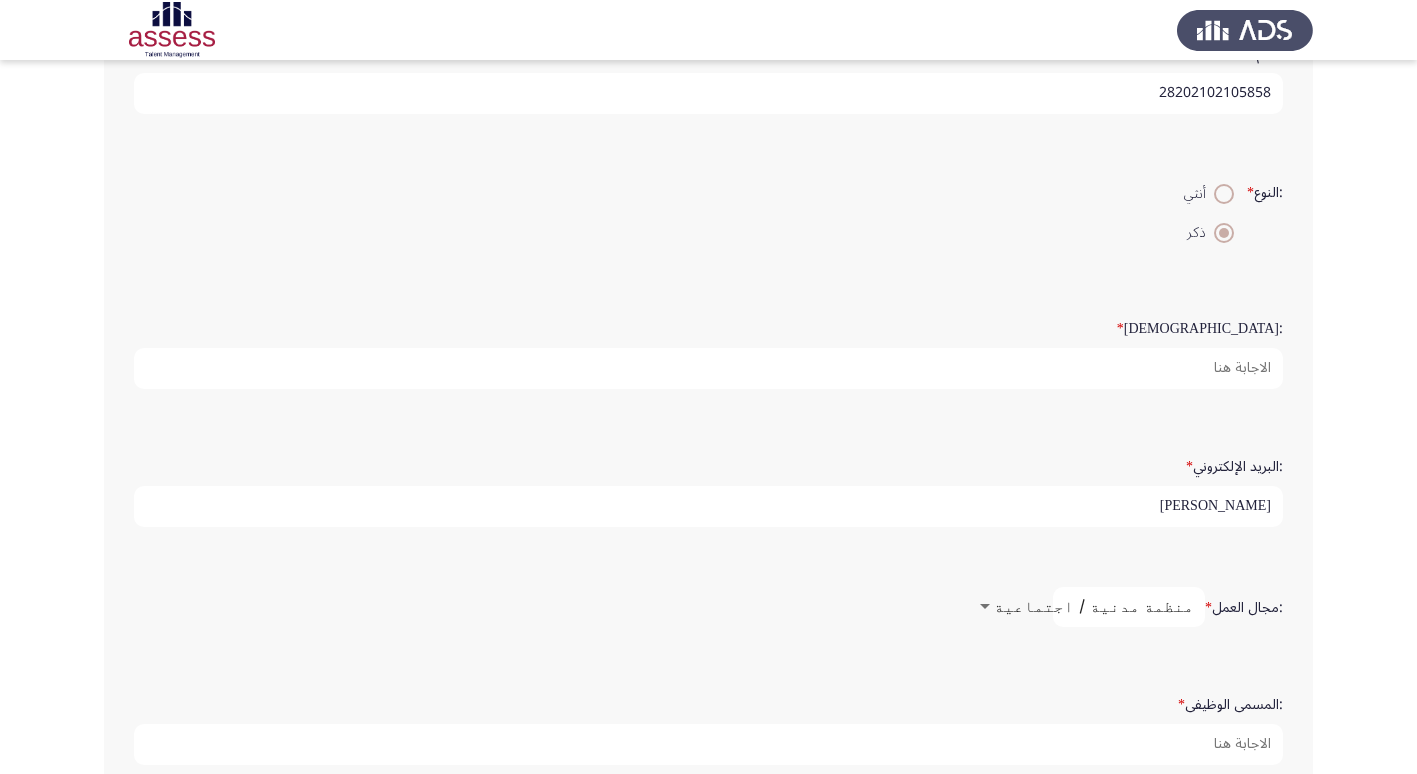 click at bounding box center [985, 607] 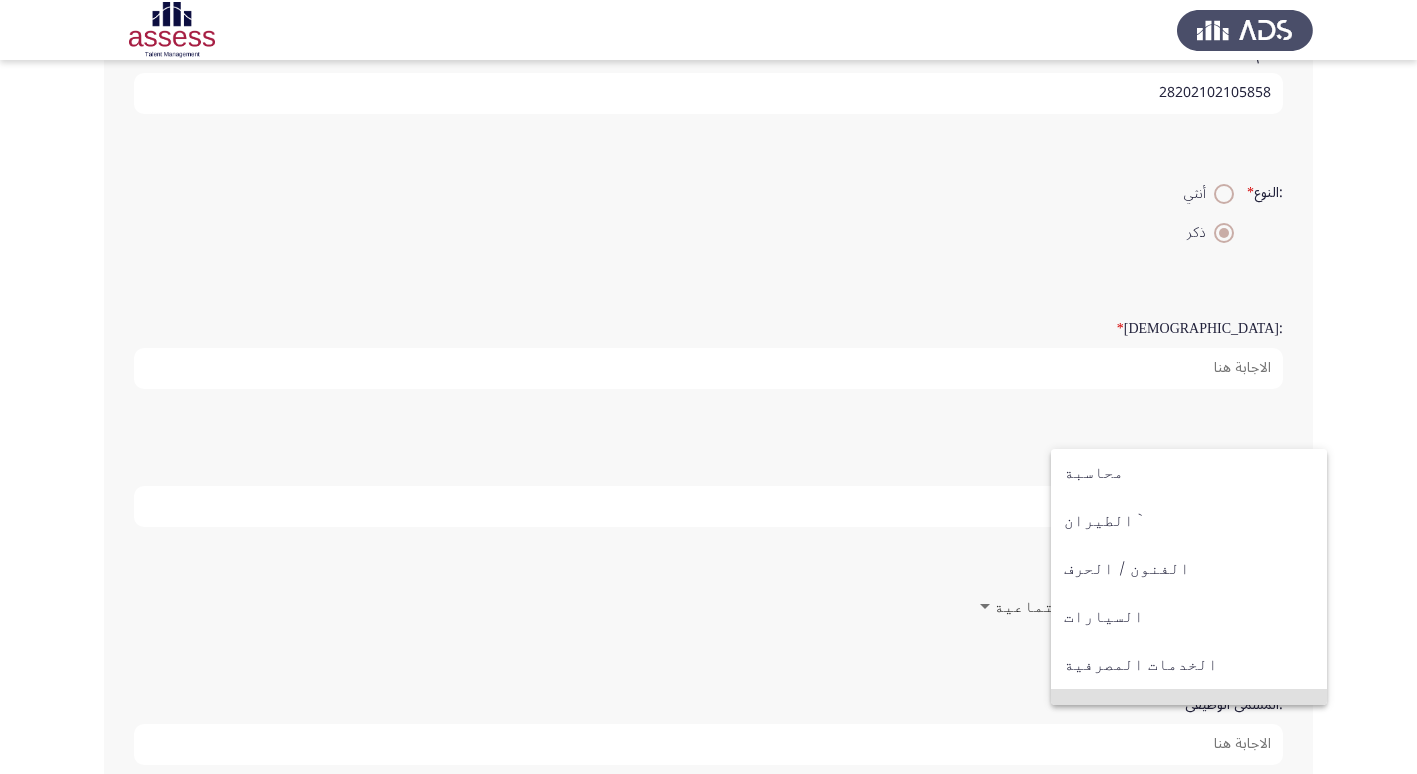 scroll, scrollTop: 136, scrollLeft: 0, axis: vertical 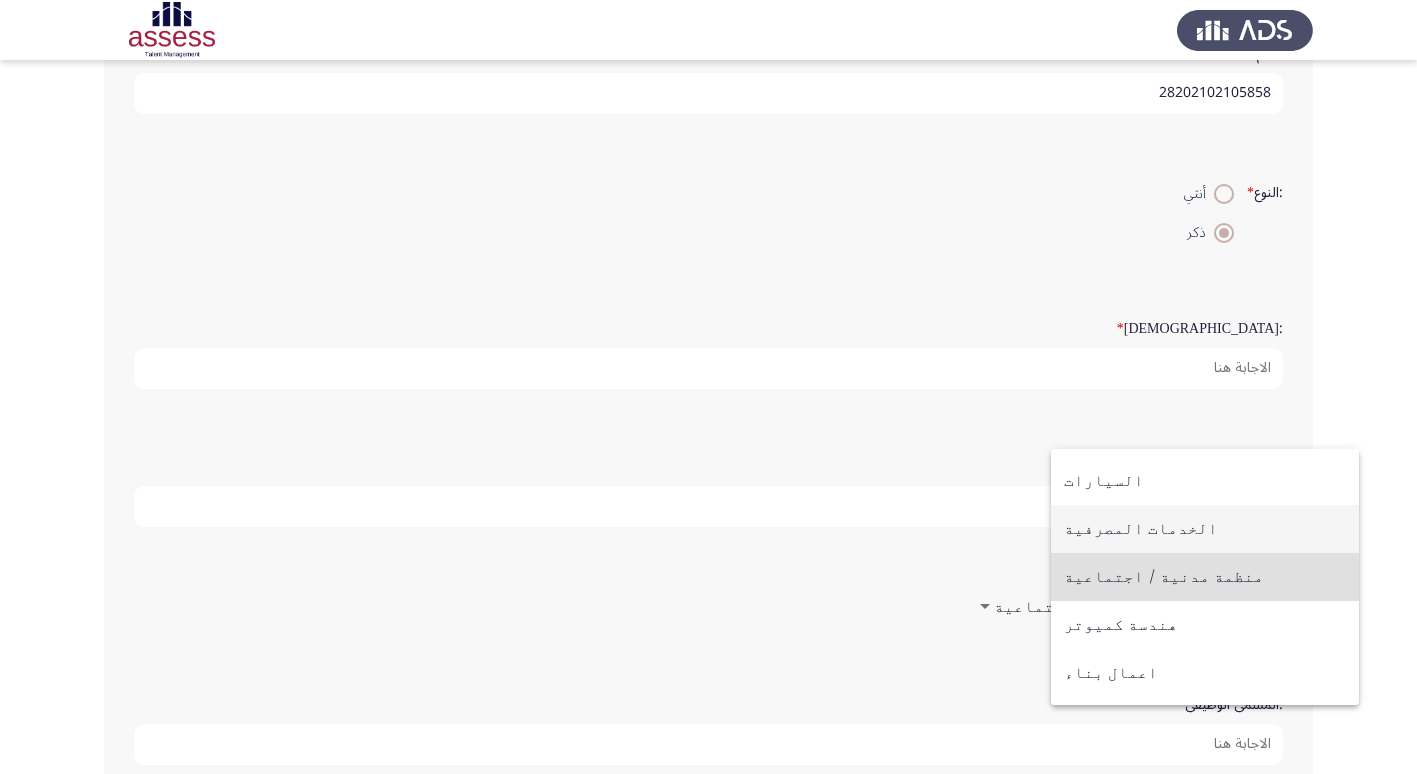 click on "الخدمات المصرفية" at bounding box center (1205, 529) 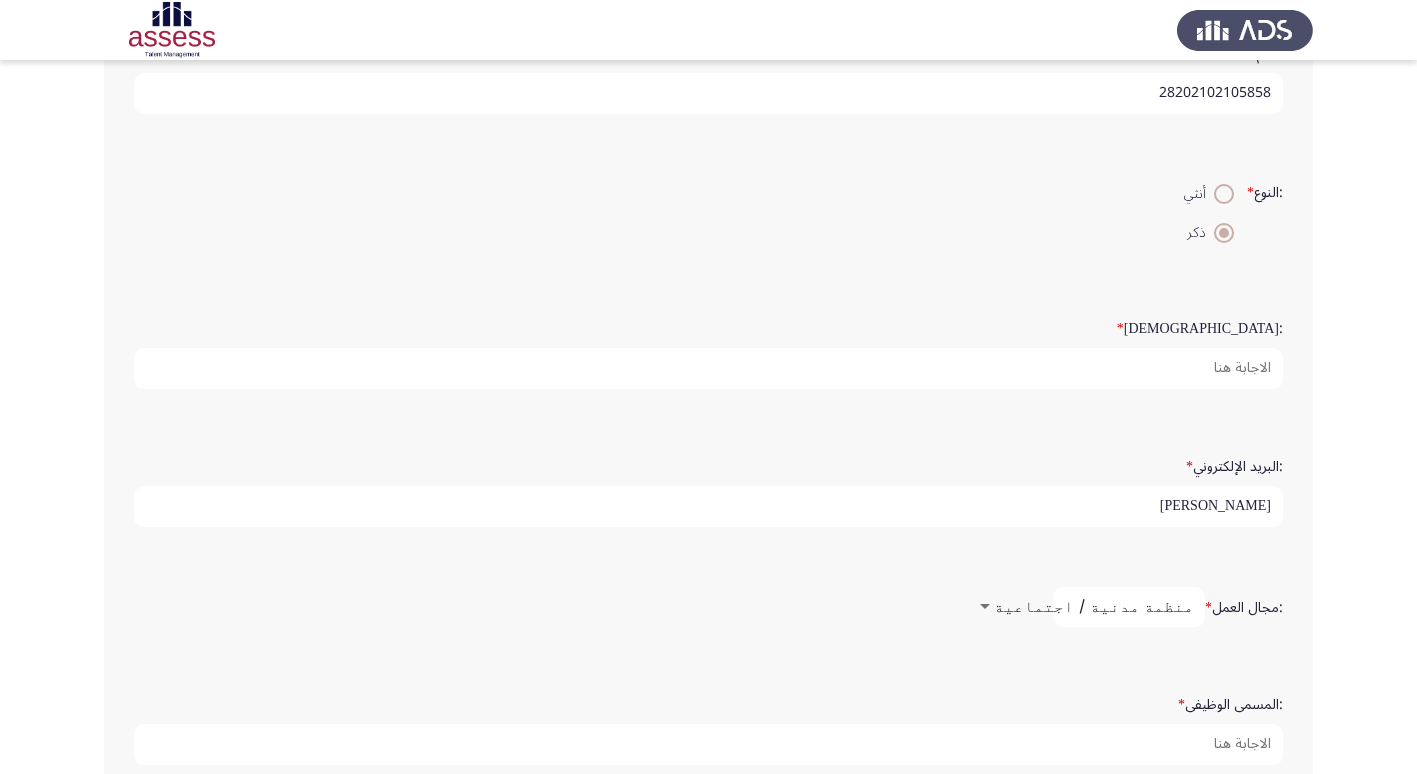 click on ":مجال العمل   * منظمة مدنية / اجتماعية" 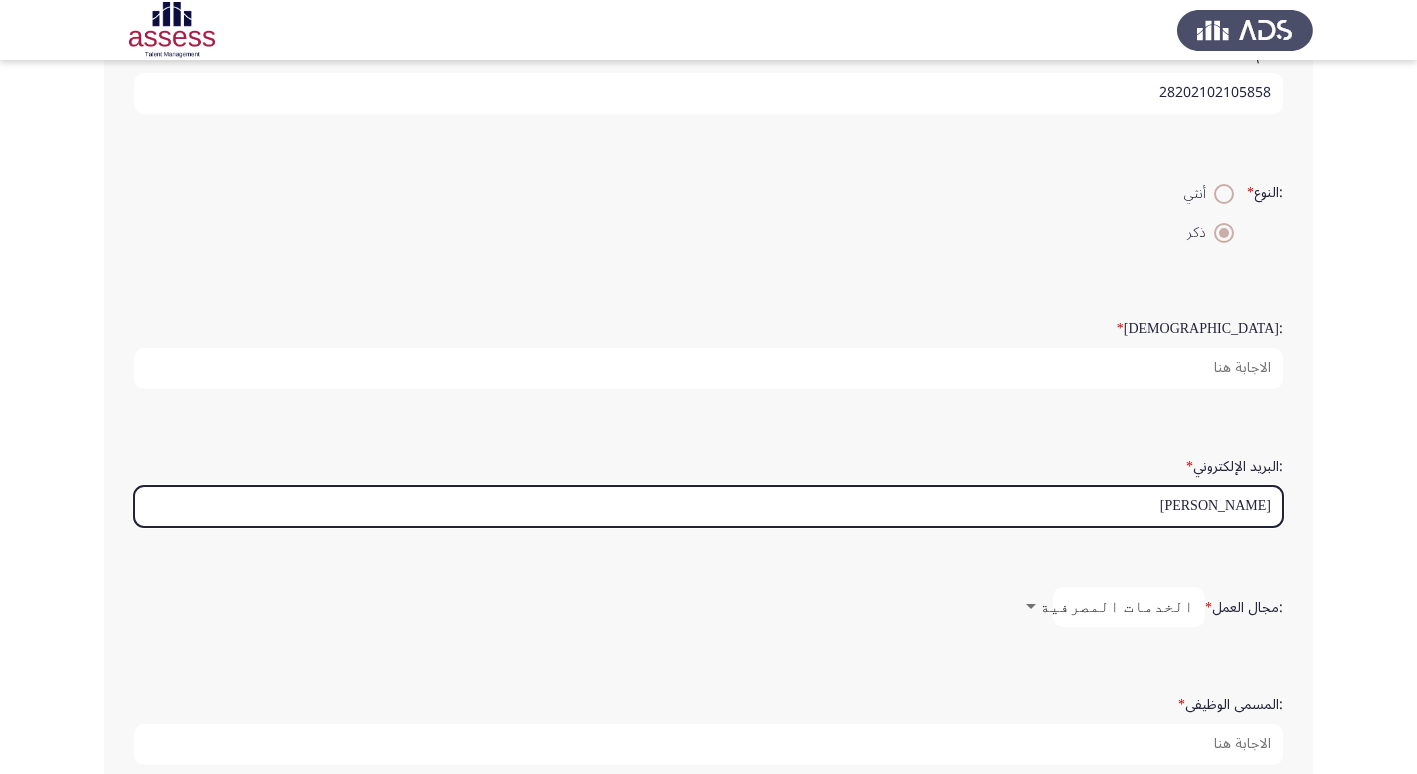 click on "Ahmed mahmoud" at bounding box center (708, 506) 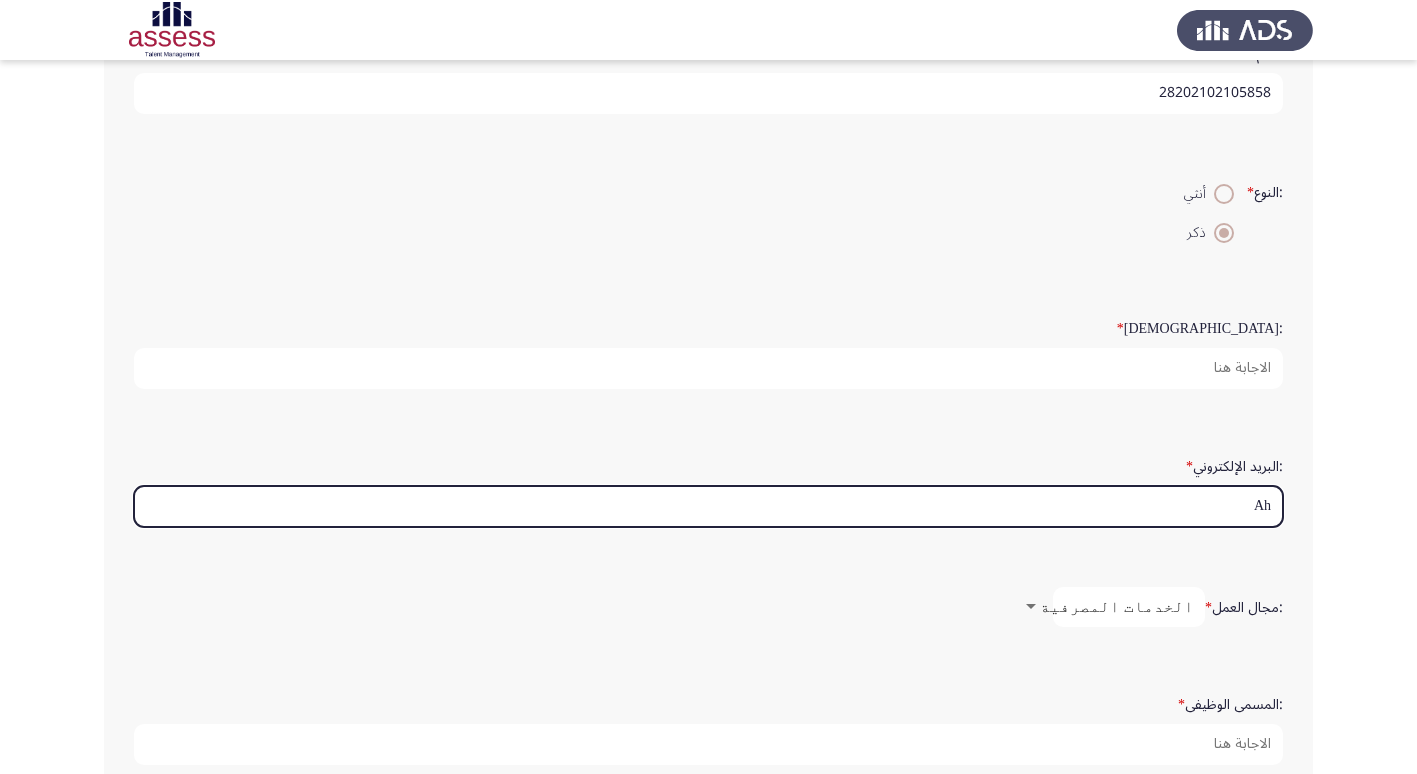 type on "A" 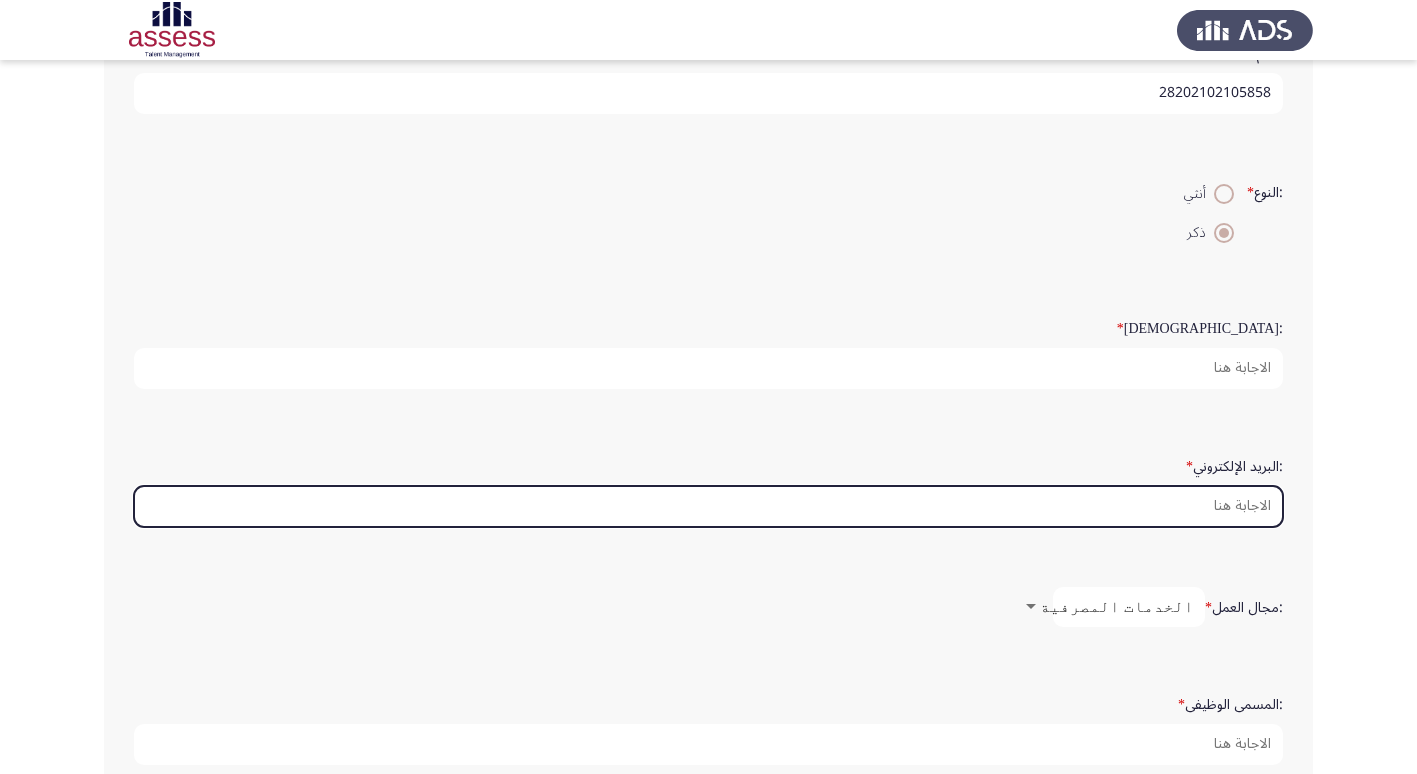 type 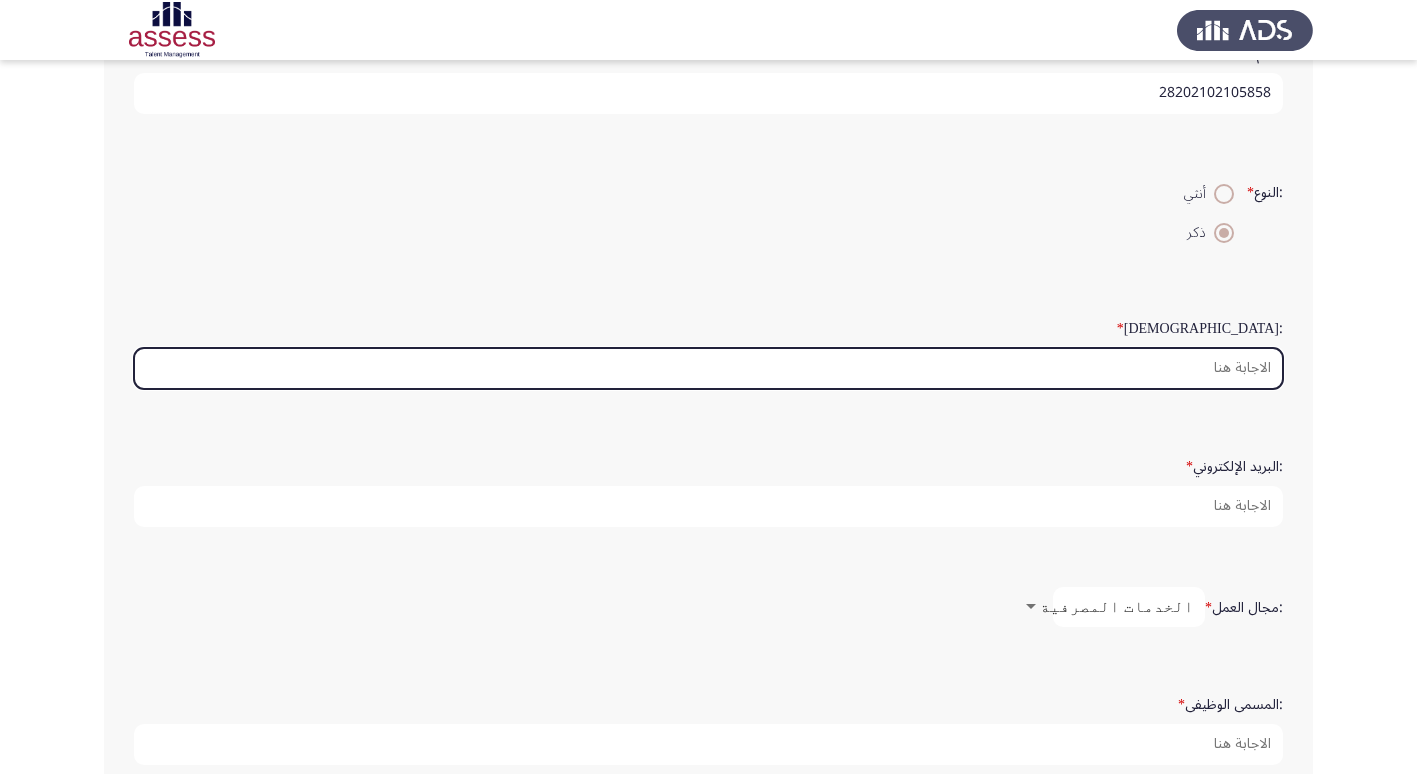 click on ":السن   *" at bounding box center [708, 368] 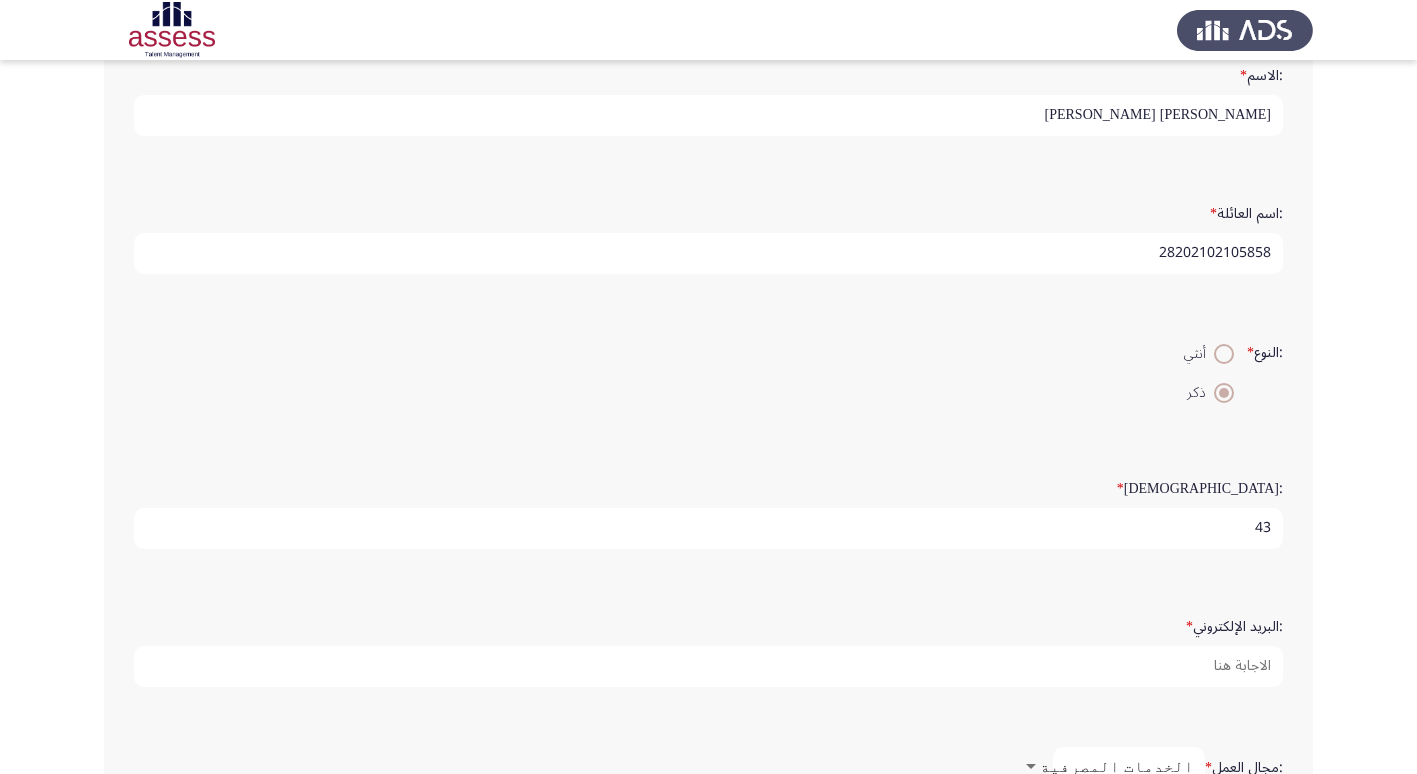 scroll, scrollTop: 285, scrollLeft: 0, axis: vertical 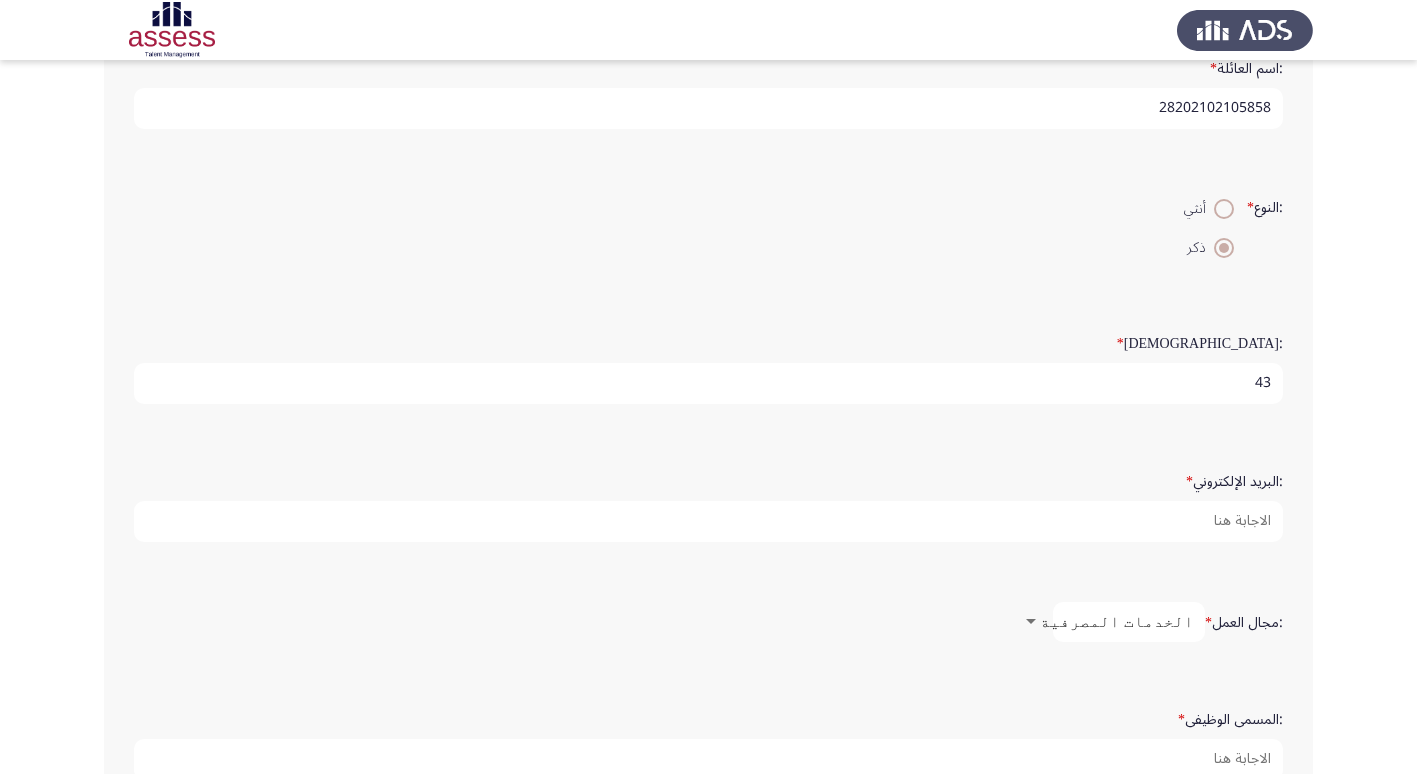 type on "43" 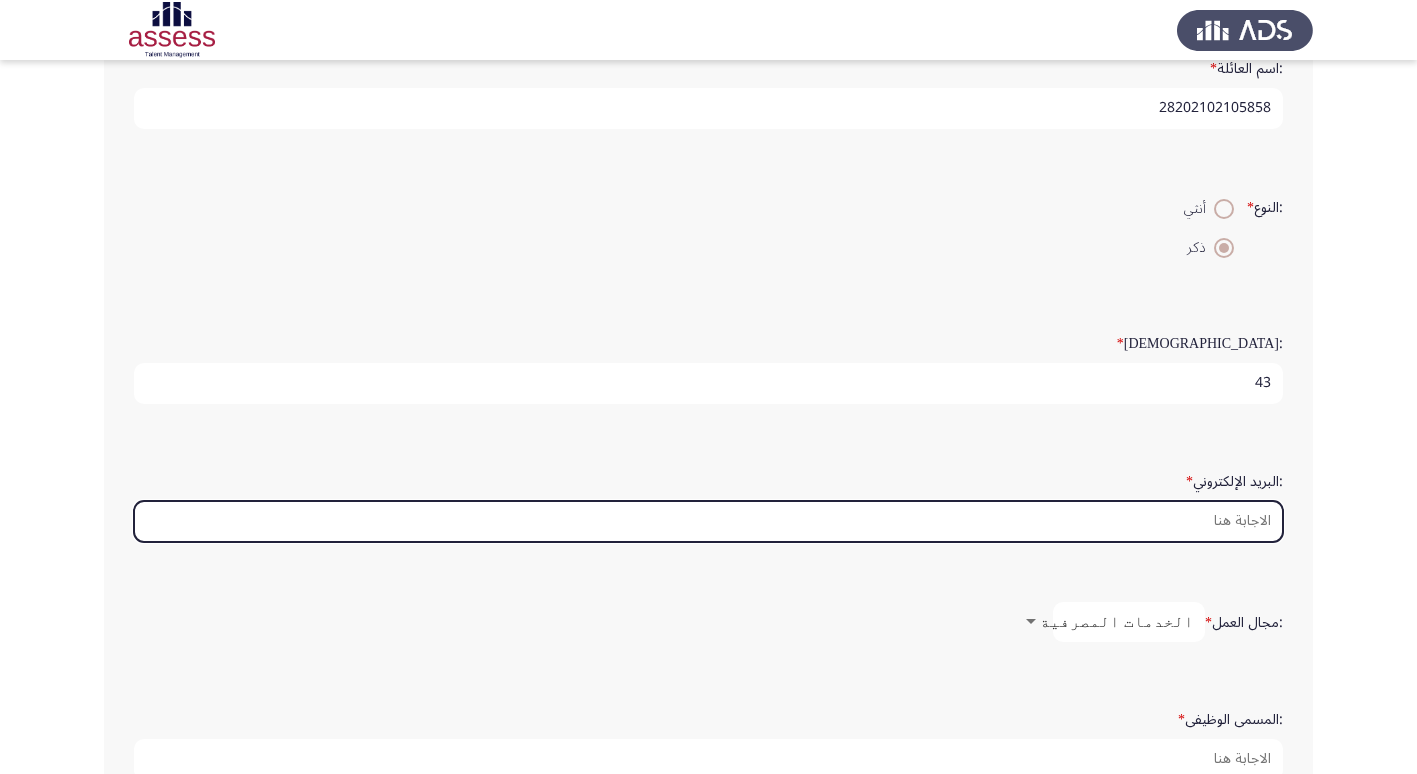 click on ":البريد الإلكتروني   *" at bounding box center (708, 521) 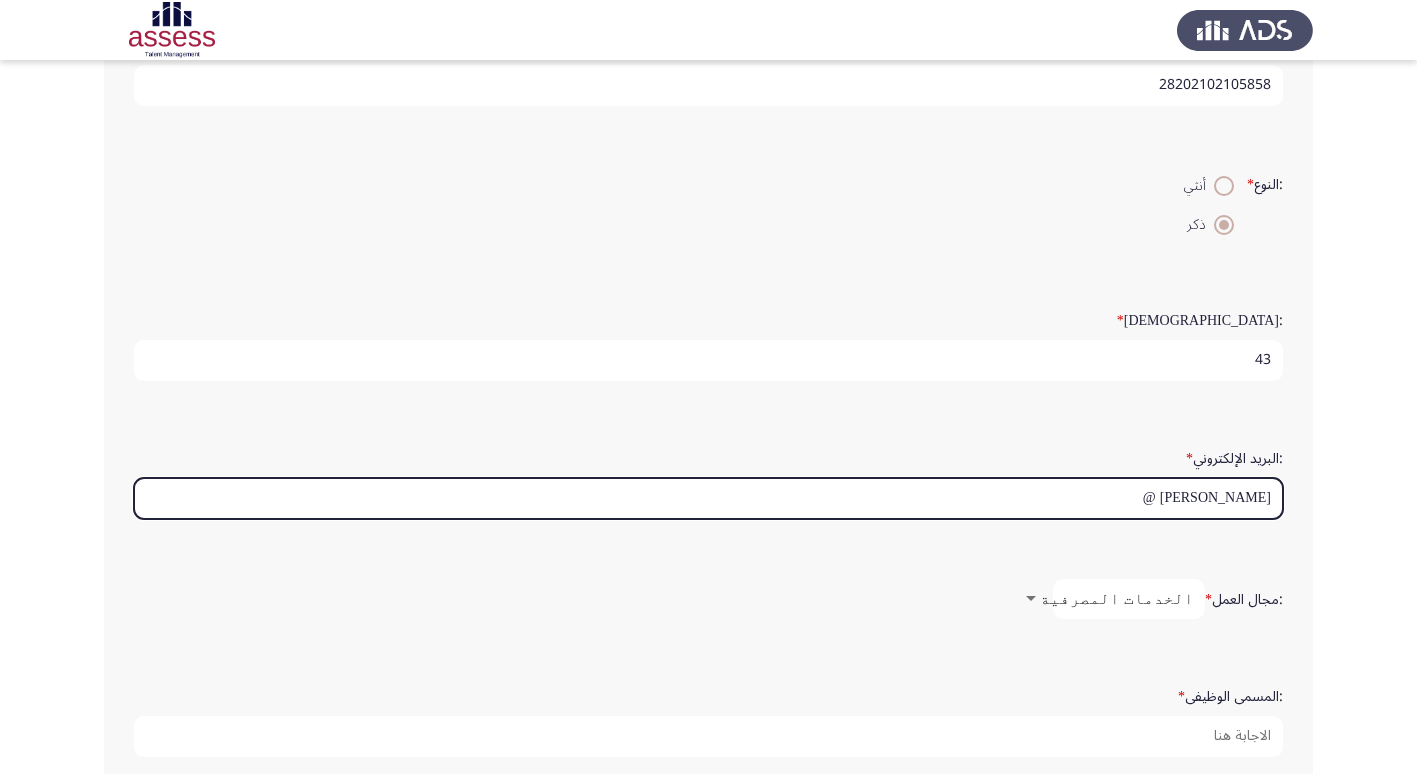 scroll, scrollTop: 285, scrollLeft: 0, axis: vertical 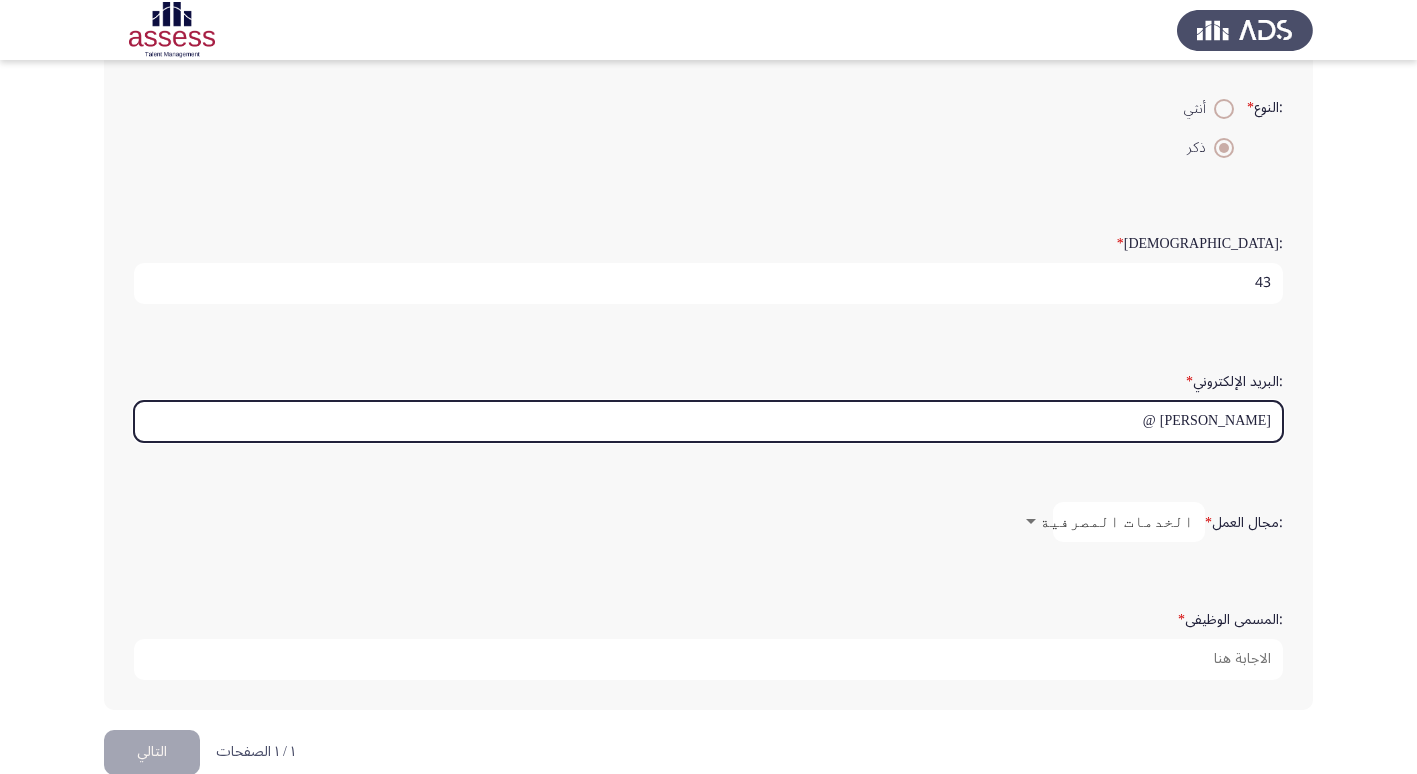 click on "Ahmed mahmoud @" at bounding box center (708, 421) 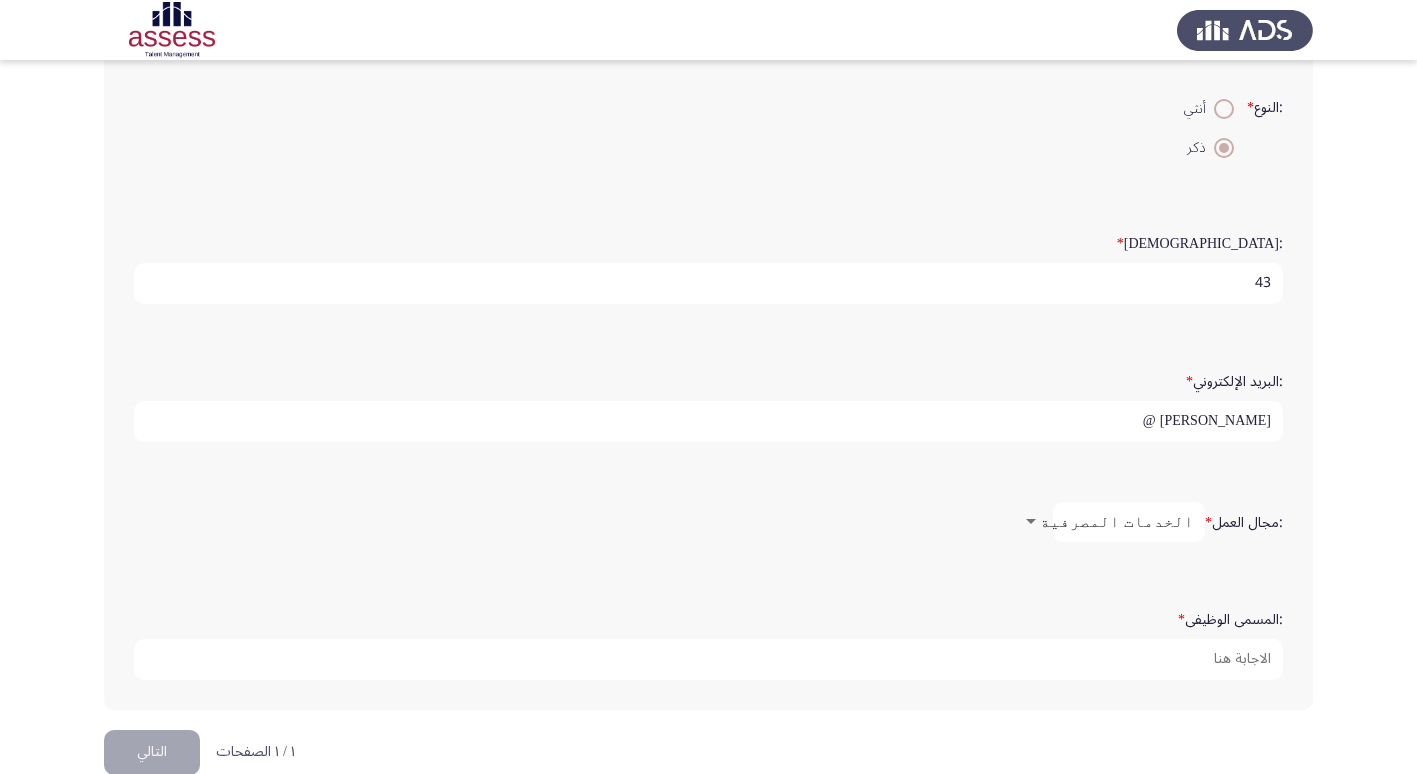 click on "Demographics   التالي  :الاسم   * احمد محمود احمد حسنين  :اسم العائلة   * 28202102105858 :النوع   *    أنثي     ذكر  :السن   * 43 :البريد الإلكتروني   * Ahmed mahmoud @ :مجال العمل   * الخدمات المصرفية :المسمى الوظيفى   *  ١ / ١ الصفحات   التالي" 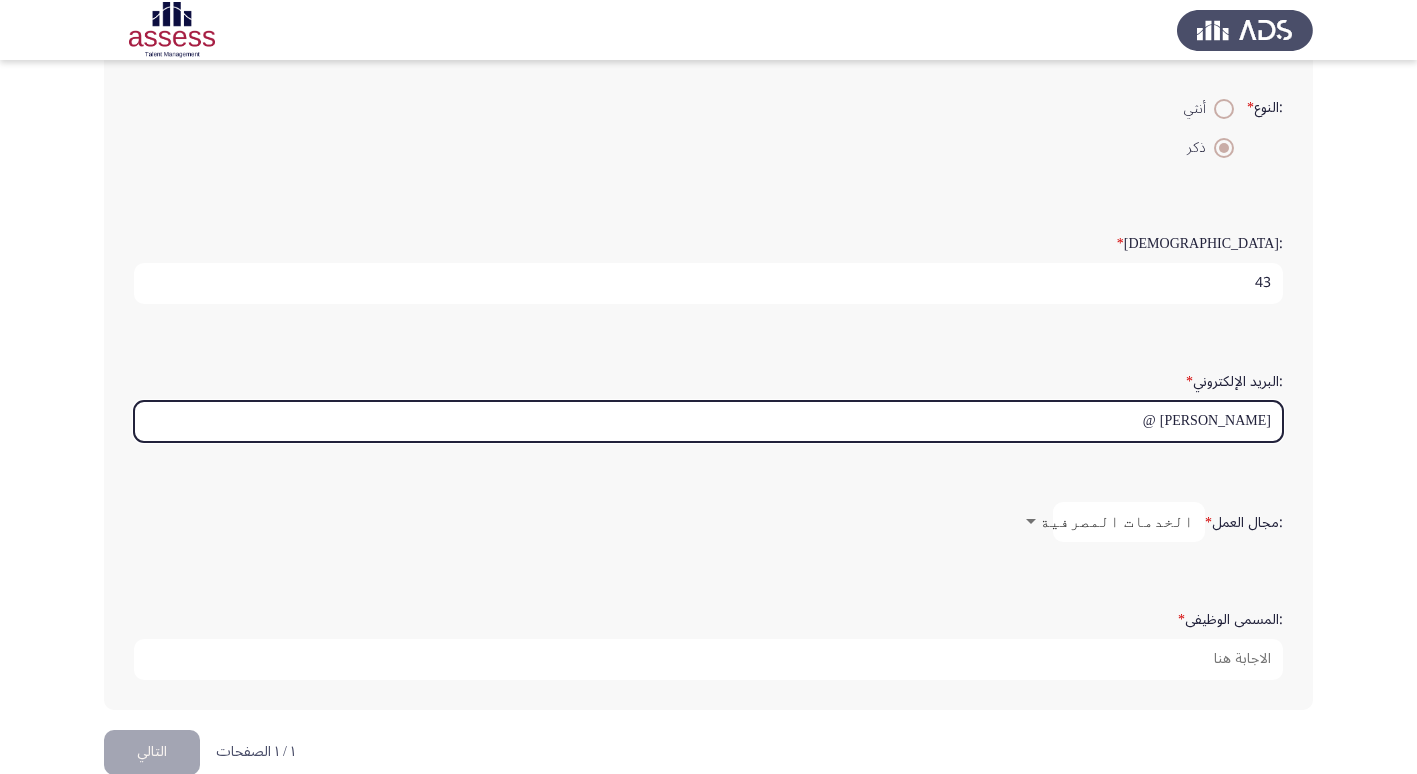 click on "Ahmed mahmoud @" at bounding box center (708, 421) 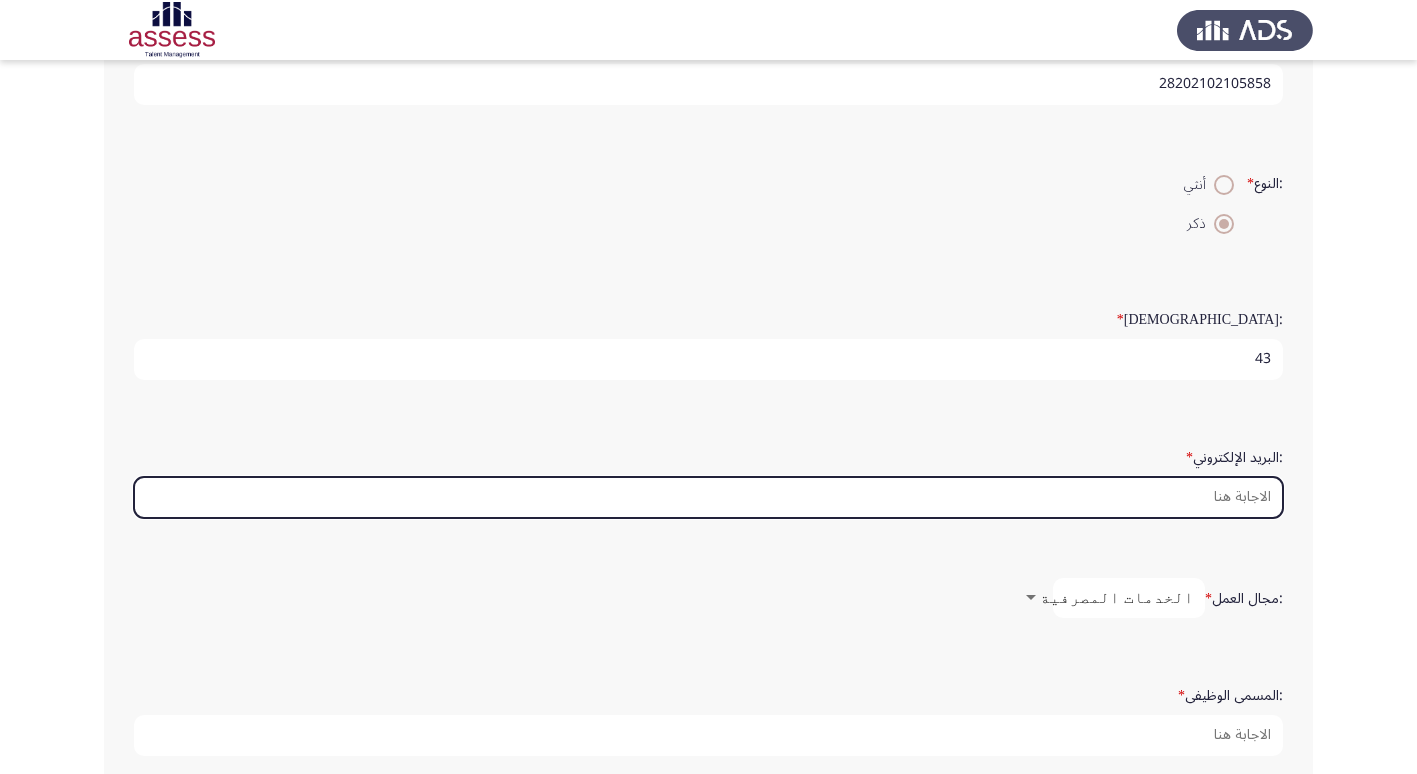 scroll, scrollTop: 345, scrollLeft: 0, axis: vertical 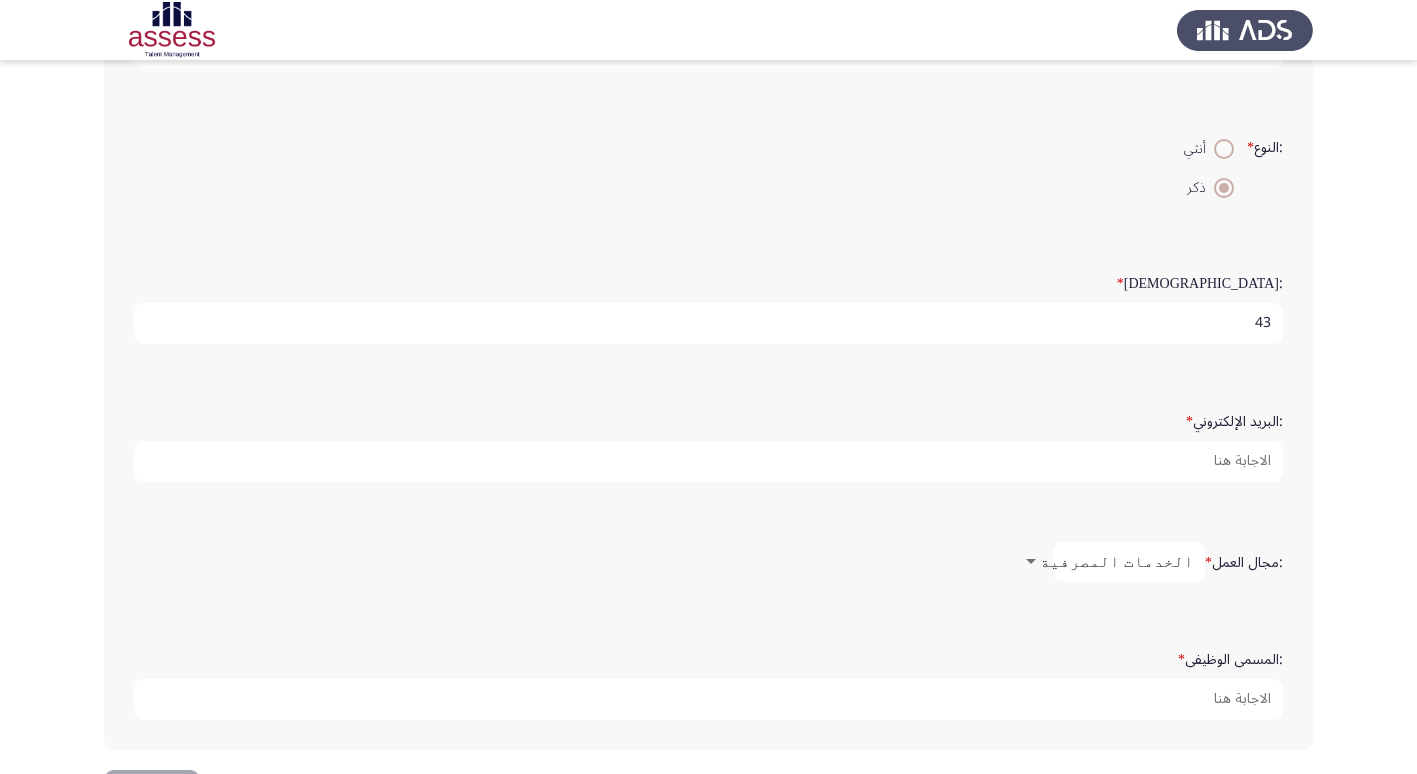 click on "Demographics   التالي  :الاسم   * احمد محمود احمد حسنين  :اسم العائلة   * 28202102105858 :النوع   *    أنثي     ذكر  :السن   * 43 :البريد الإلكتروني   * :مجال العمل   * الخدمات المصرفية :المسمى الوظيفى   *  ١ / ١ الصفحات   التالي" 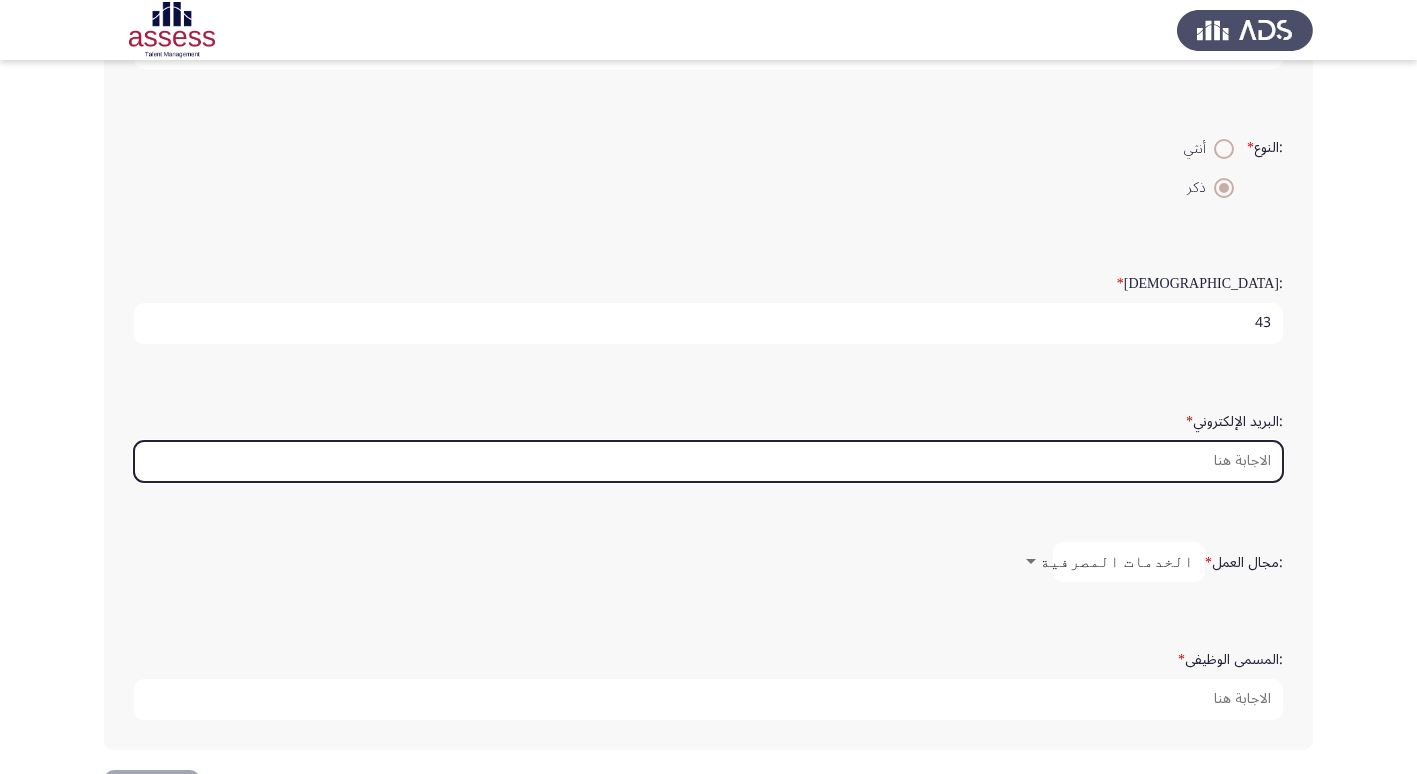 click on ":البريد الإلكتروني   *" at bounding box center [708, 461] 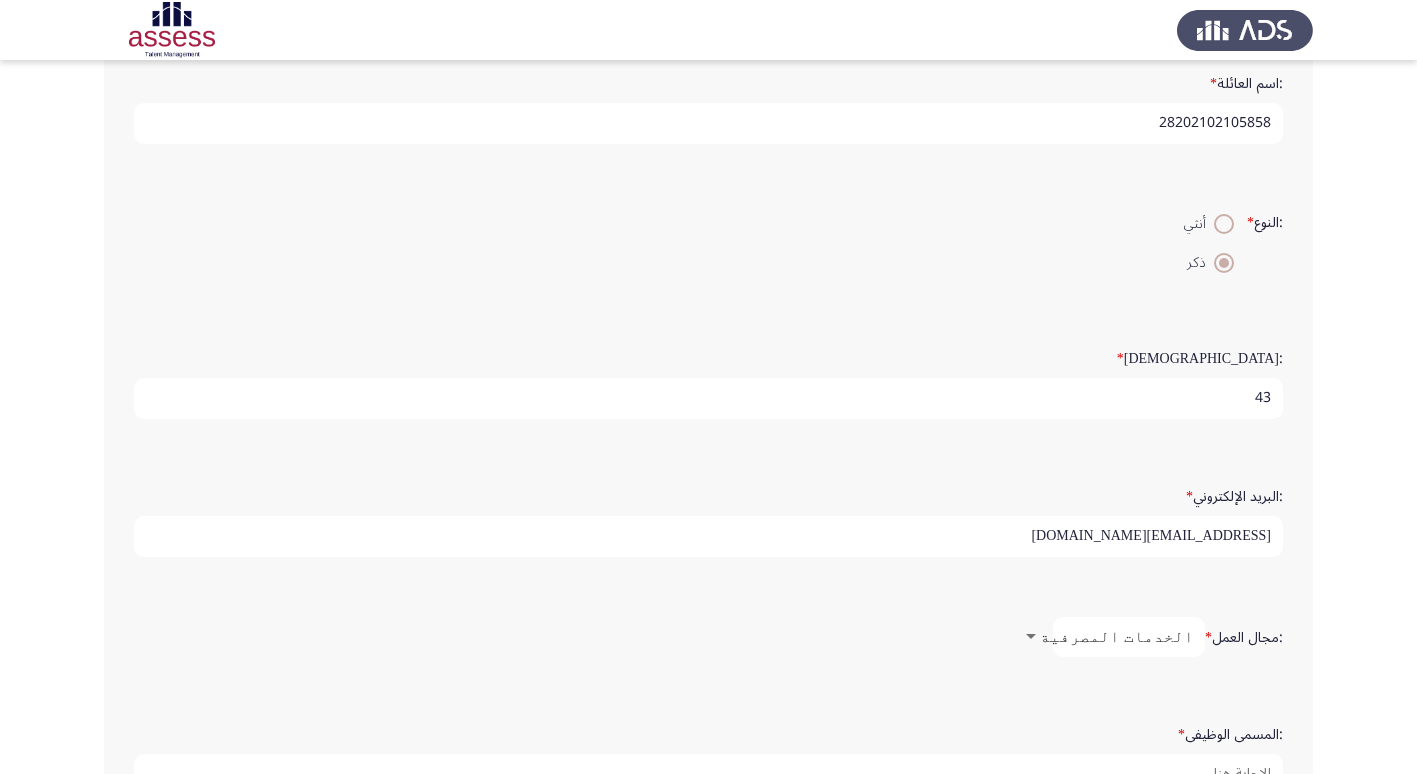 scroll, scrollTop: 277, scrollLeft: 0, axis: vertical 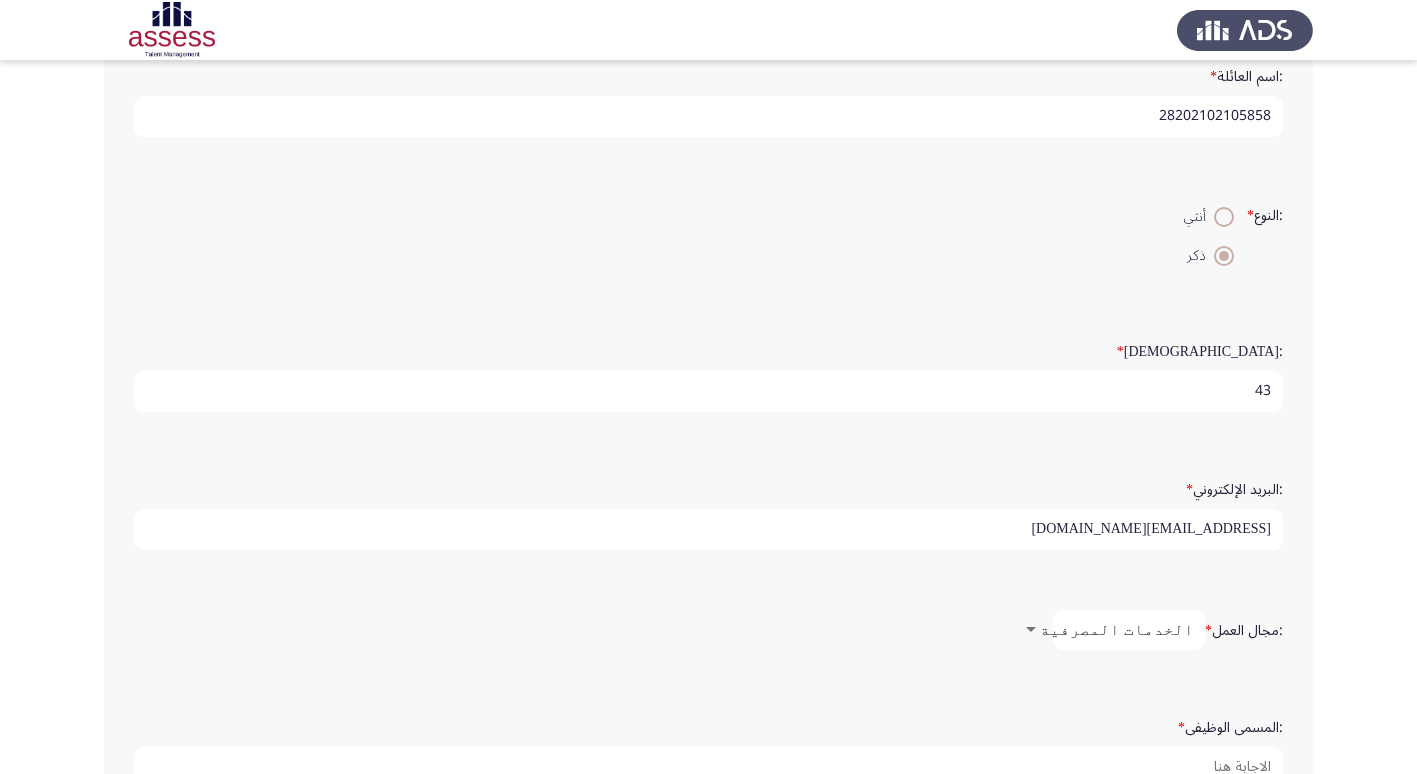 type on "ahmedmahmoud@gmail.com" 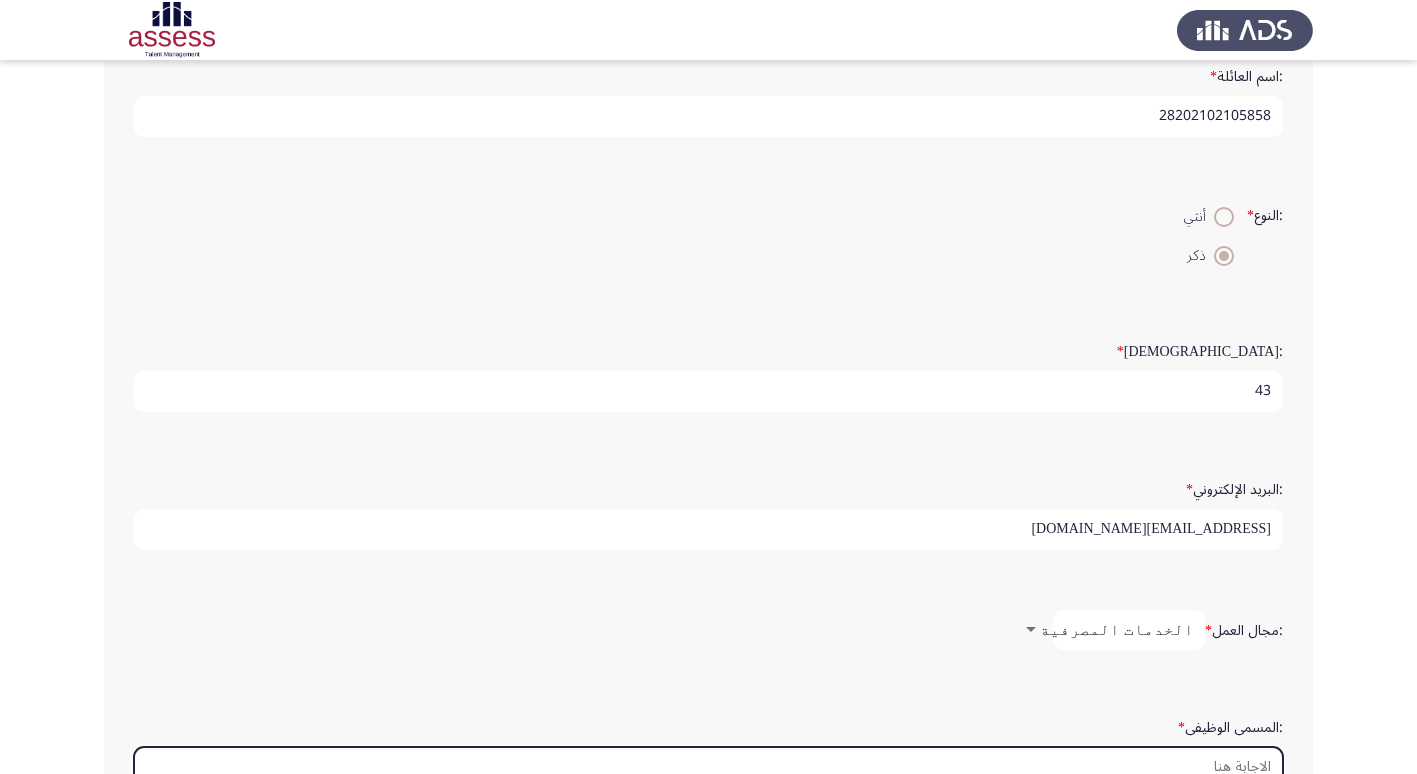click on ":المسمى الوظيفى   *" at bounding box center (708, 767) 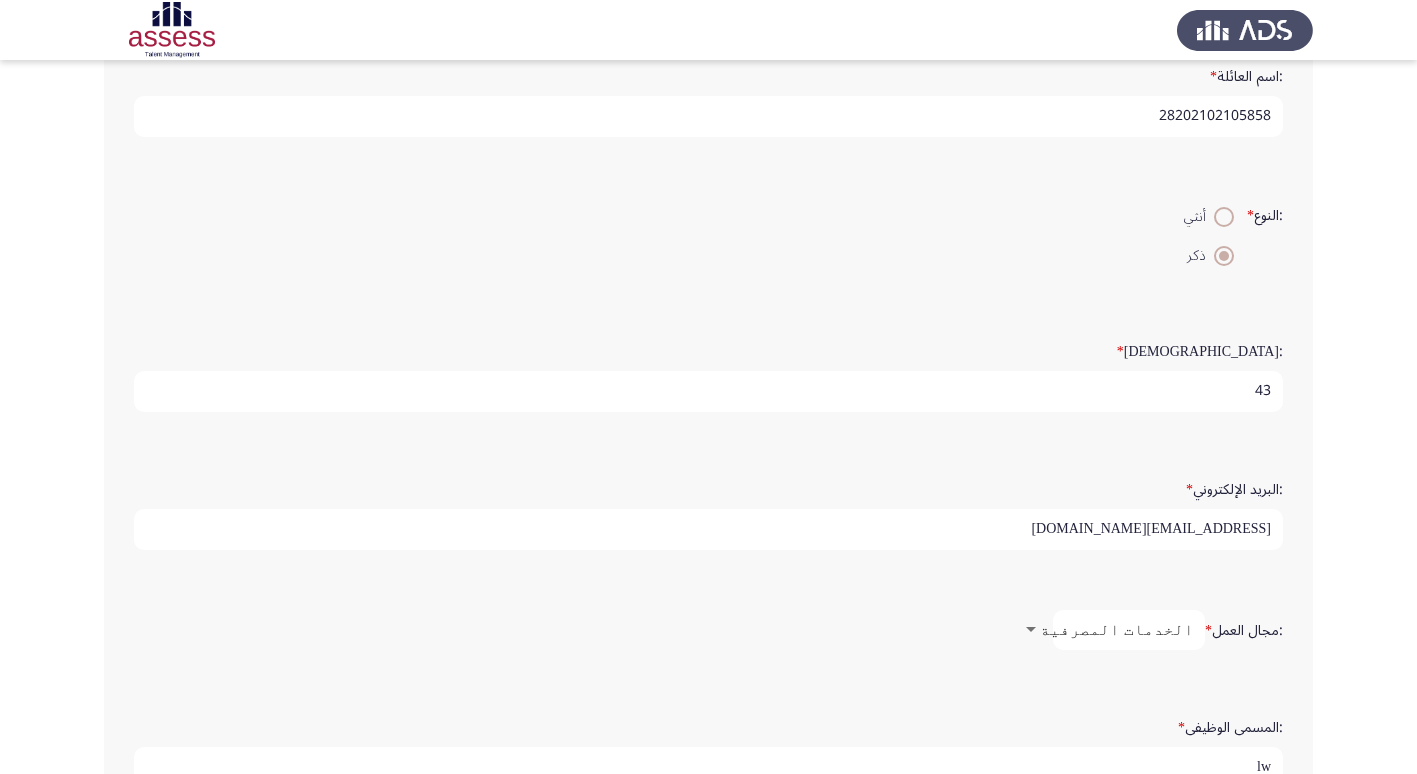 type on "l" 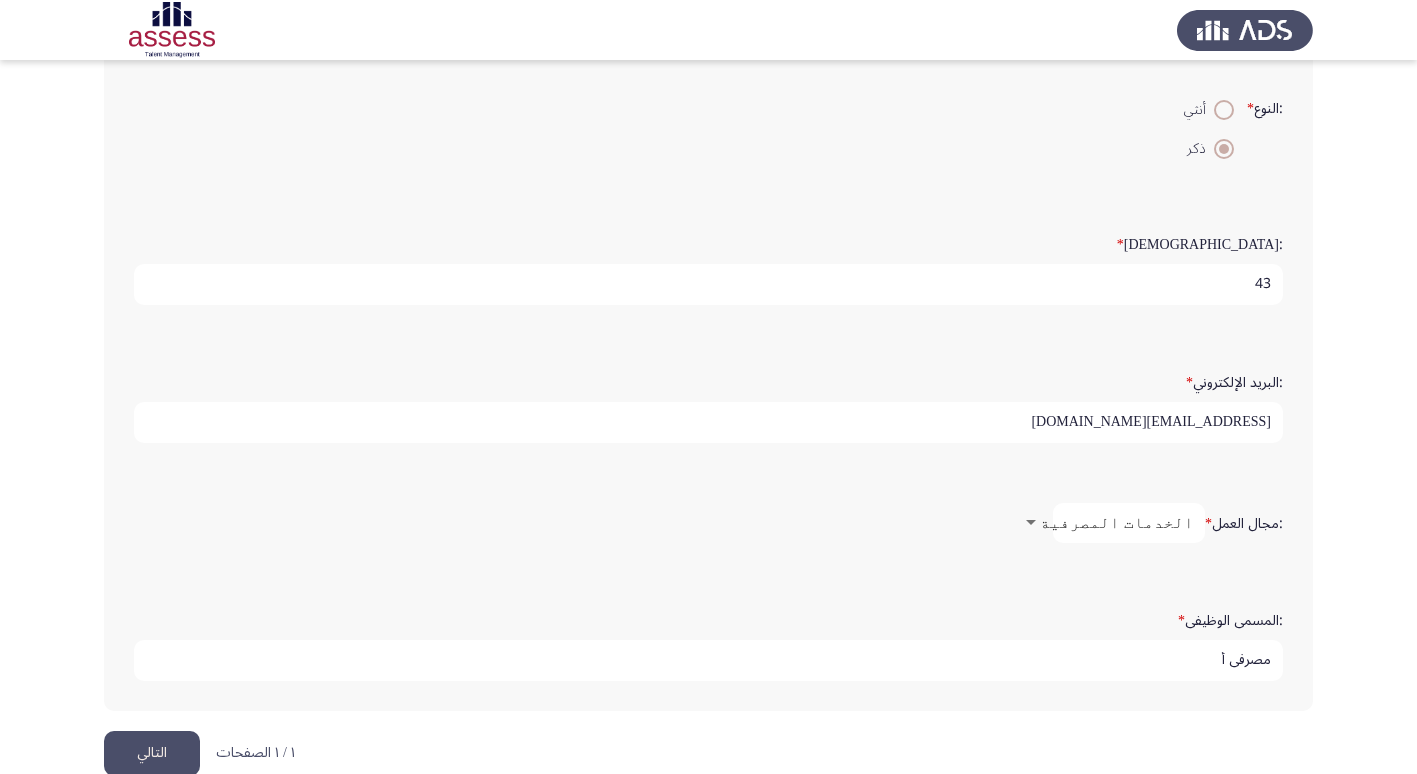 scroll, scrollTop: 385, scrollLeft: 0, axis: vertical 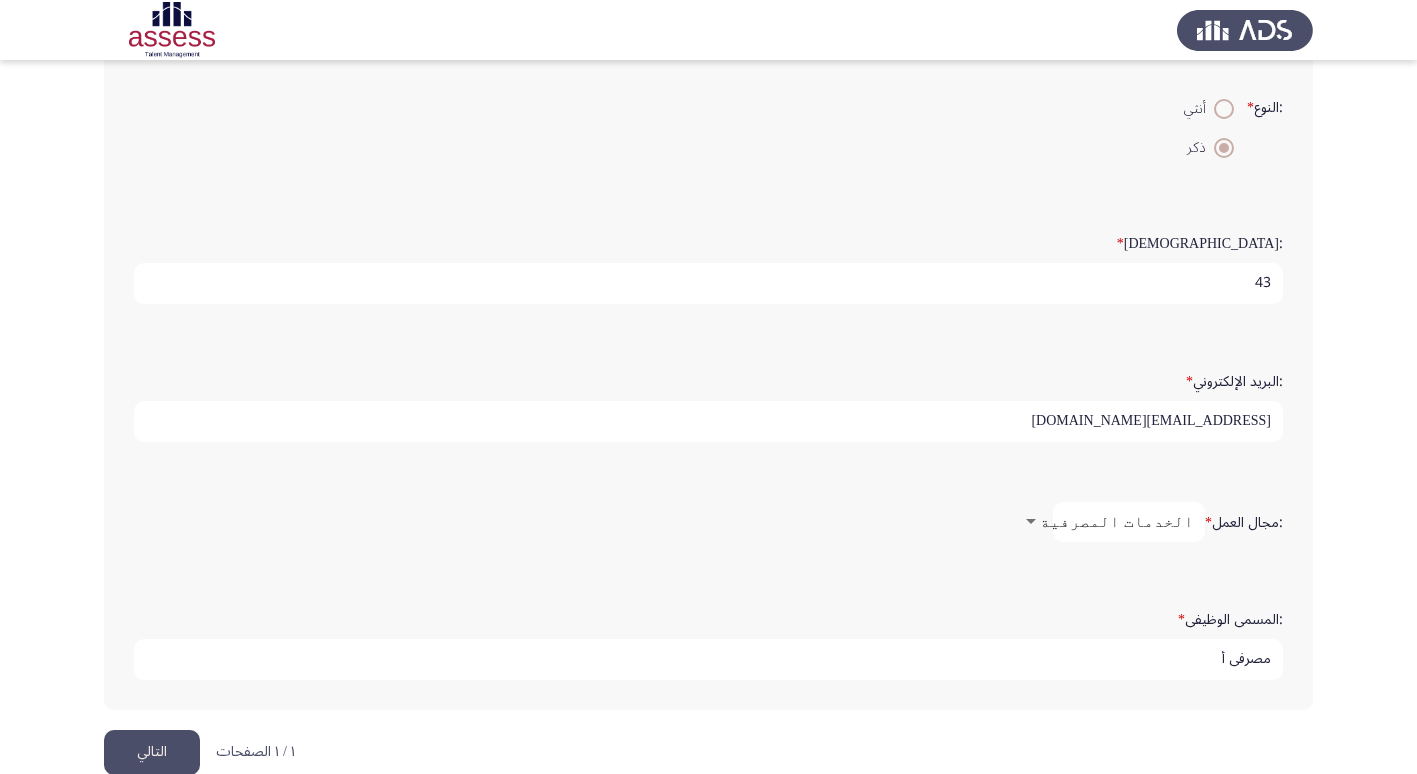 type on "مصرفى أ" 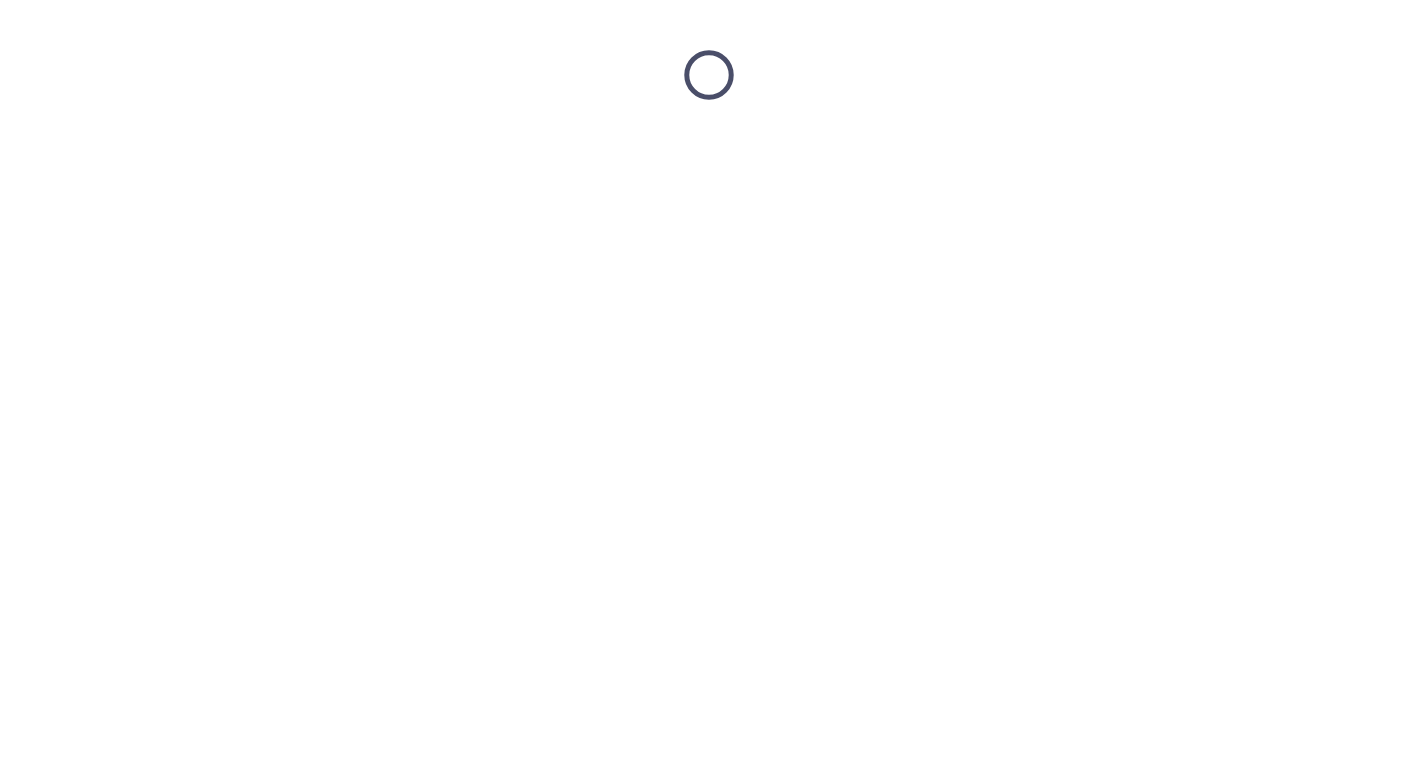 scroll, scrollTop: 0, scrollLeft: 0, axis: both 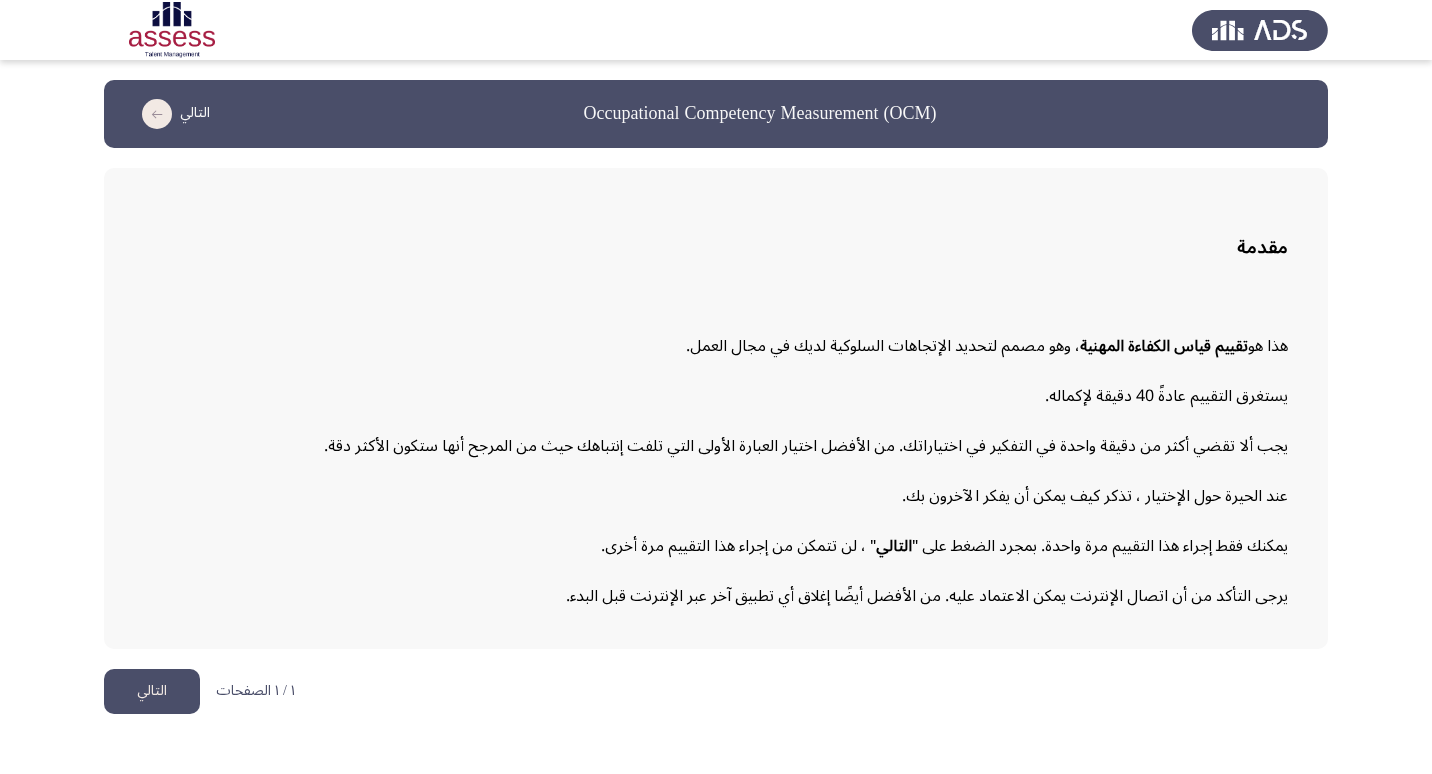 click on "التالي" 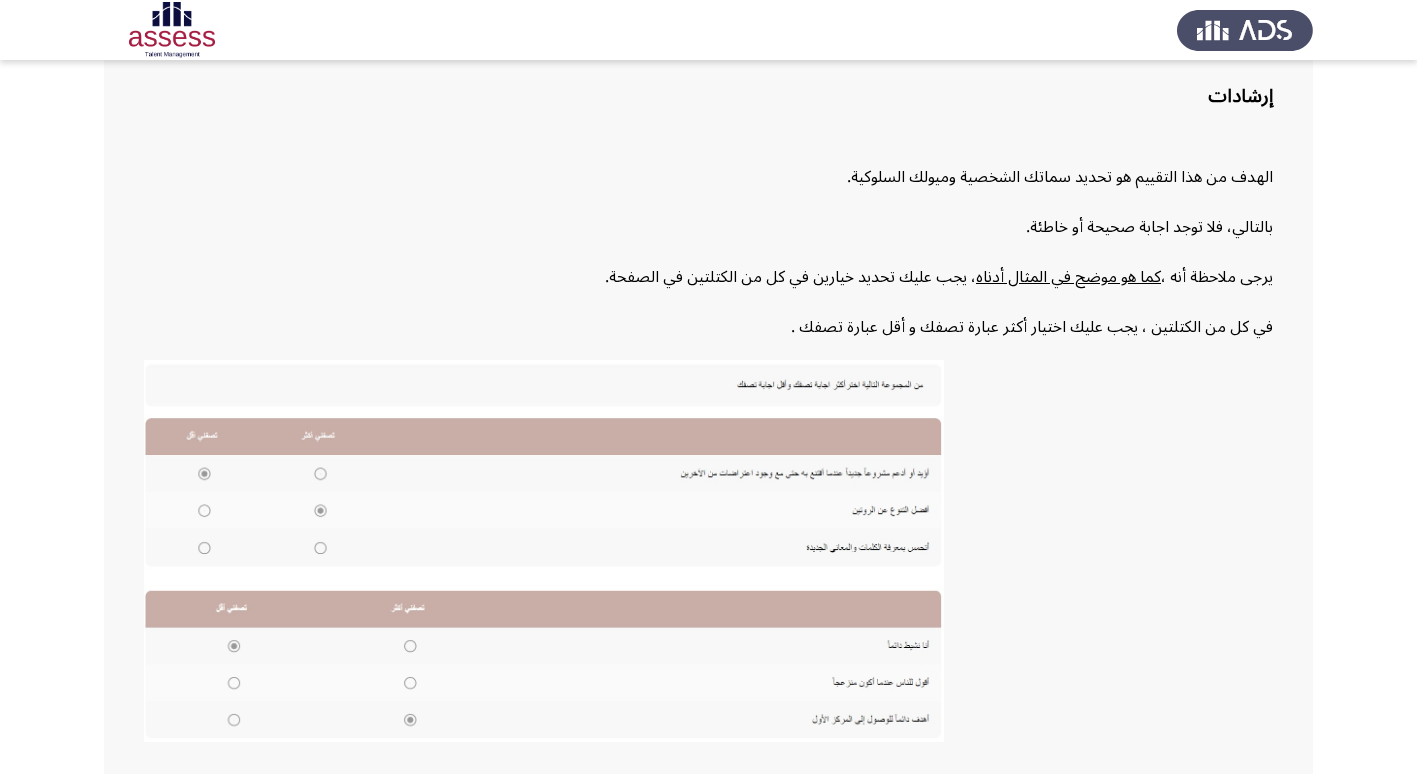scroll, scrollTop: 201, scrollLeft: 0, axis: vertical 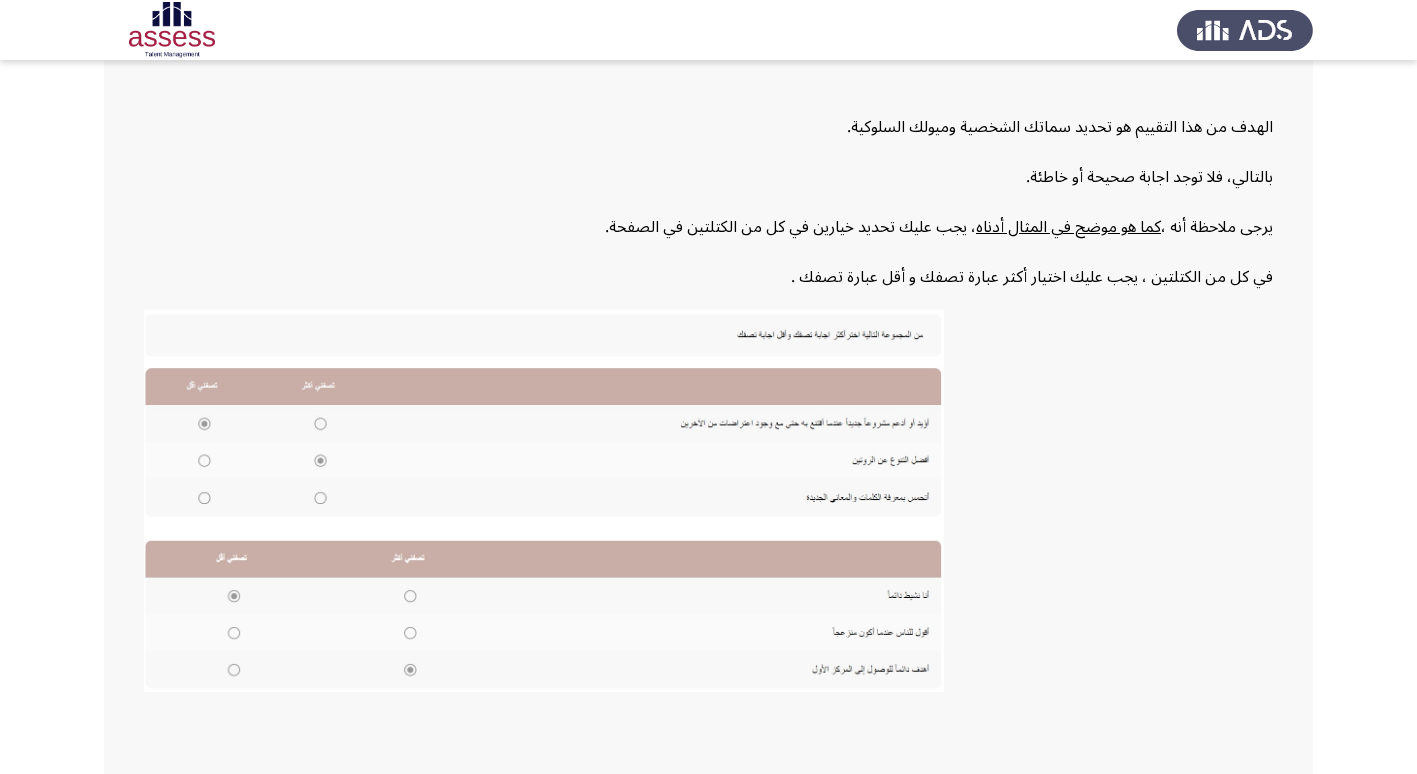 click on "التالي" 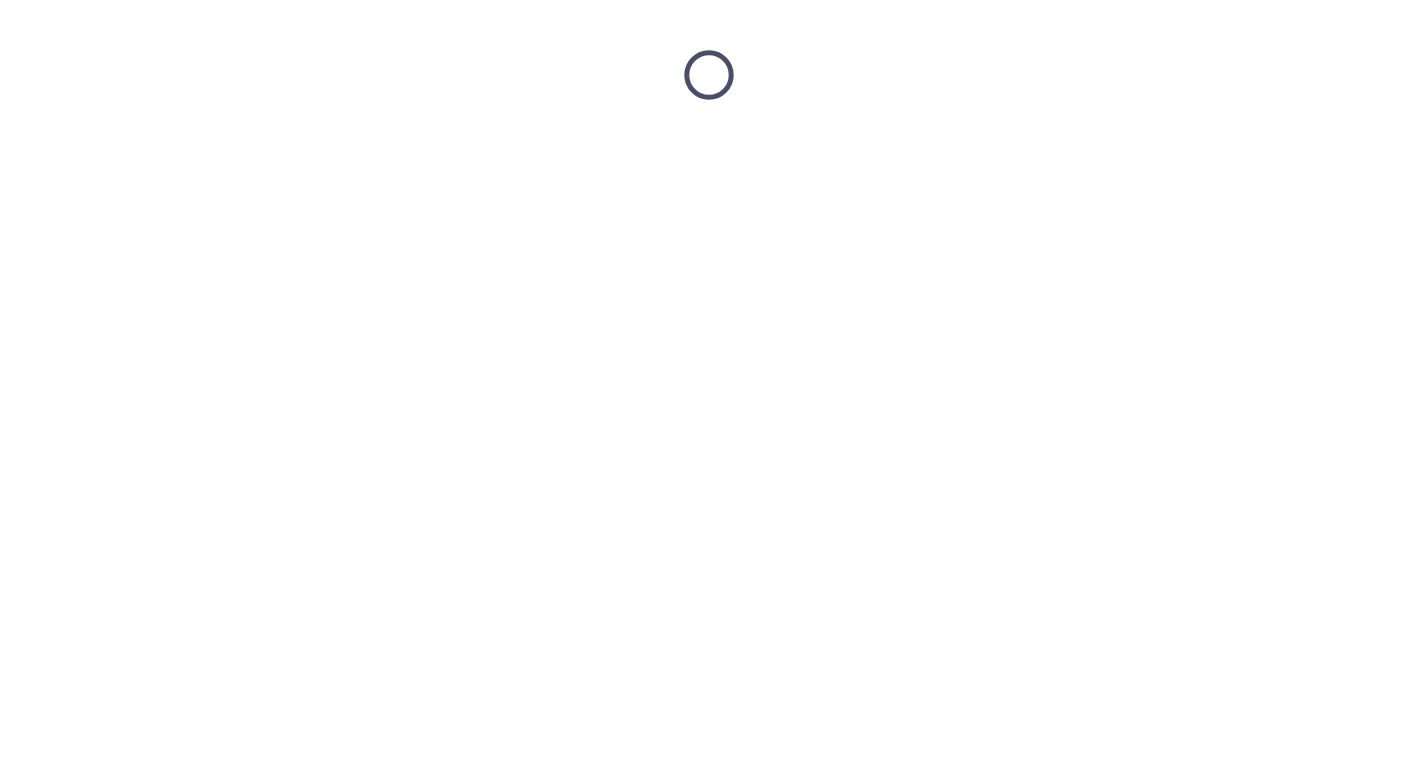 scroll, scrollTop: 0, scrollLeft: 0, axis: both 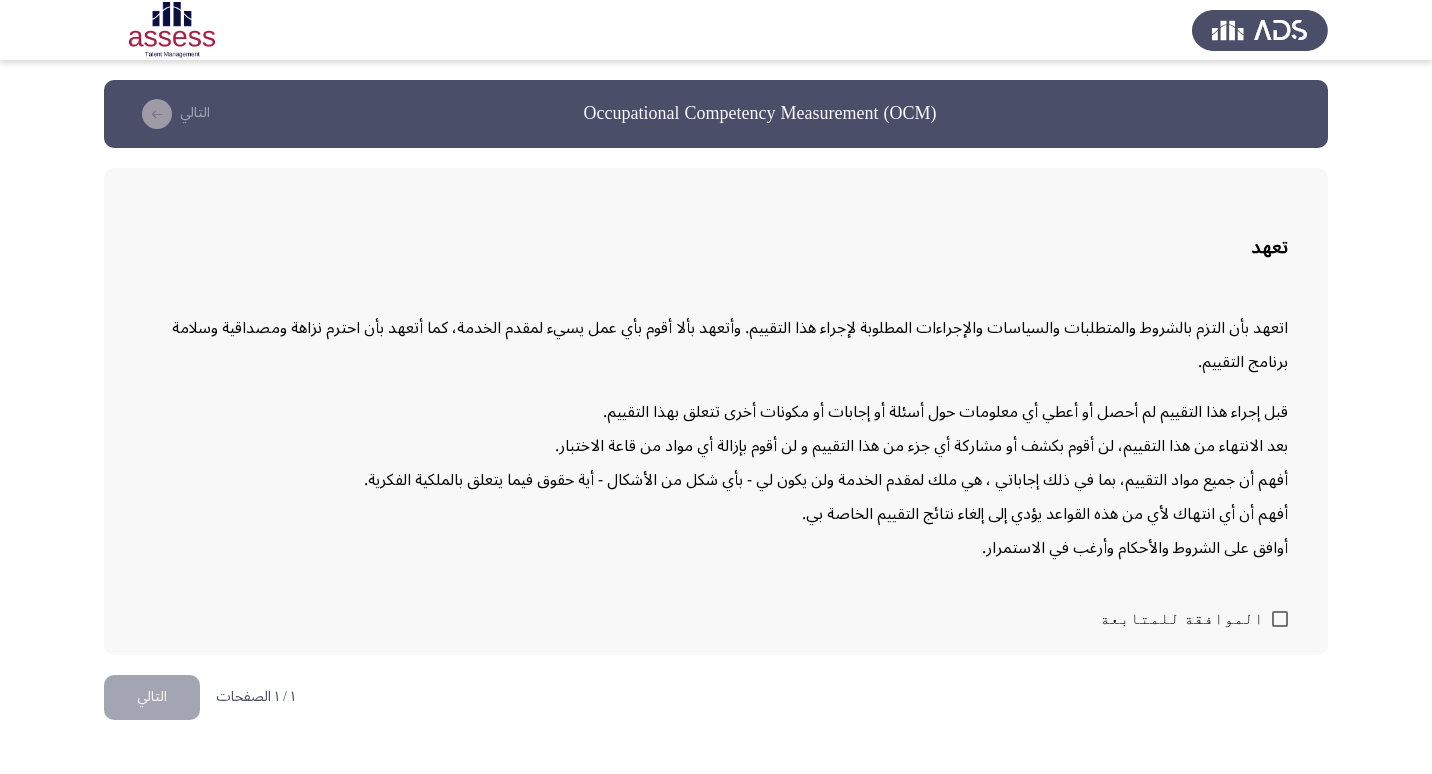 click at bounding box center [1280, 619] 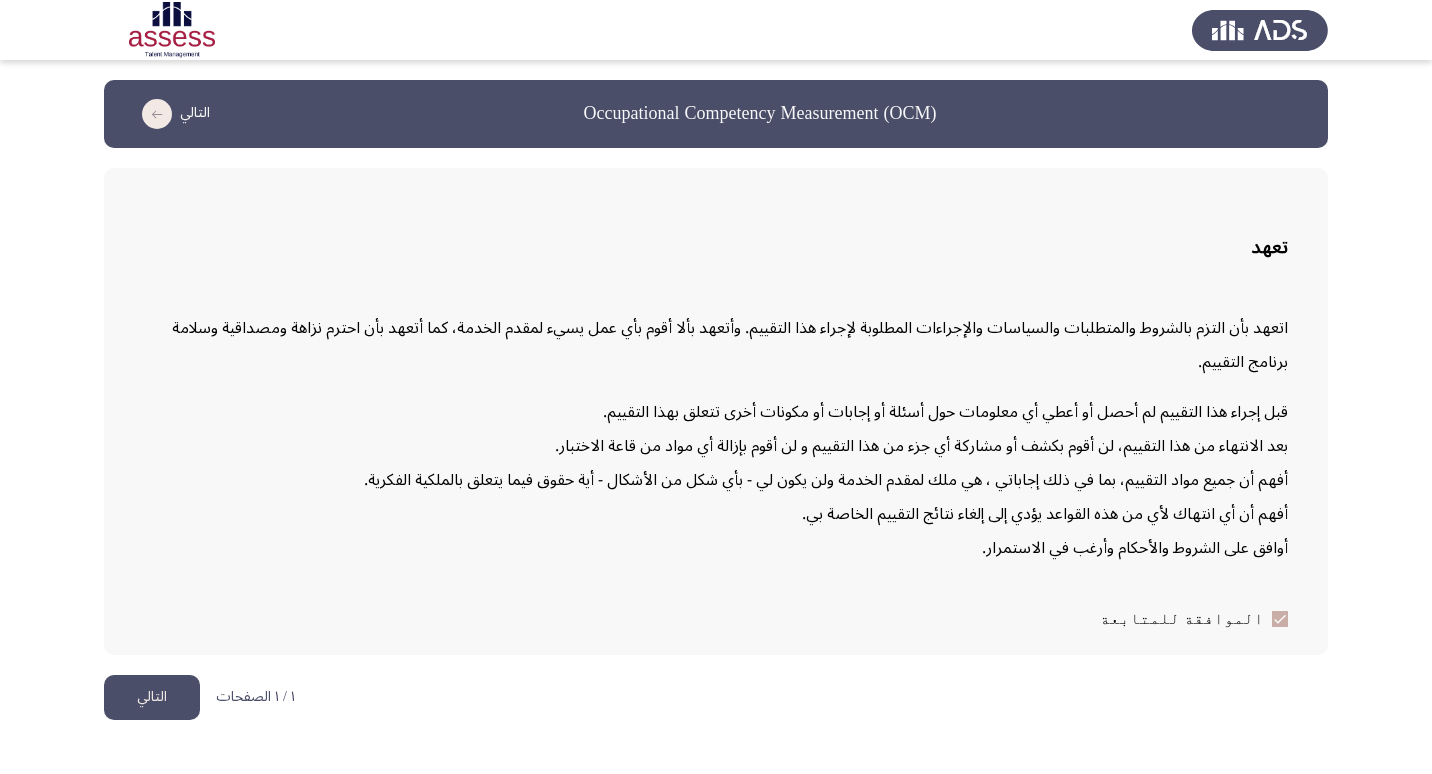 click on "التالي" 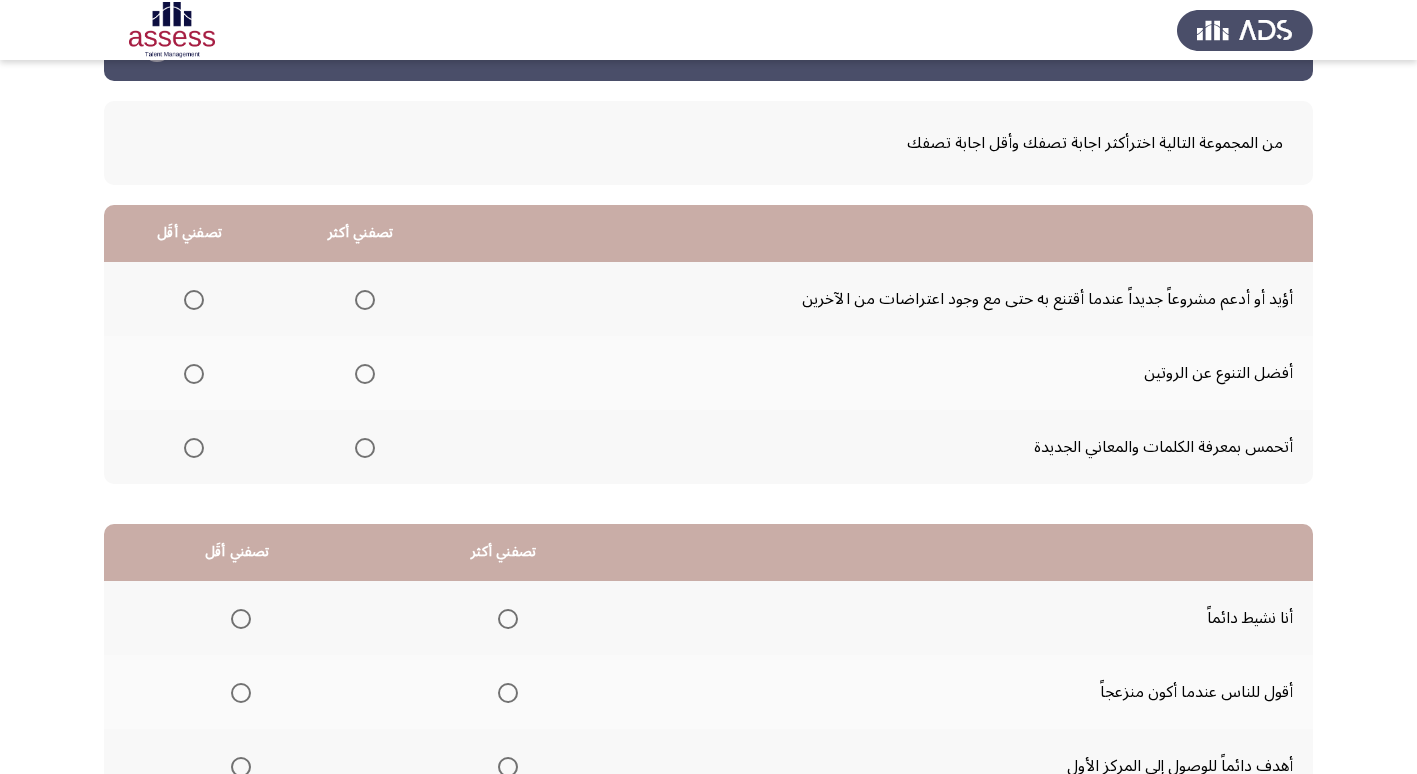 scroll, scrollTop: 42, scrollLeft: 0, axis: vertical 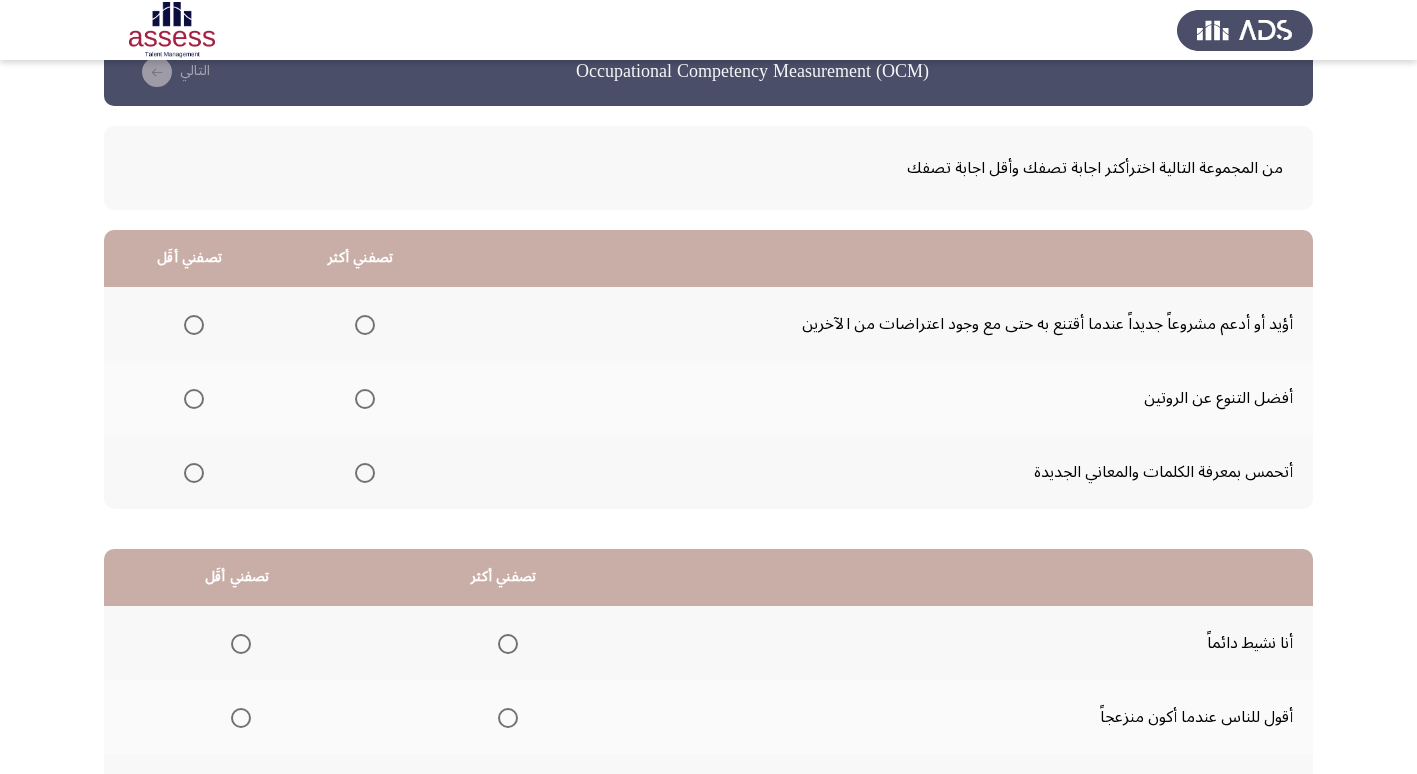 click at bounding box center [365, 325] 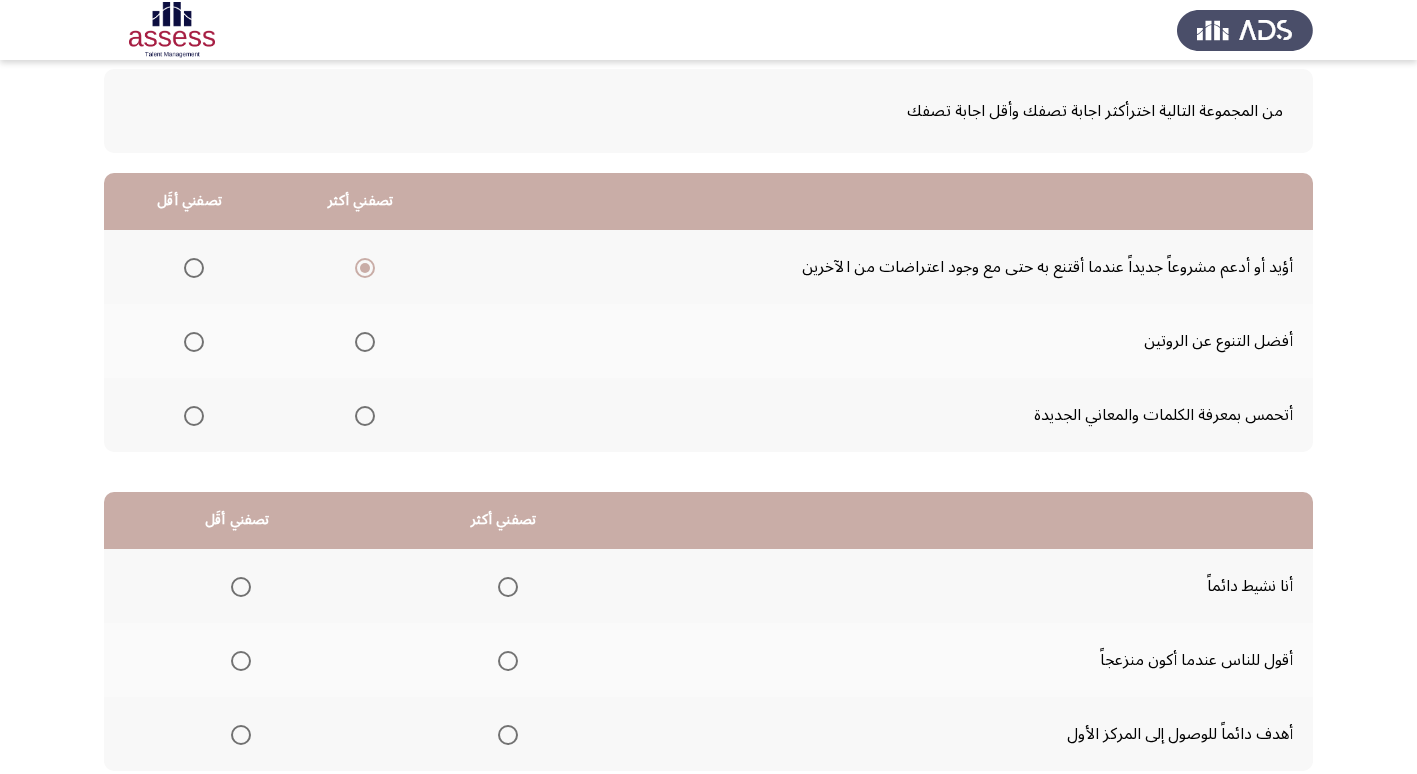 scroll, scrollTop: 100, scrollLeft: 0, axis: vertical 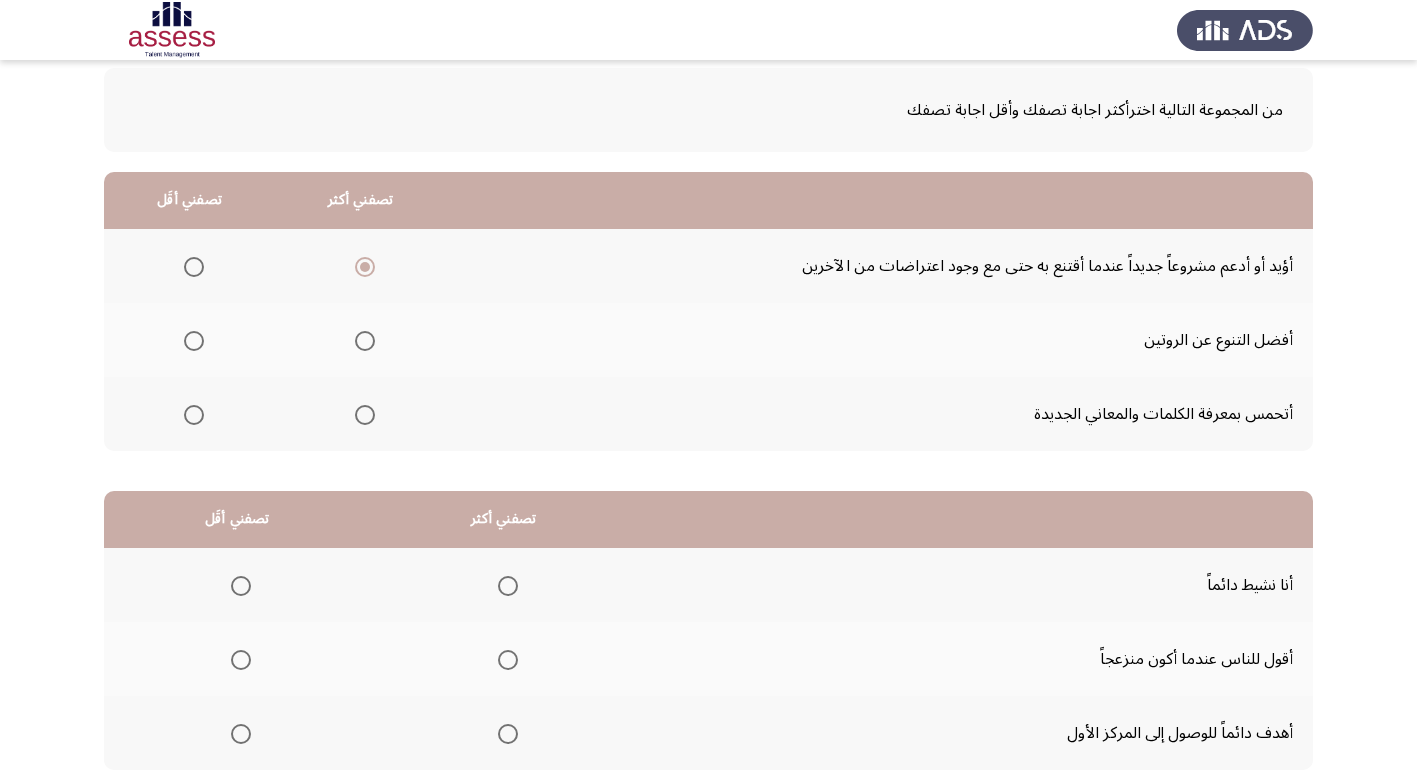 click at bounding box center [508, 586] 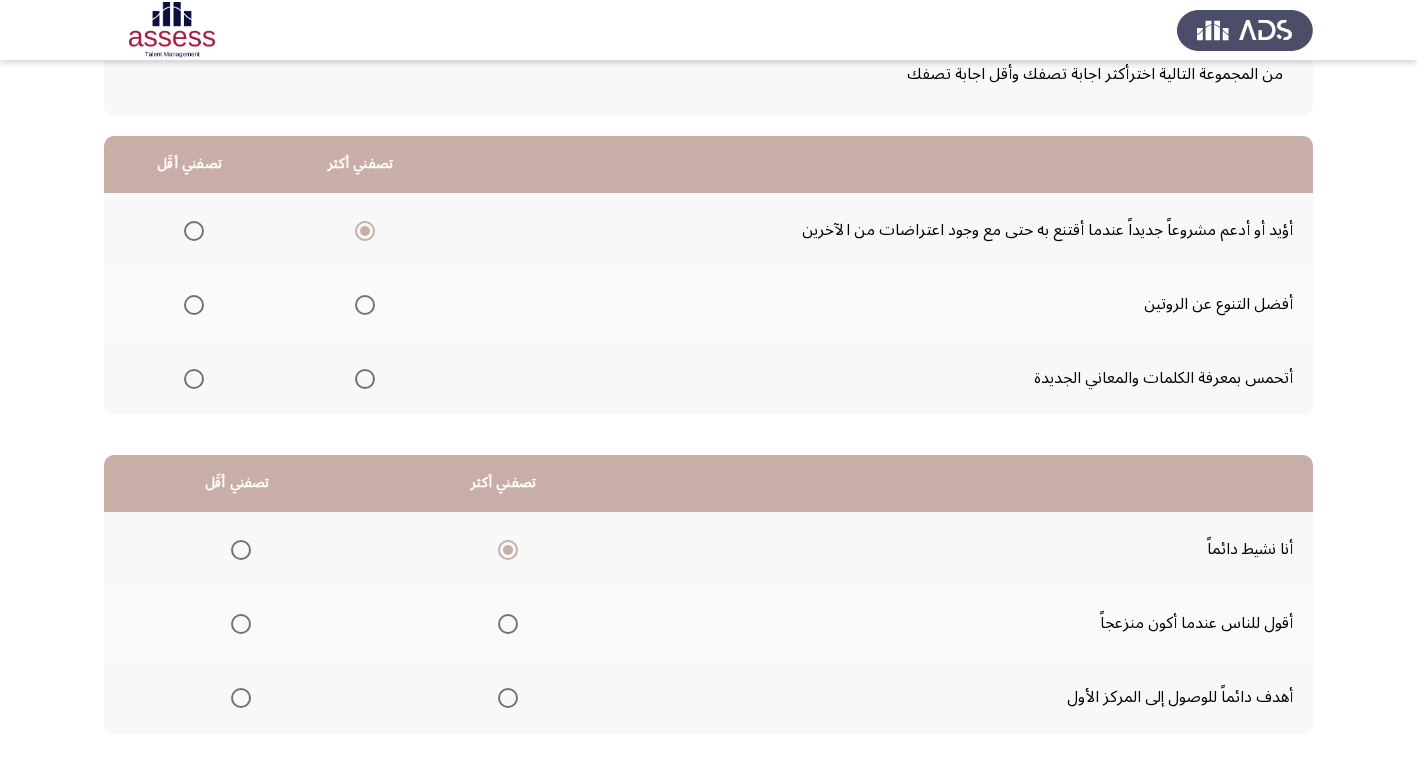 scroll, scrollTop: 142, scrollLeft: 0, axis: vertical 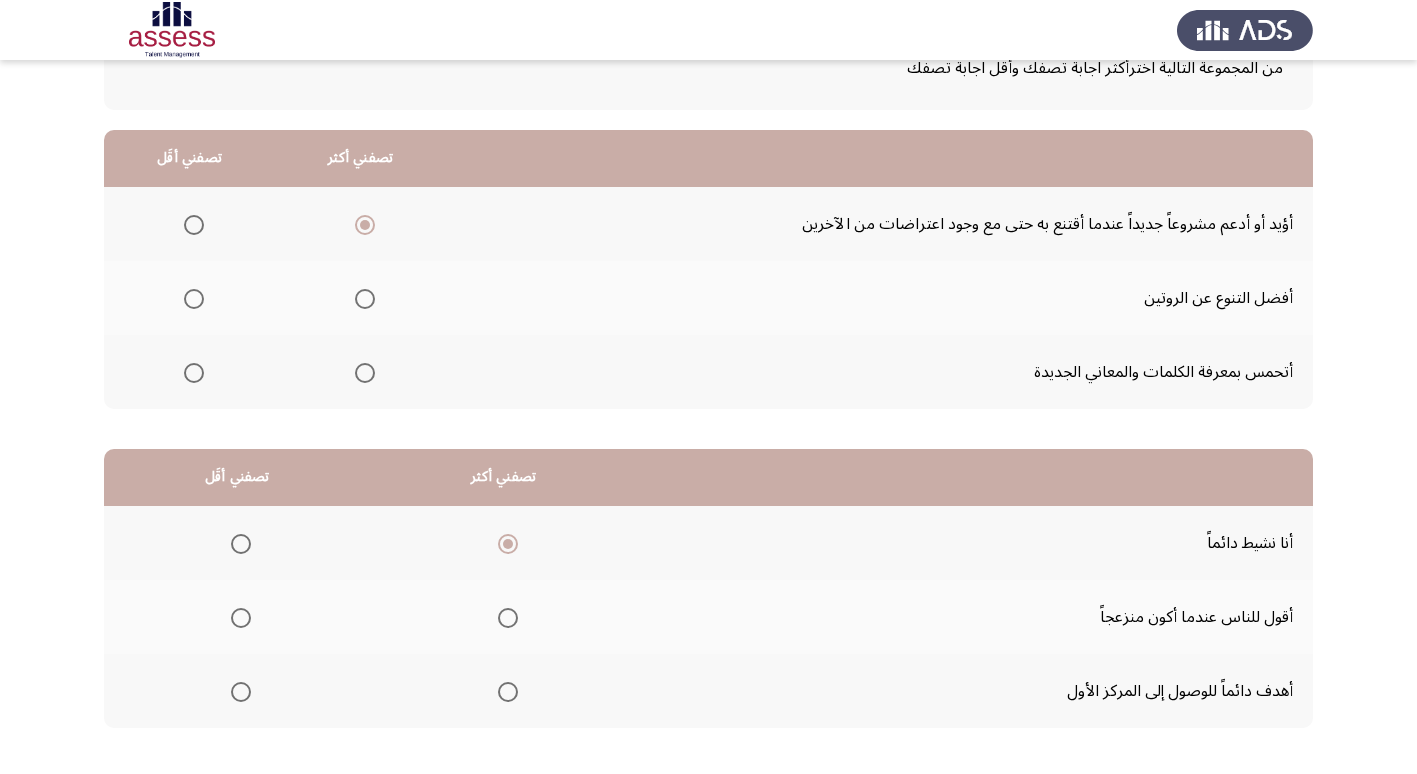 click on "التالي" 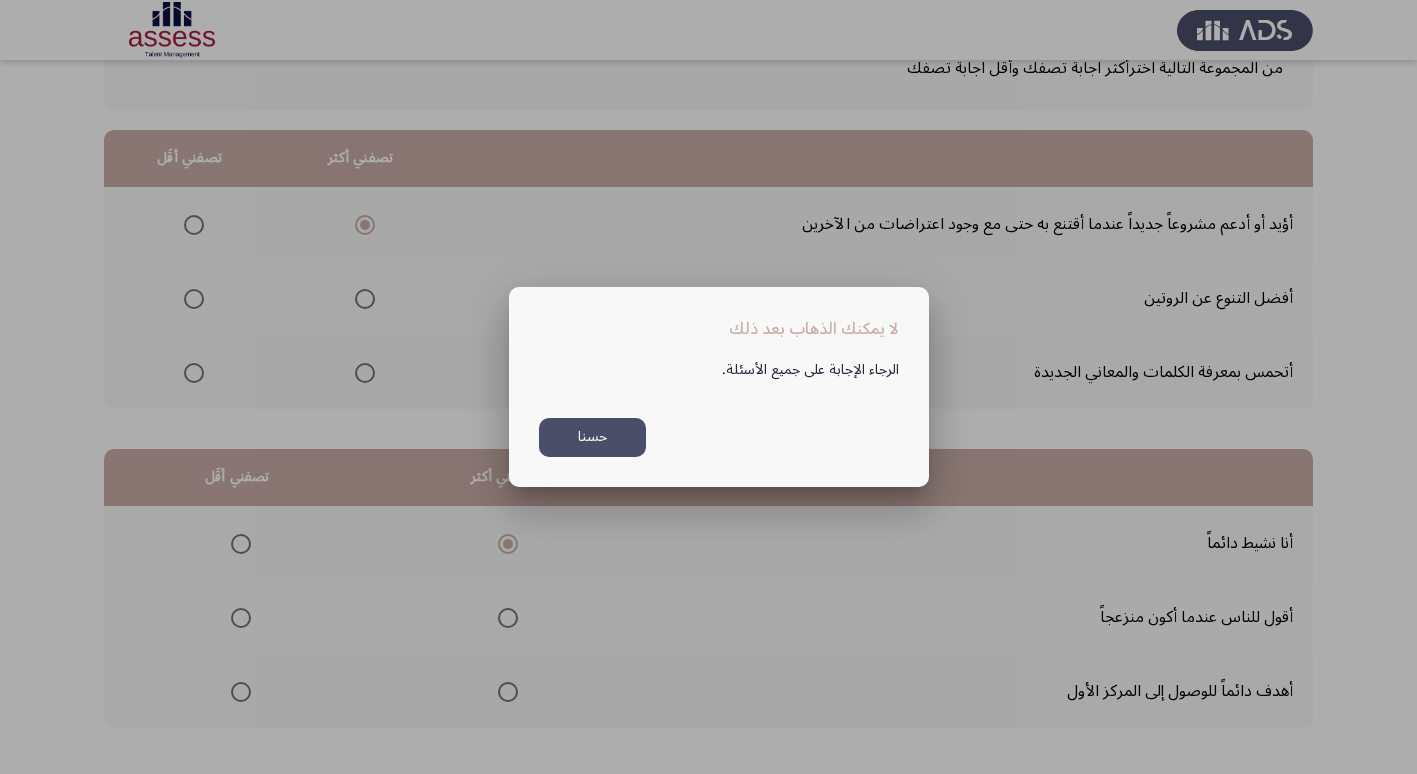 click at bounding box center [708, 387] 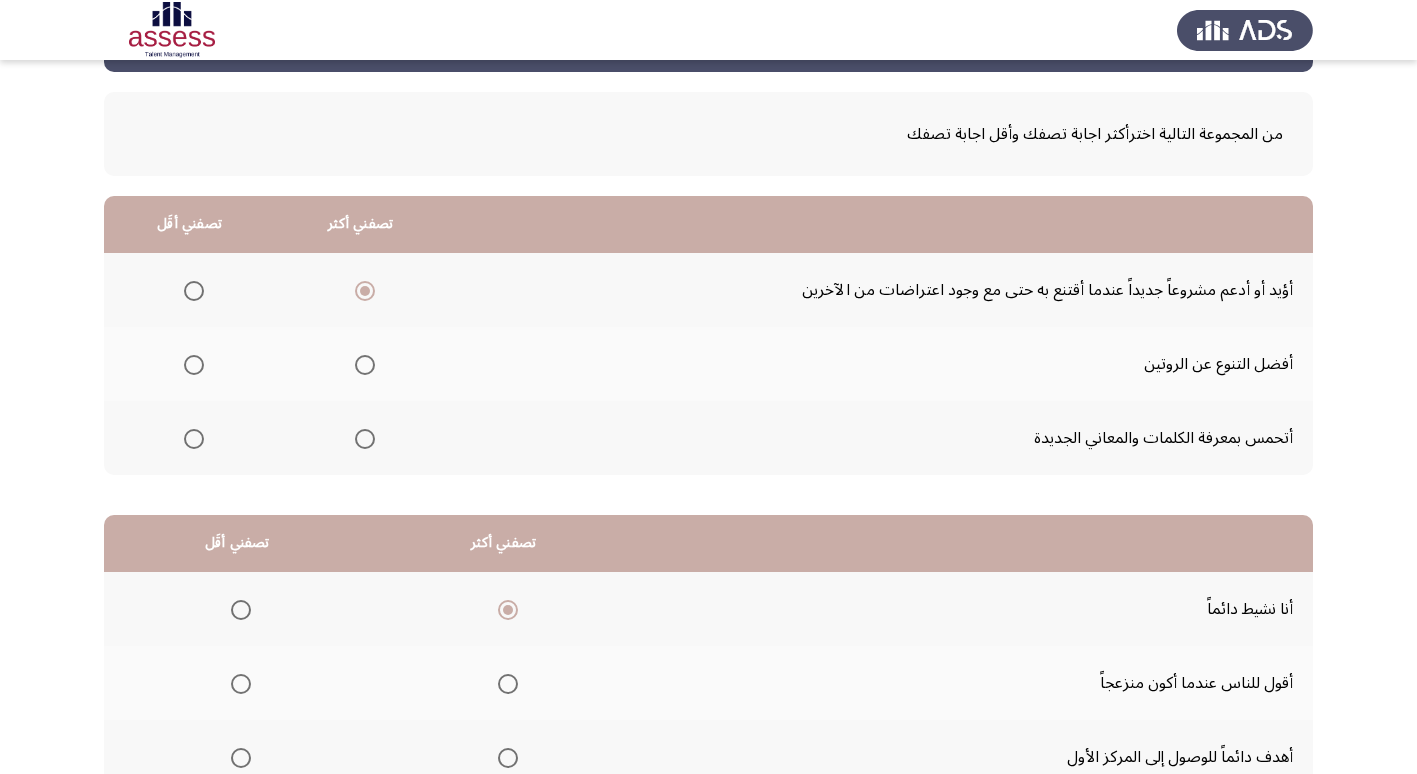 scroll, scrollTop: 142, scrollLeft: 0, axis: vertical 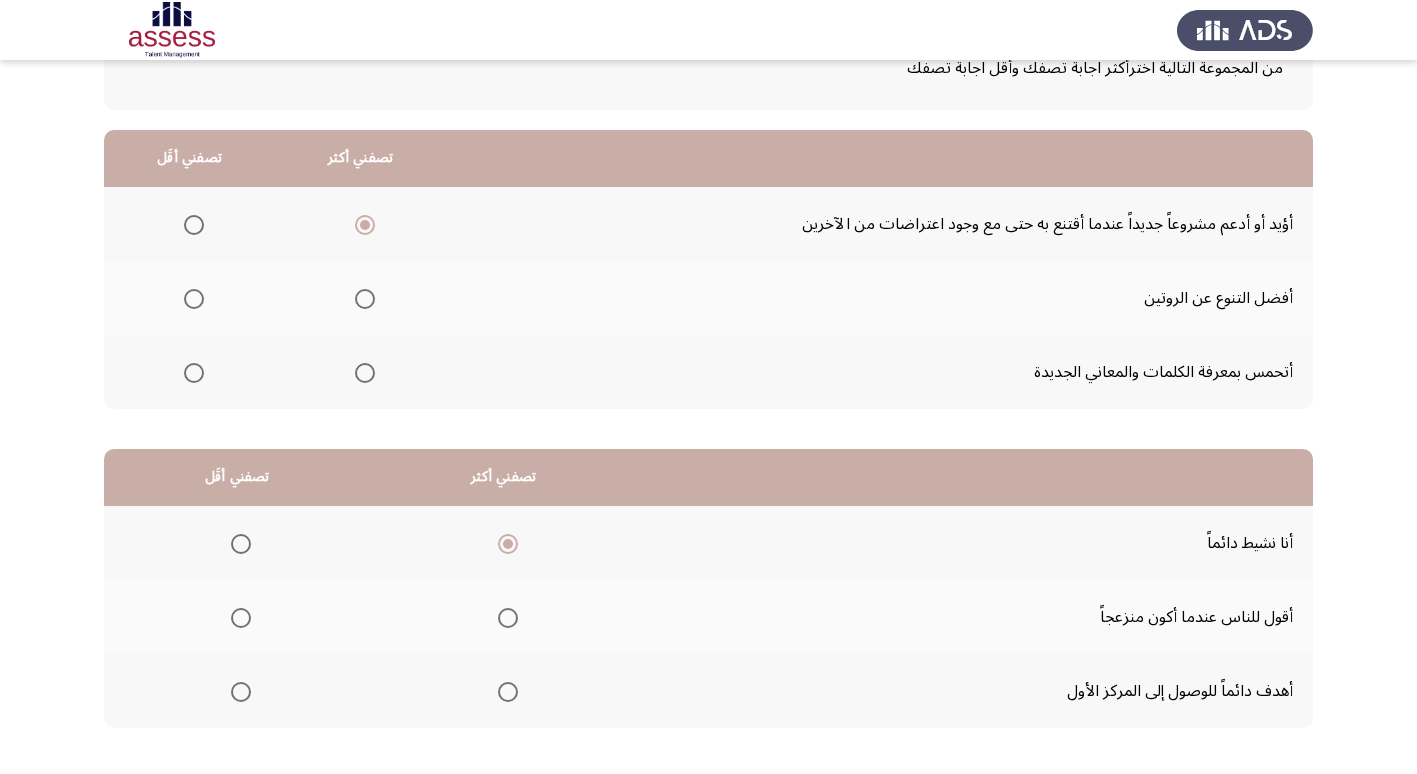 click at bounding box center [365, 299] 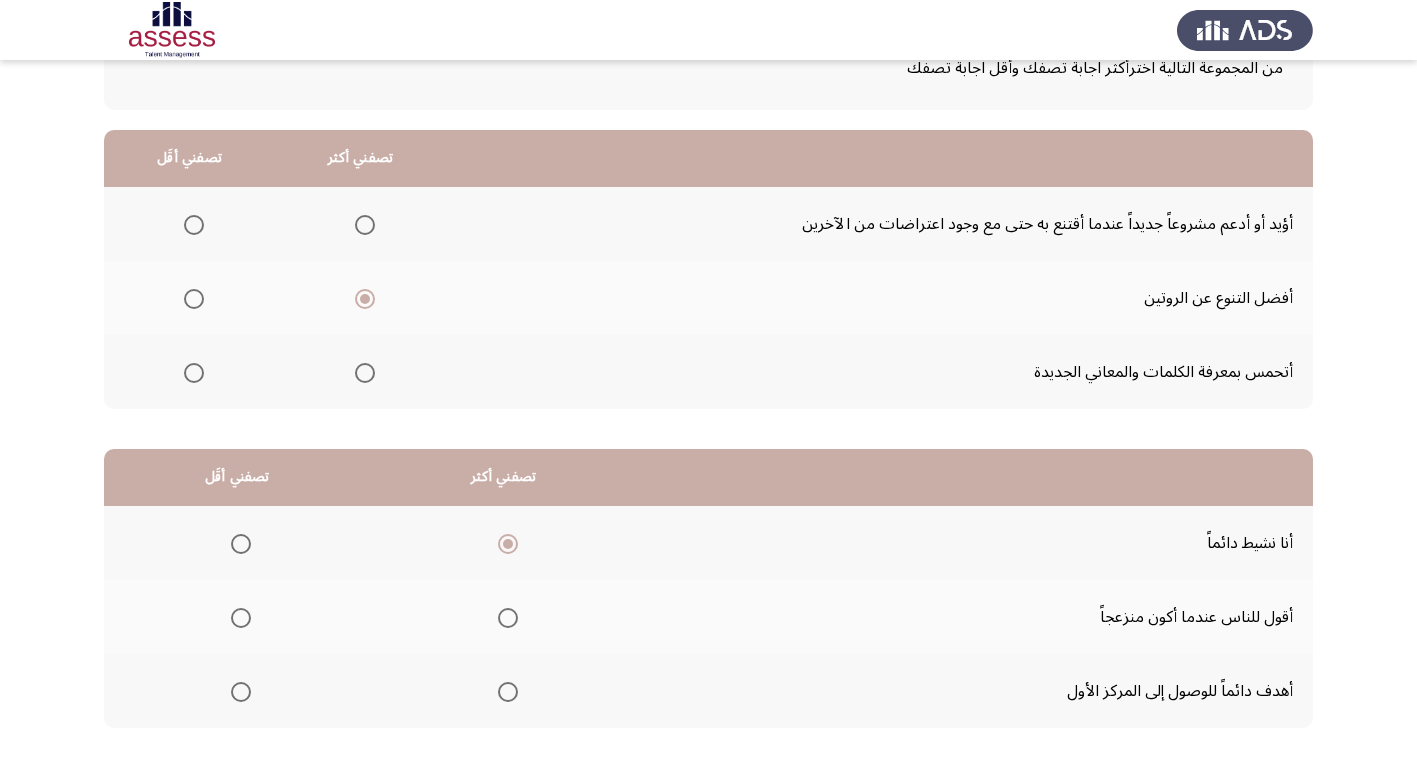 click at bounding box center (361, 224) 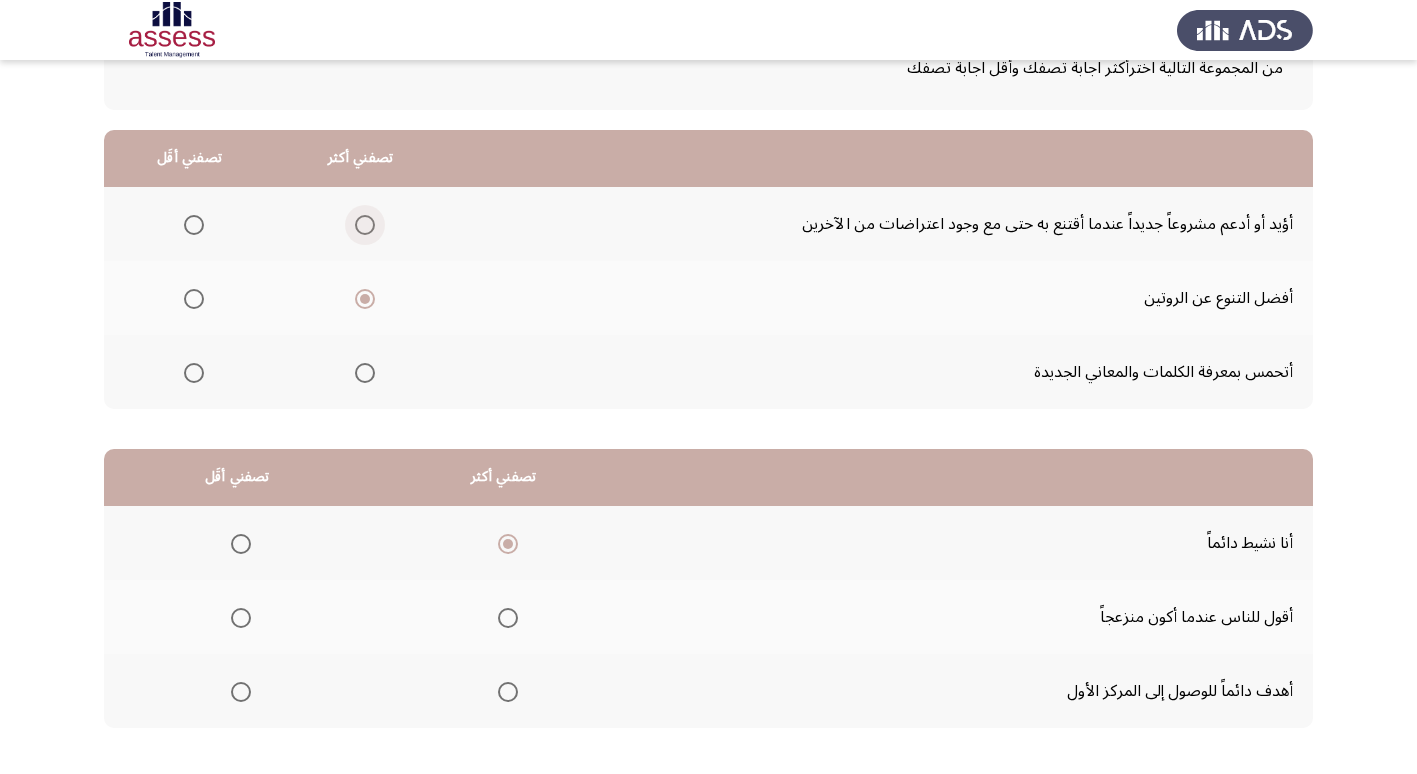 click at bounding box center (365, 225) 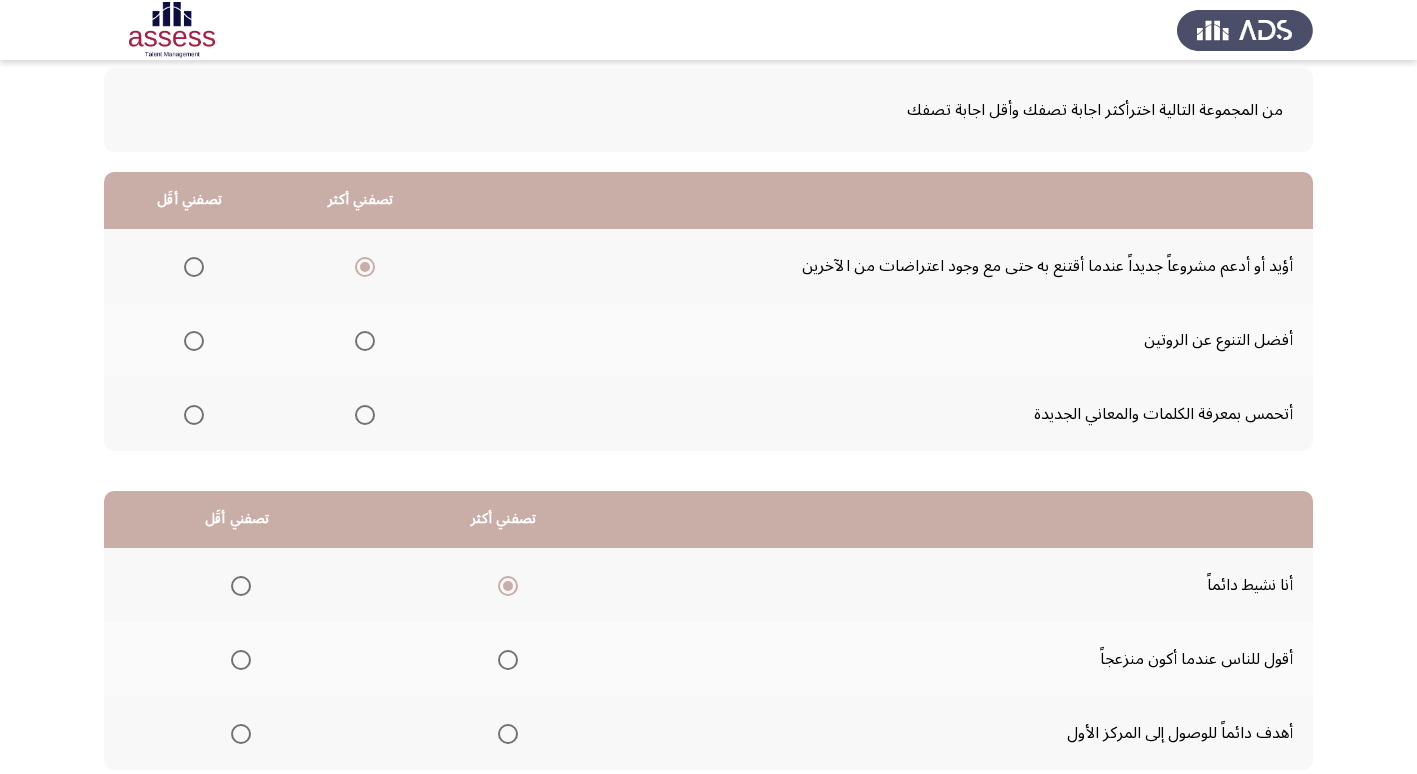 scroll, scrollTop: 142, scrollLeft: 0, axis: vertical 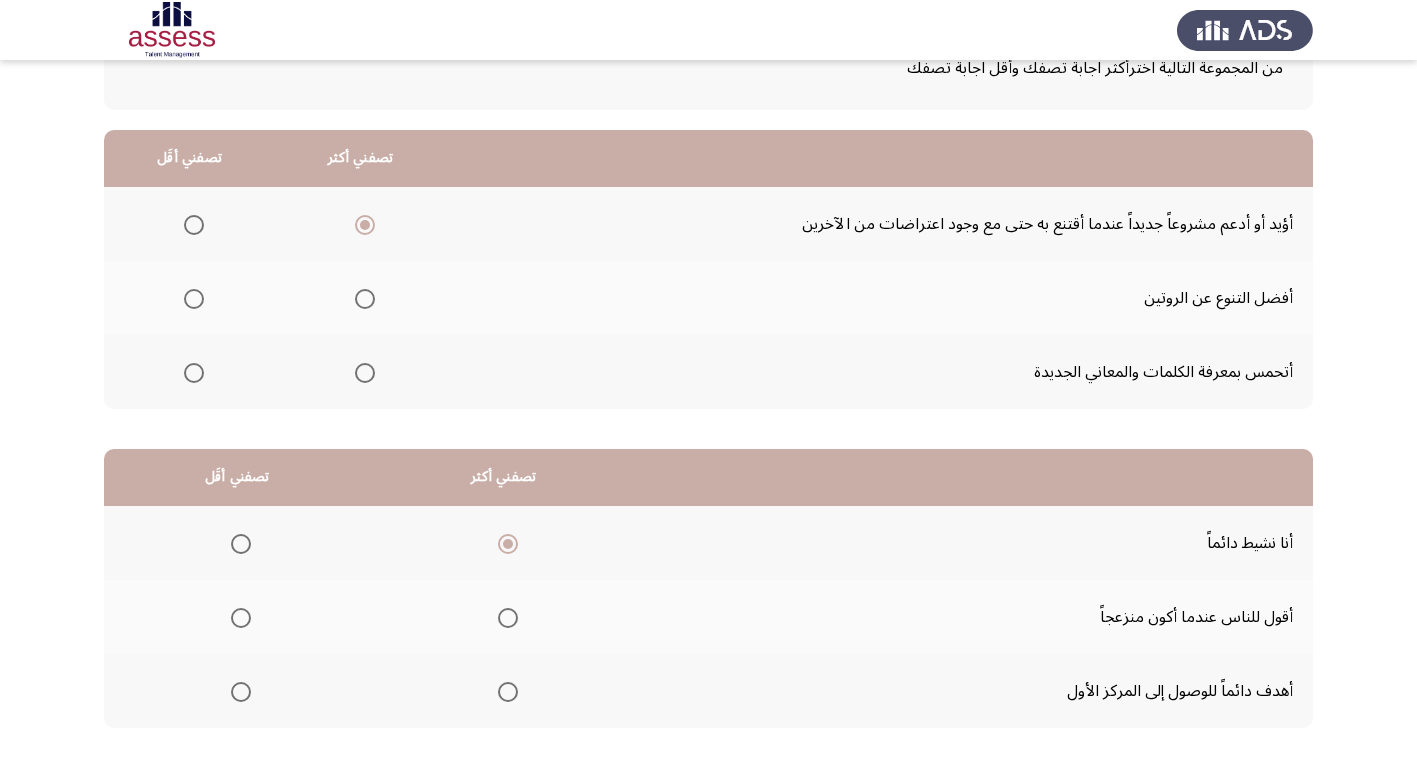click on "التالي" 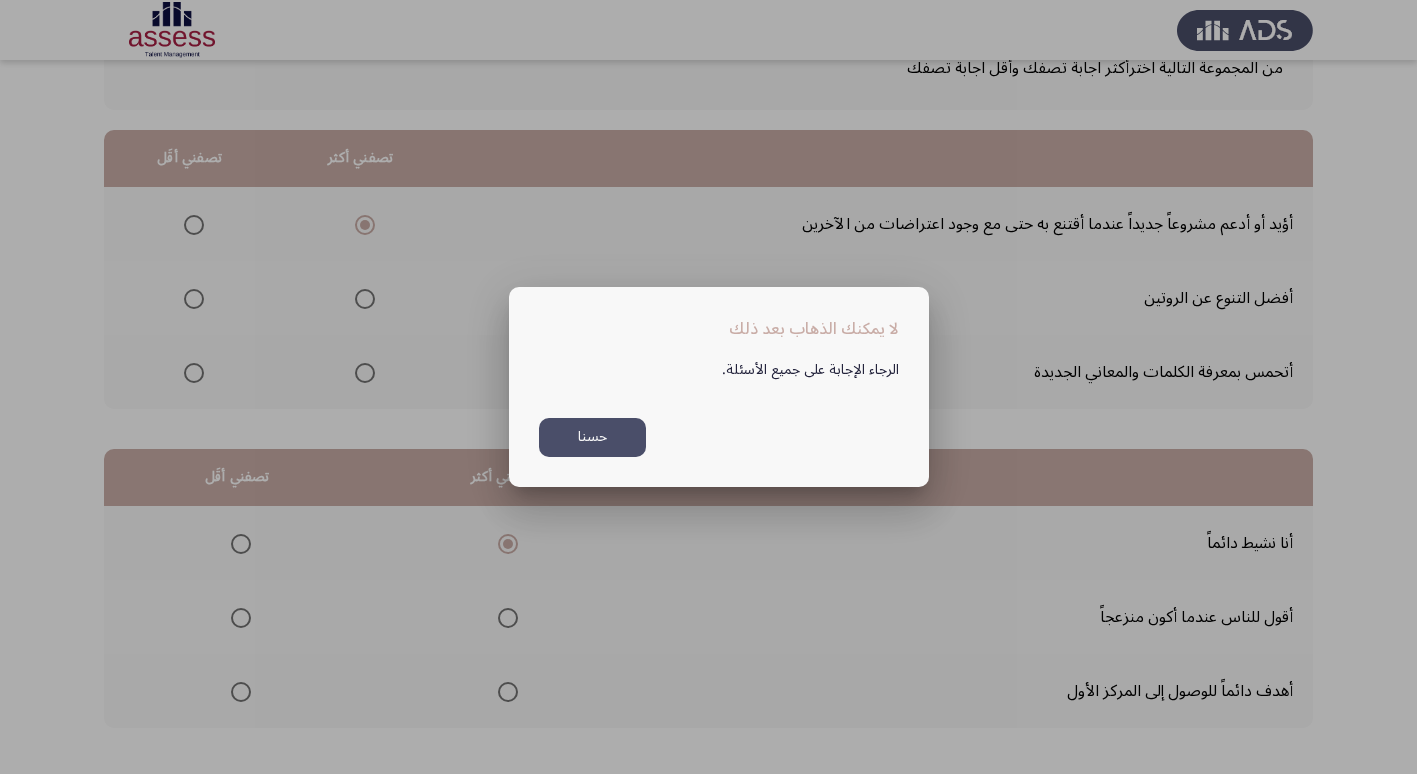 click at bounding box center (708, 387) 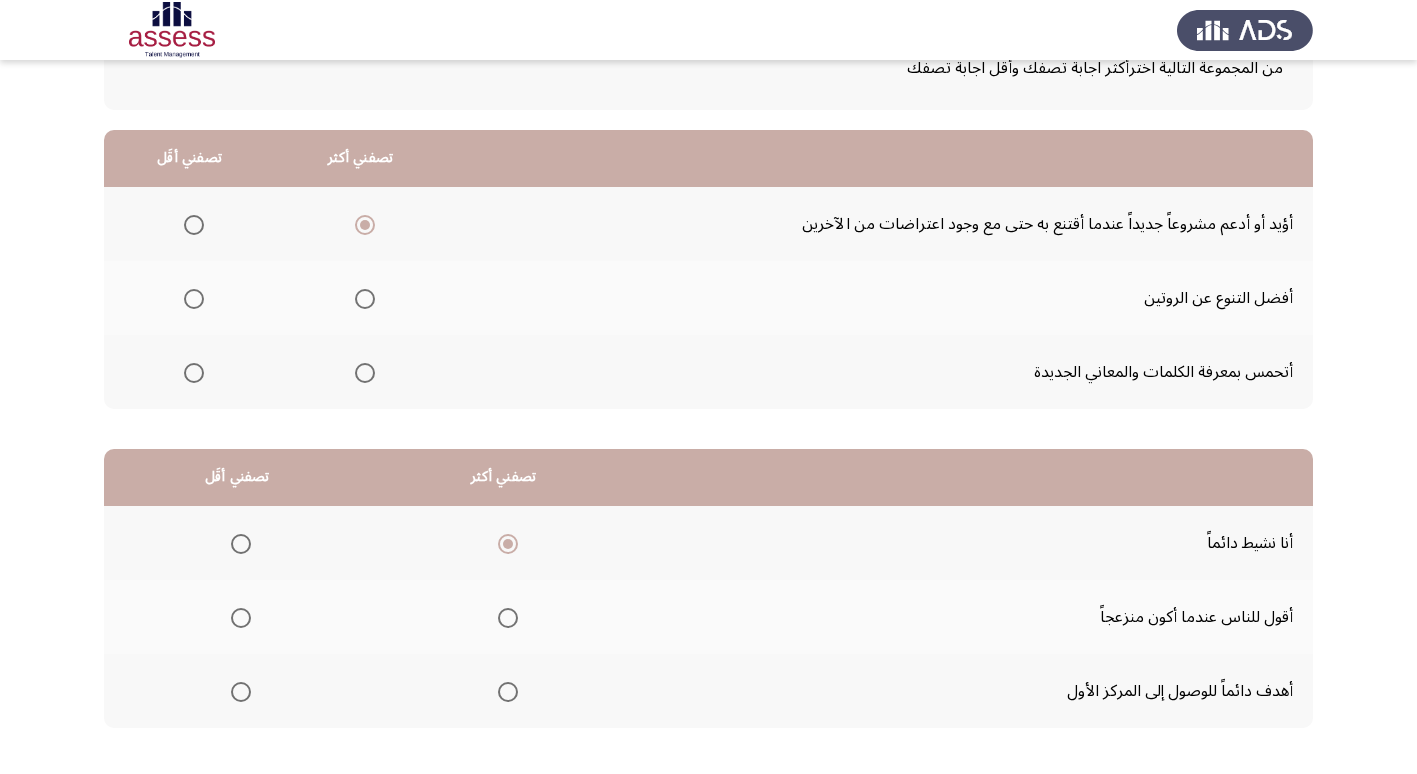 click on "التالي" 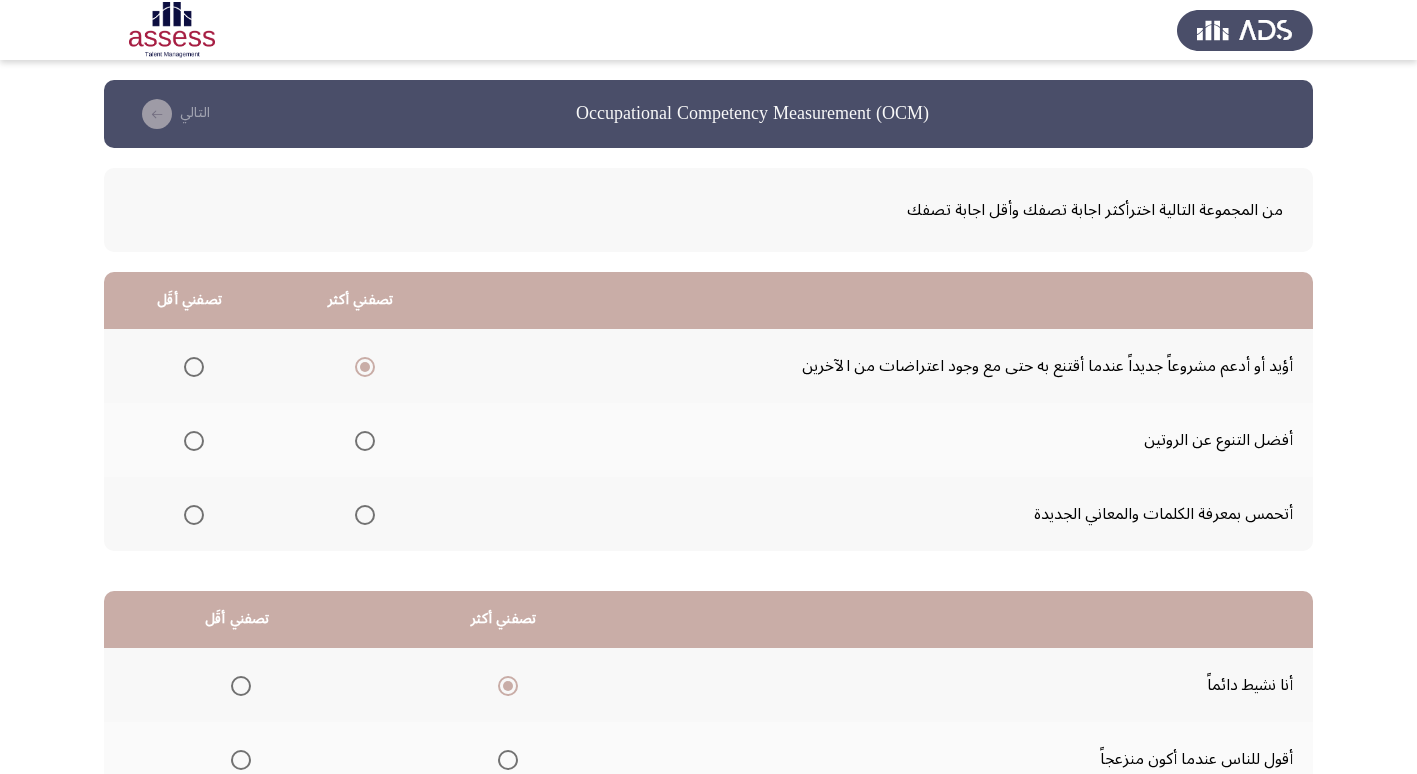 scroll, scrollTop: 142, scrollLeft: 0, axis: vertical 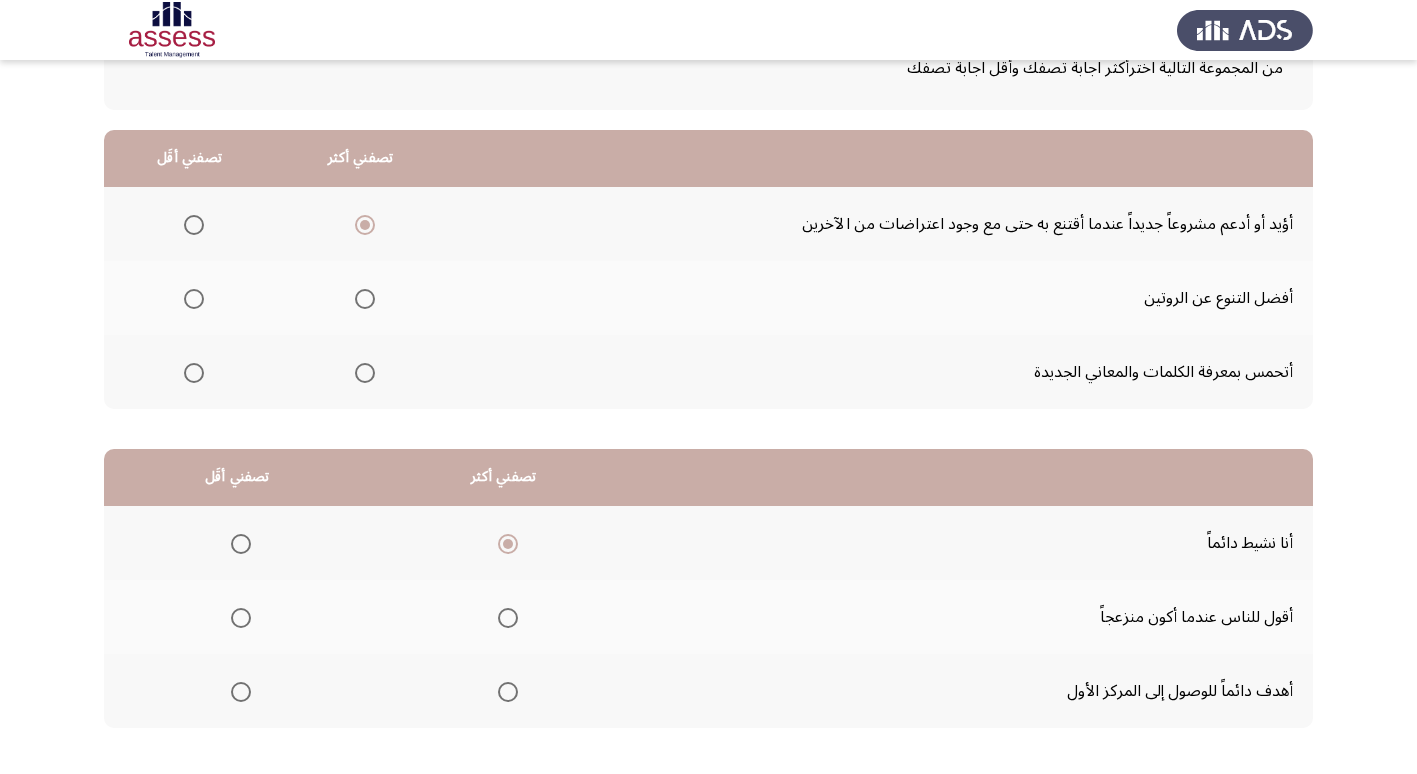 click at bounding box center [241, 544] 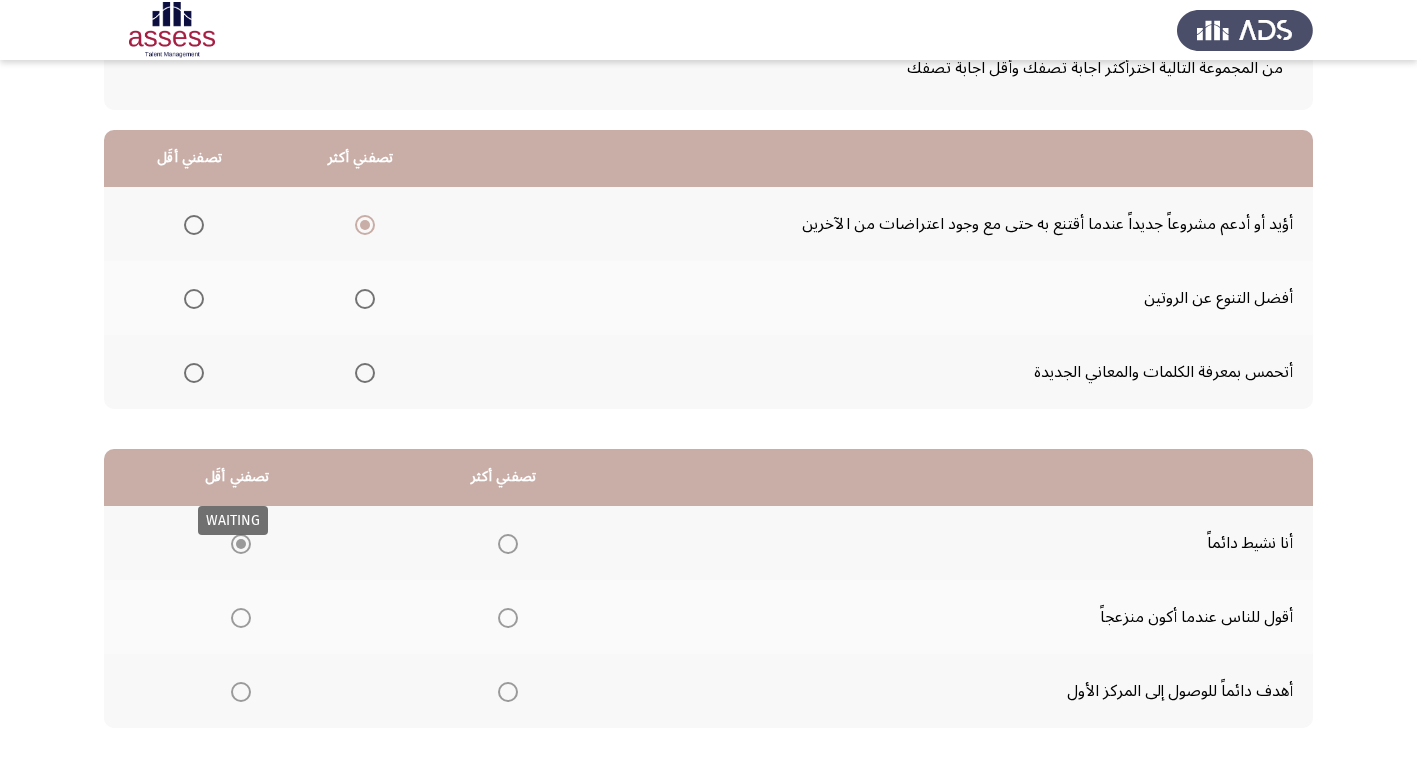 click at bounding box center (241, 544) 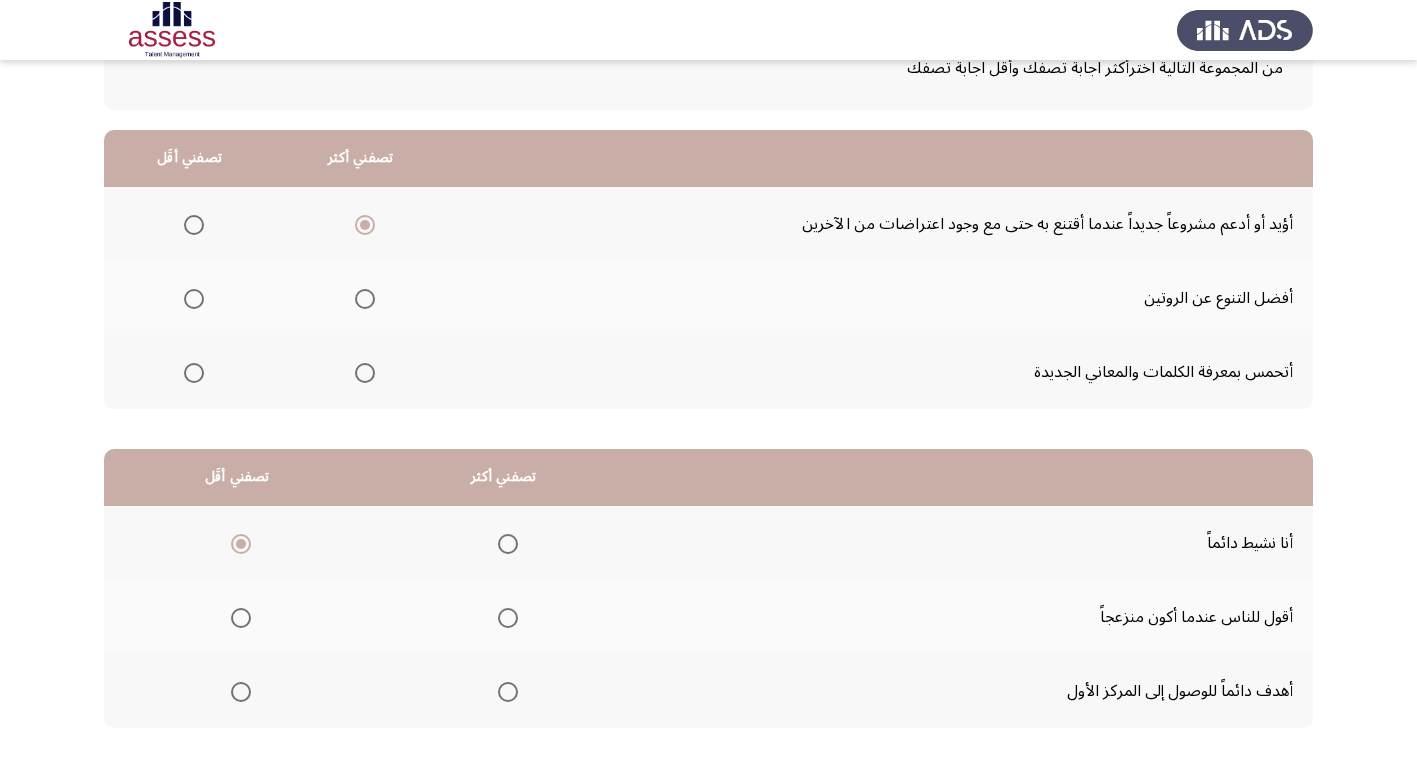 click at bounding box center (241, 692) 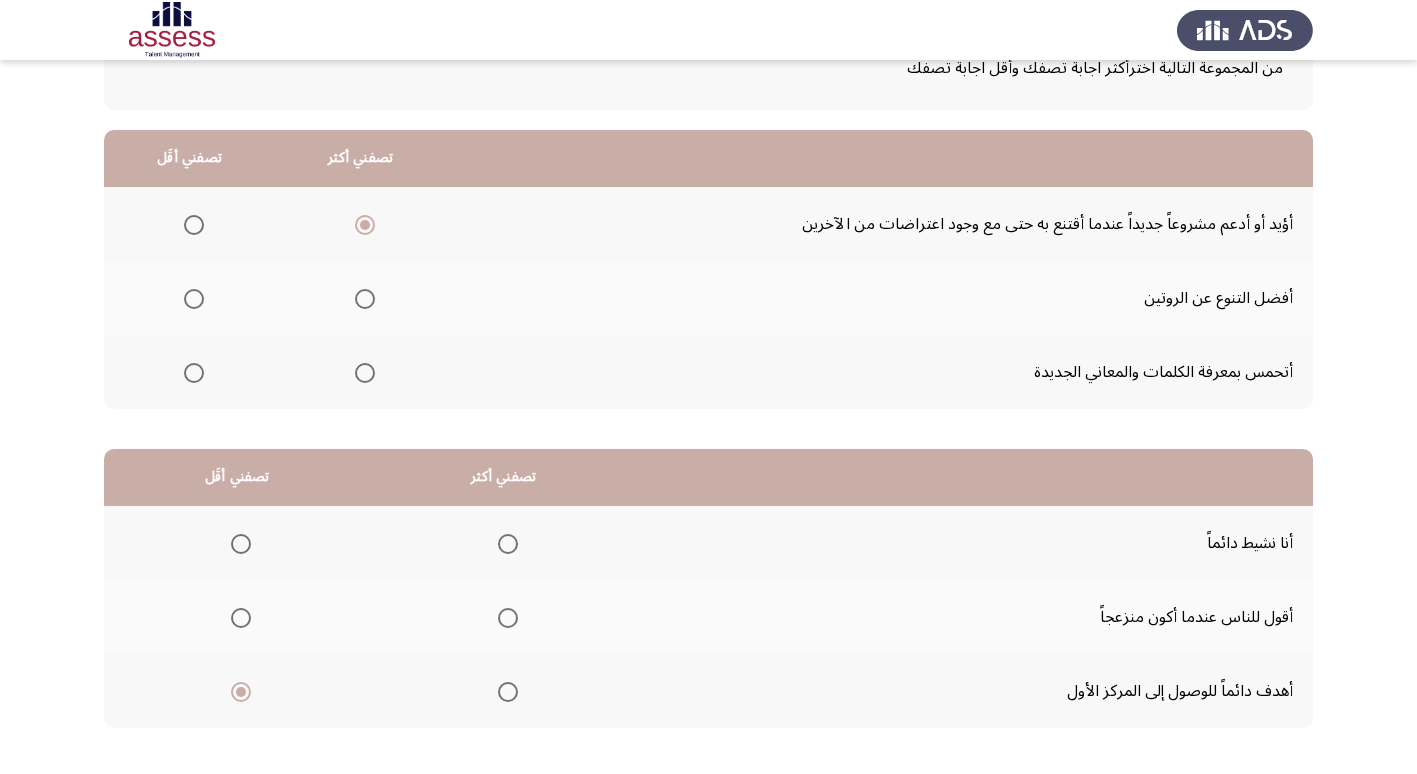 click on "التالي" 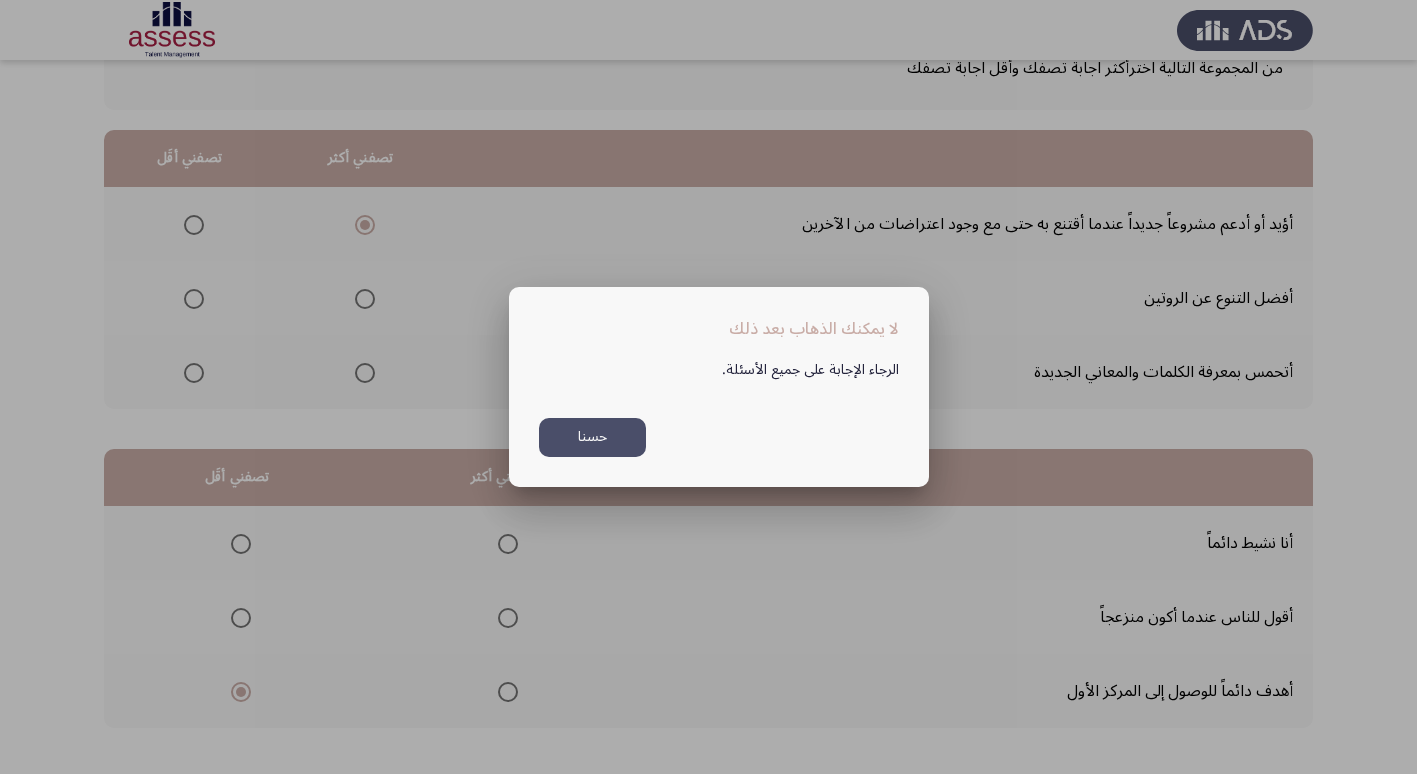 scroll, scrollTop: 0, scrollLeft: 0, axis: both 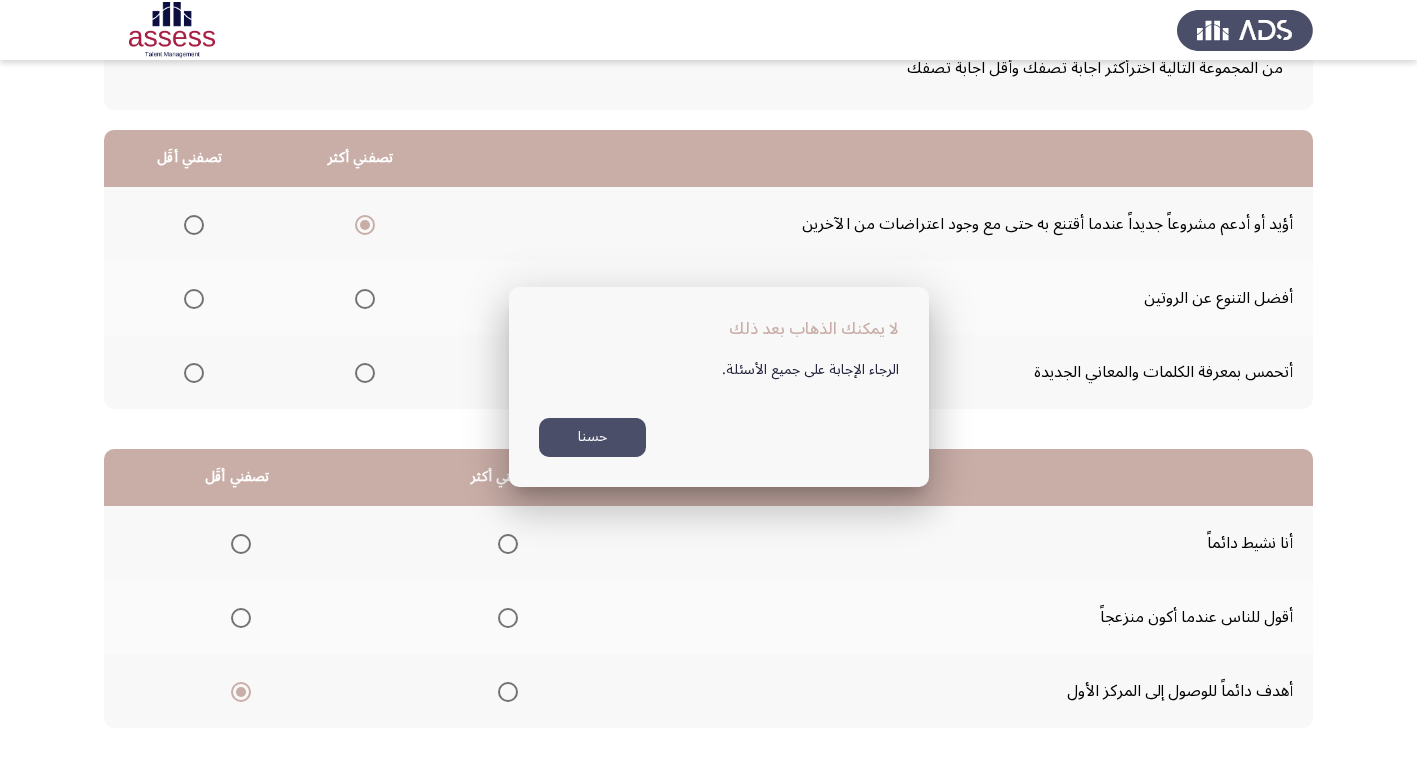 click on "حسنا" at bounding box center (592, 437) 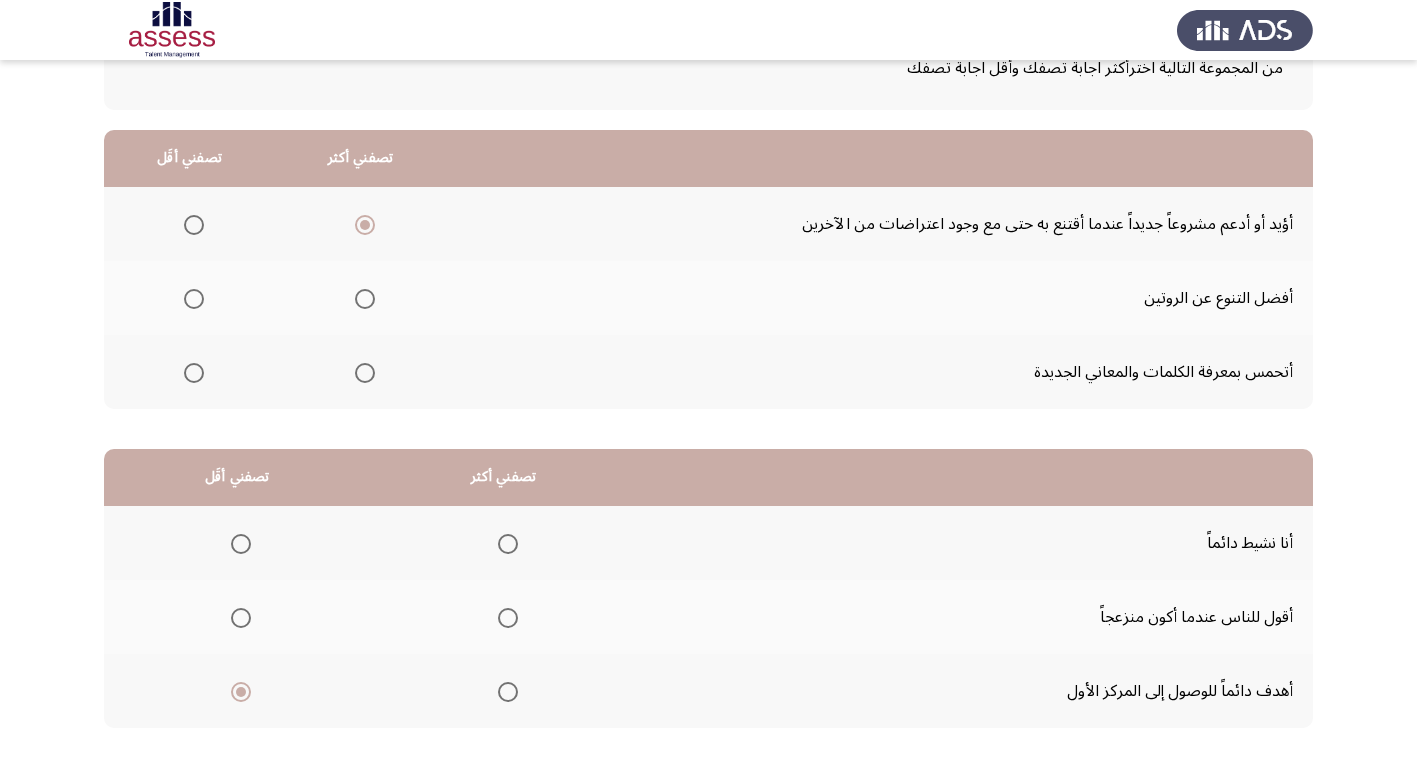 click at bounding box center [241, 618] 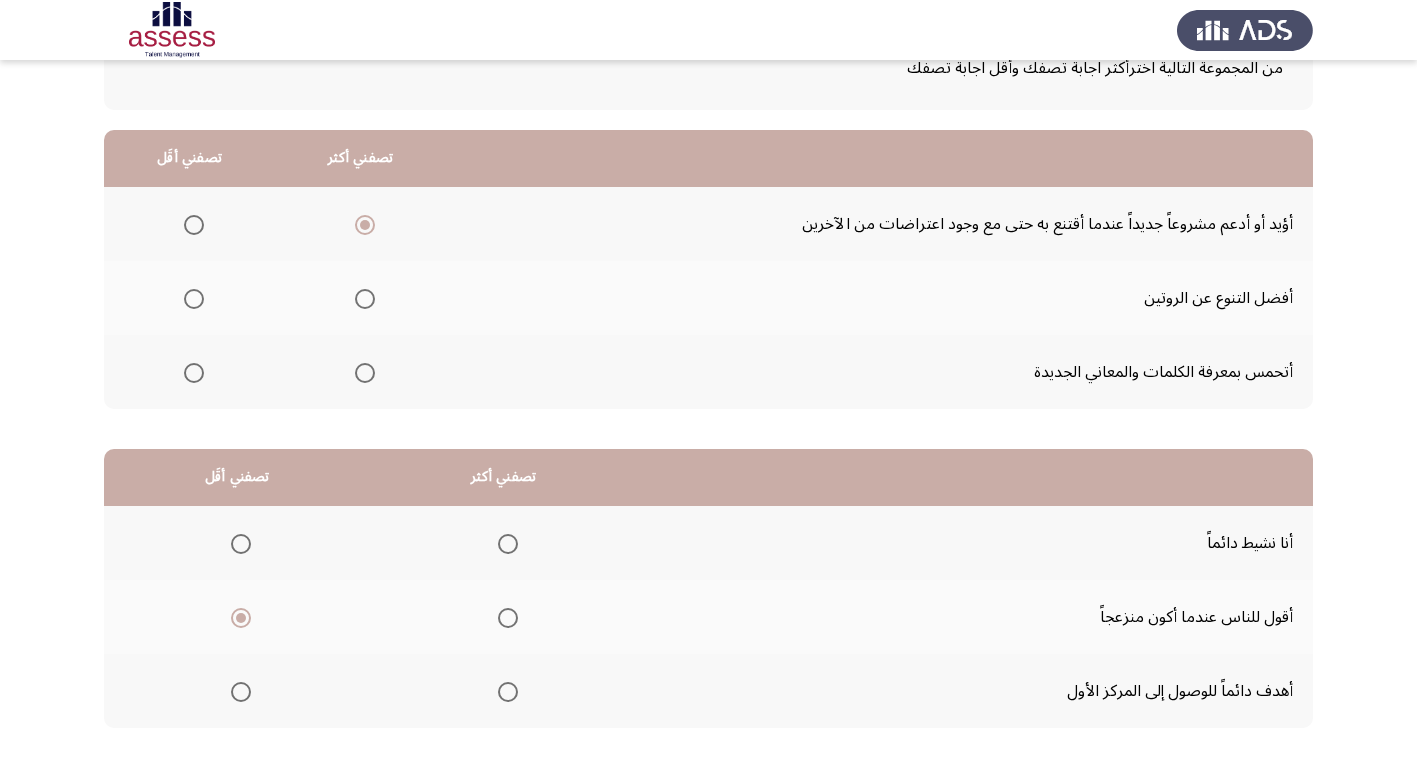click at bounding box center (241, 544) 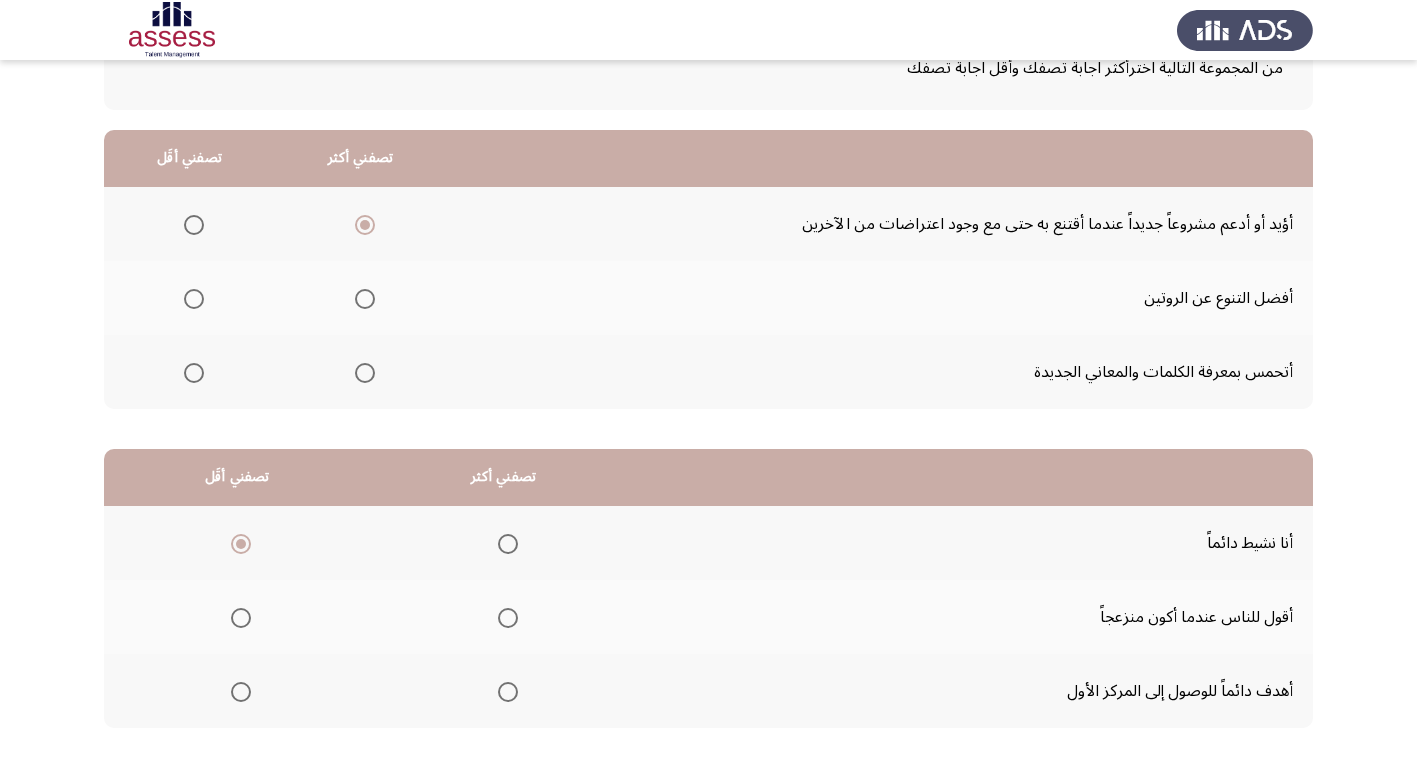 click at bounding box center (508, 618) 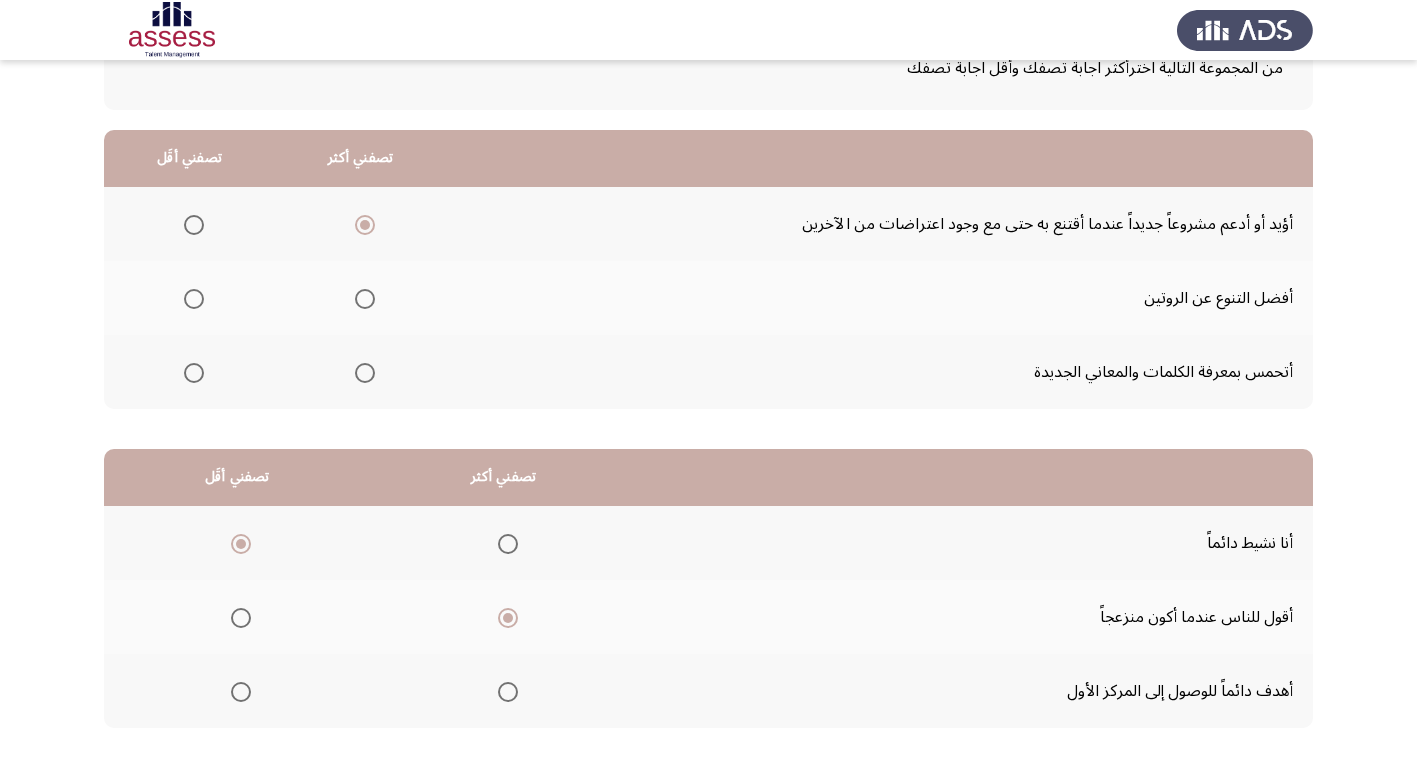click at bounding box center [508, 692] 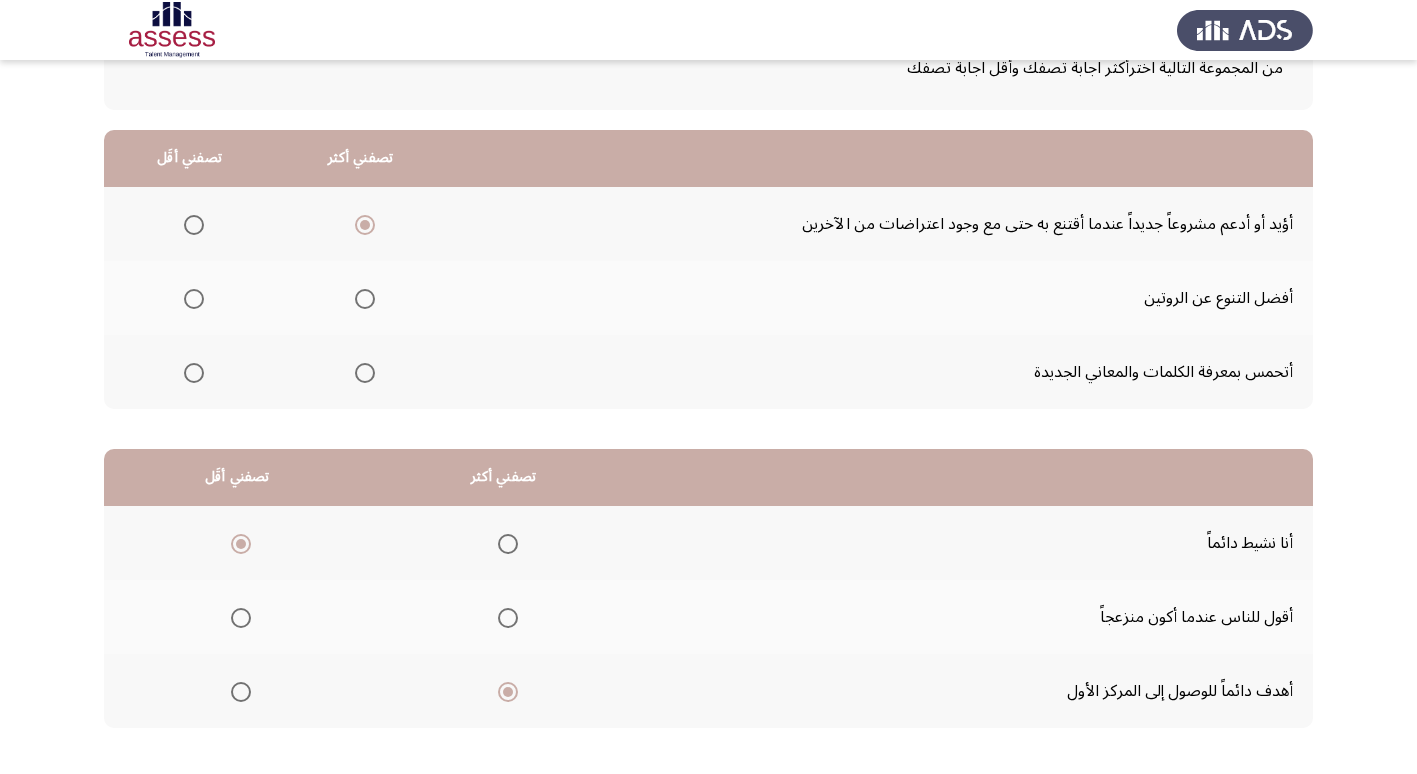 click at bounding box center (241, 544) 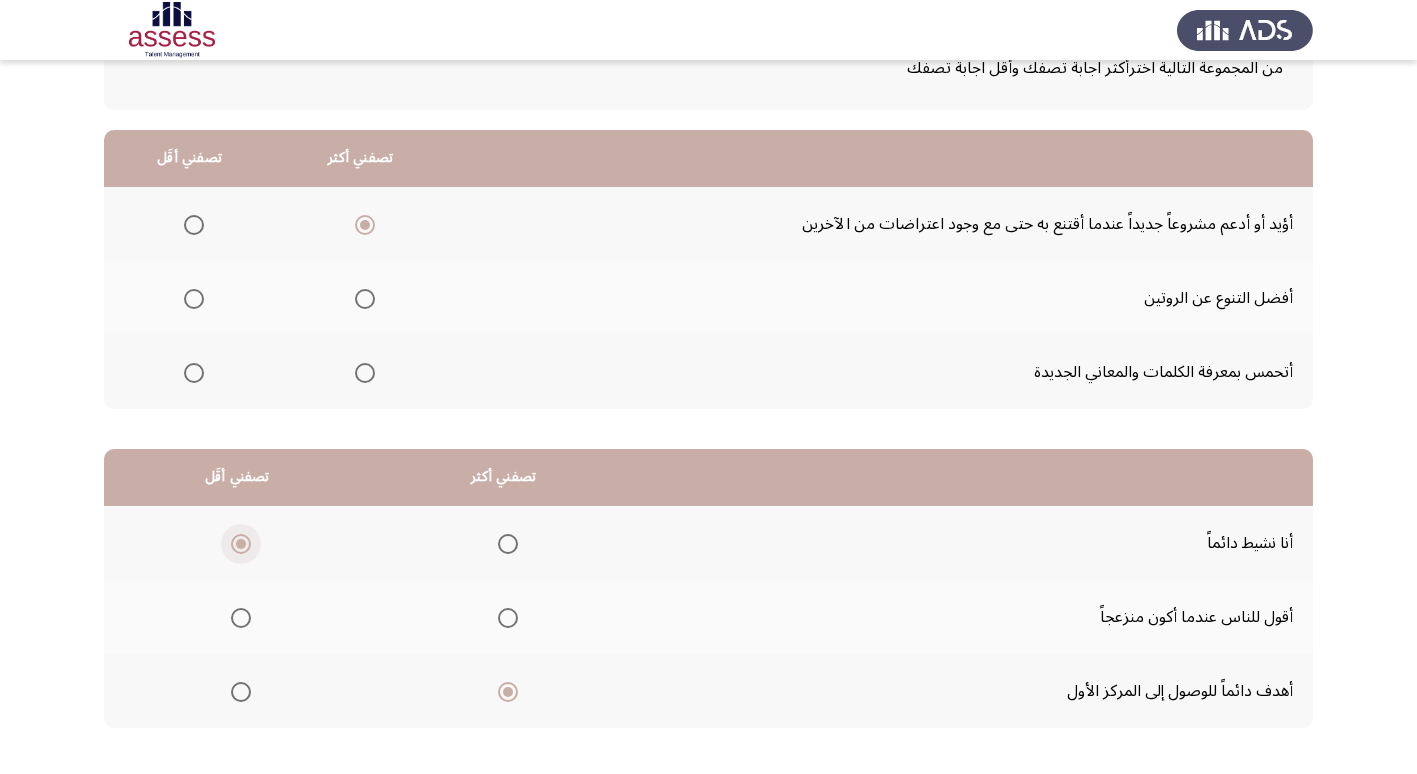 click at bounding box center (241, 544) 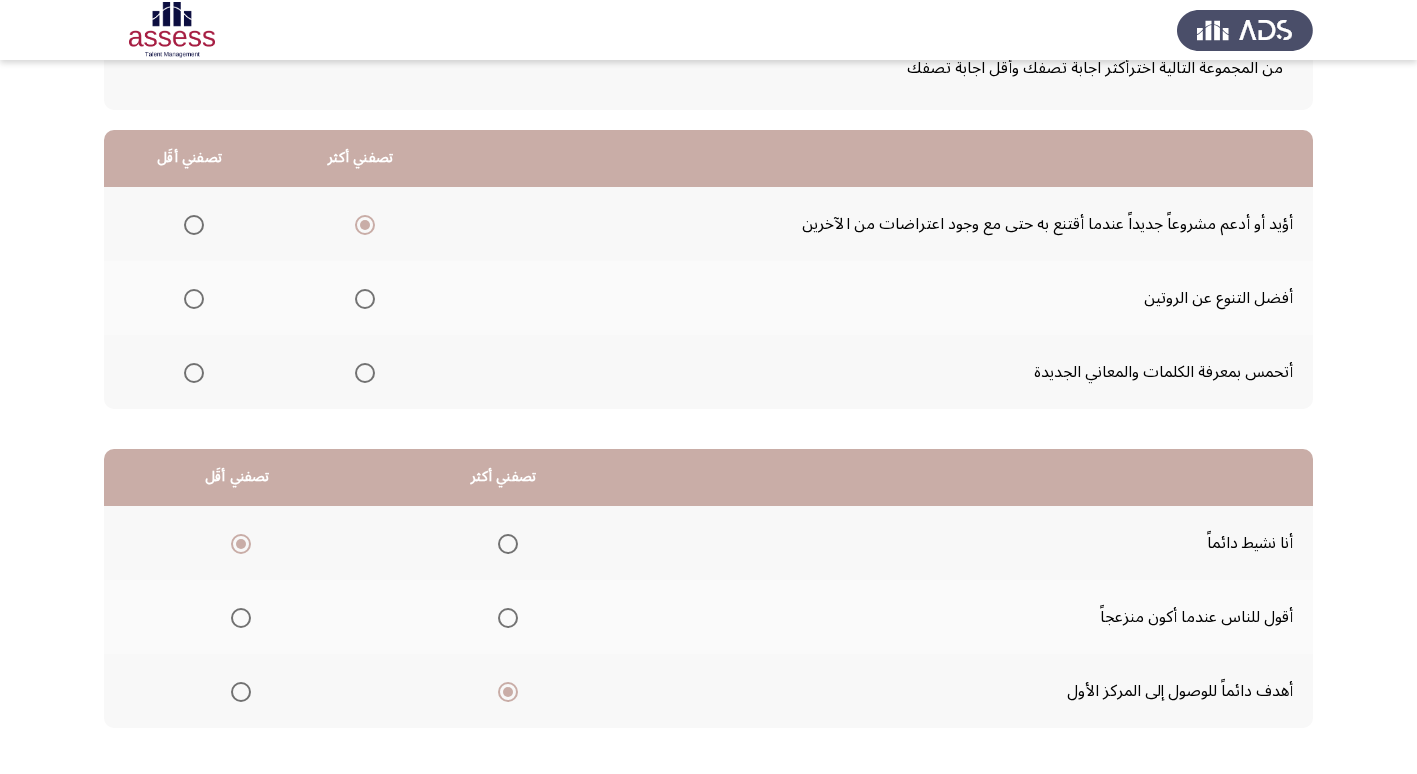 click 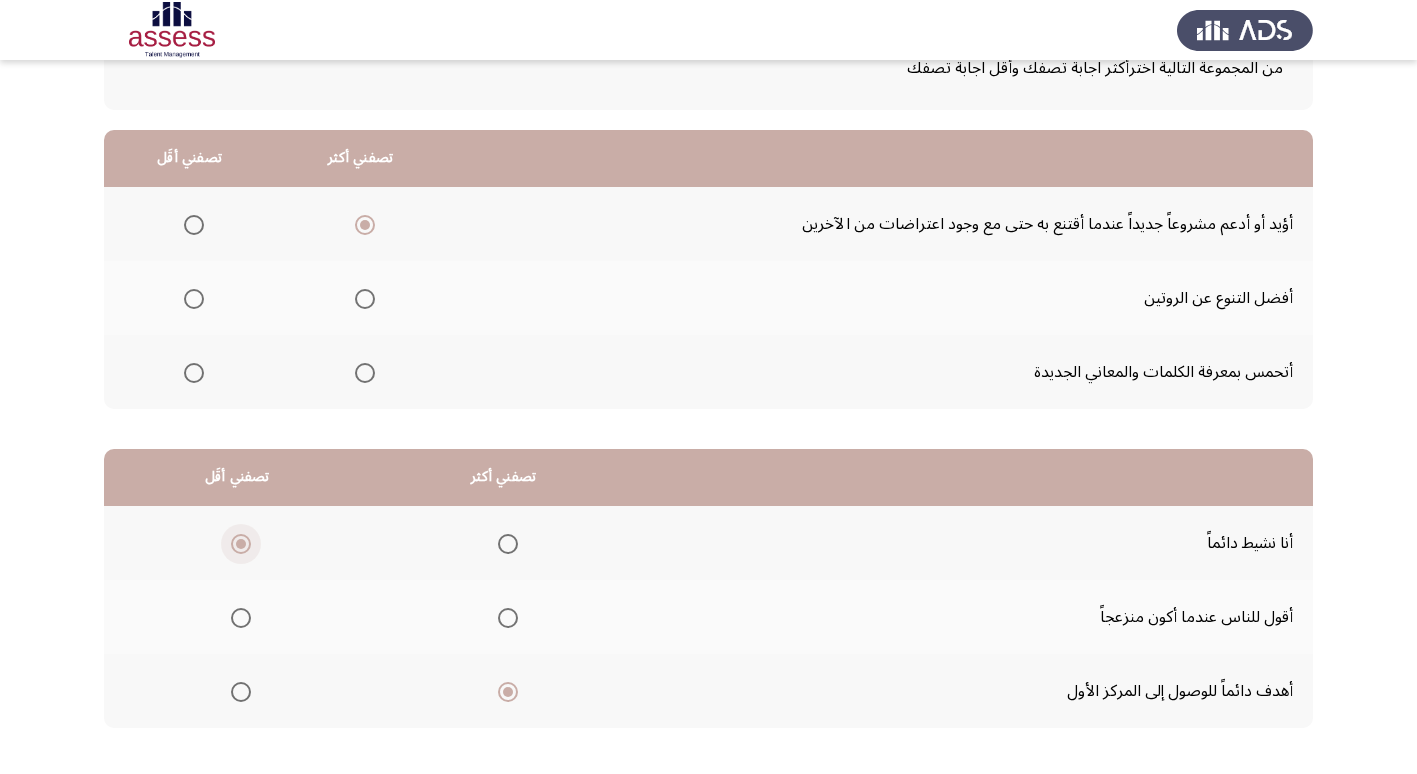click at bounding box center [241, 544] 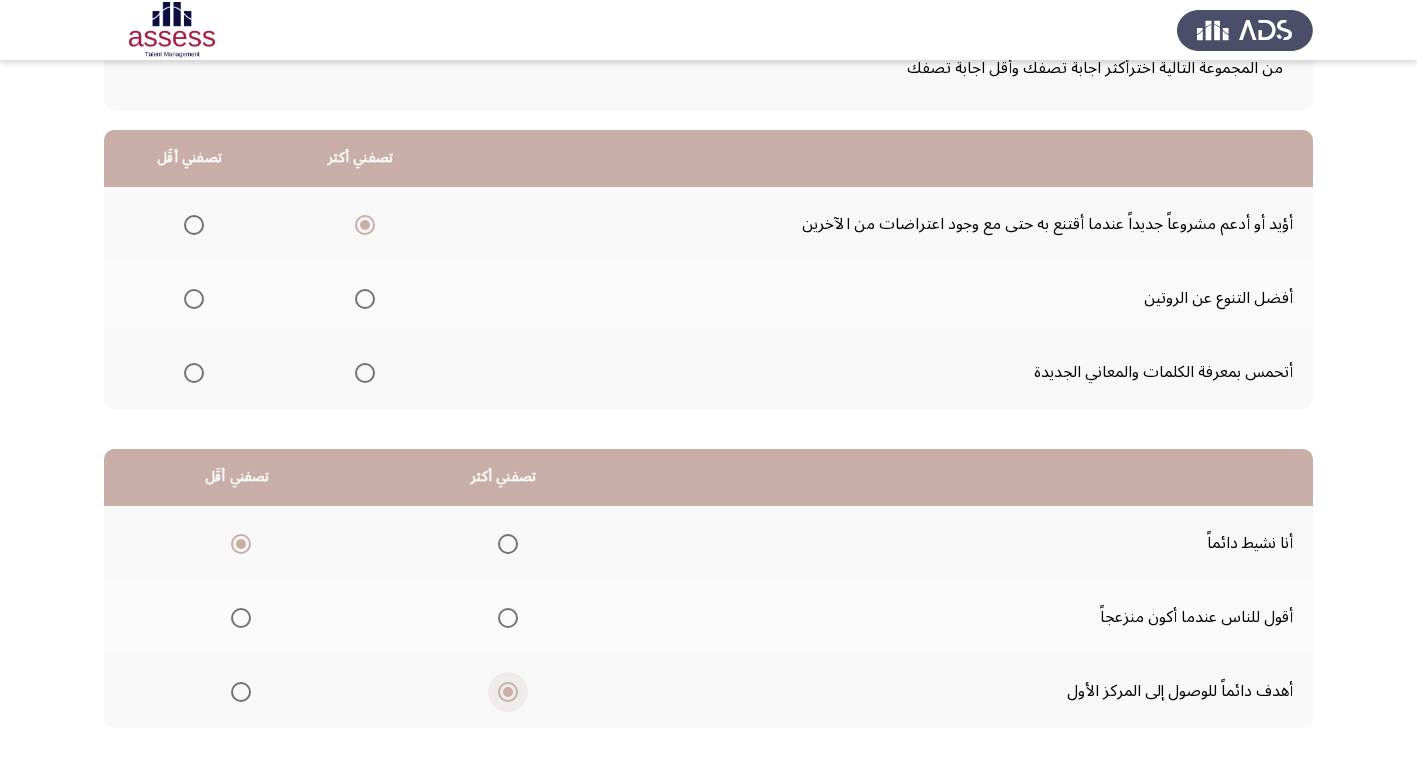click at bounding box center [508, 692] 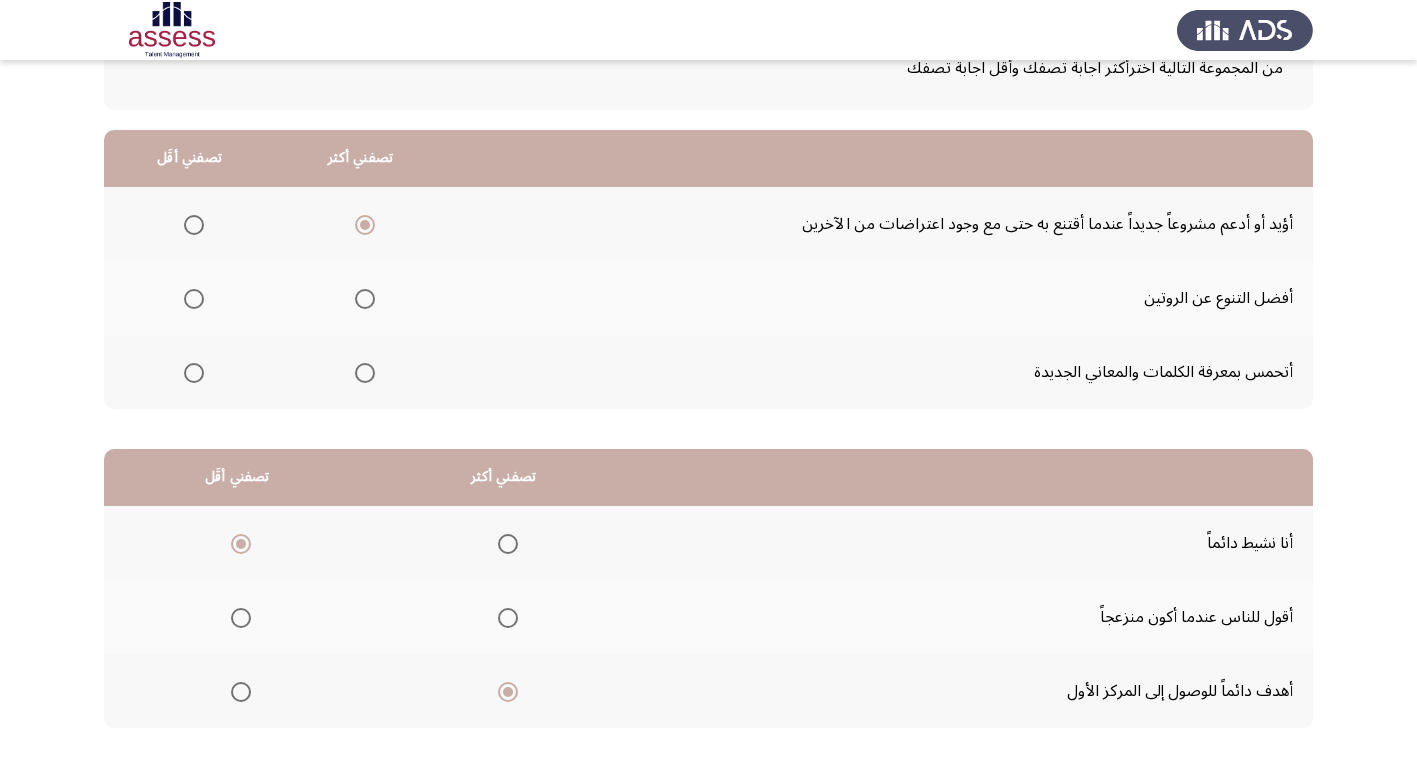 click at bounding box center (508, 692) 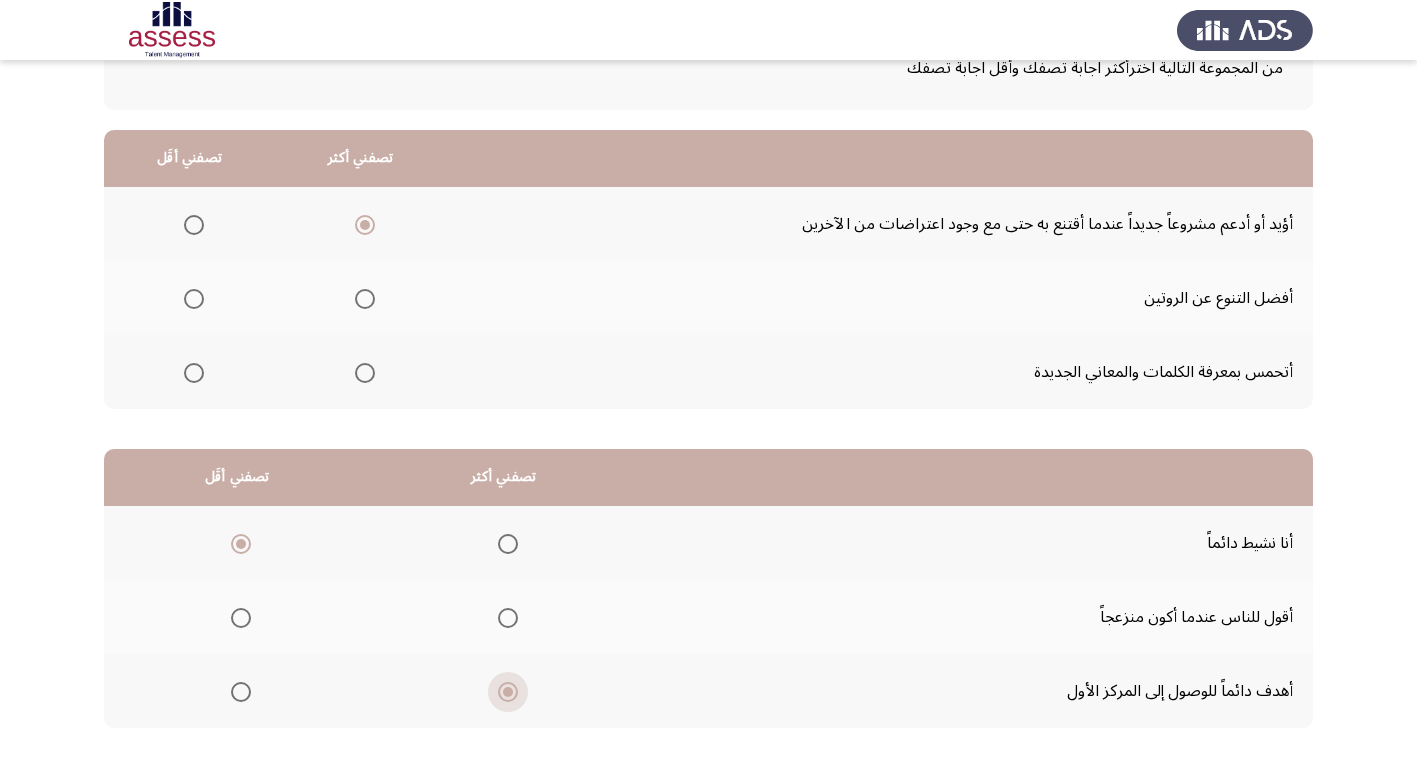 click at bounding box center [508, 692] 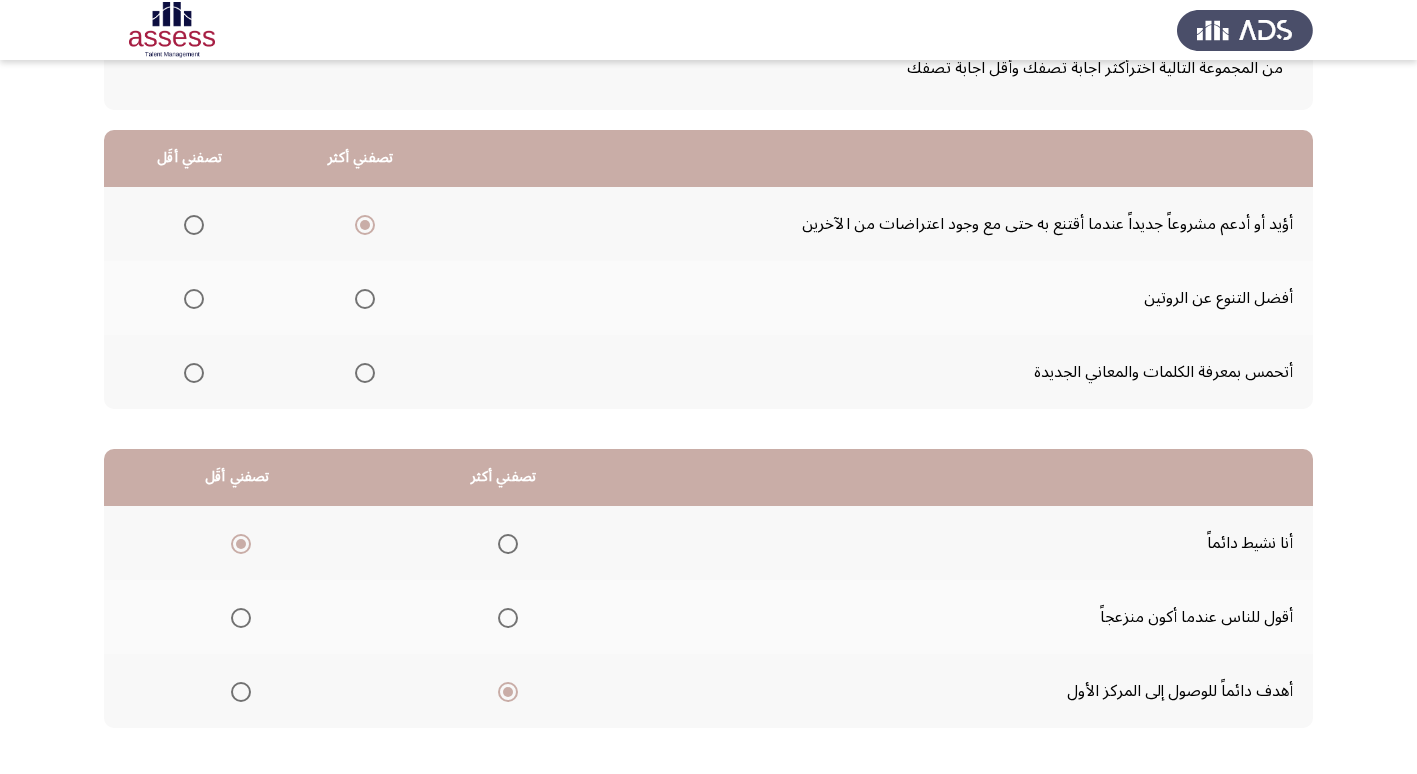 click at bounding box center [241, 544] 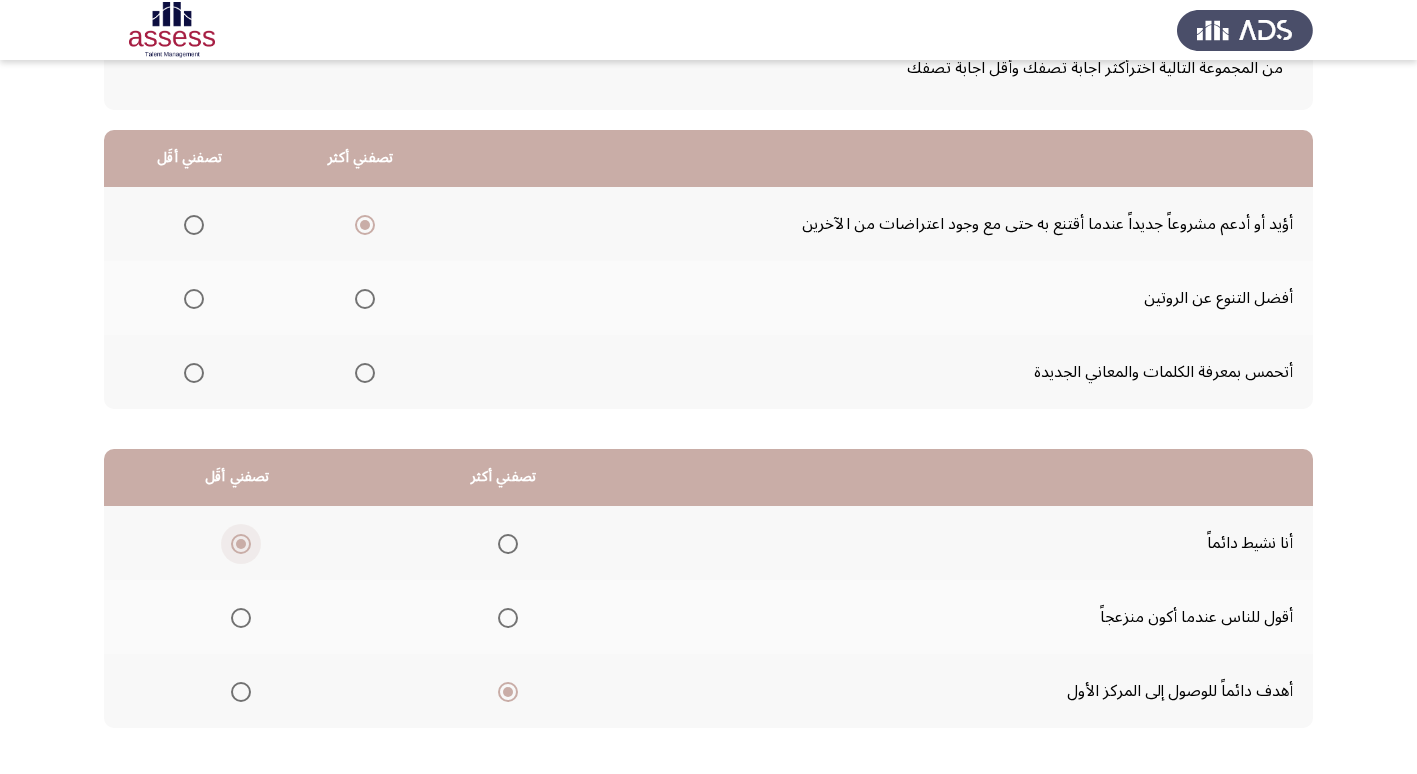 click at bounding box center [241, 544] 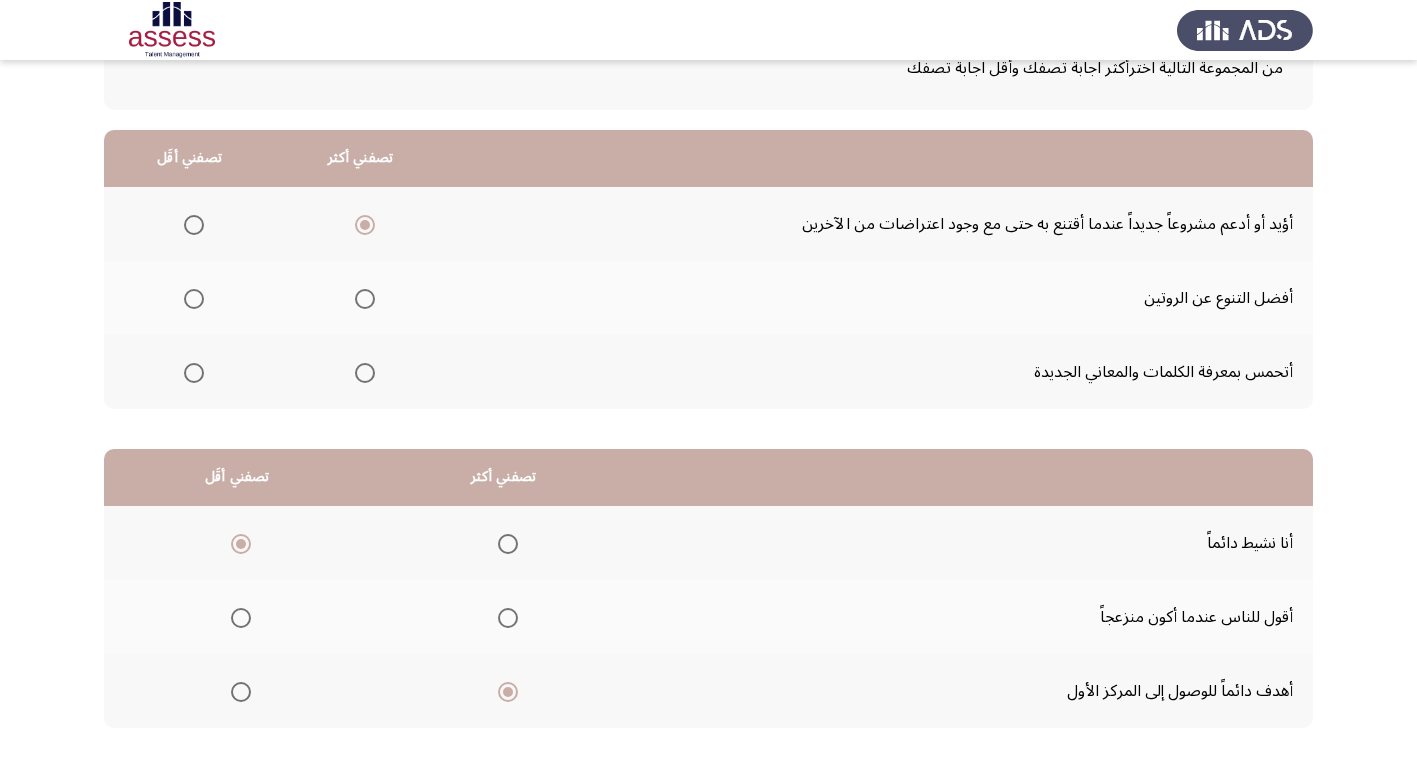 click at bounding box center [241, 544] 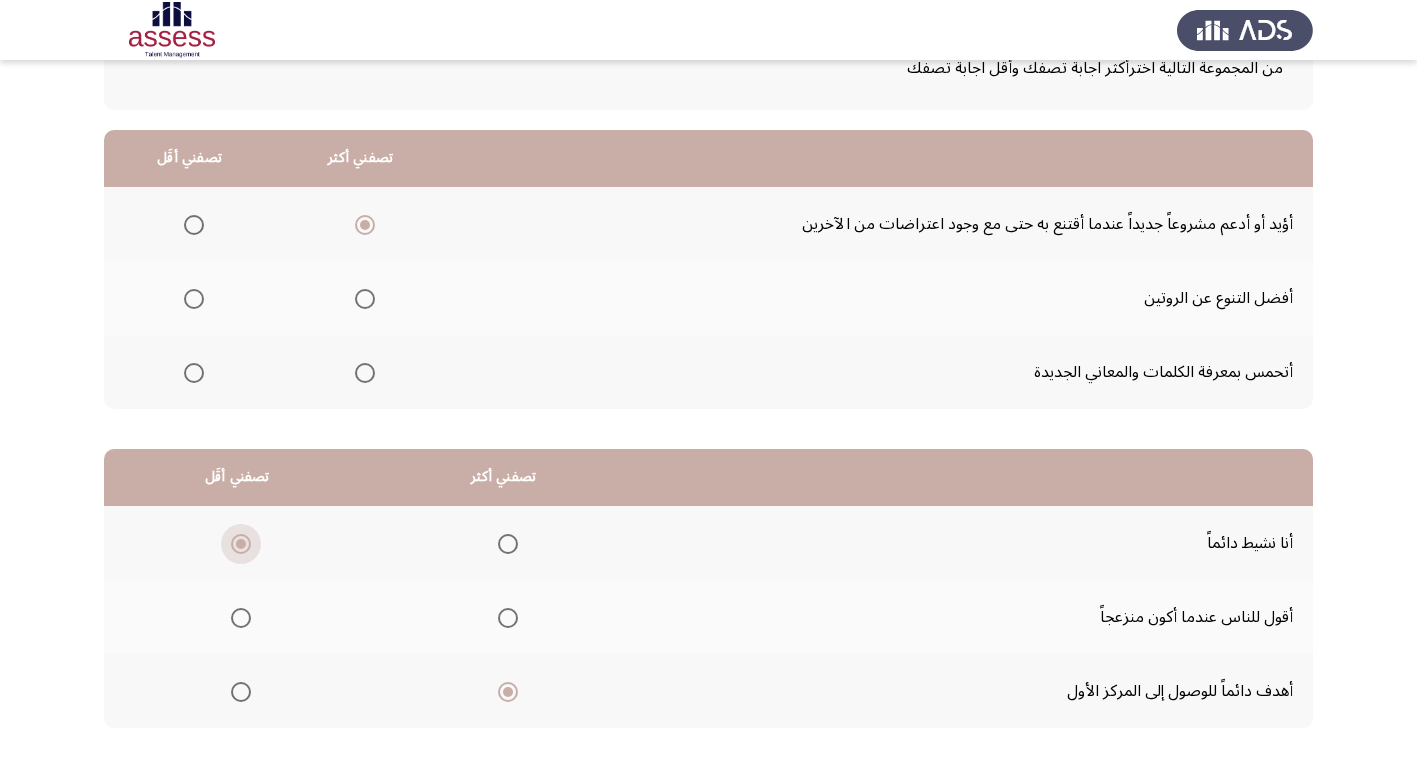 click at bounding box center [241, 544] 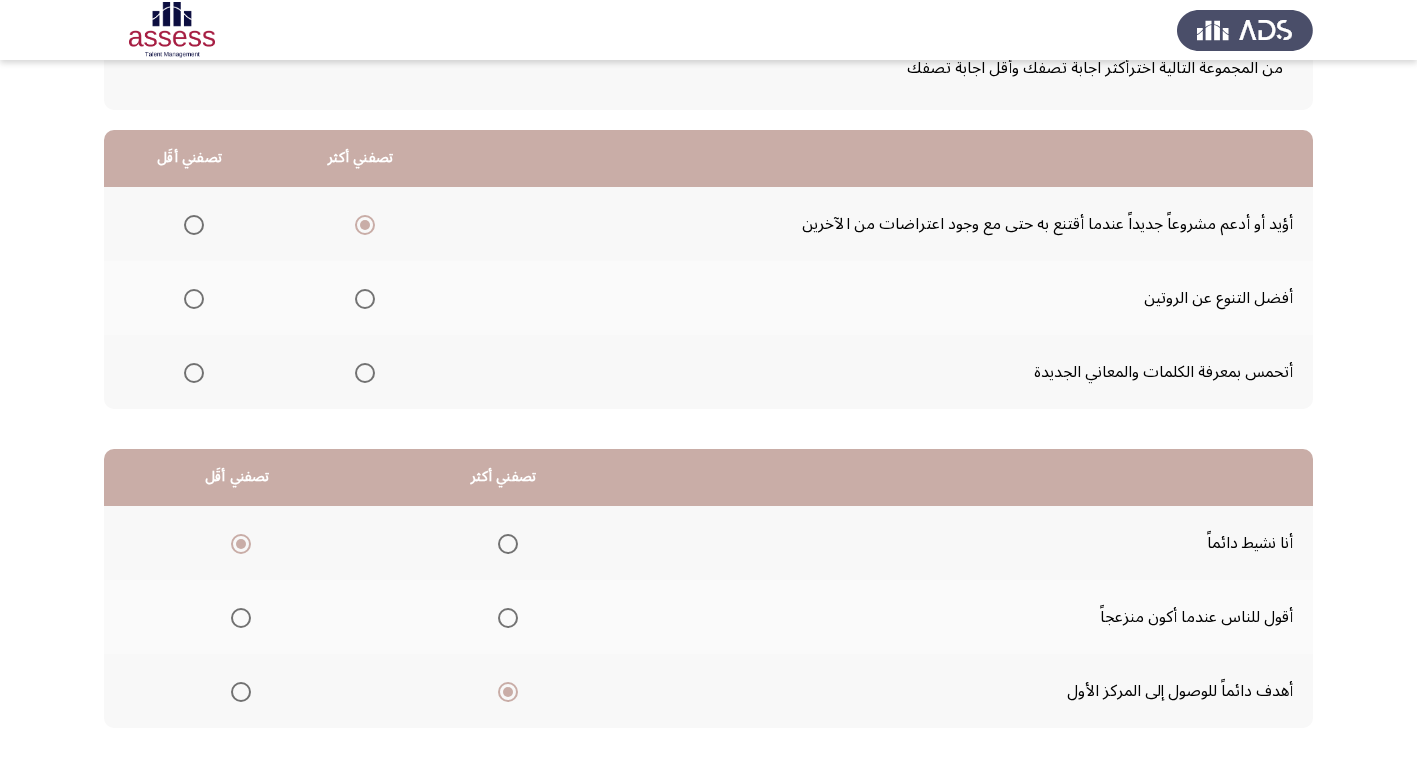 click at bounding box center (508, 692) 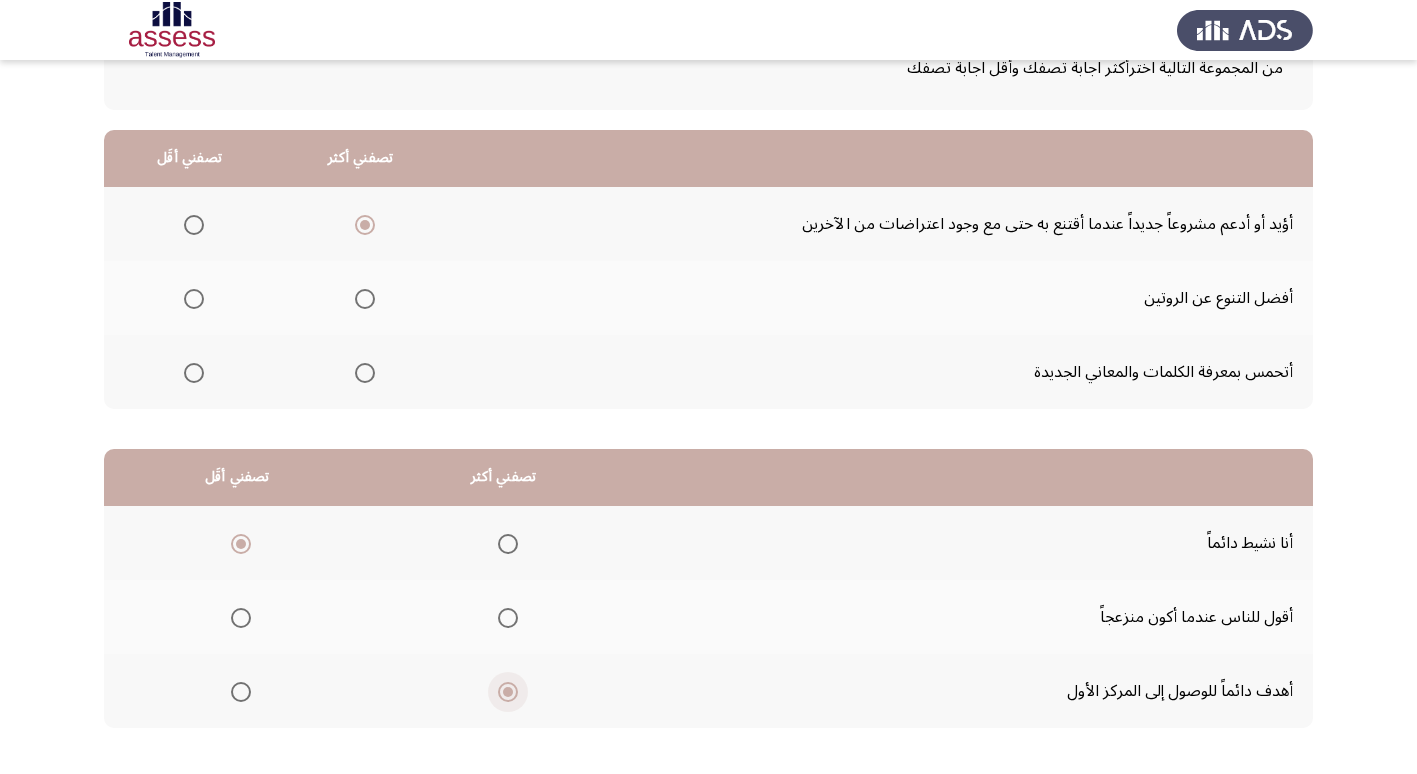 click at bounding box center [508, 692] 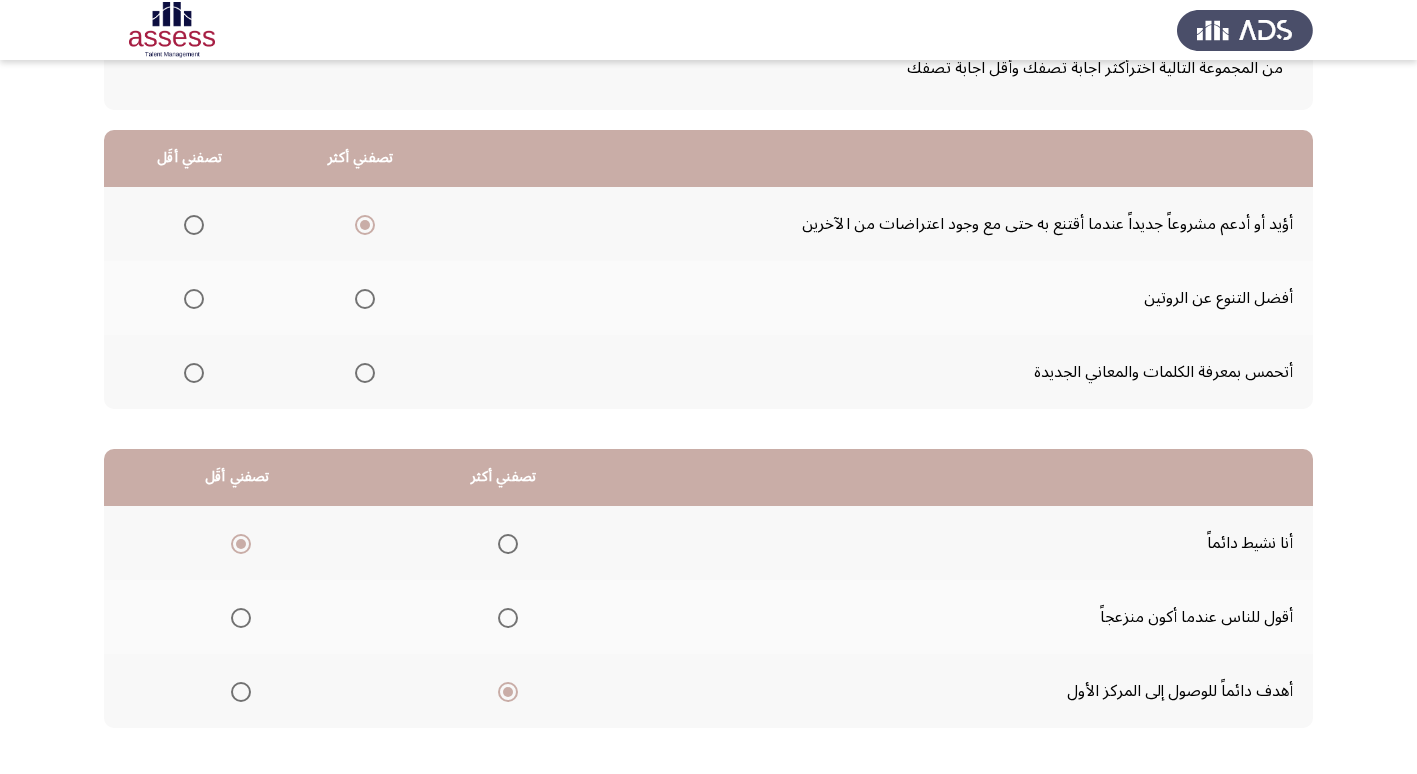 click on "أهدف دائماً للوصول إلى المركز الأول" 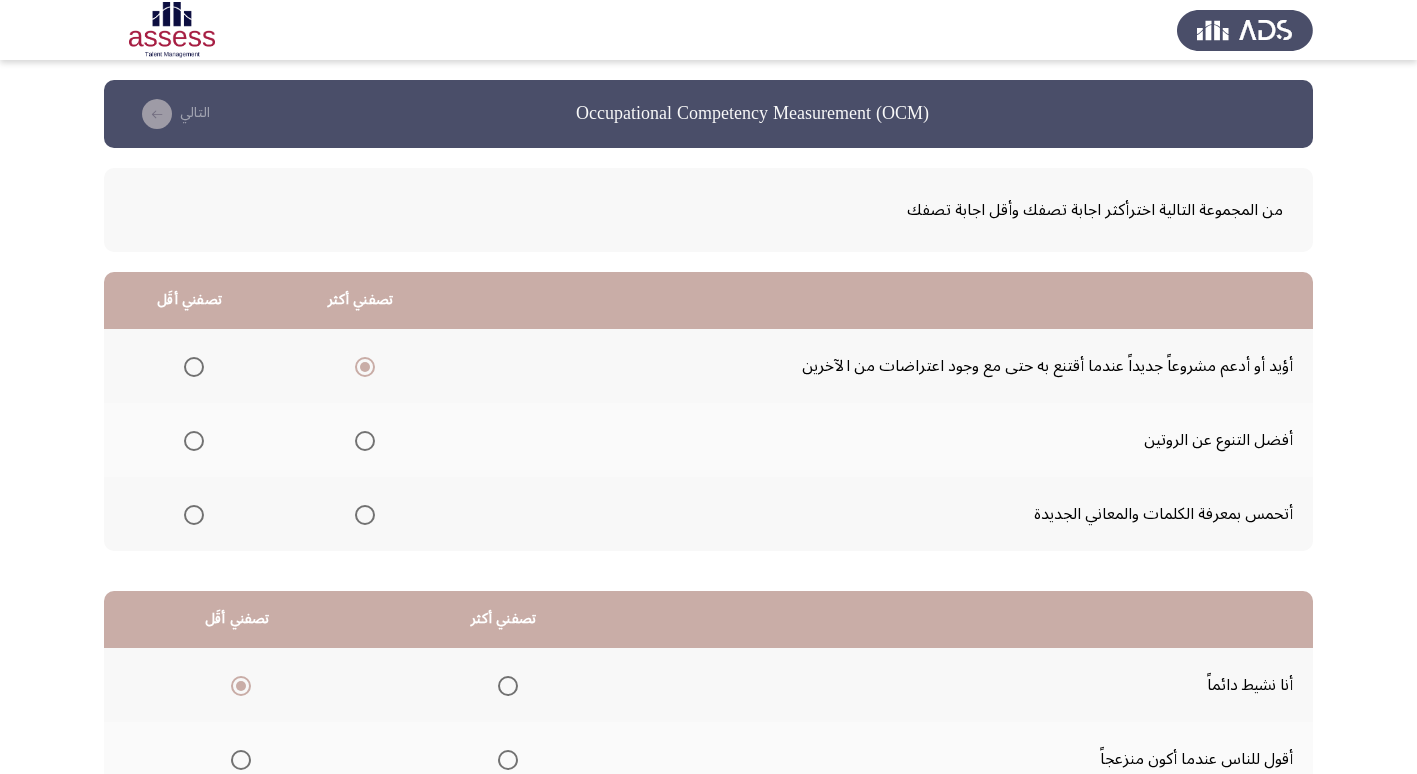 scroll, scrollTop: 142, scrollLeft: 0, axis: vertical 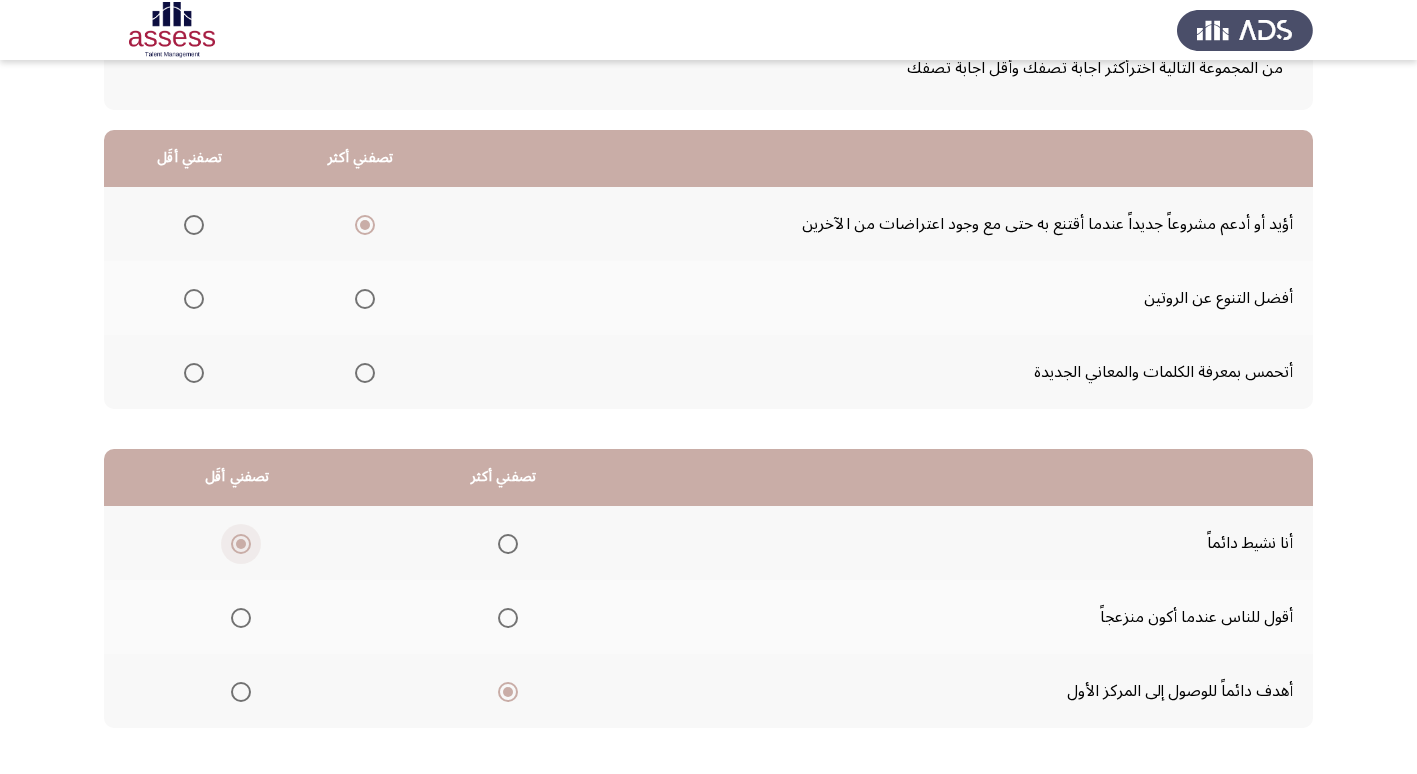 click at bounding box center (241, 544) 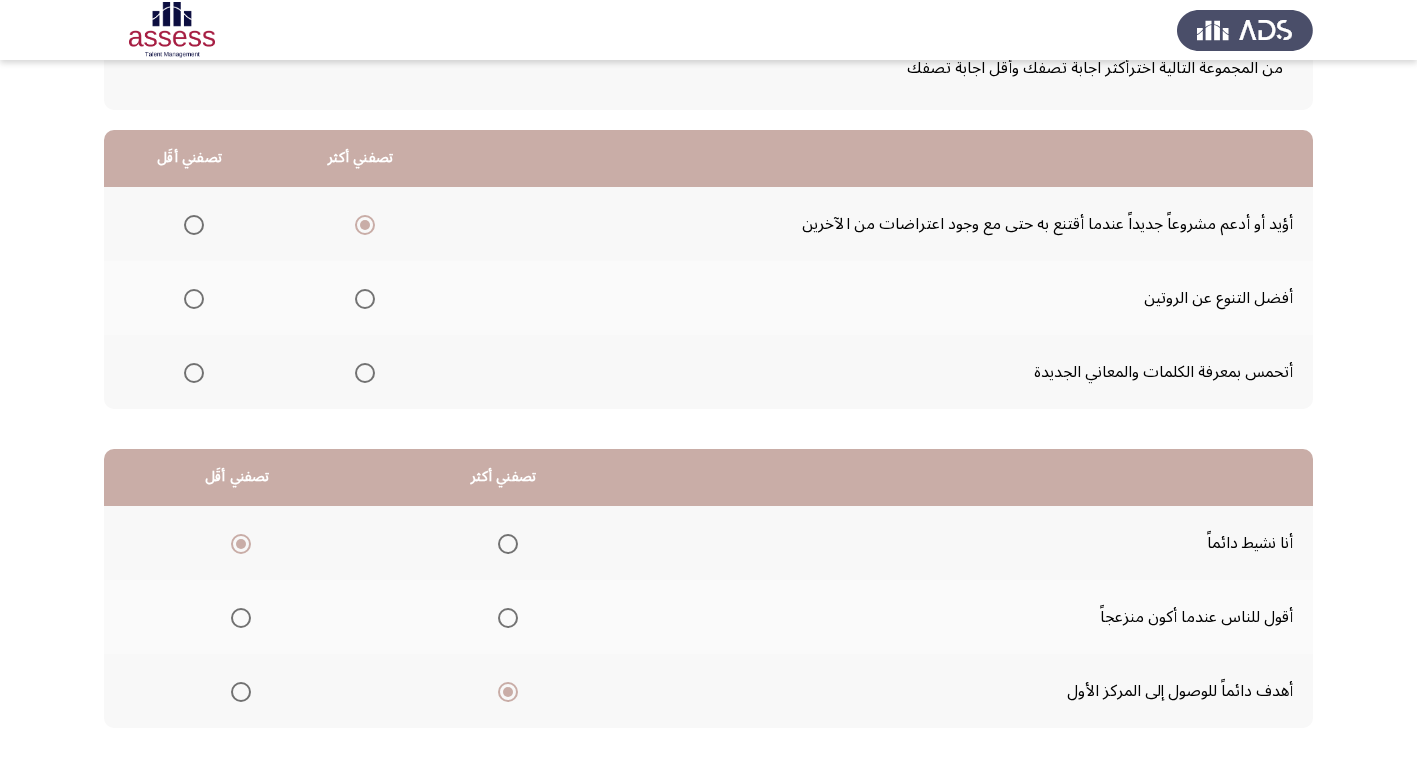 click on "أهدف دائماً للوصول إلى المركز الأول" 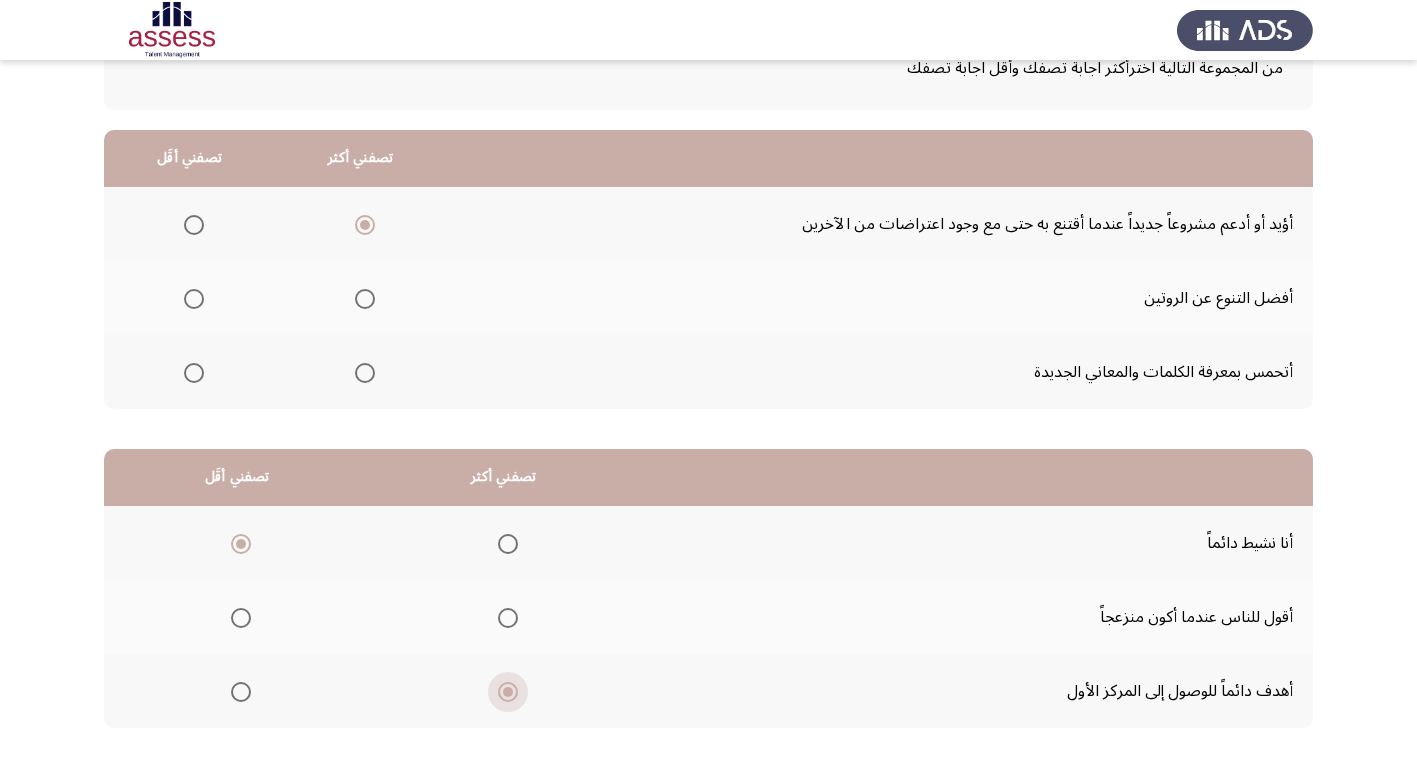 click at bounding box center [508, 692] 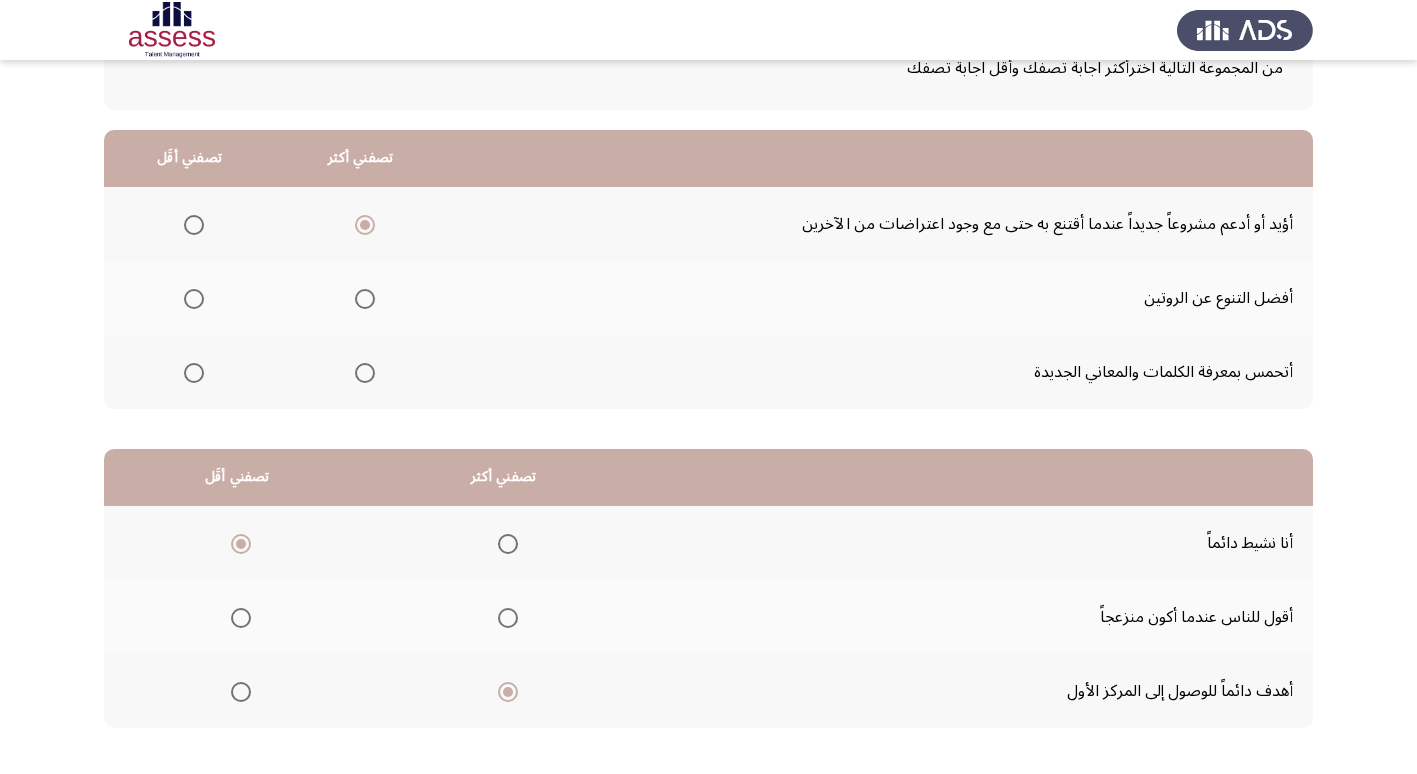 click at bounding box center [508, 692] 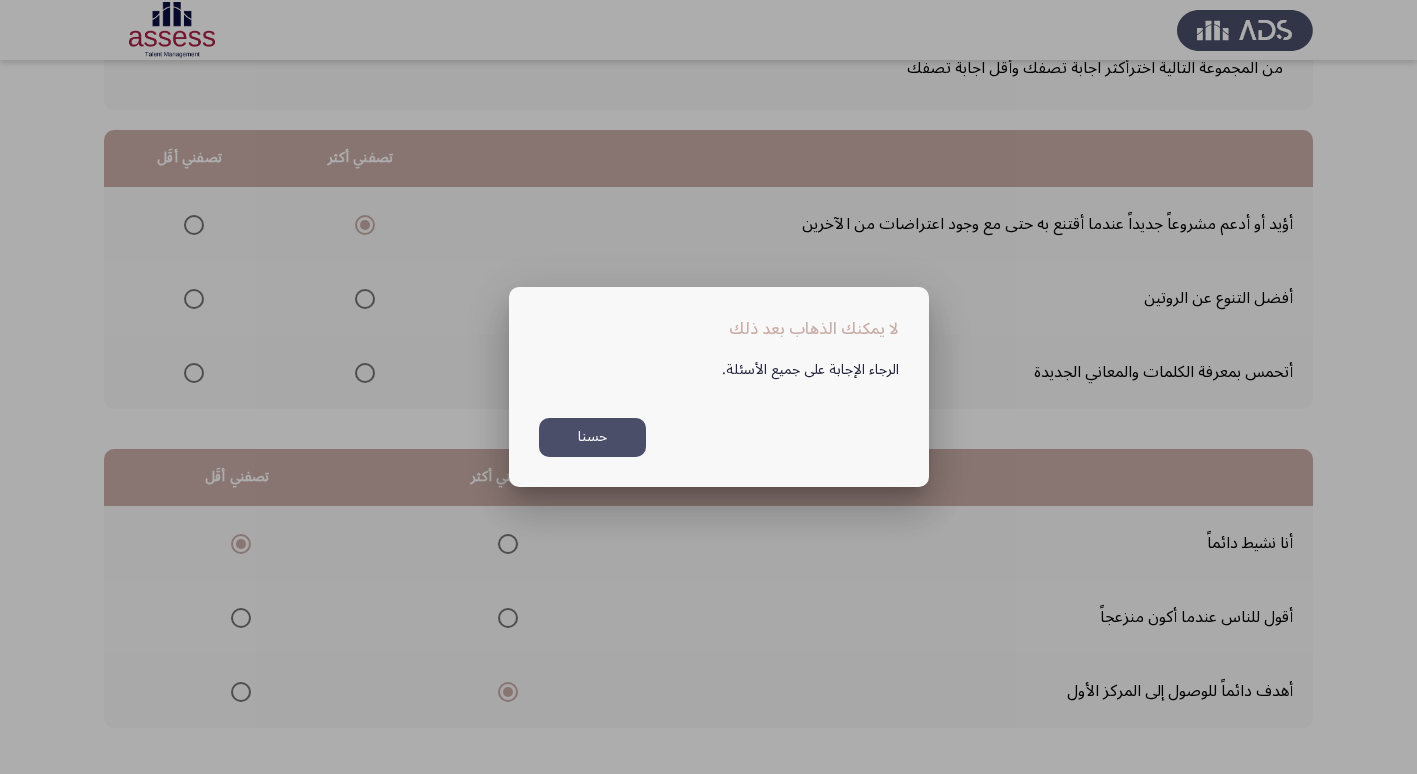 click on "حسنا" at bounding box center [592, 437] 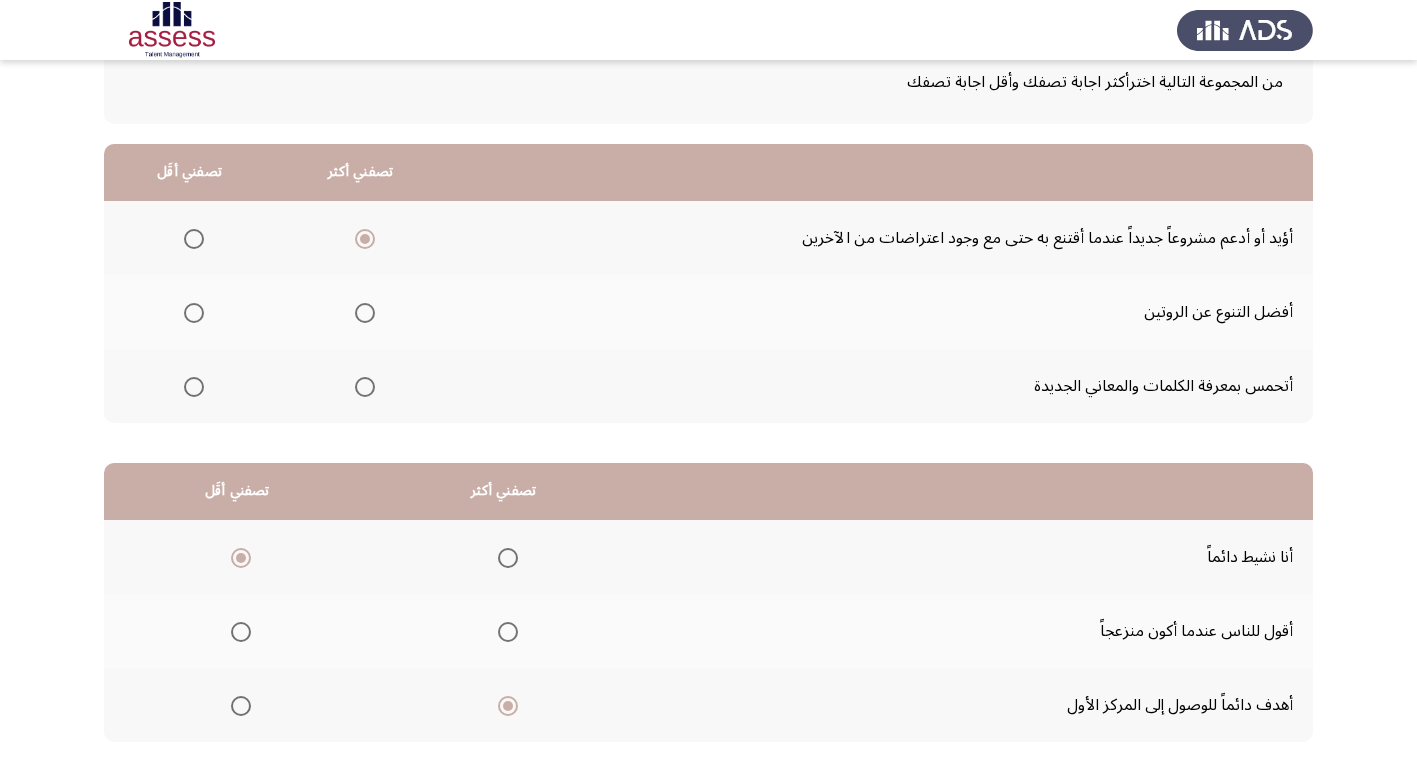 scroll, scrollTop: 127, scrollLeft: 0, axis: vertical 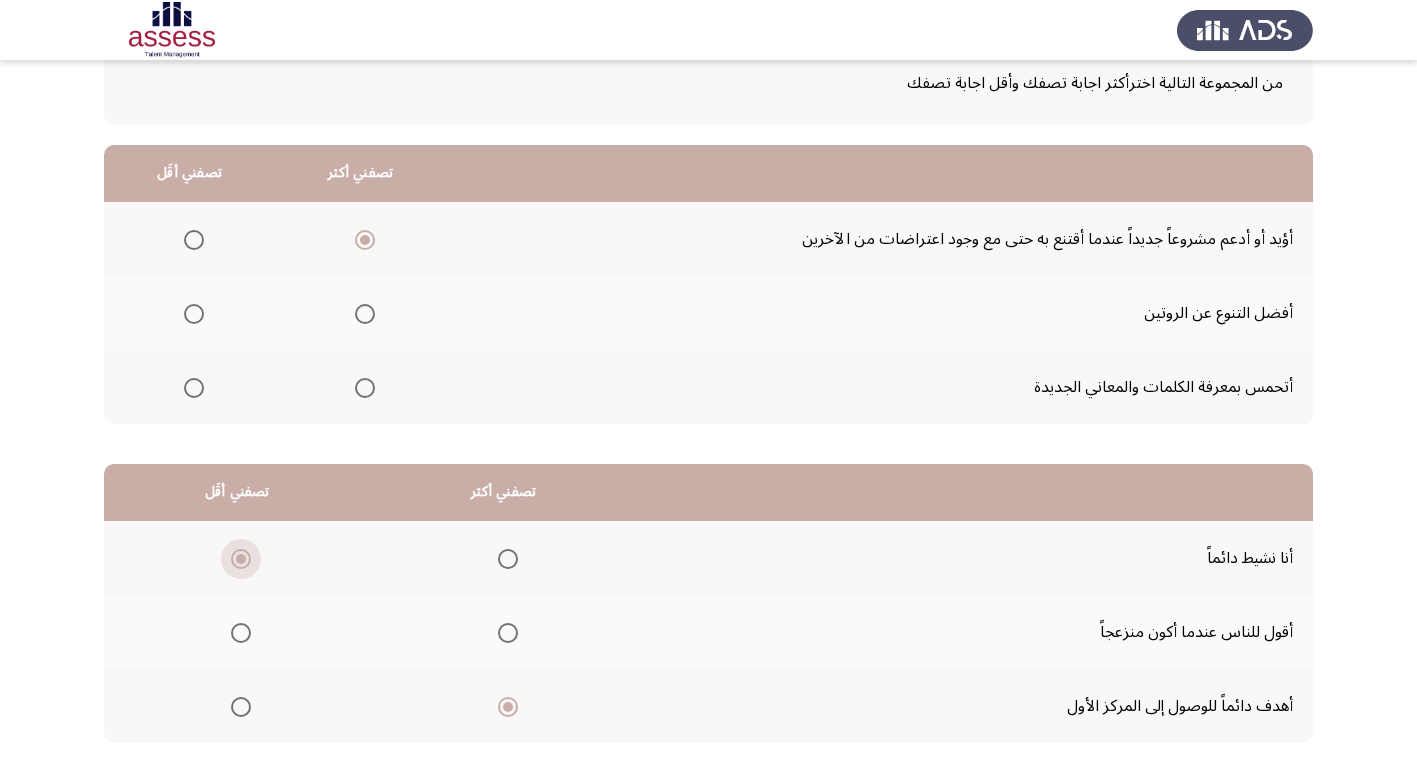 click at bounding box center (241, 559) 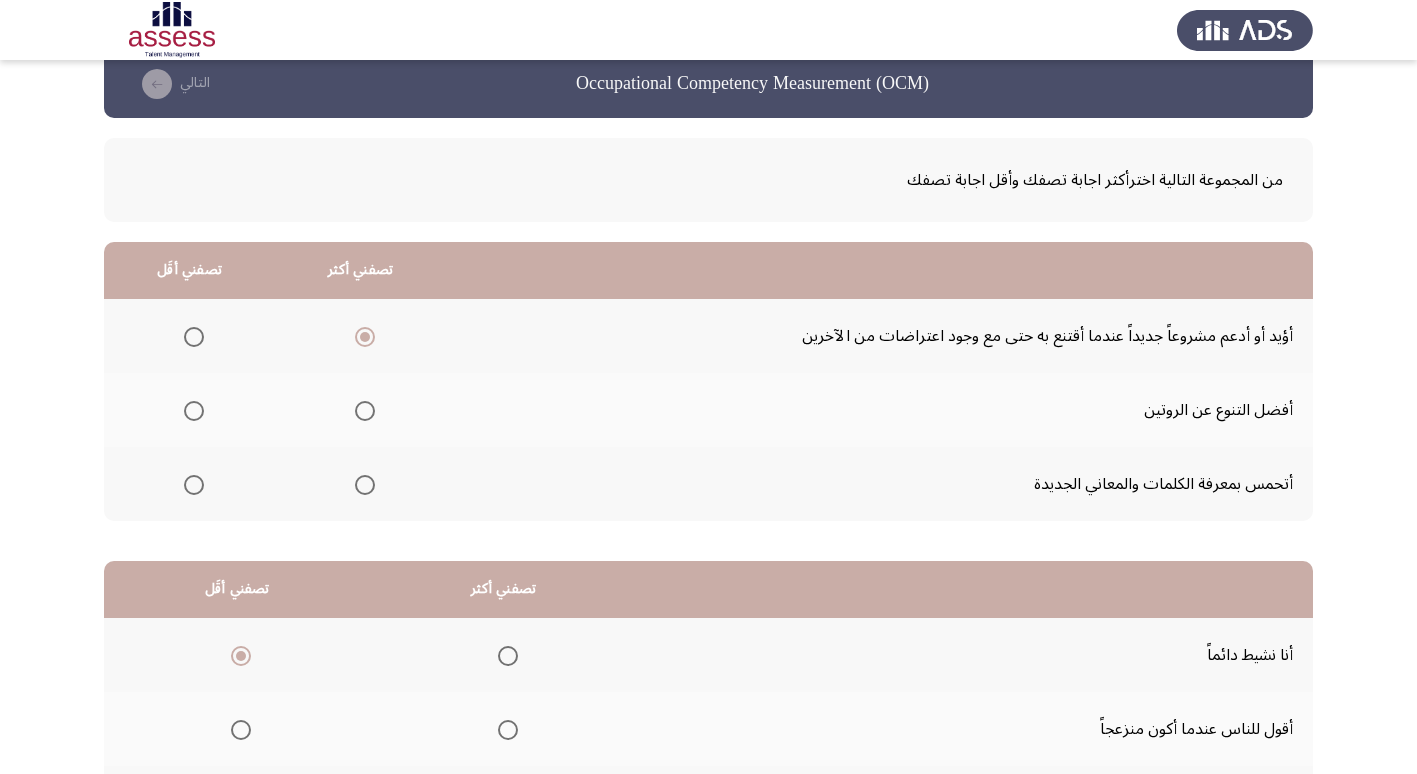 scroll, scrollTop: 0, scrollLeft: 0, axis: both 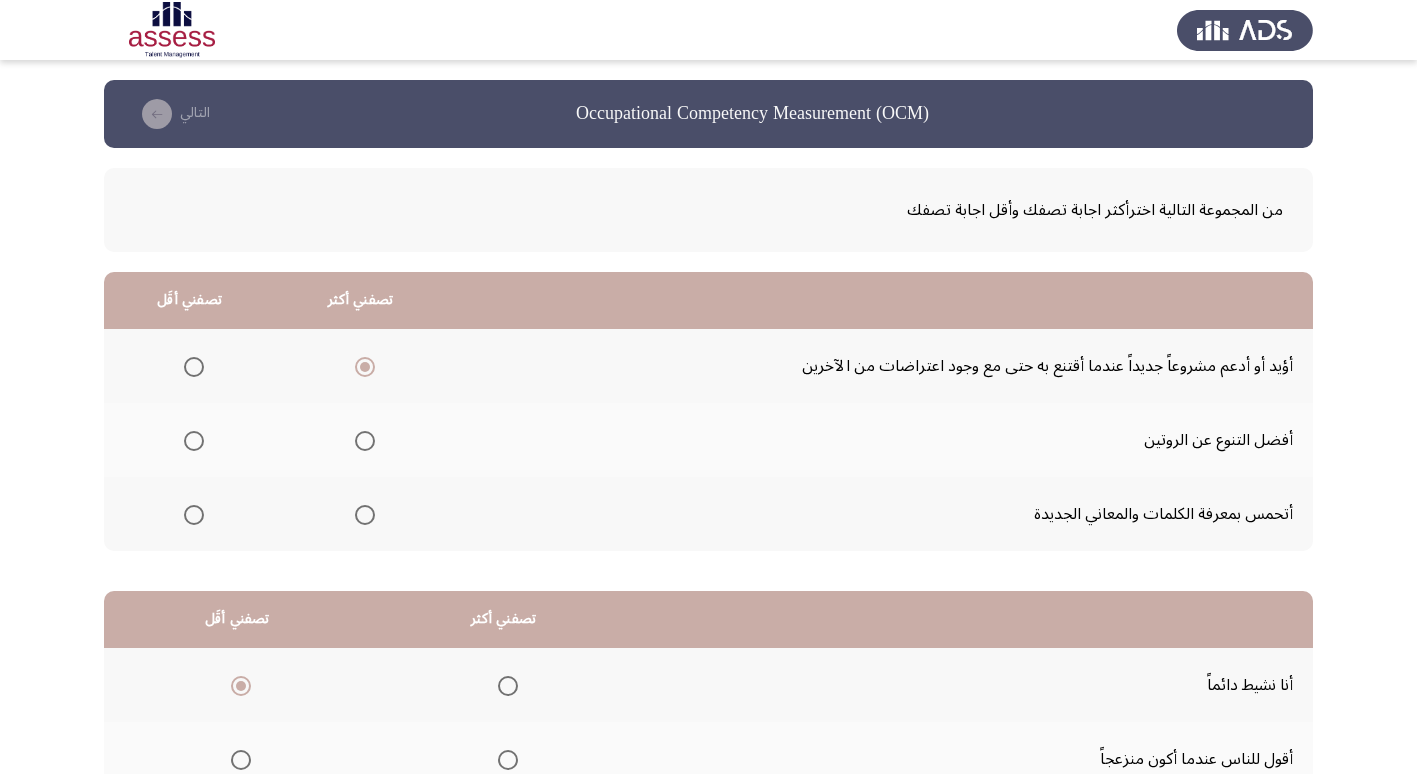 click at bounding box center (194, 515) 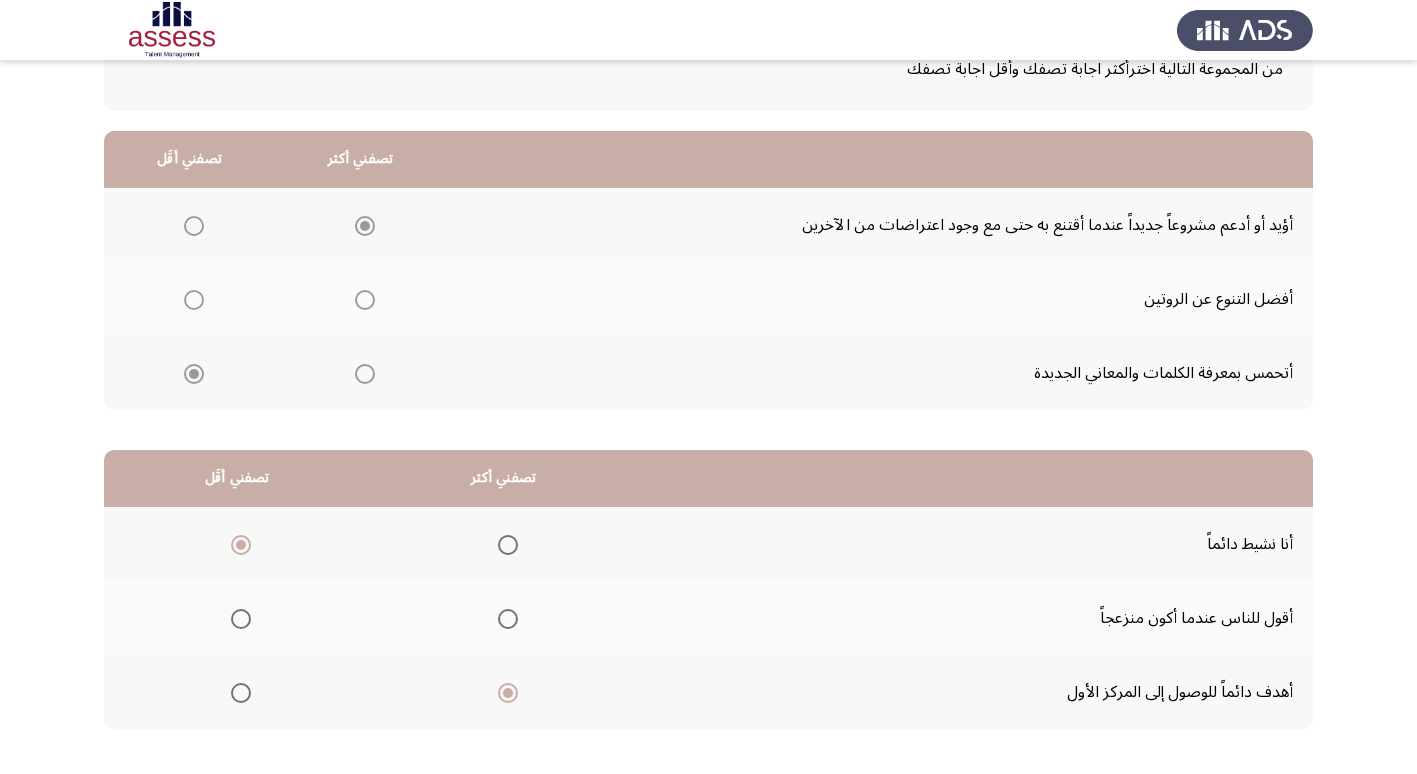scroll, scrollTop: 142, scrollLeft: 0, axis: vertical 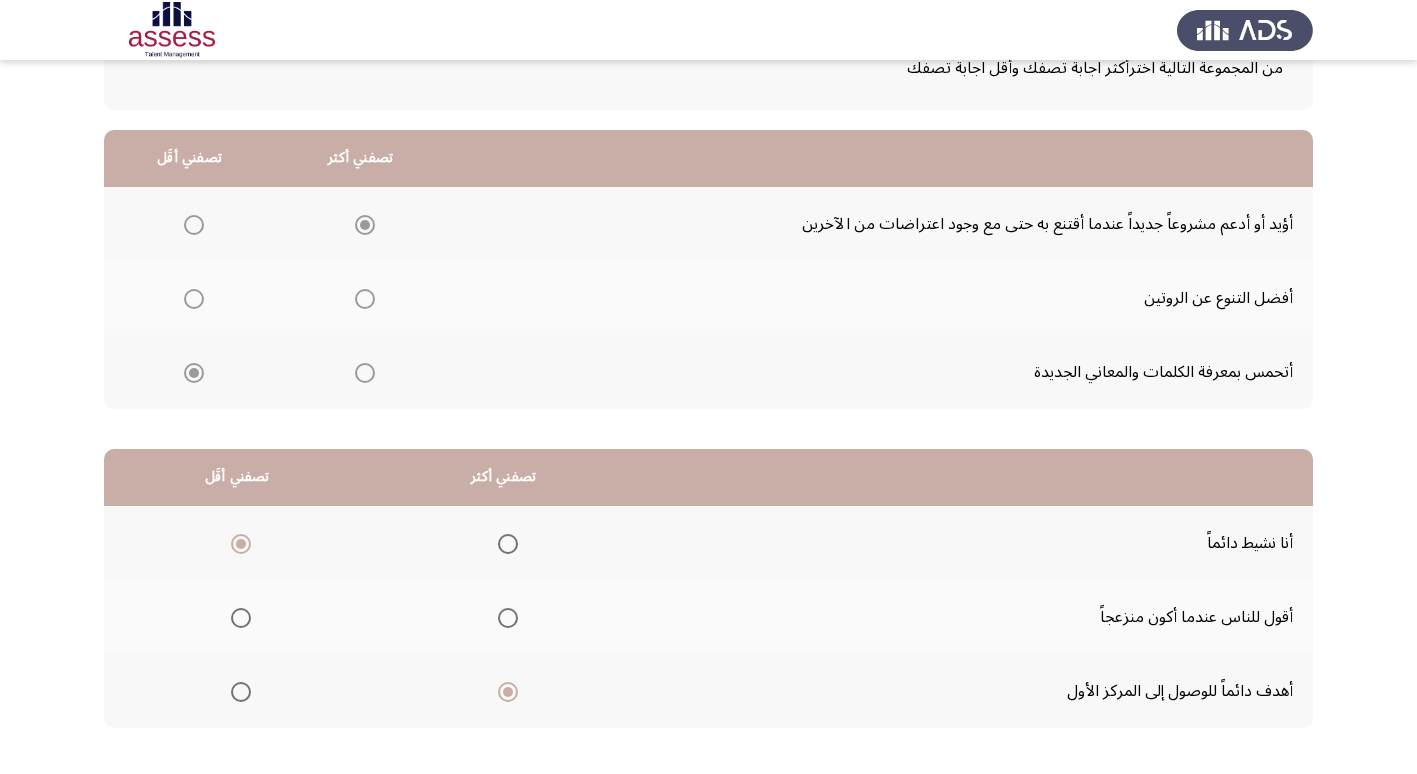 click on "التالي" 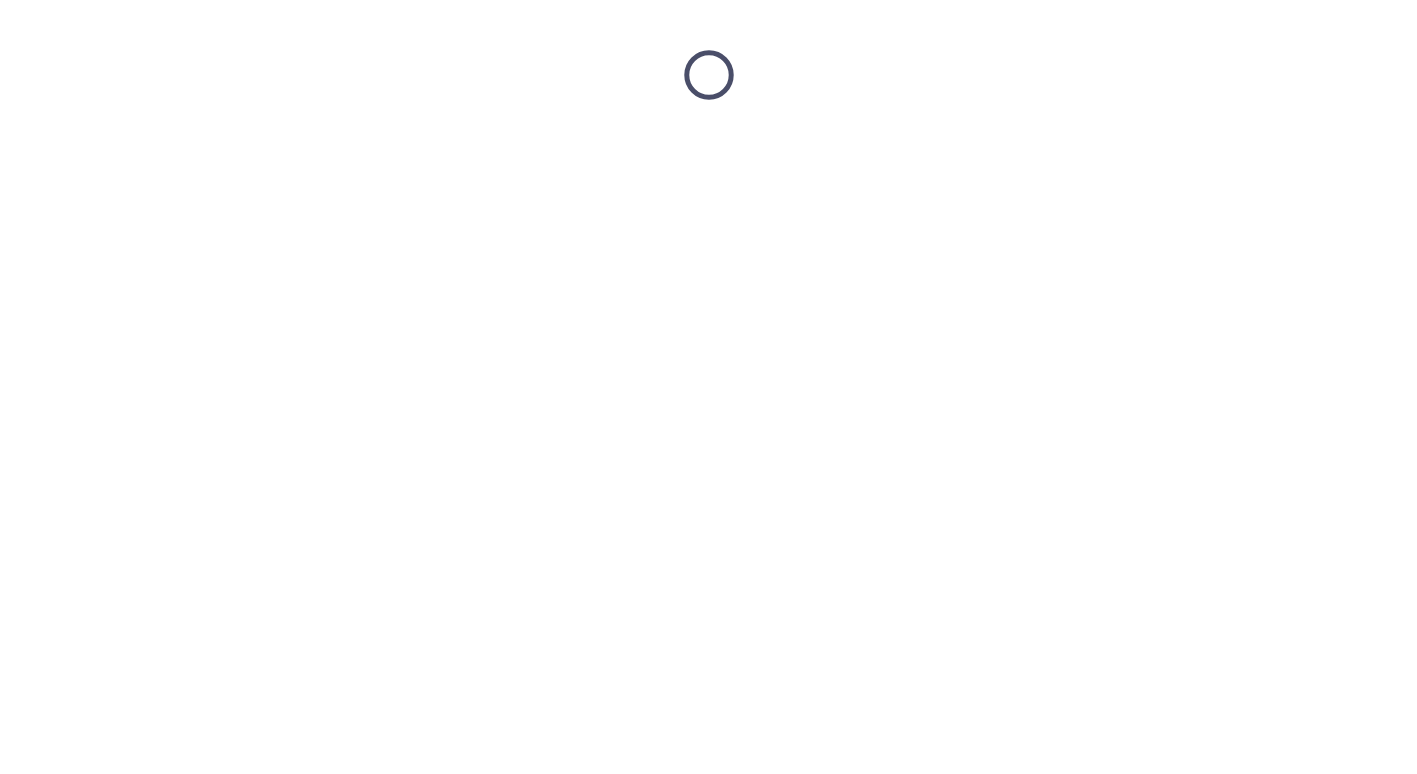 scroll, scrollTop: 0, scrollLeft: 0, axis: both 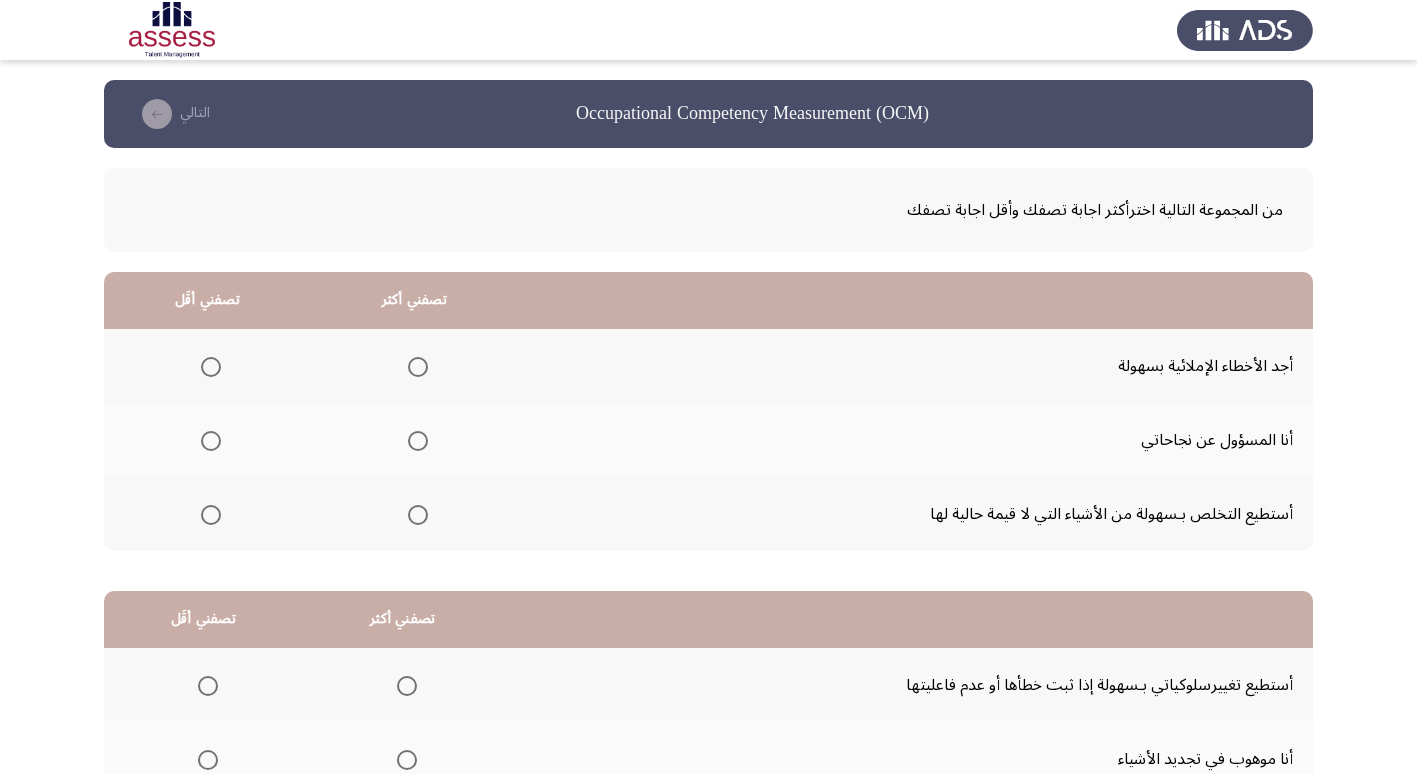 click at bounding box center [418, 515] 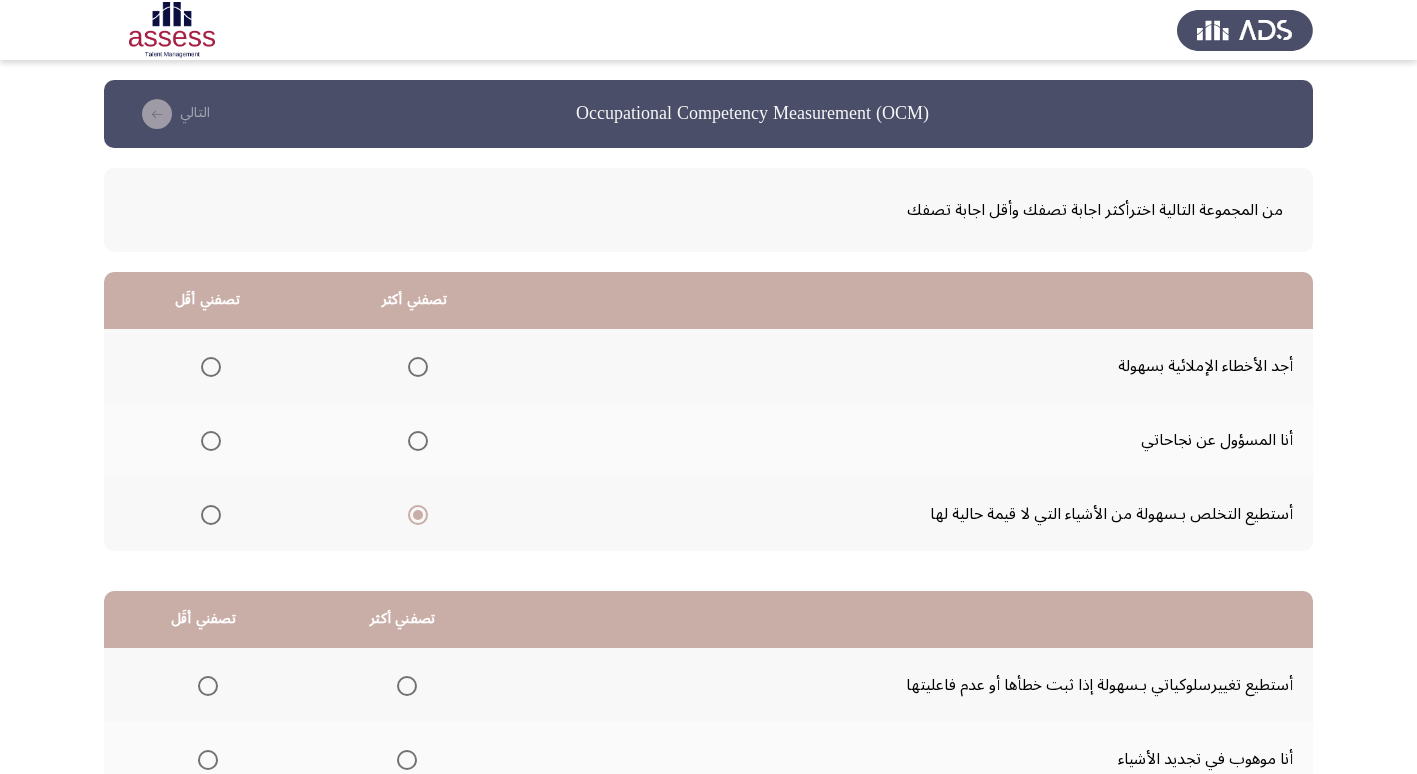 click at bounding box center (211, 441) 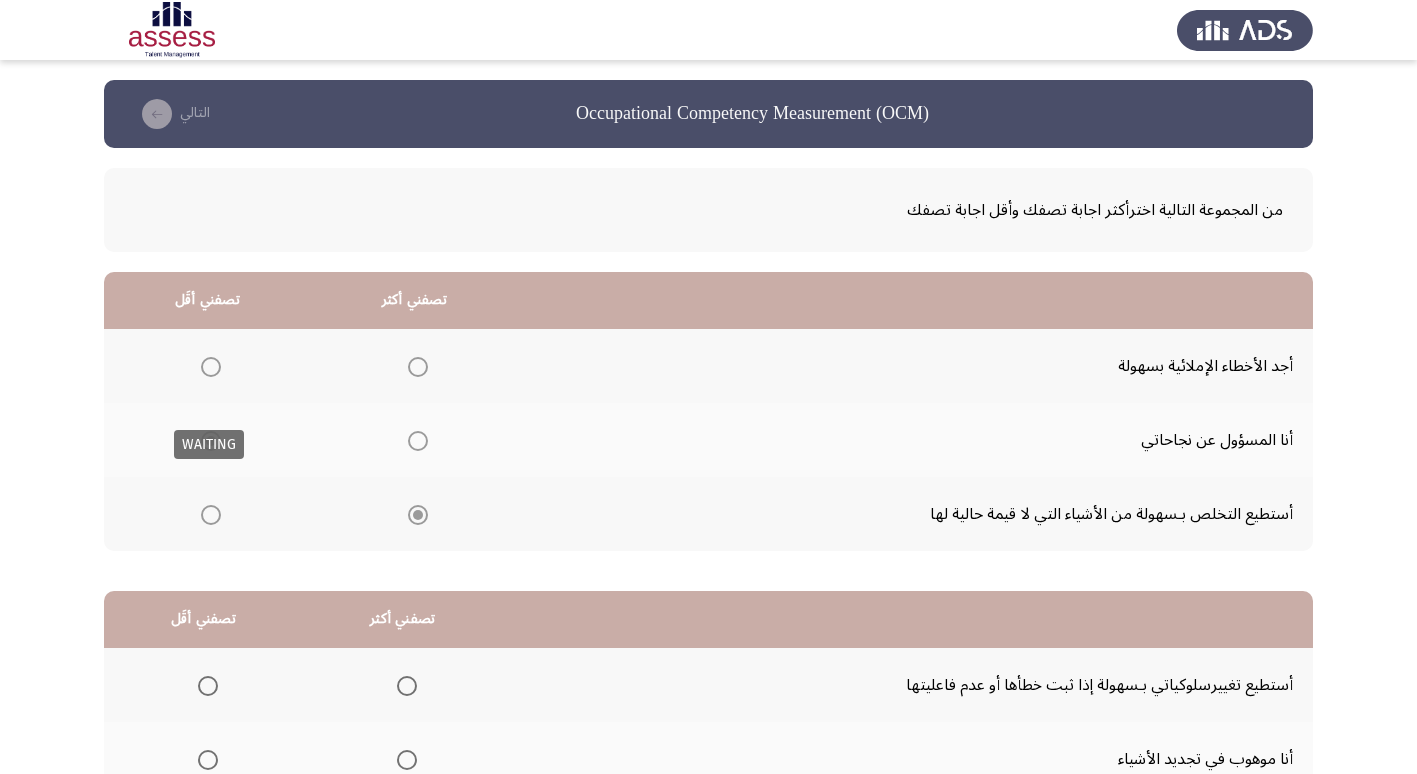 click at bounding box center (211, 441) 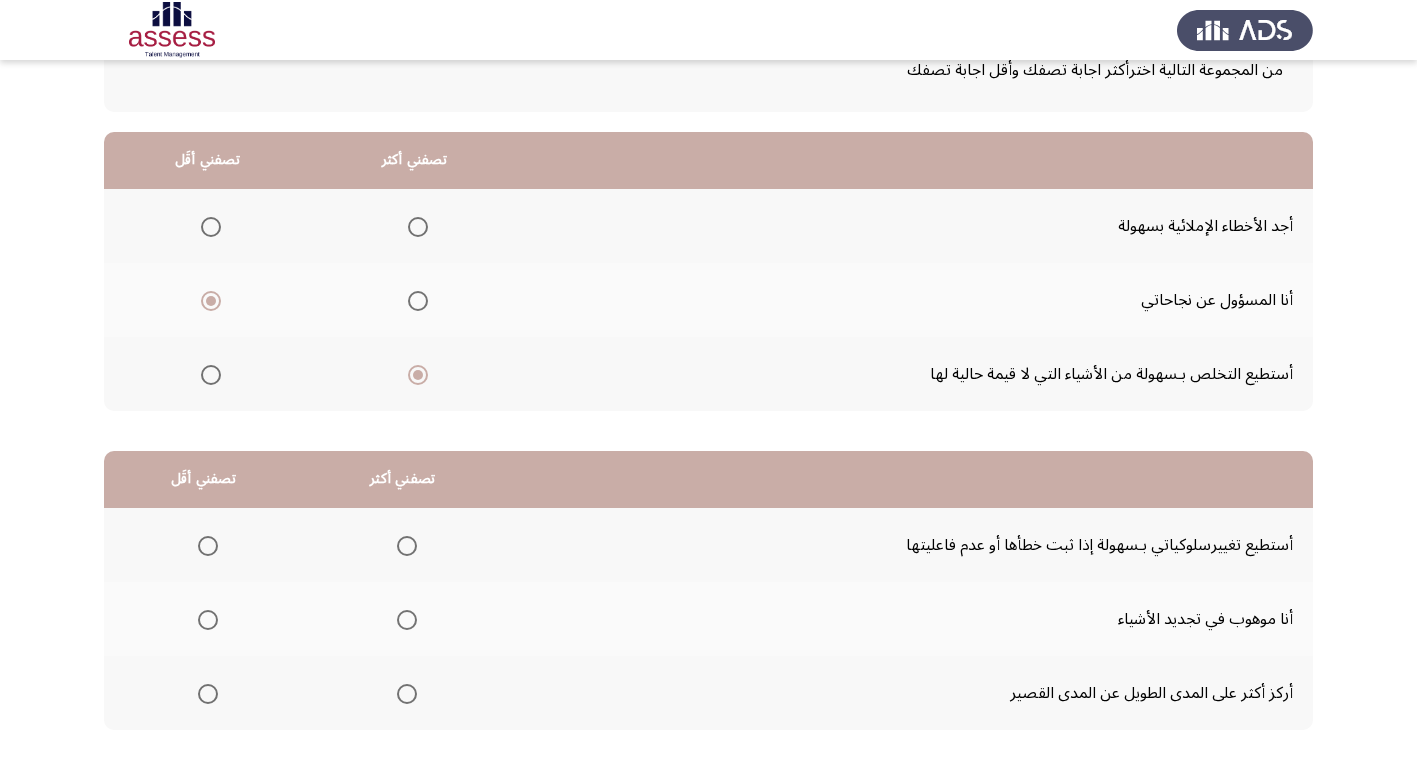 scroll, scrollTop: 142, scrollLeft: 0, axis: vertical 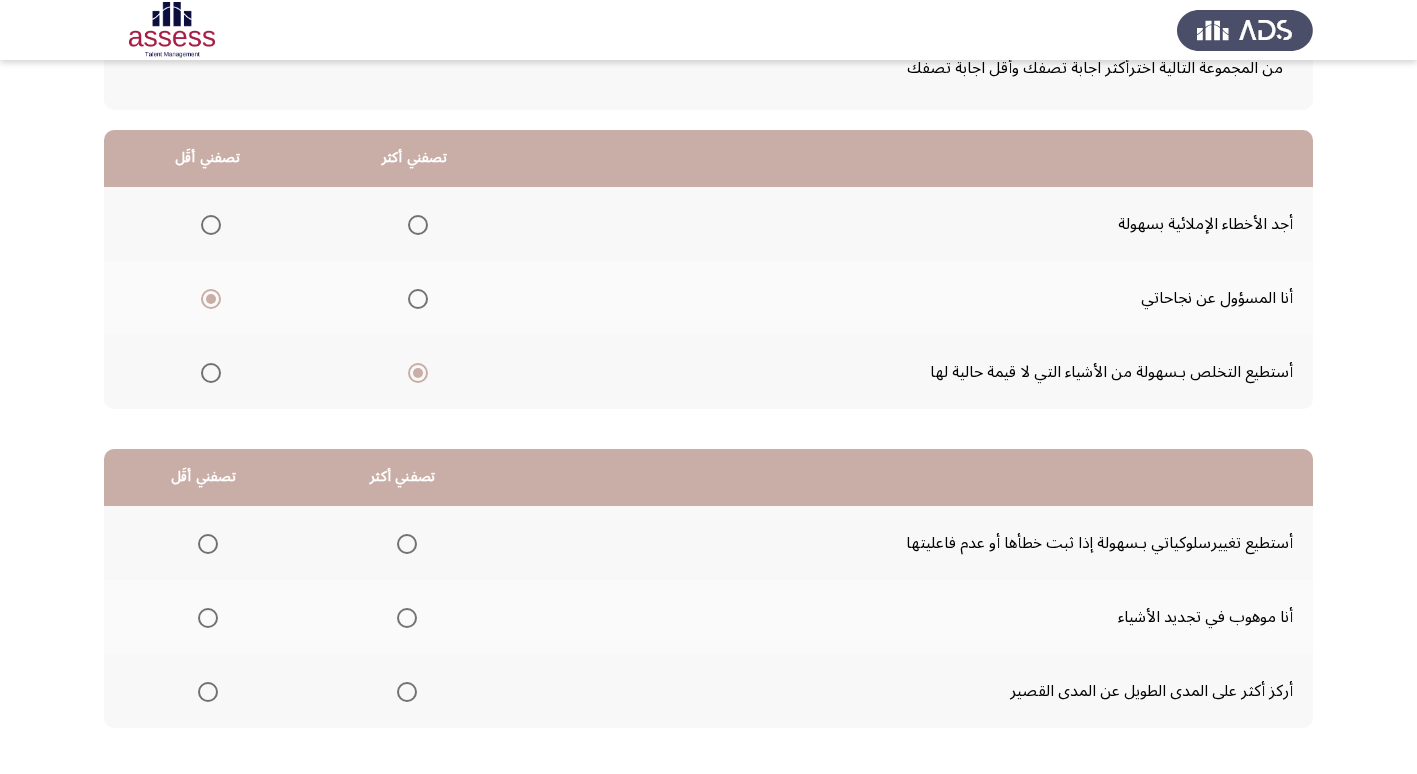 click at bounding box center [207, 692] 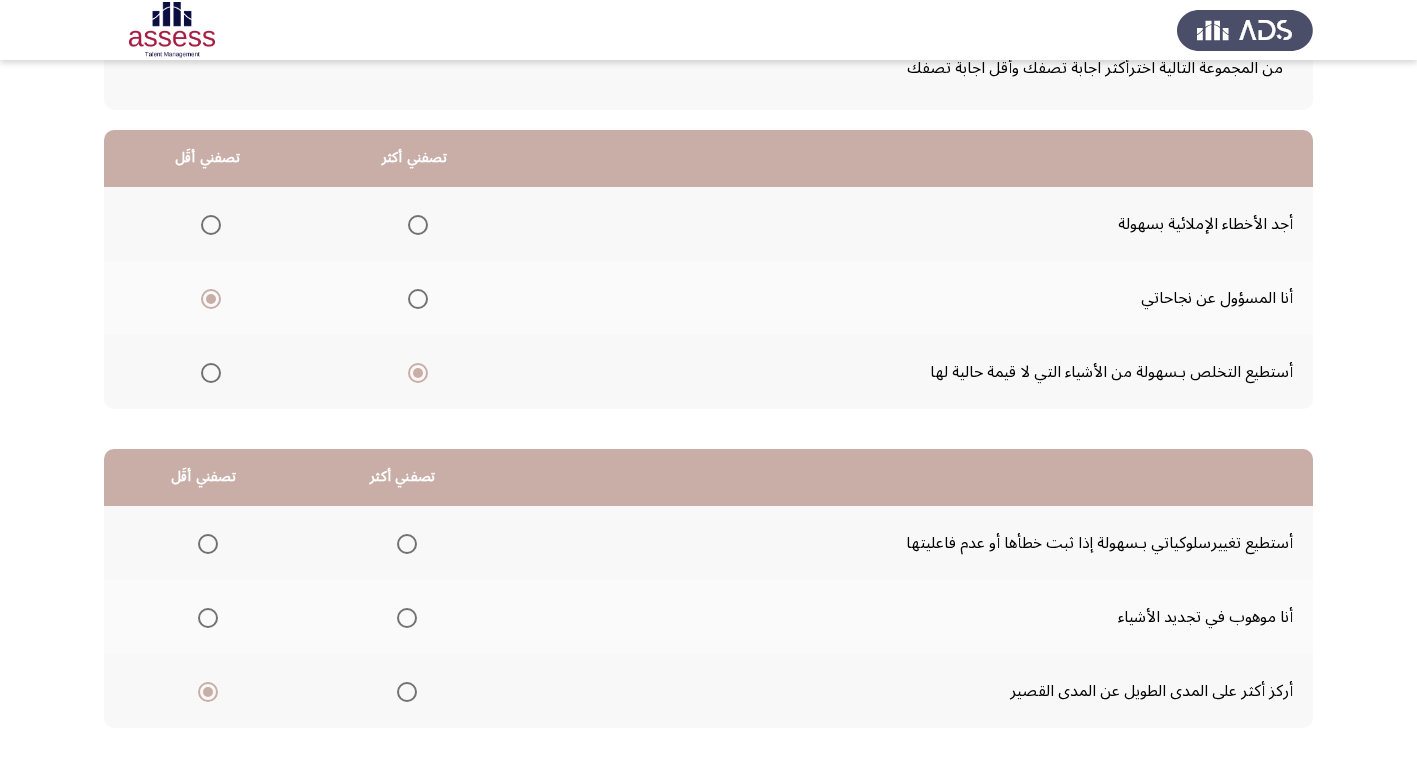 click at bounding box center (407, 618) 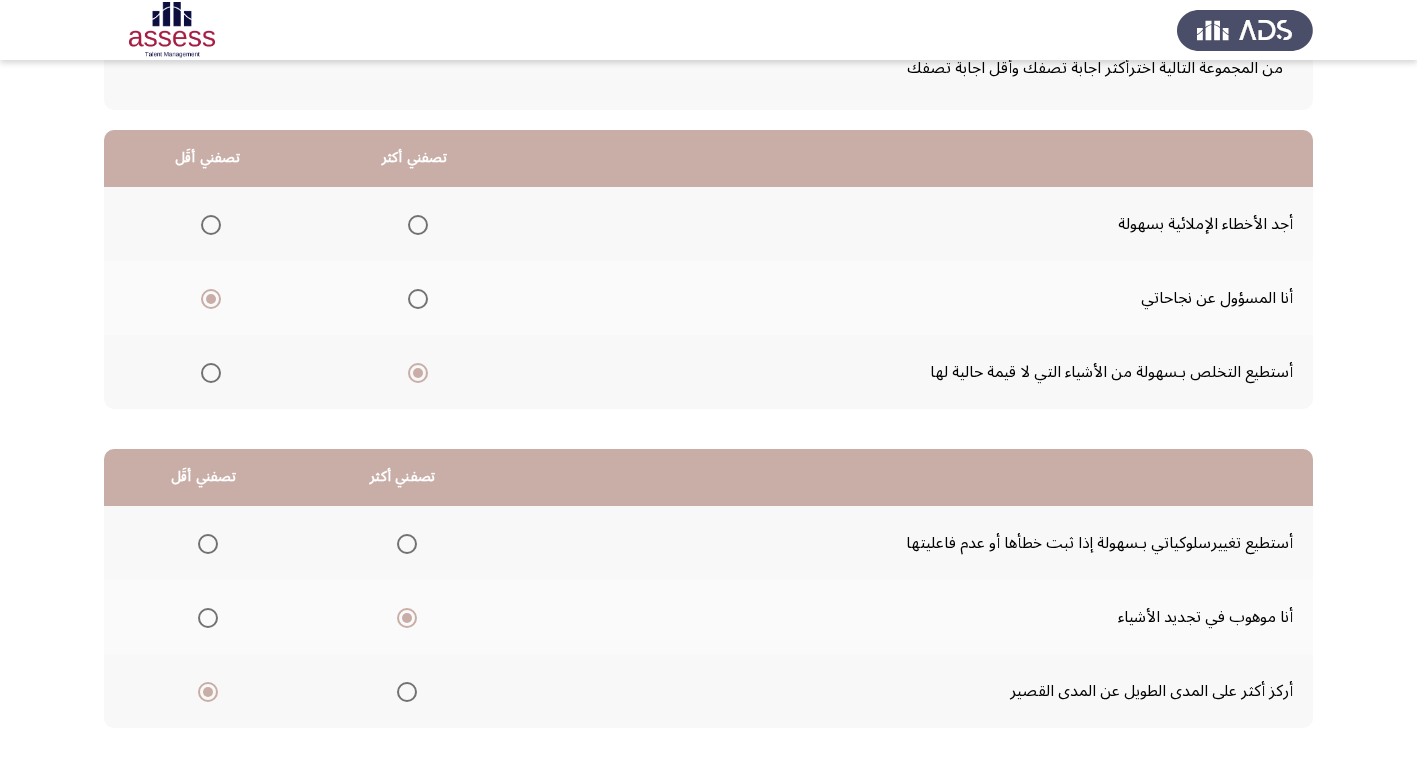 click on "التالي" 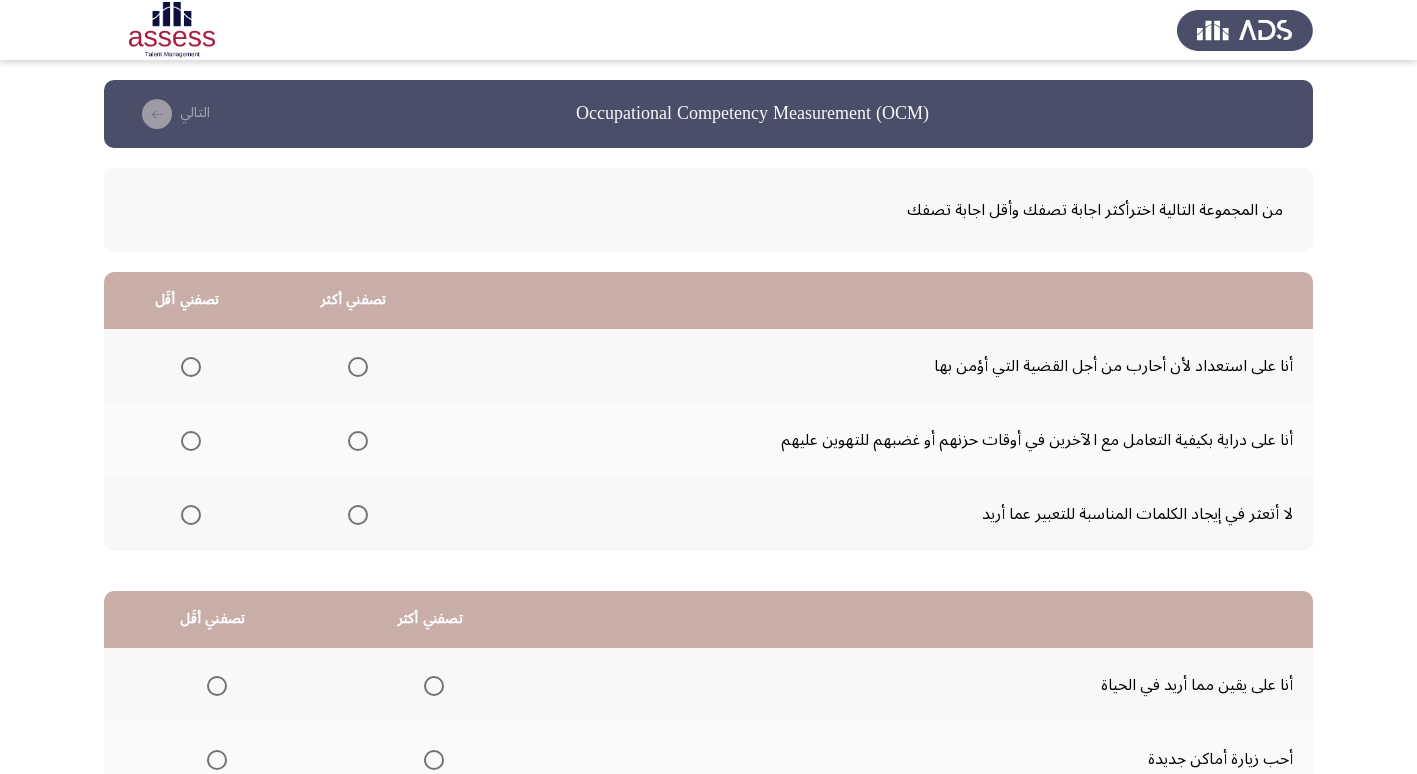 click at bounding box center [358, 441] 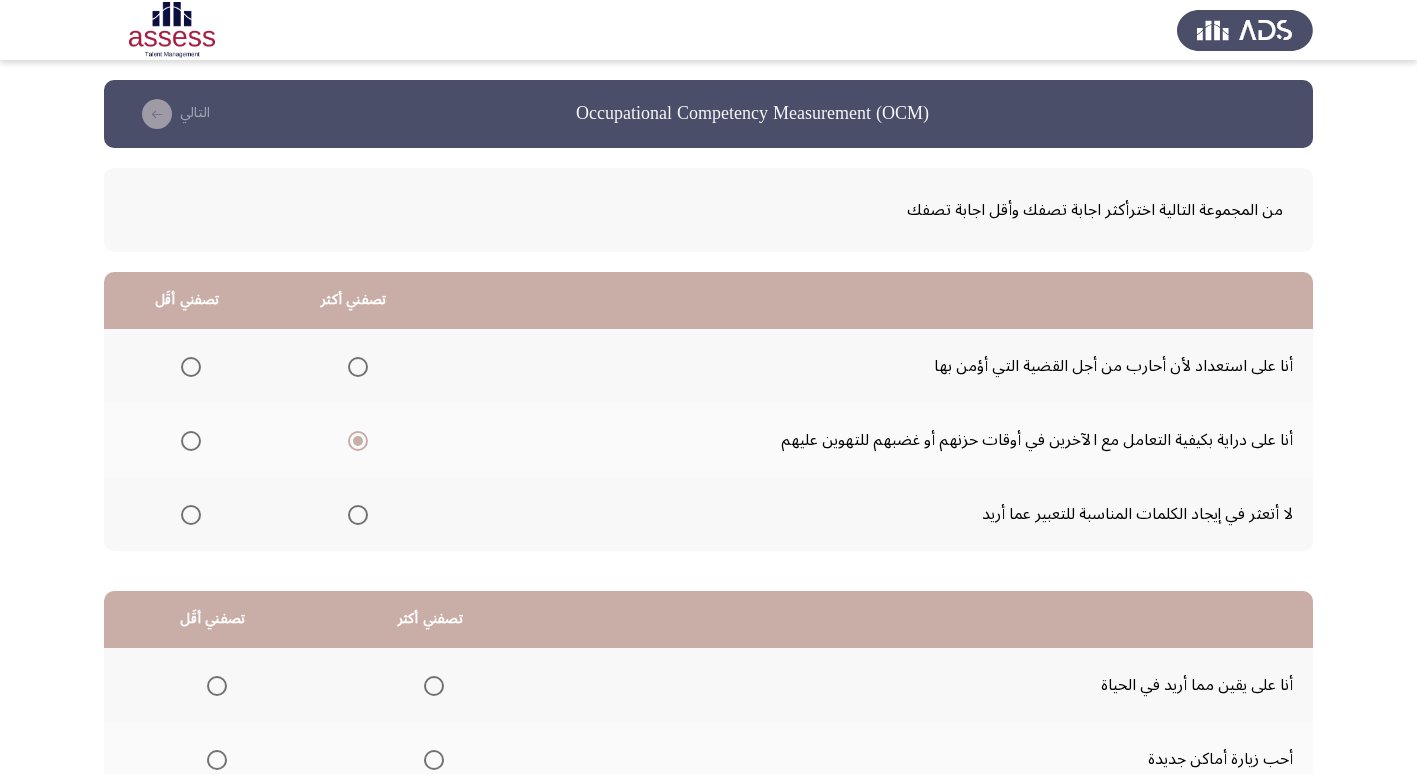 click at bounding box center [191, 367] 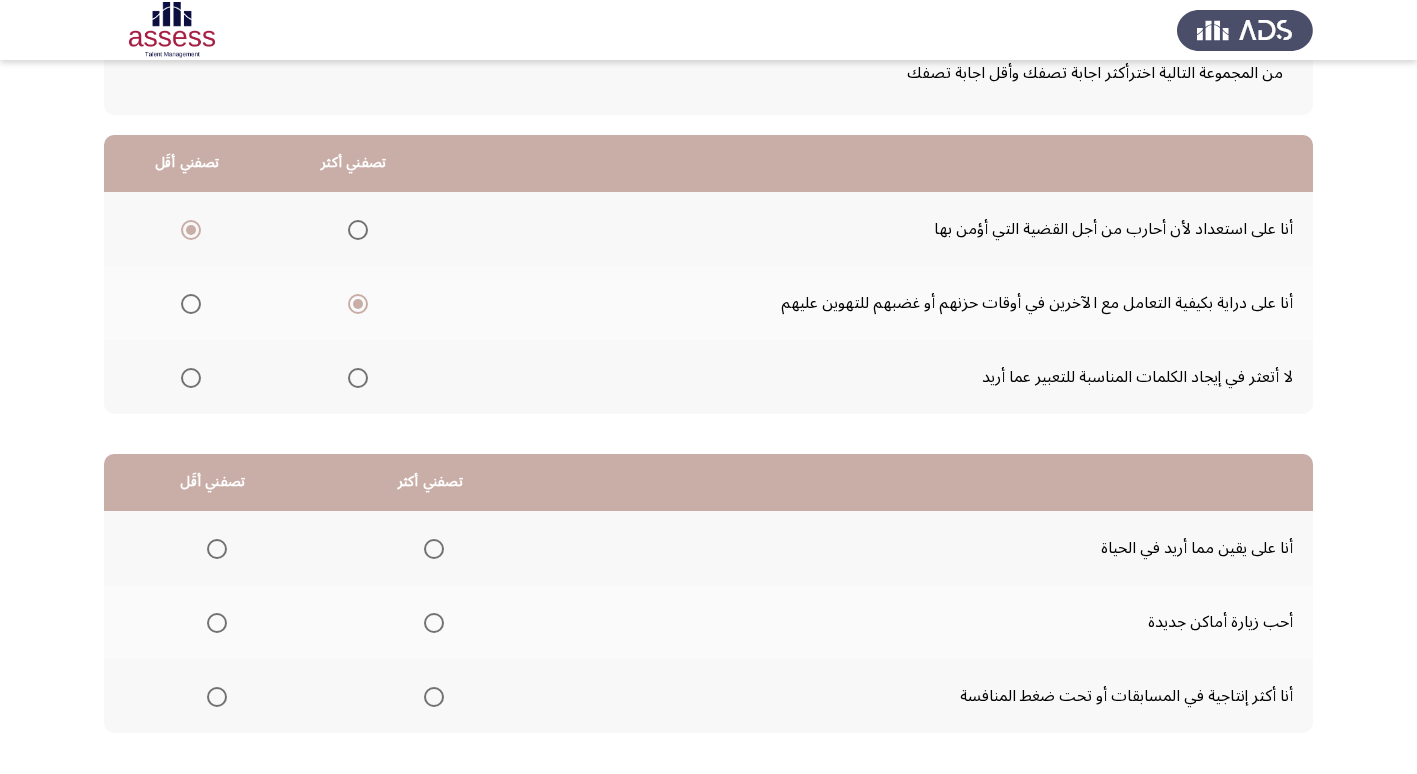 scroll, scrollTop: 142, scrollLeft: 0, axis: vertical 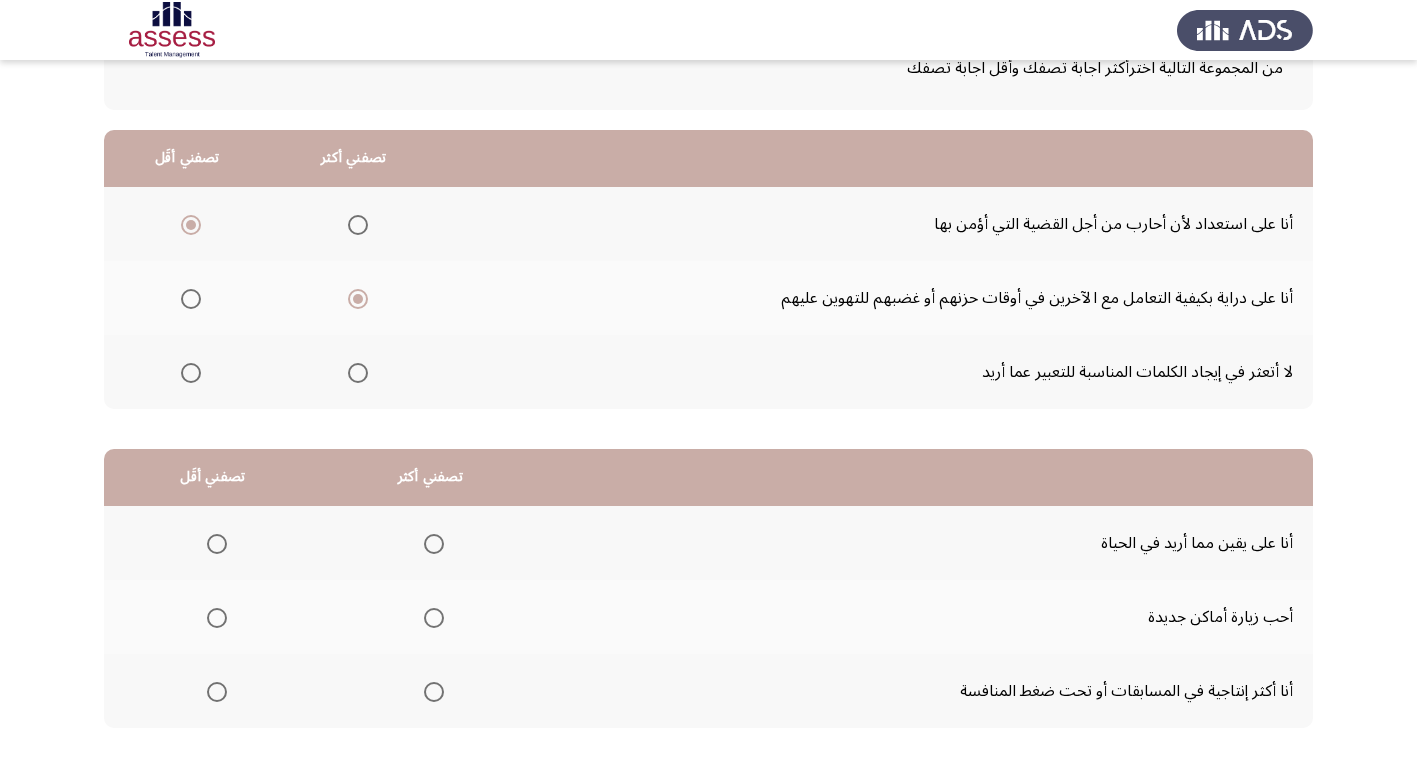 click at bounding box center (434, 692) 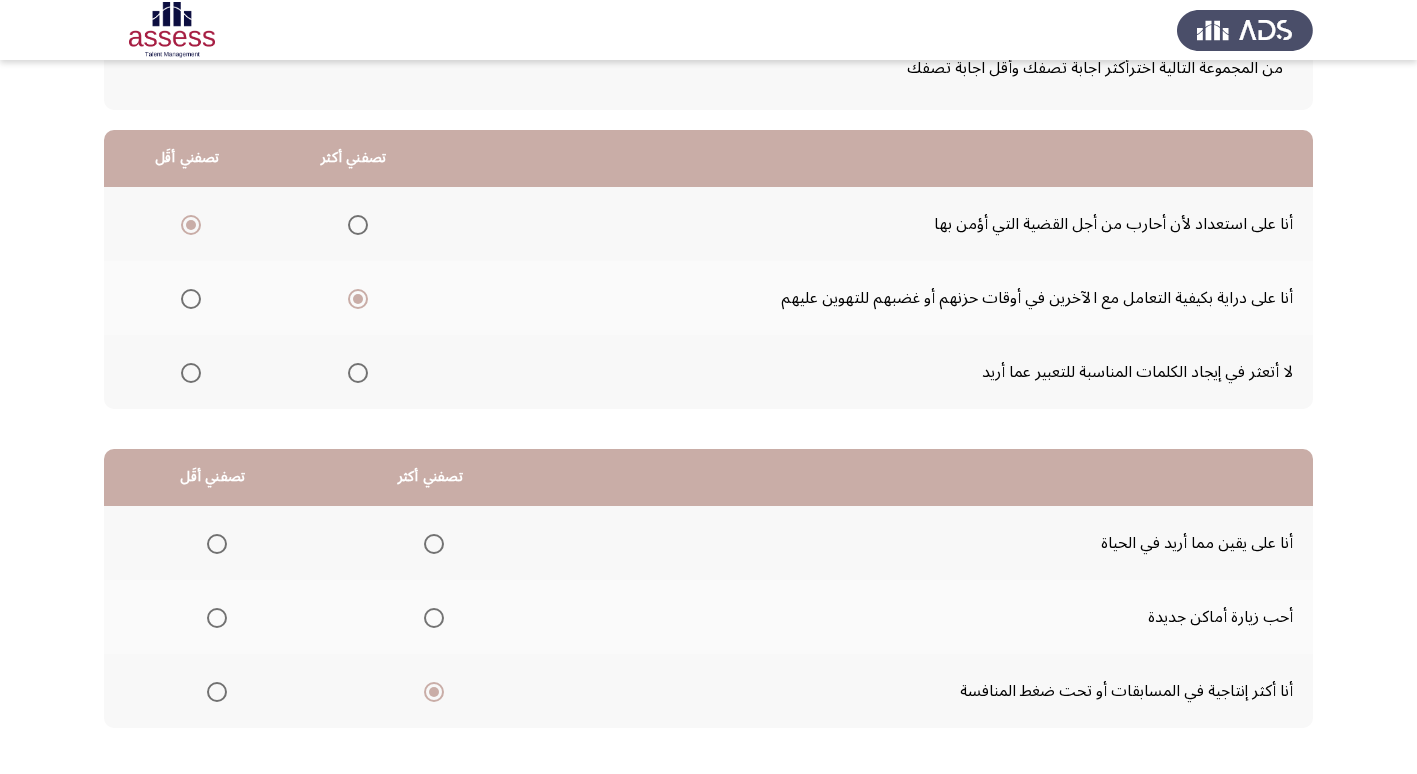 click at bounding box center [217, 618] 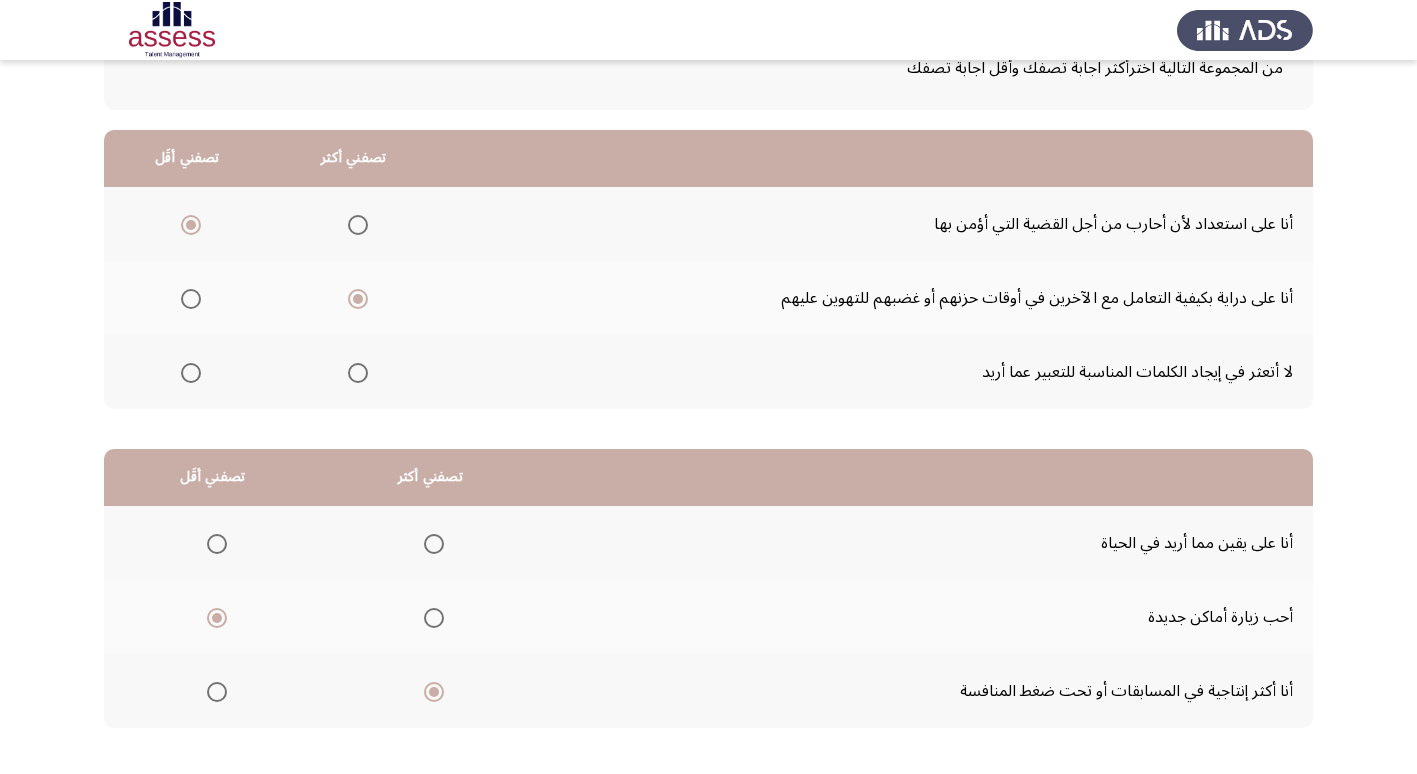 click on "التالي" 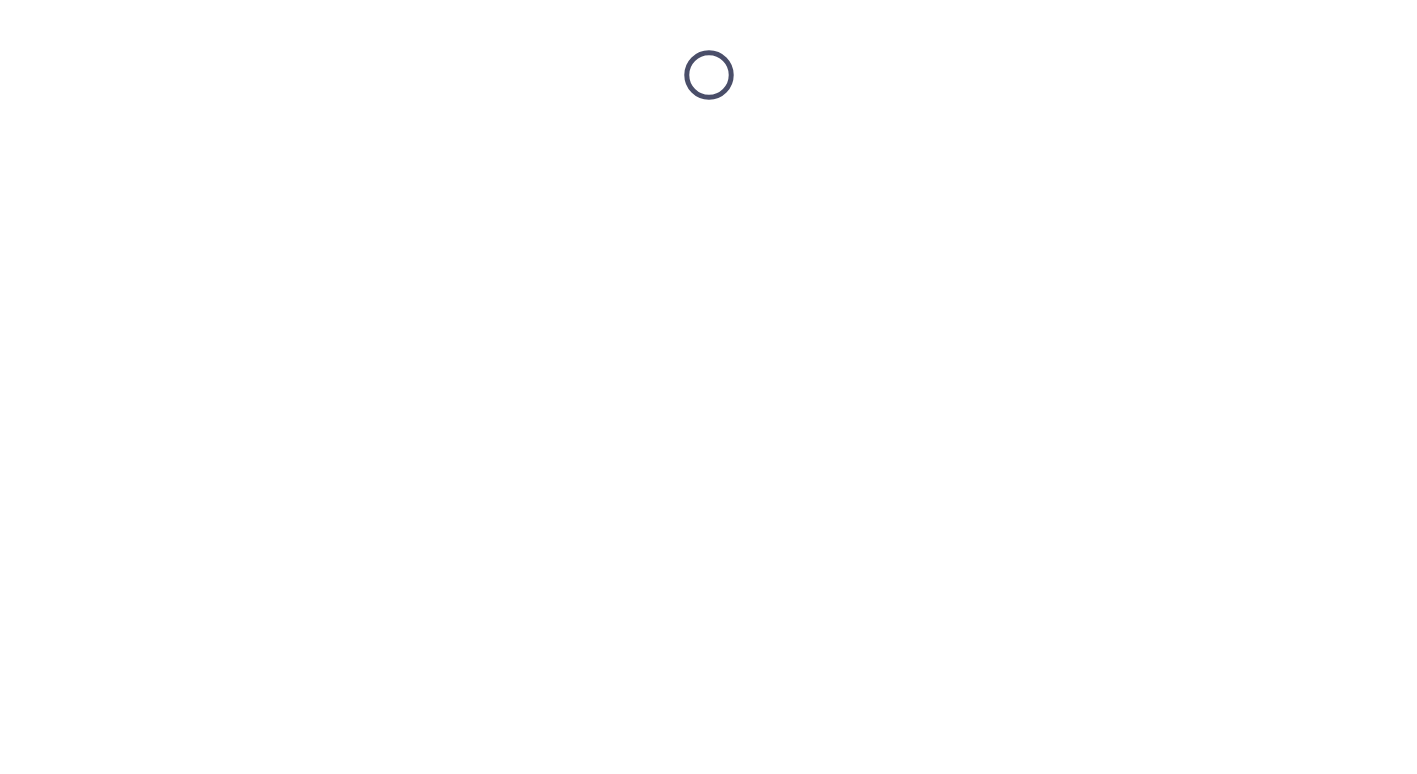 scroll, scrollTop: 0, scrollLeft: 0, axis: both 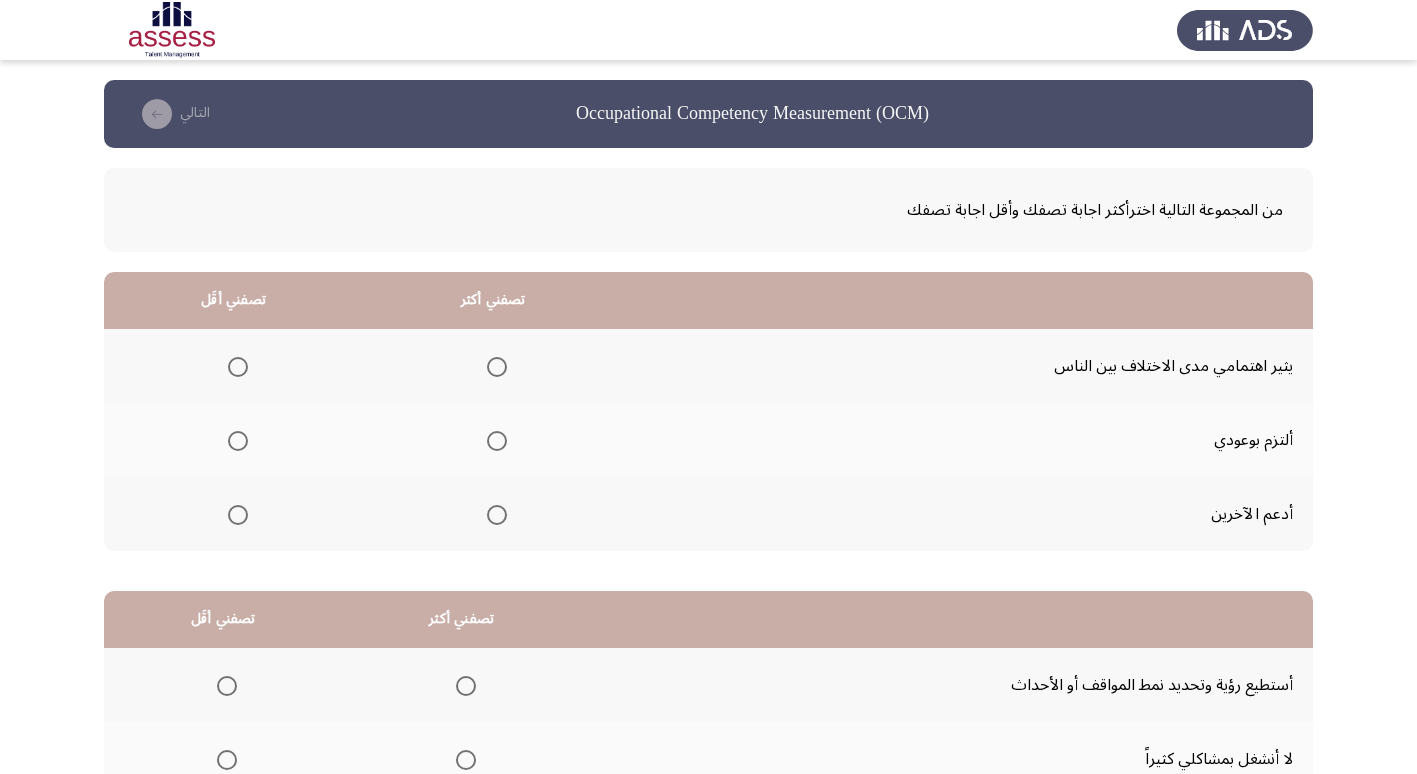 click at bounding box center (497, 441) 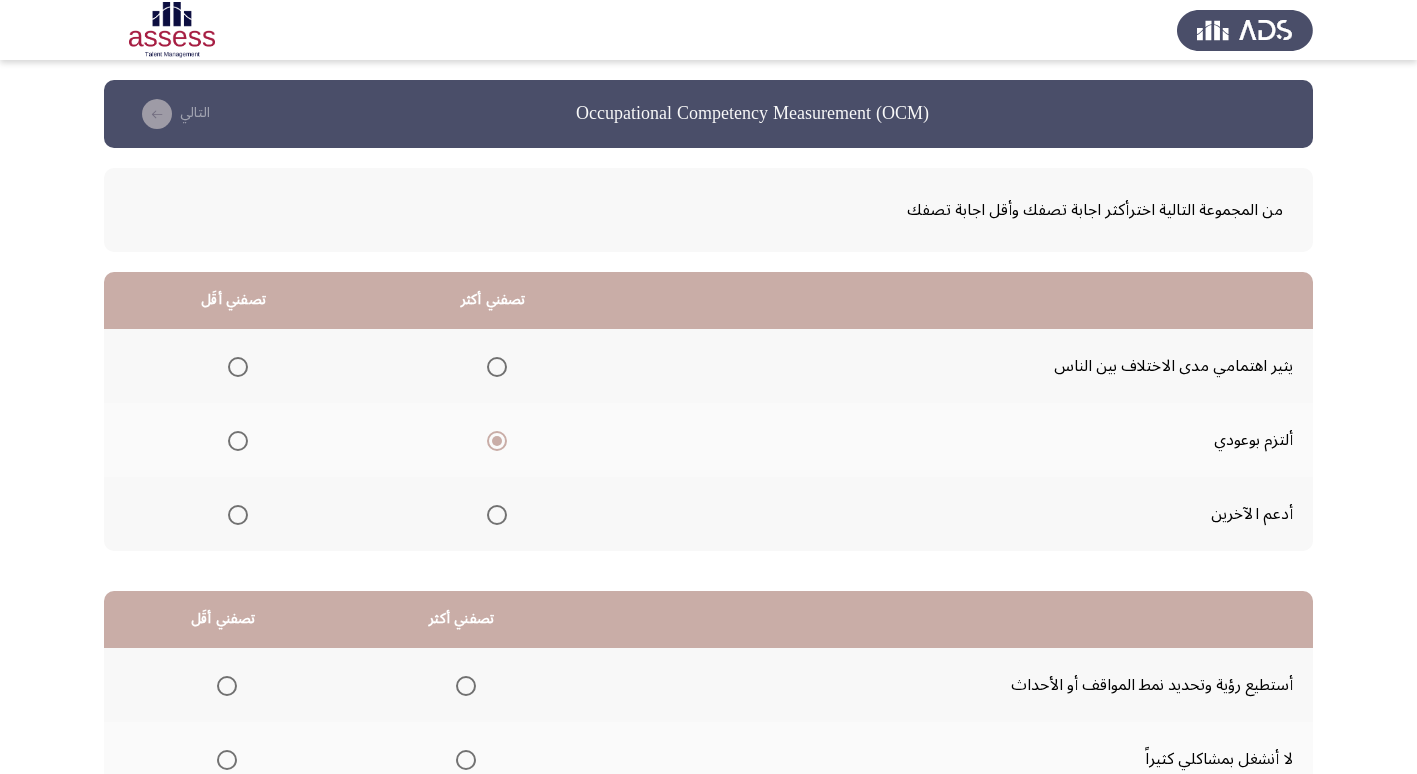 click at bounding box center (238, 367) 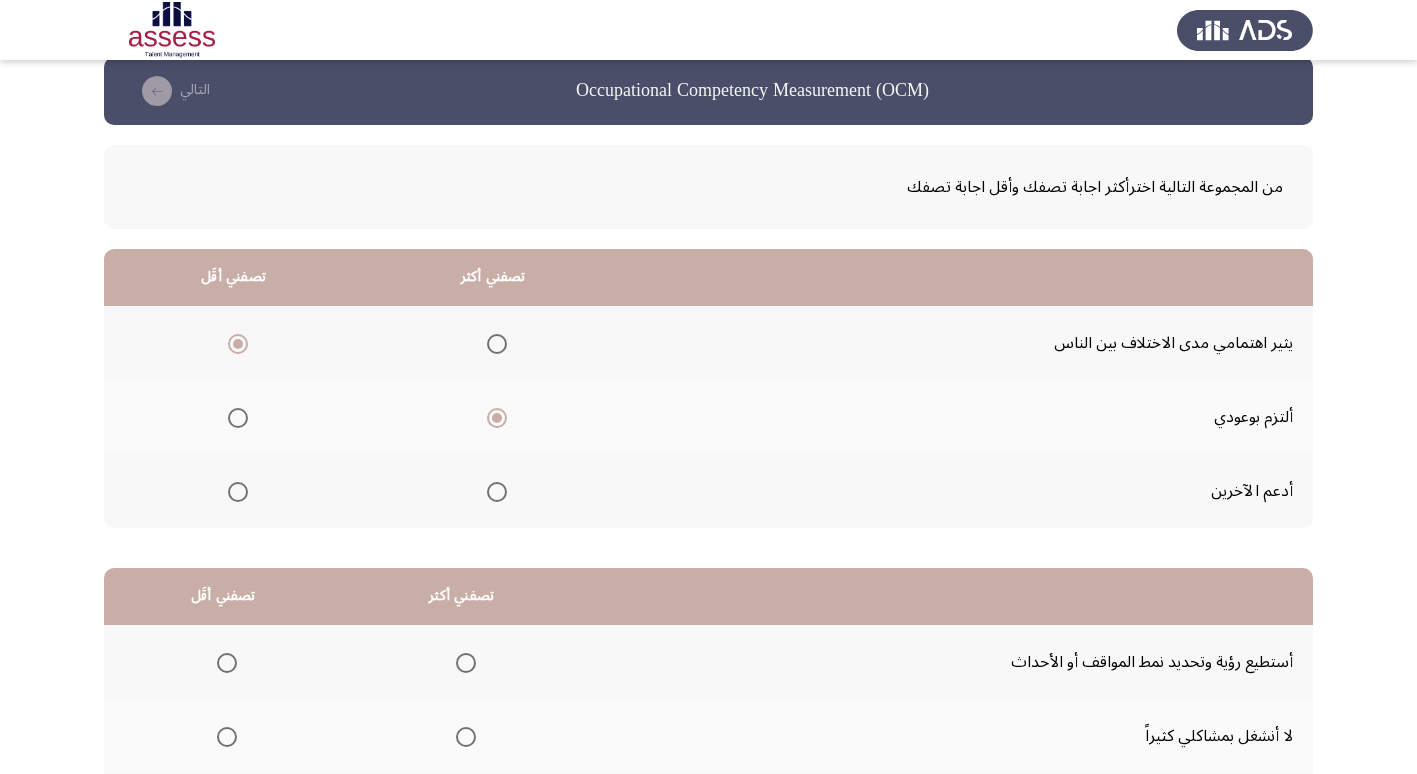 scroll, scrollTop: 0, scrollLeft: 0, axis: both 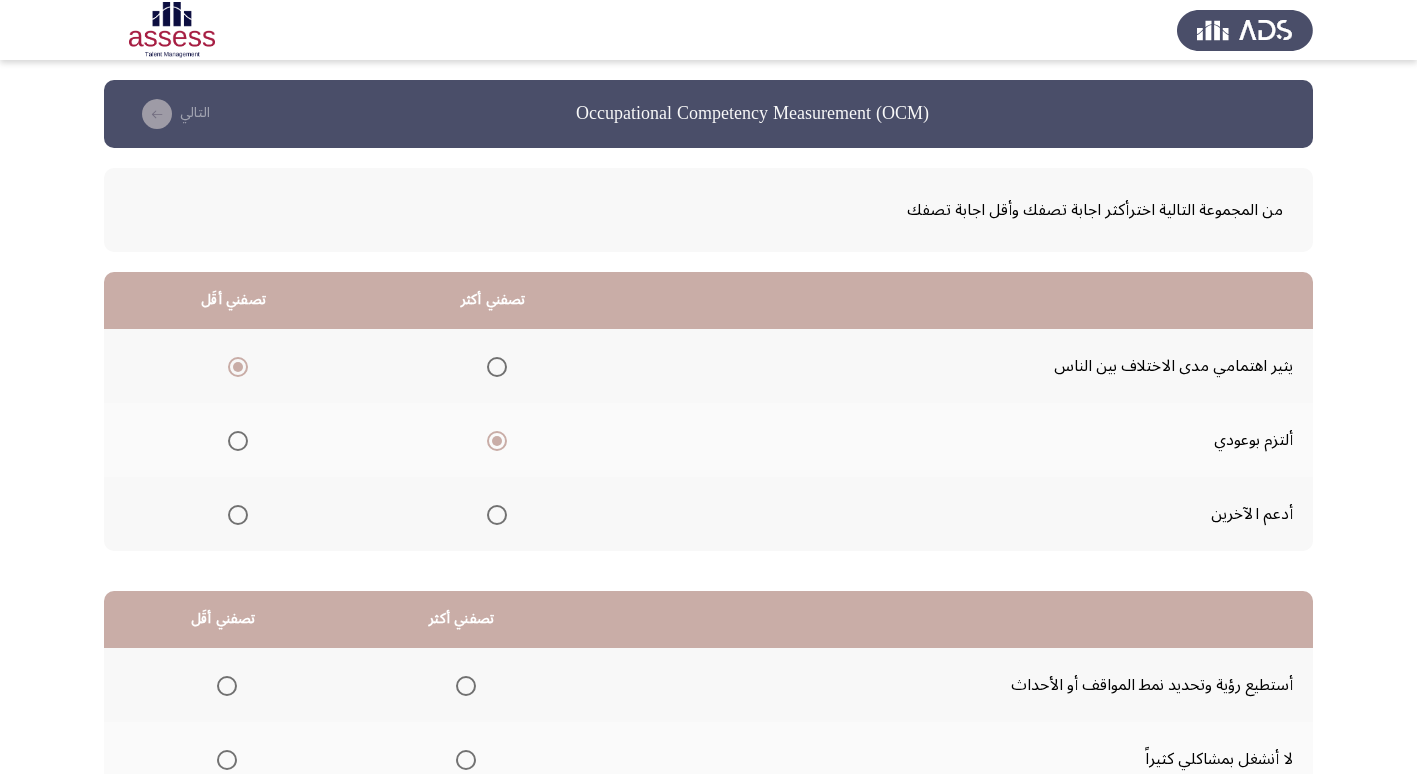 click at bounding box center (466, 686) 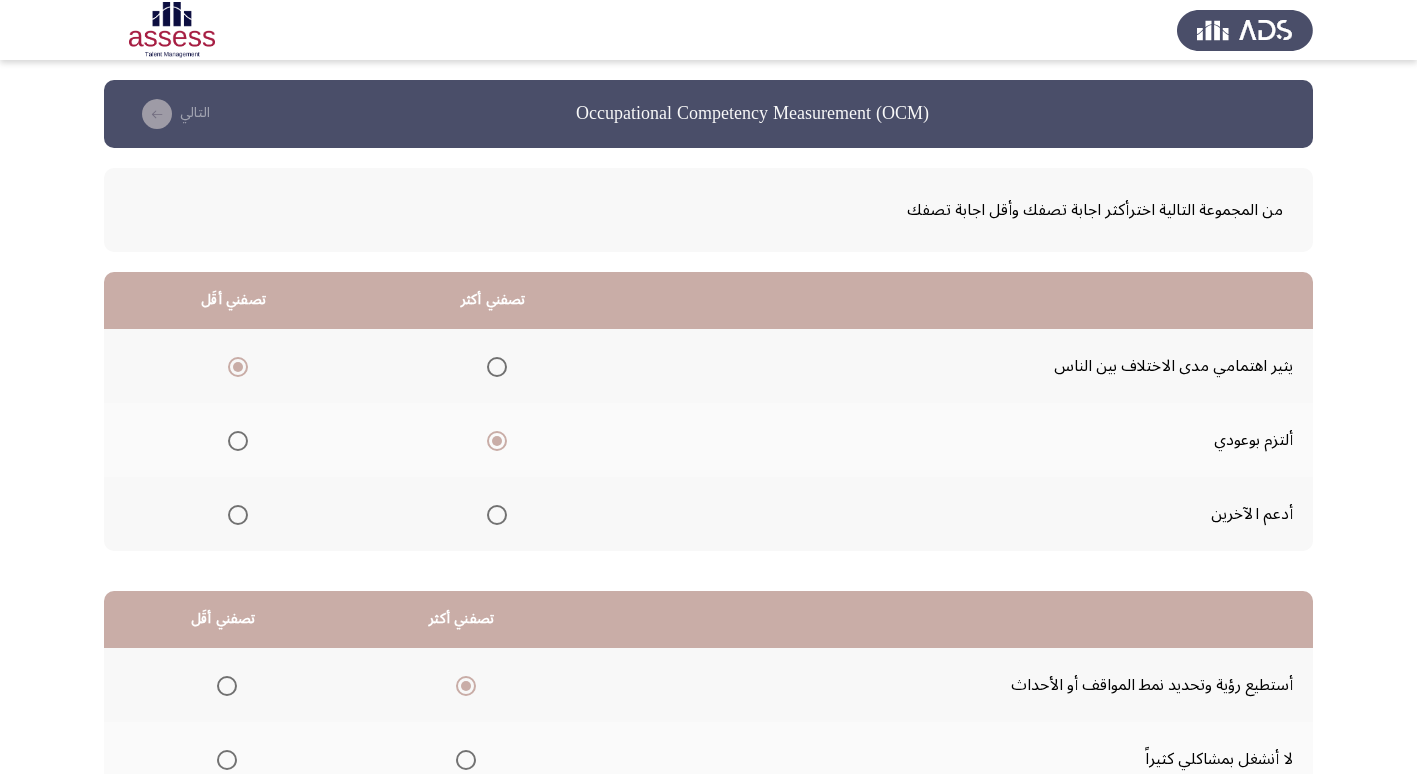 click at bounding box center (227, 760) 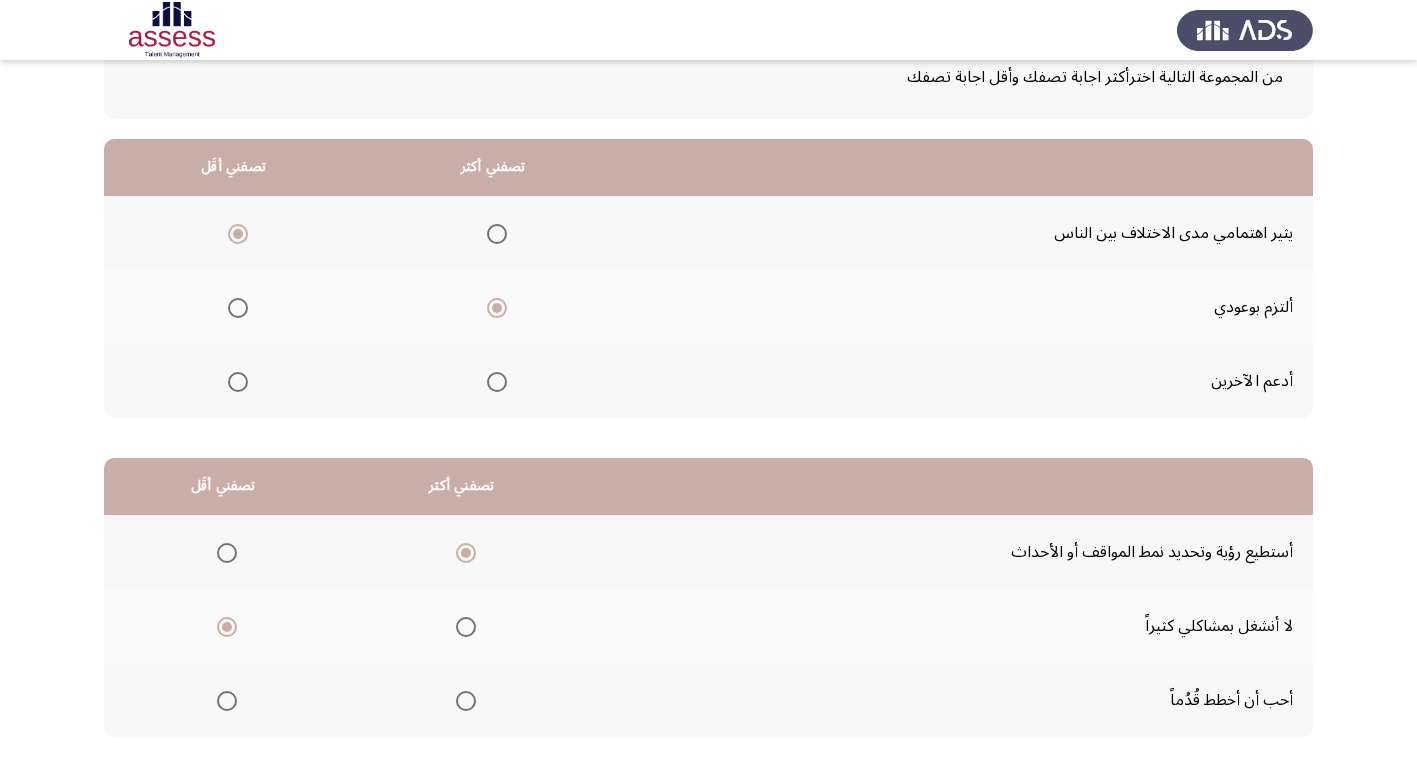 scroll, scrollTop: 142, scrollLeft: 0, axis: vertical 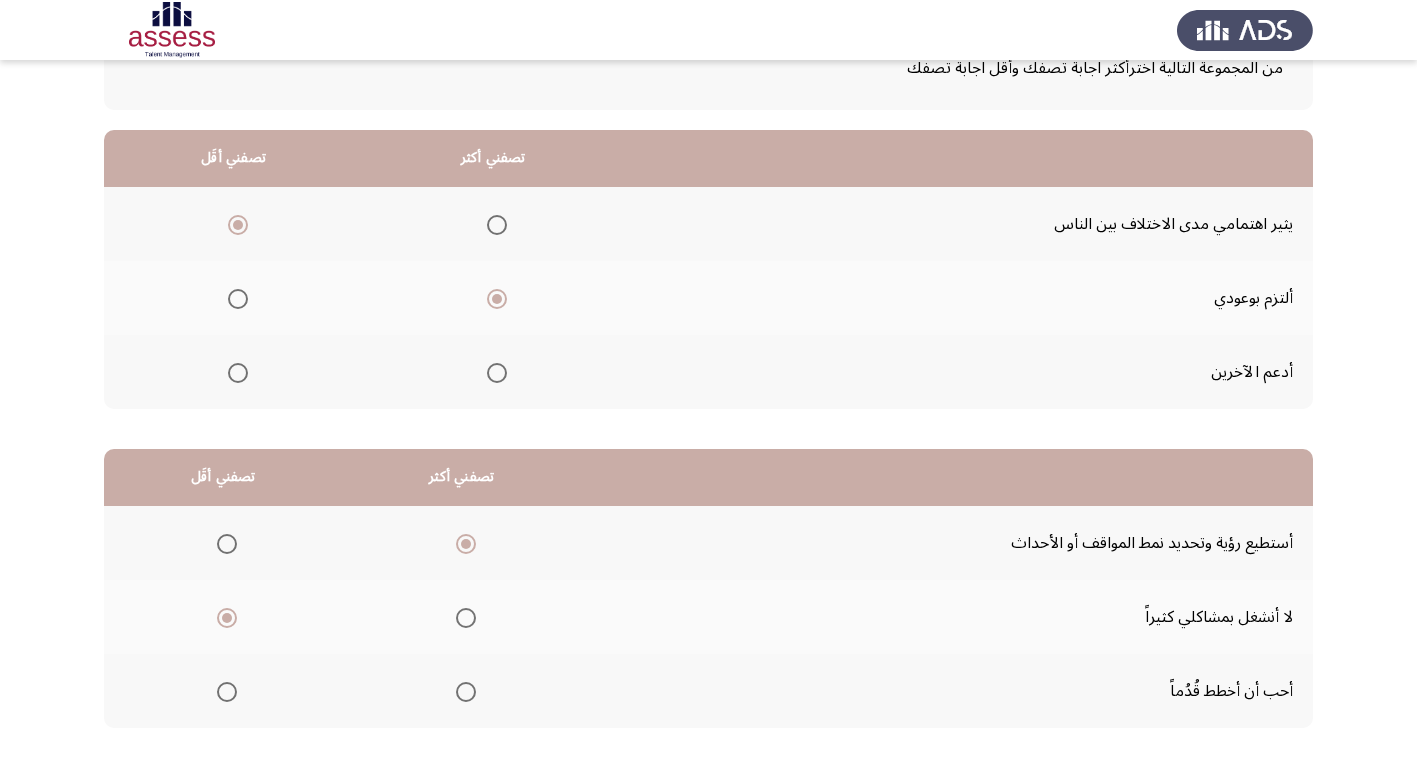 click on "التالي" 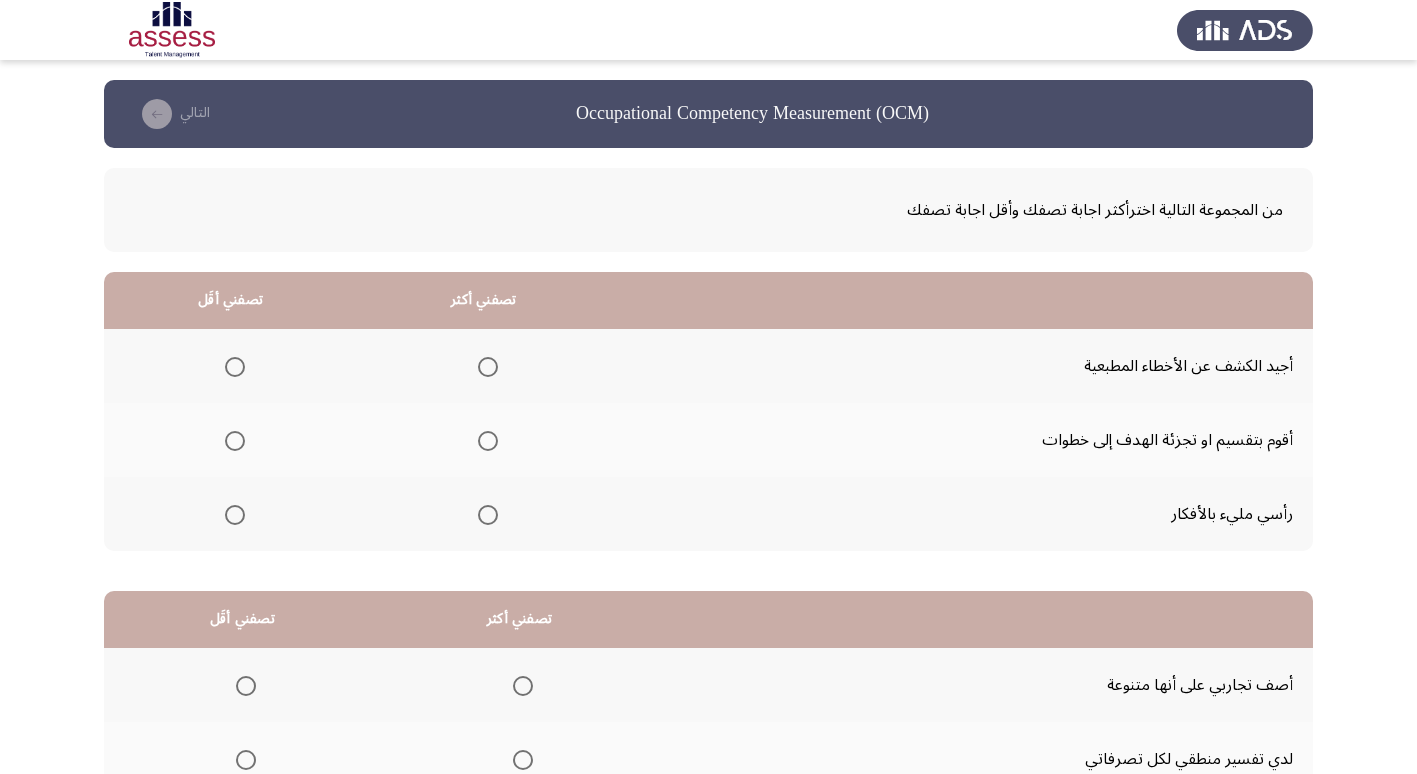 click at bounding box center (488, 367) 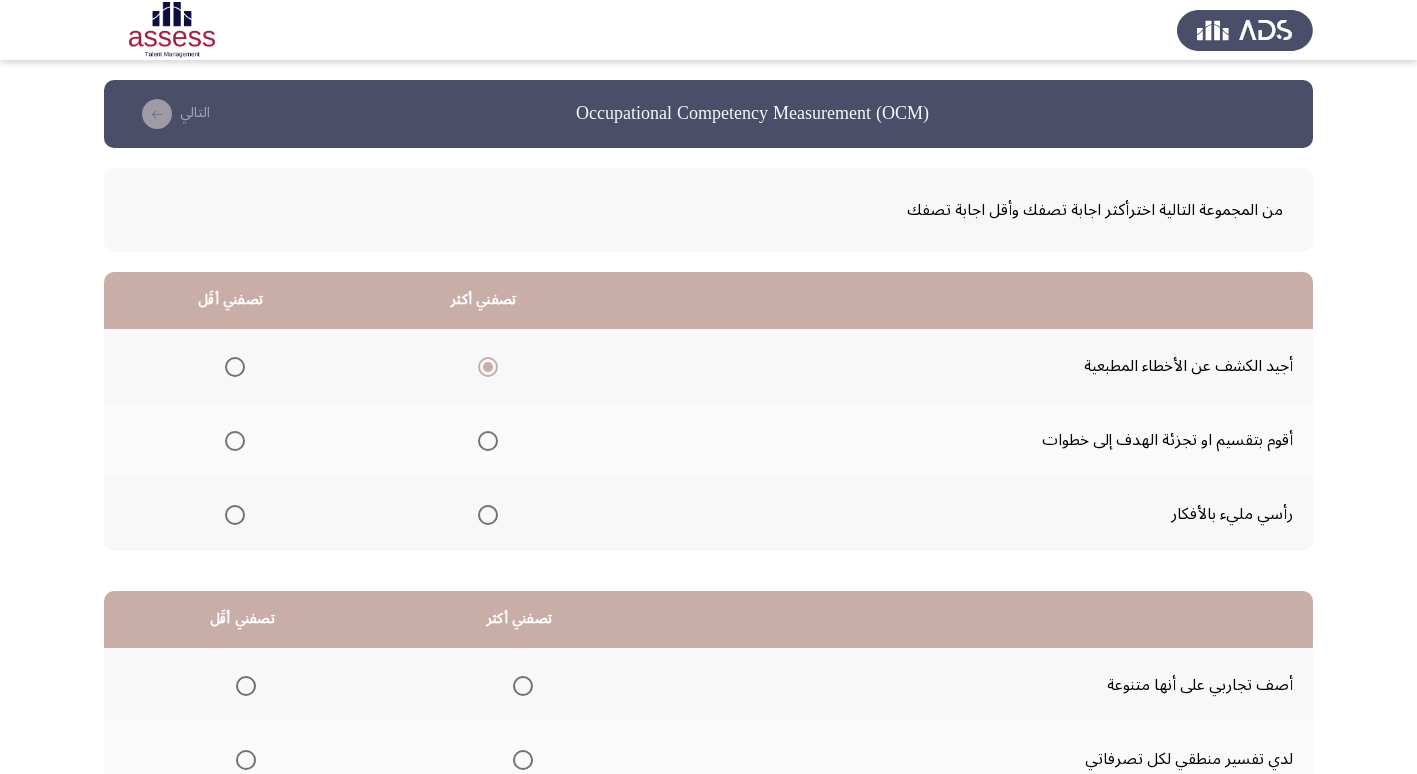 click at bounding box center (235, 515) 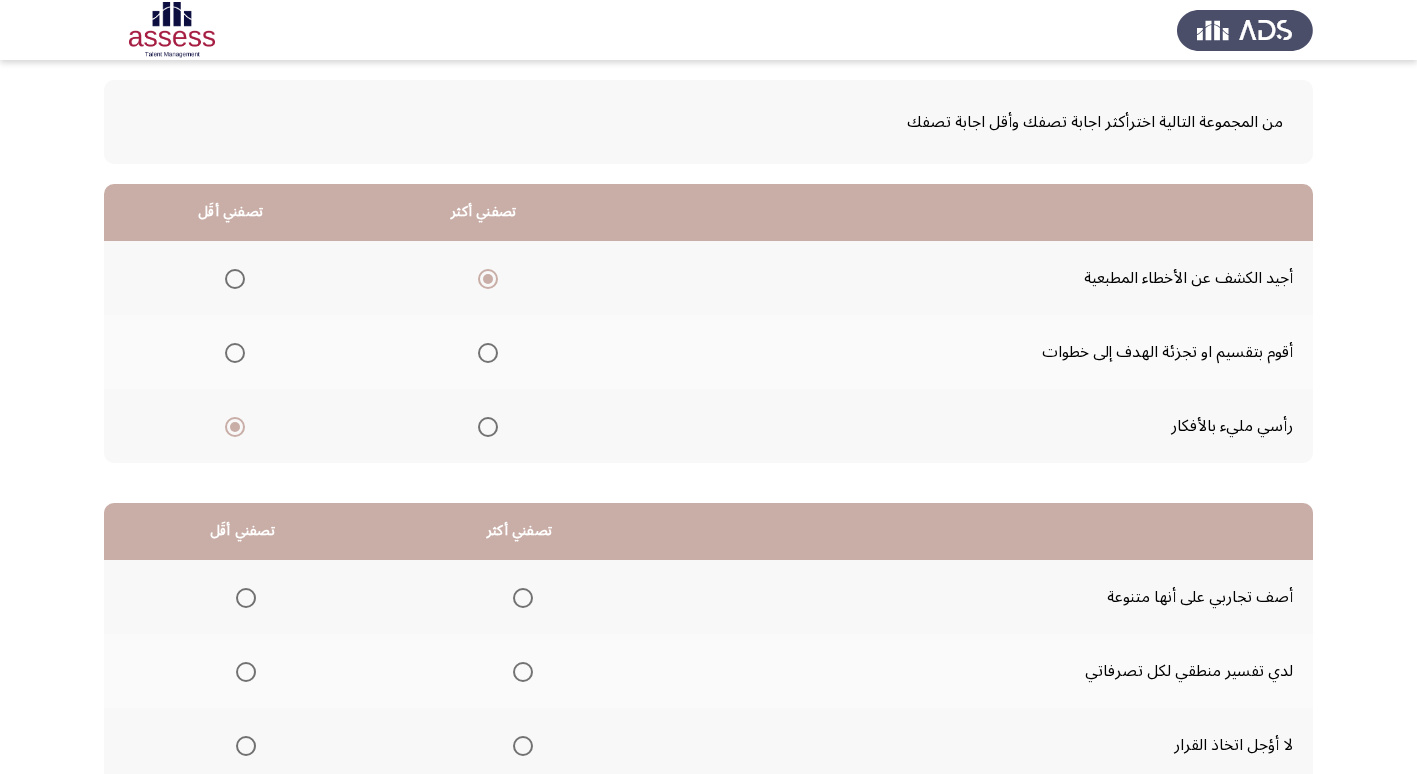 scroll, scrollTop: 100, scrollLeft: 0, axis: vertical 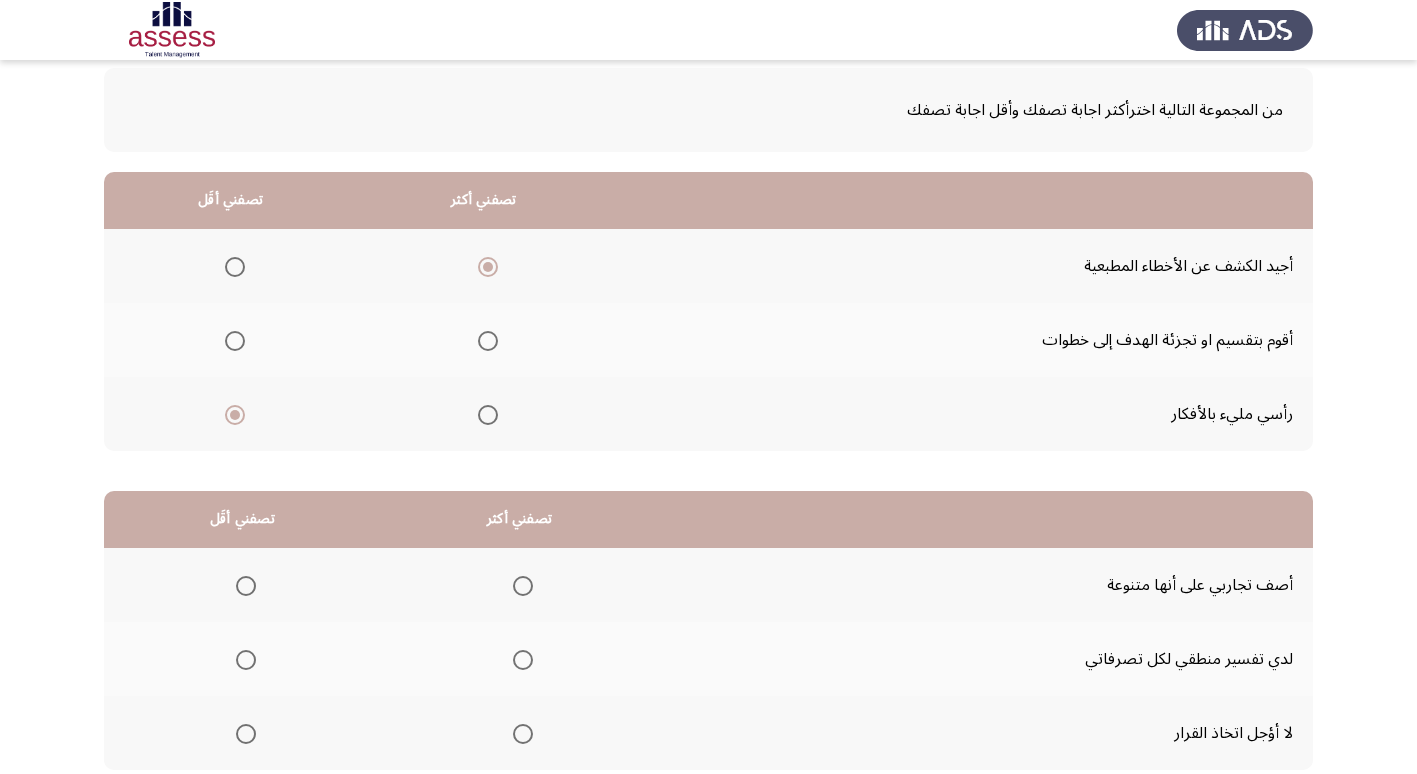 click at bounding box center [523, 734] 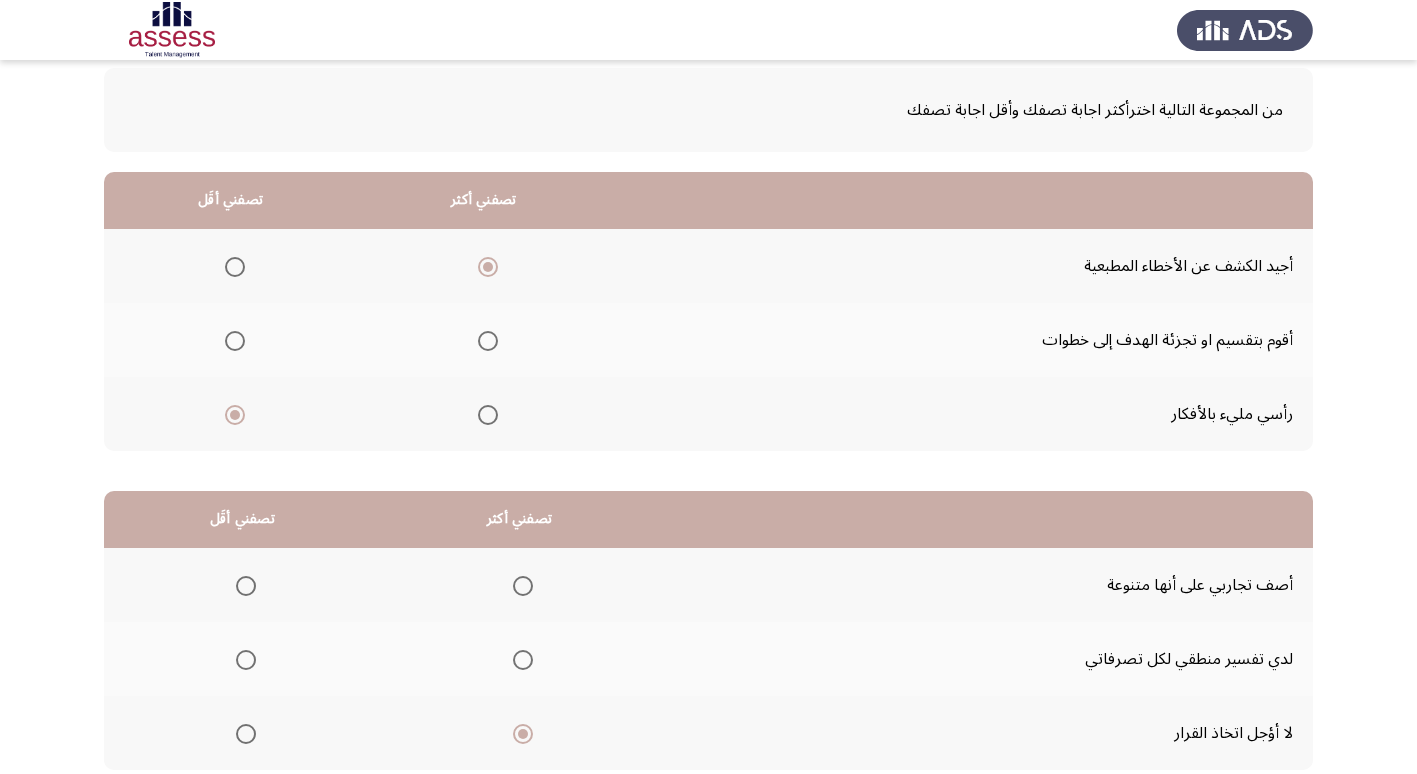 click at bounding box center [246, 660] 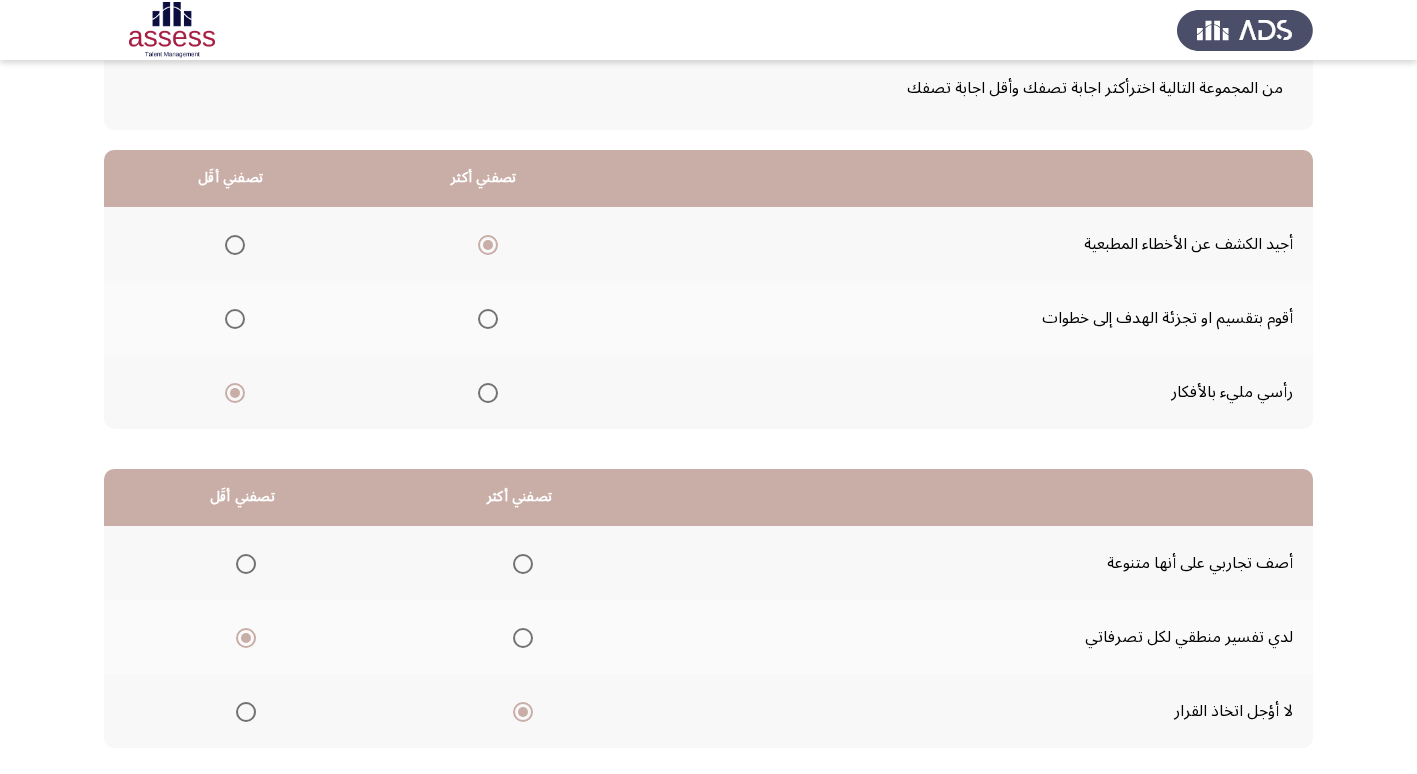 scroll, scrollTop: 142, scrollLeft: 0, axis: vertical 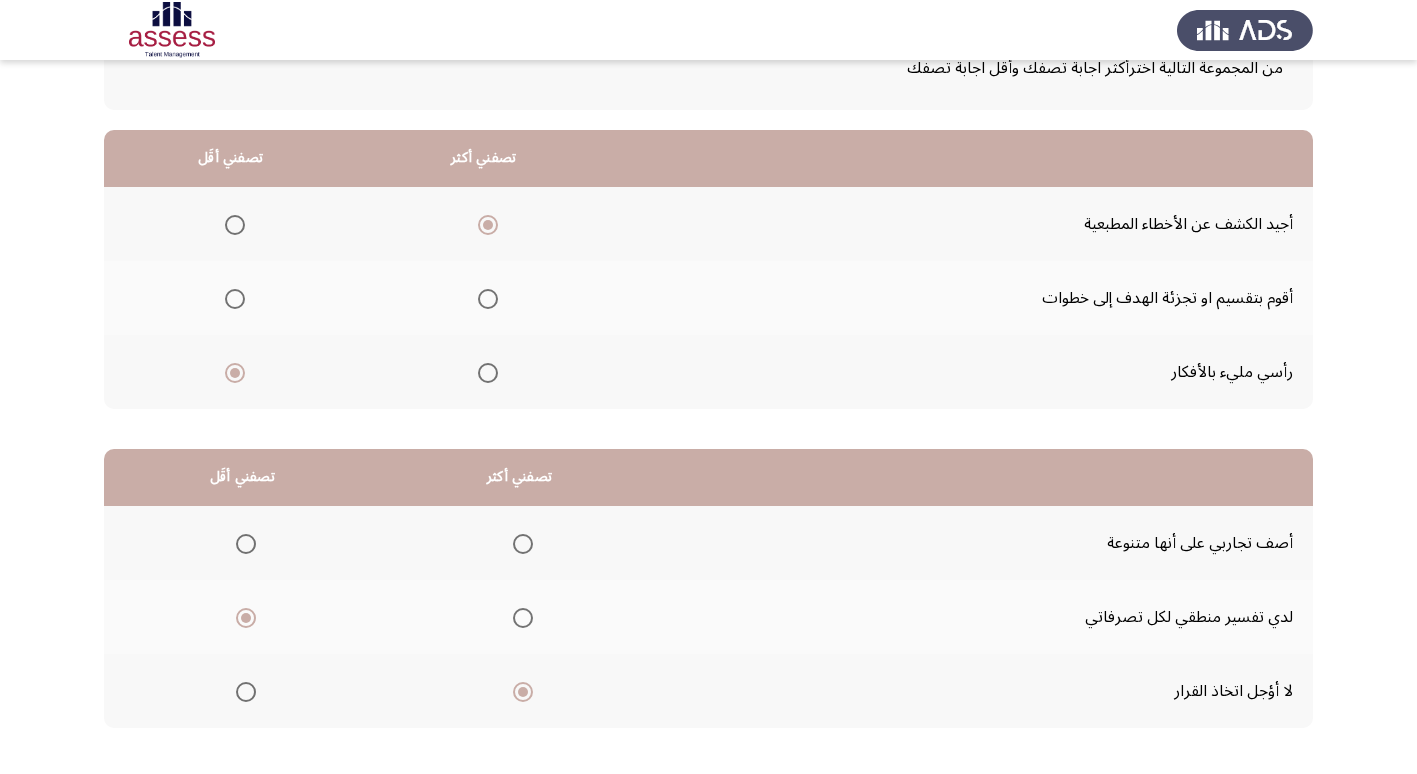 click on "التالي" 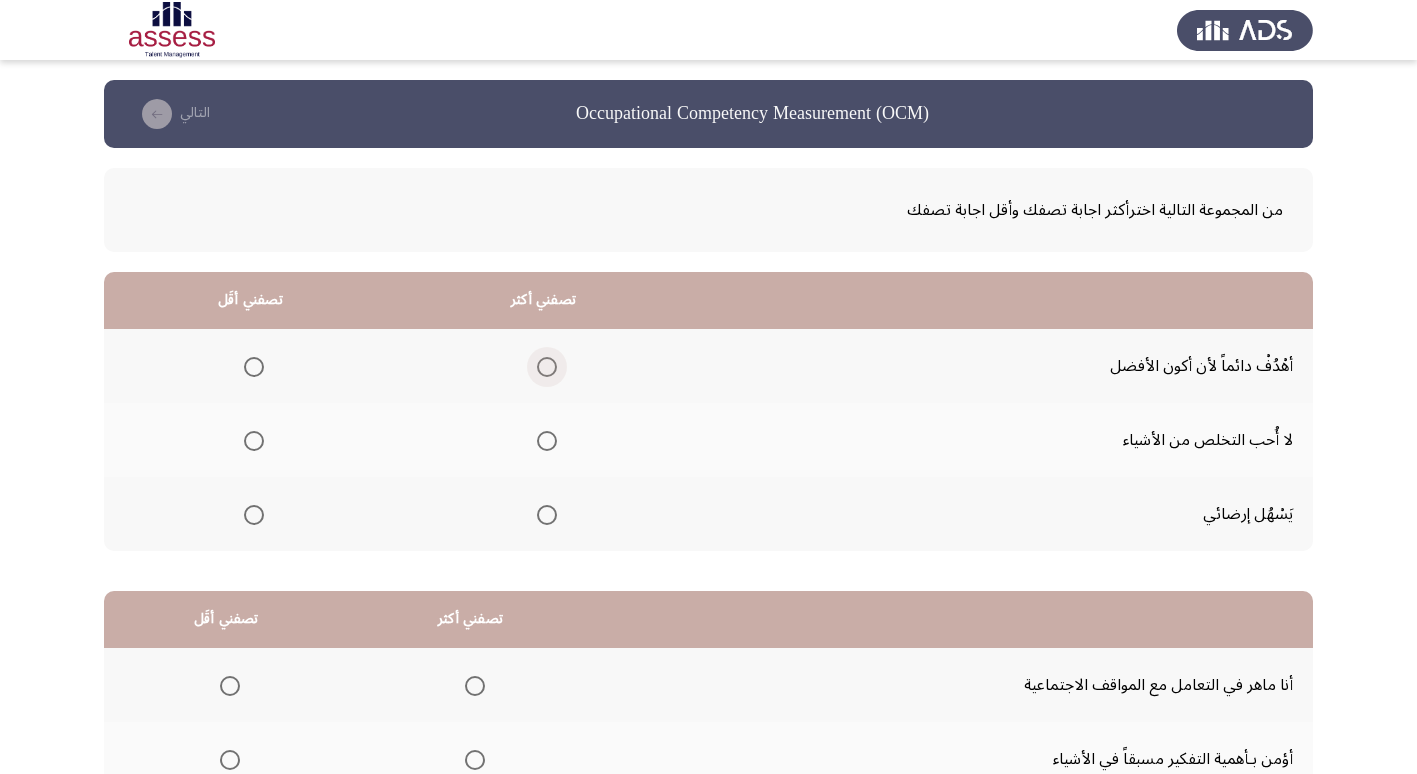 click at bounding box center (547, 367) 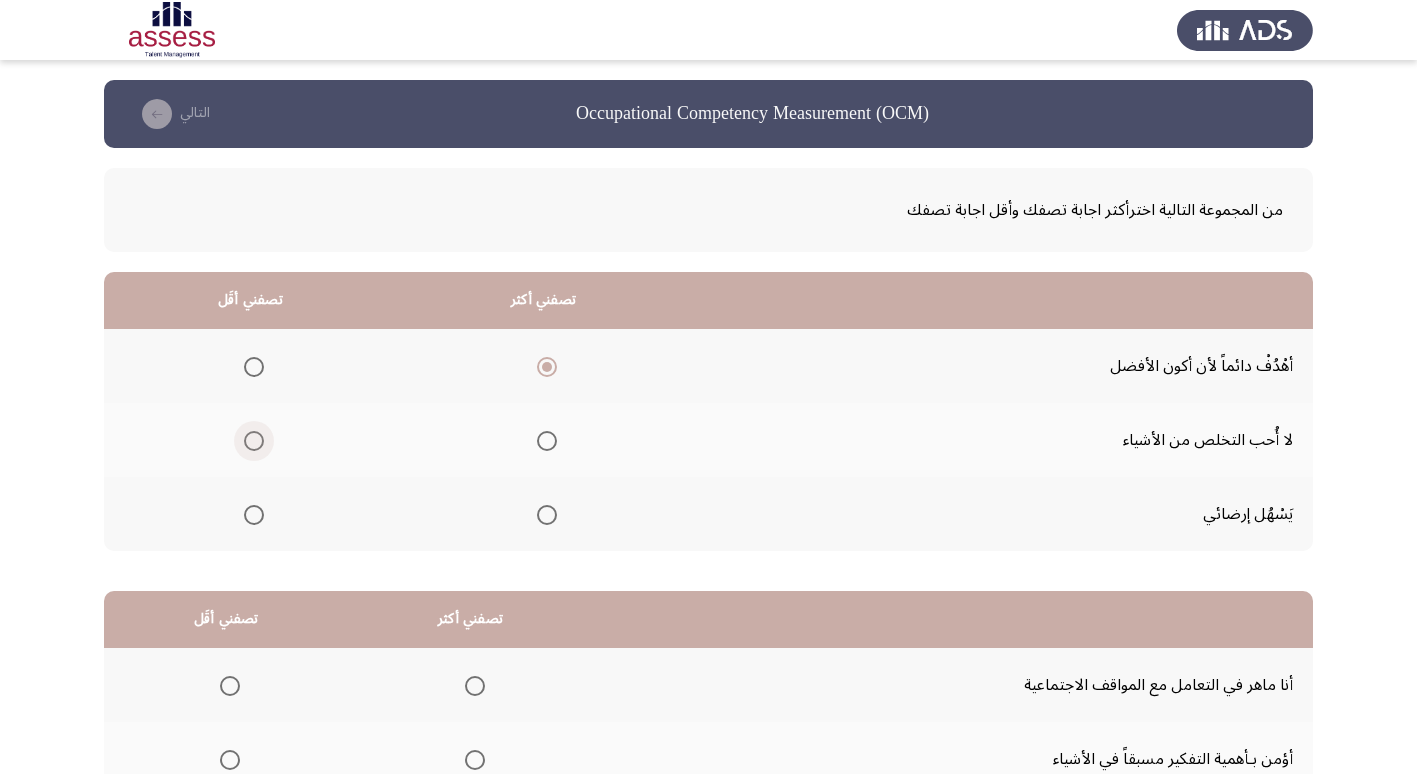 click at bounding box center (254, 441) 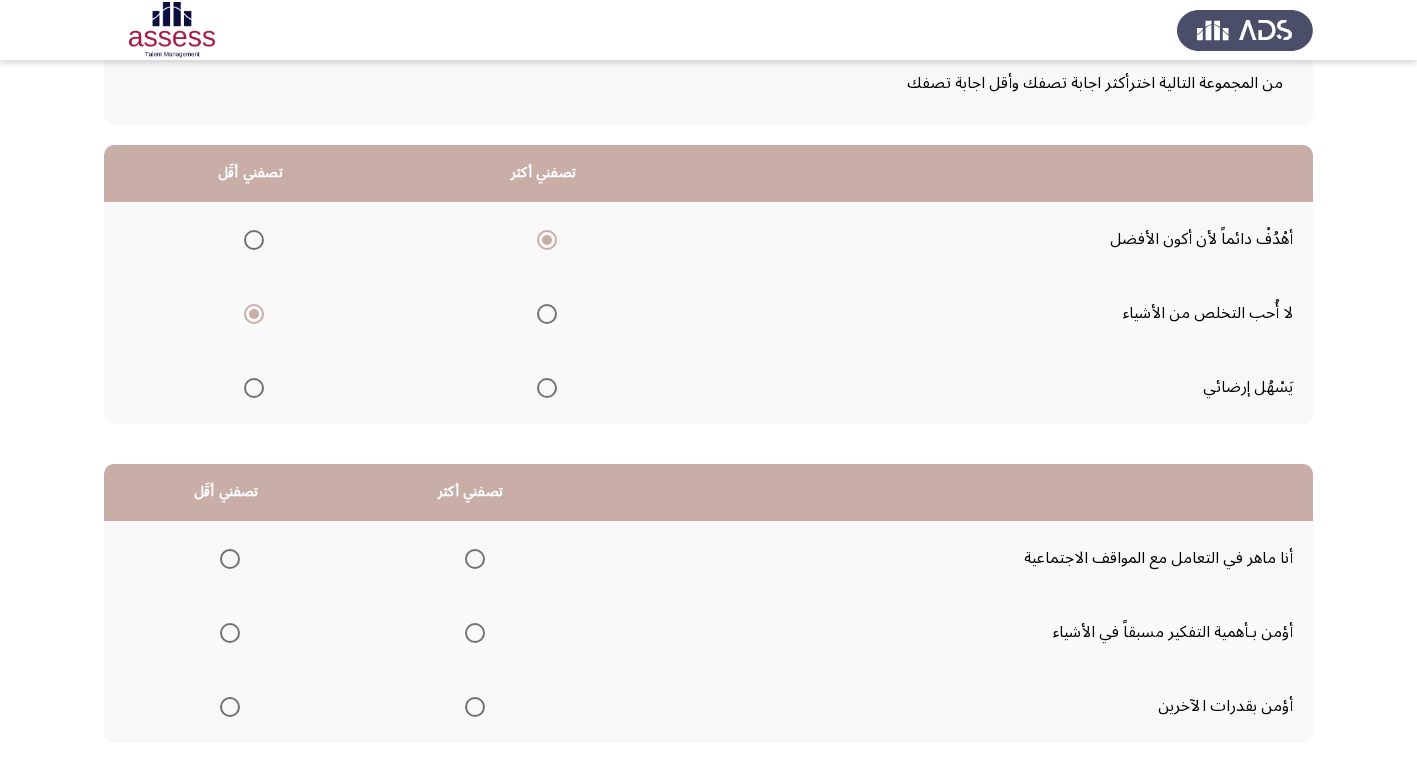 scroll, scrollTop: 142, scrollLeft: 0, axis: vertical 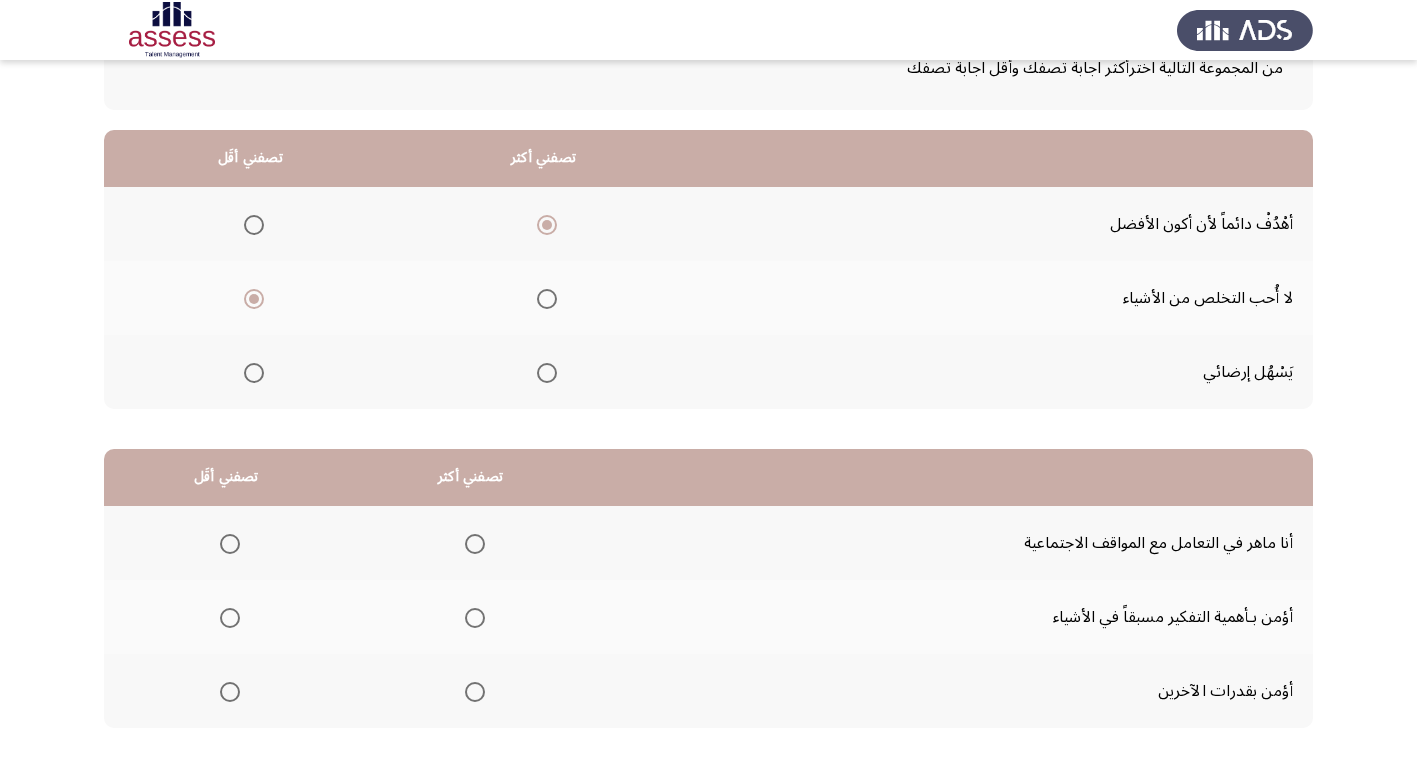 click at bounding box center [475, 544] 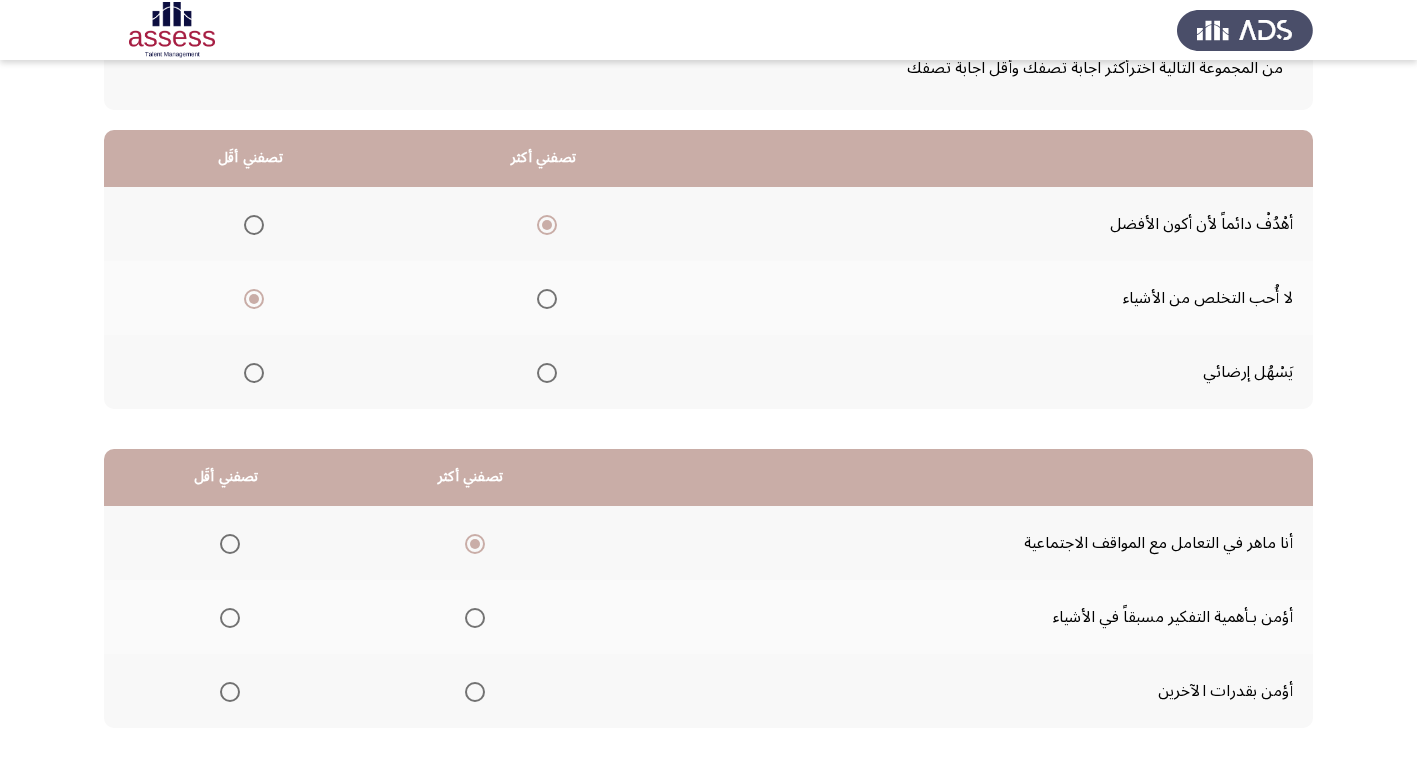click at bounding box center [230, 618] 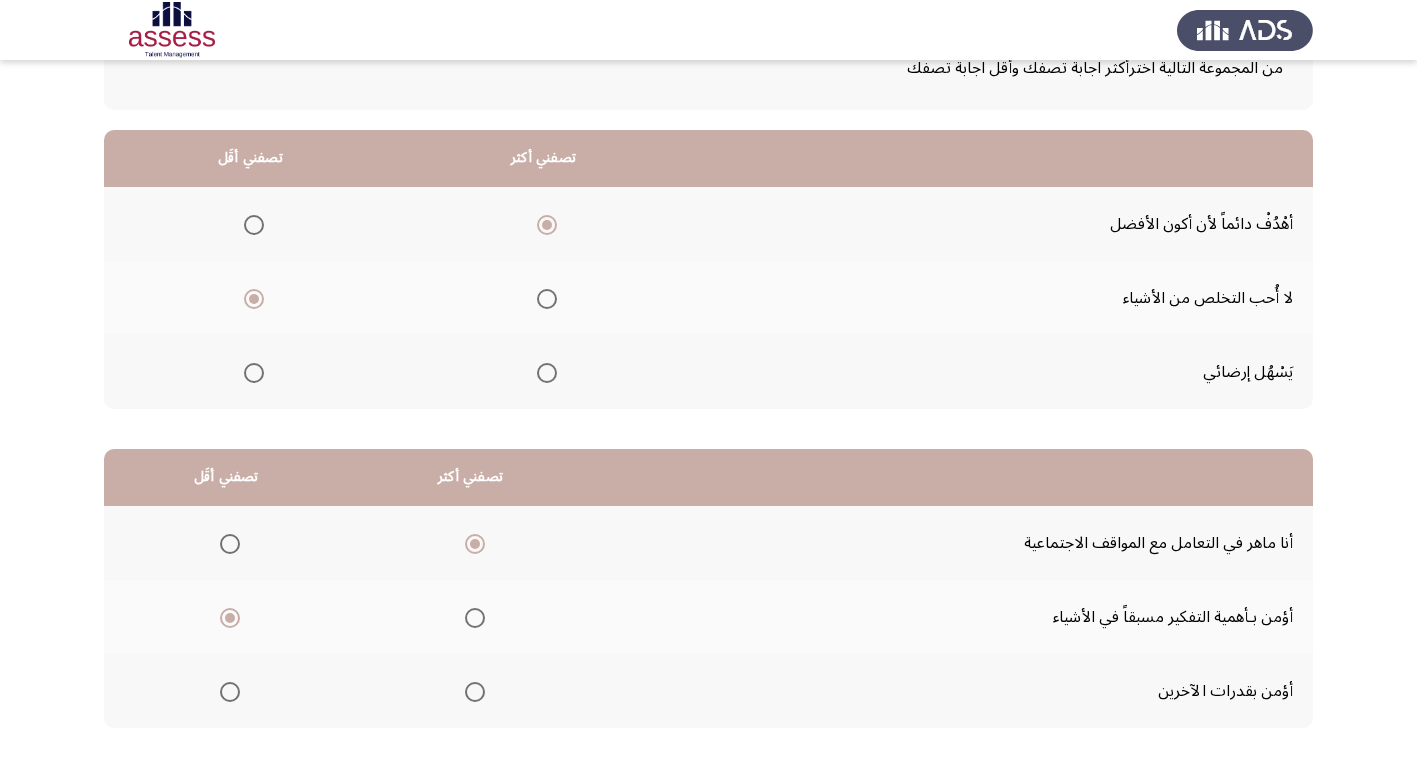 click on "التالي" 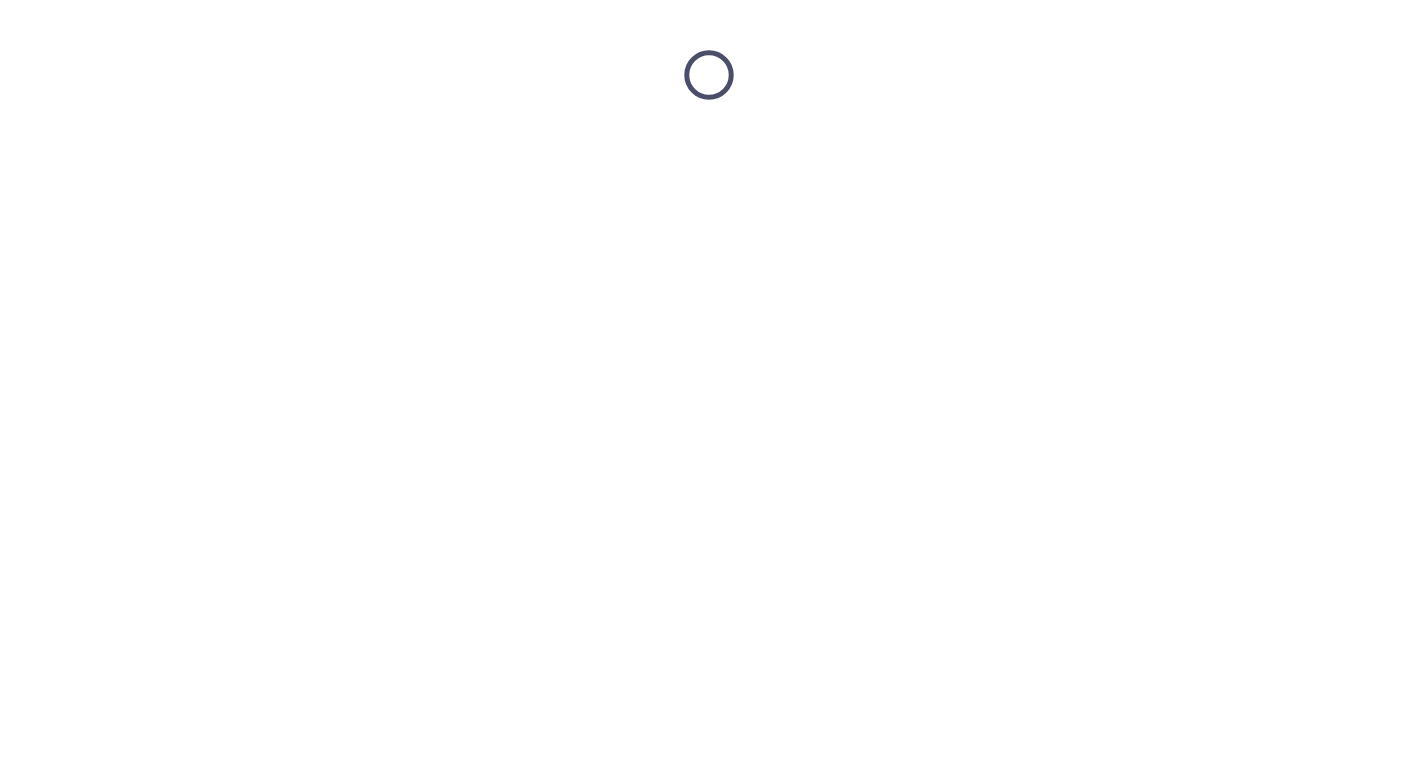 scroll, scrollTop: 0, scrollLeft: 0, axis: both 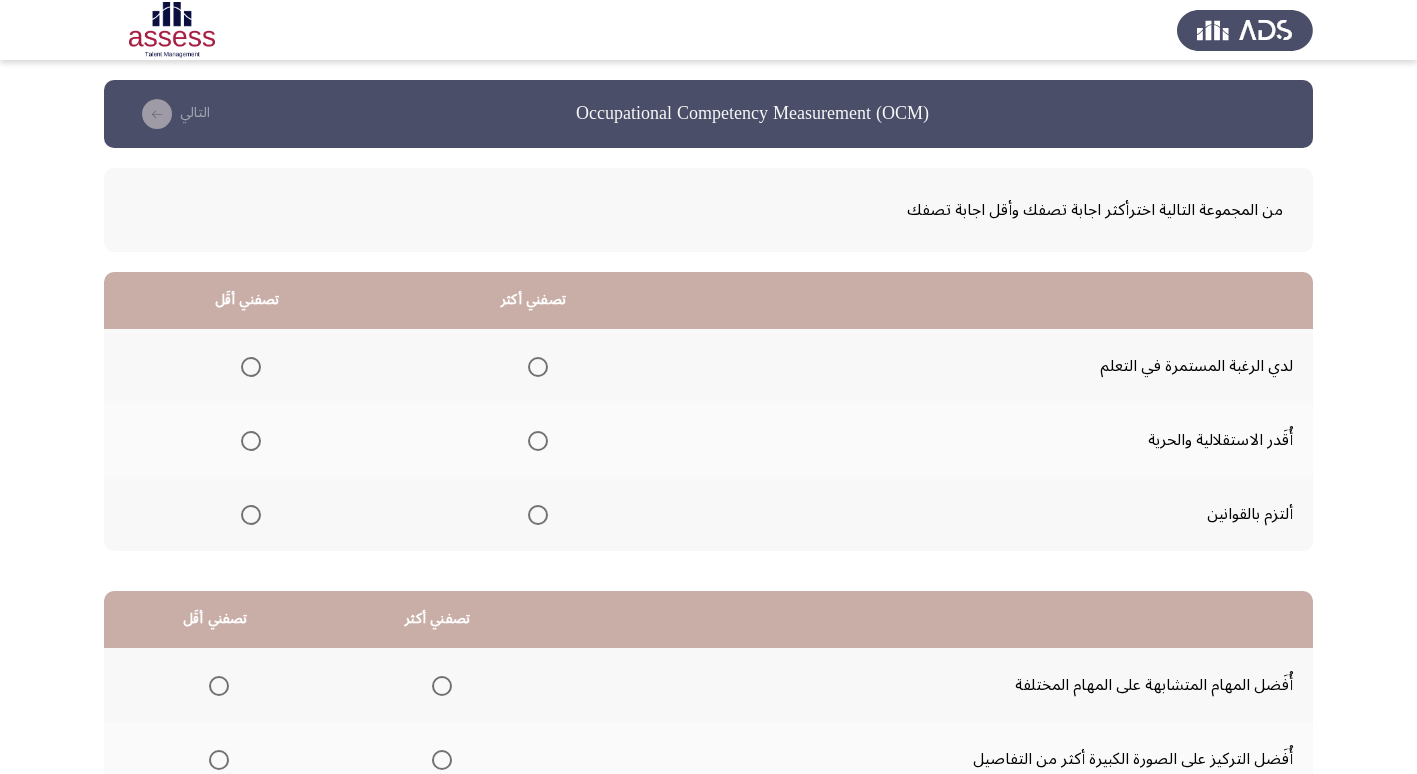 click at bounding box center (538, 515) 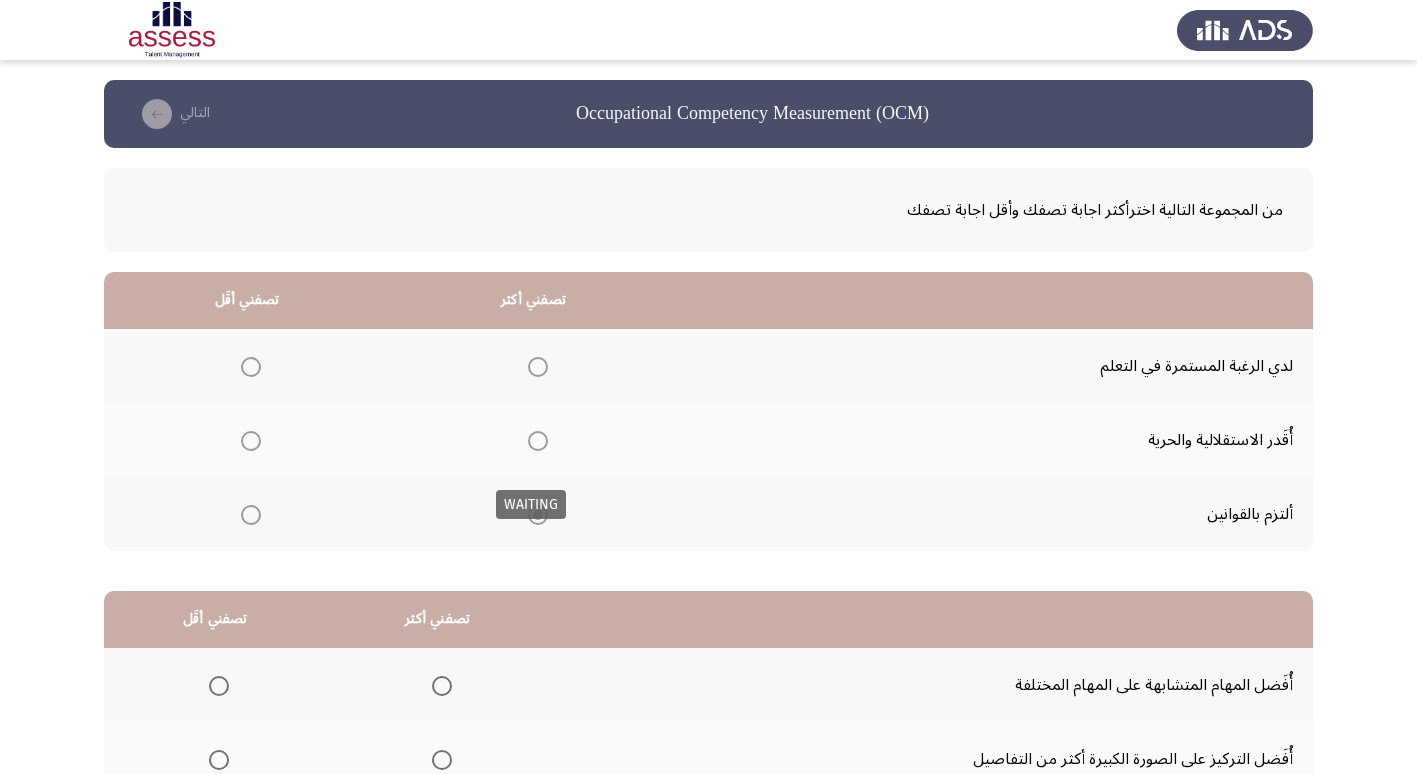 click at bounding box center [538, 515] 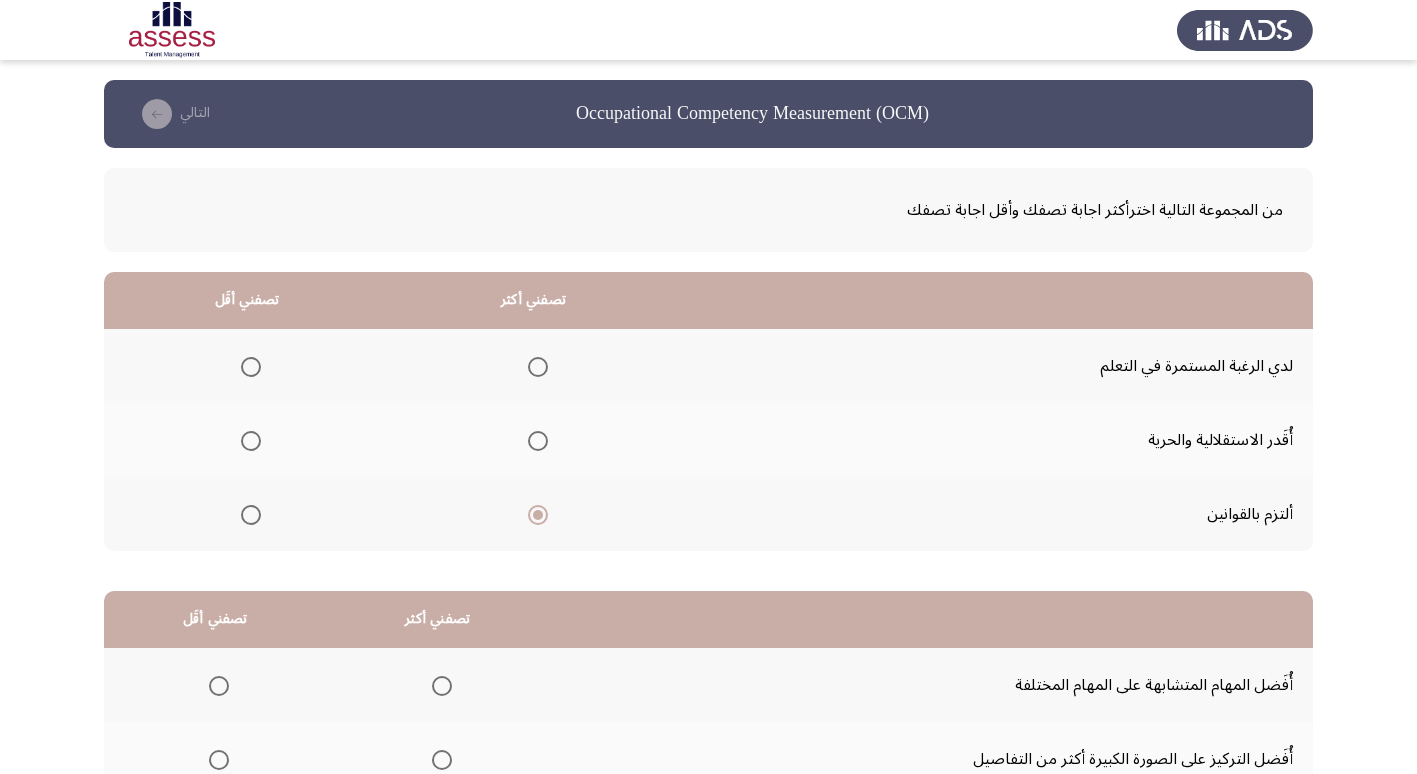 click at bounding box center [251, 367] 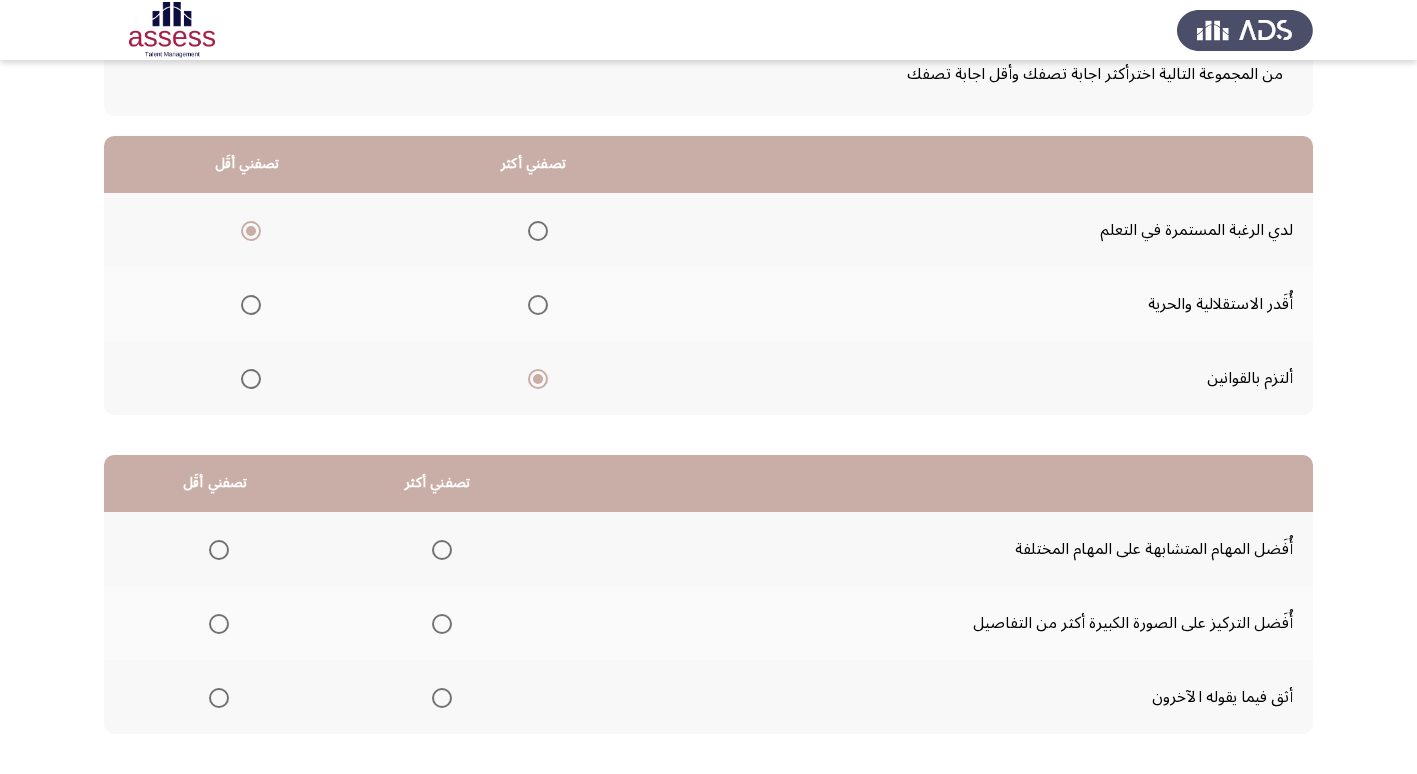 scroll, scrollTop: 142, scrollLeft: 0, axis: vertical 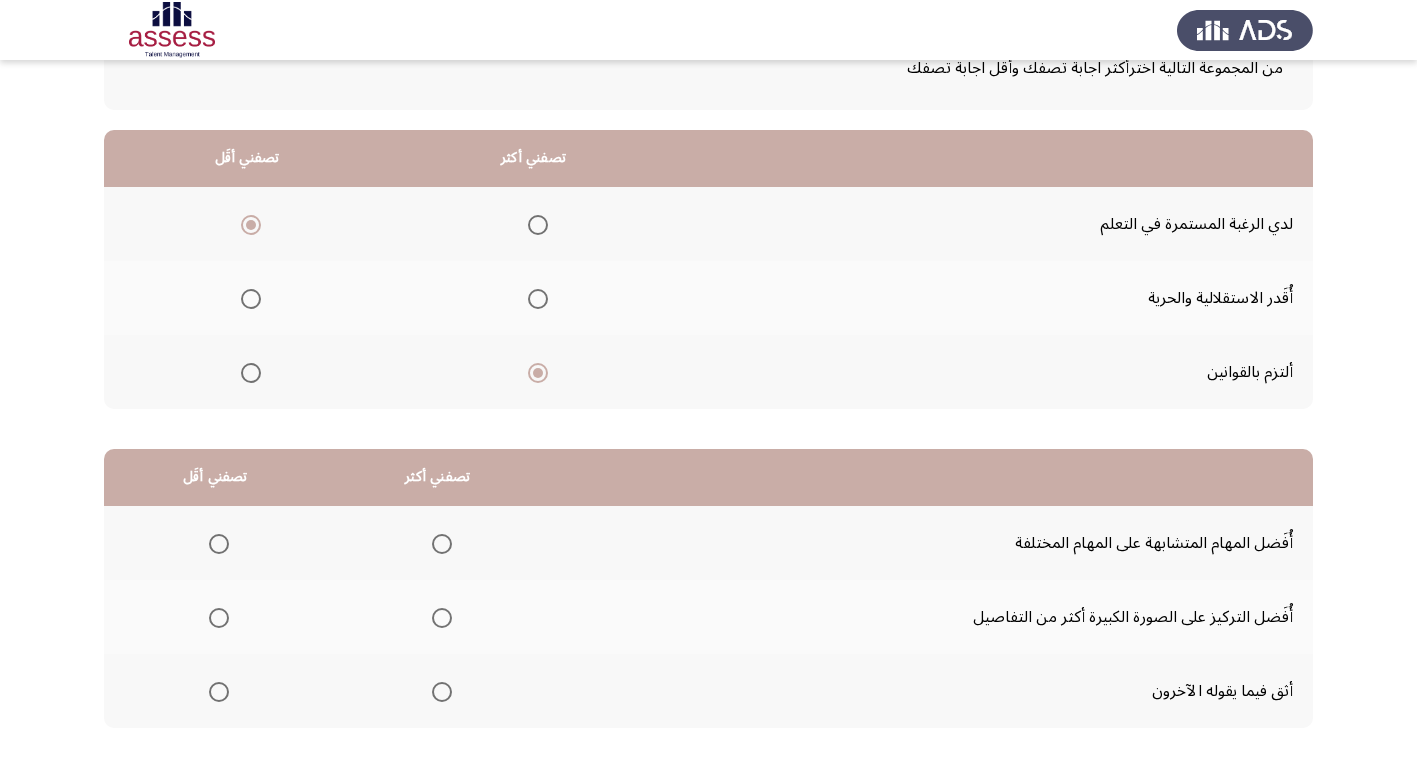 click at bounding box center (442, 618) 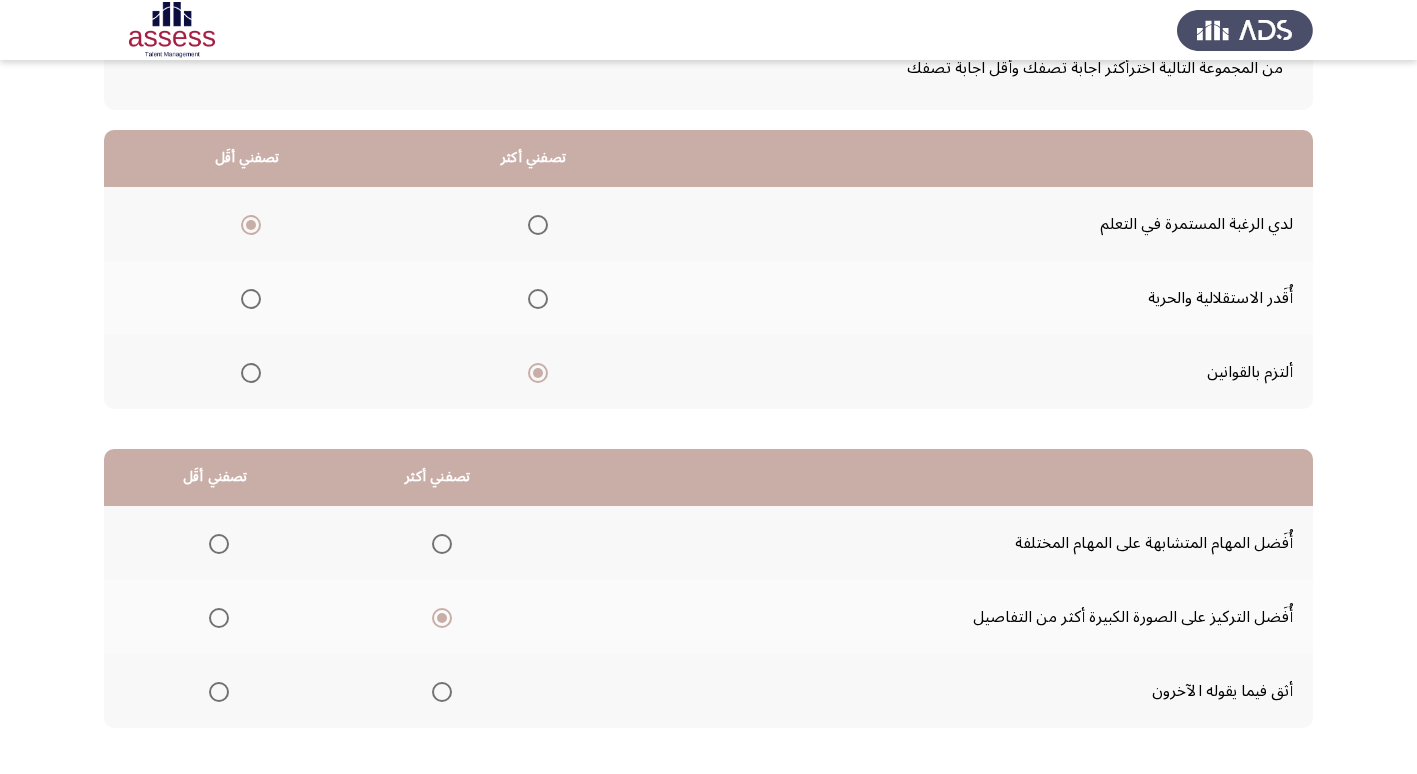 click at bounding box center (219, 544) 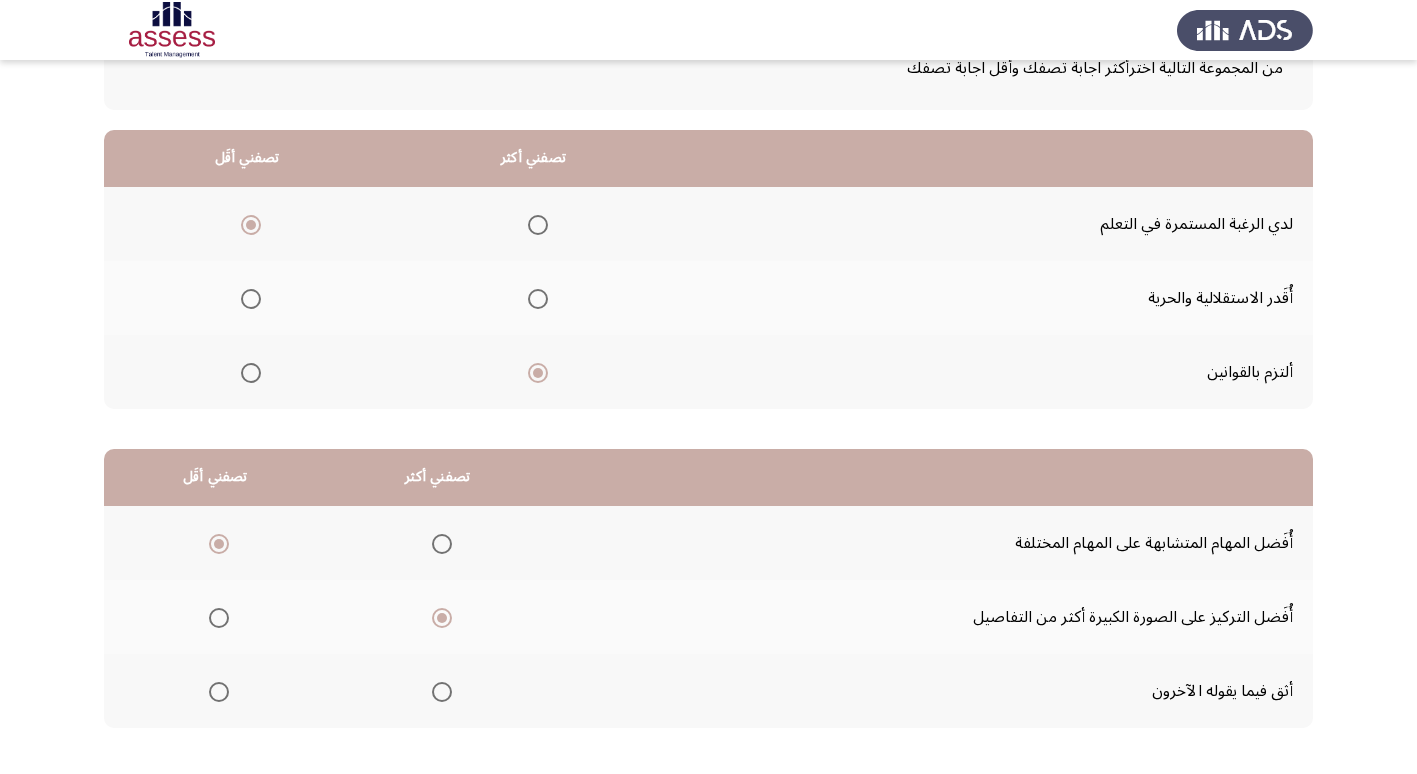 click on "التالي" 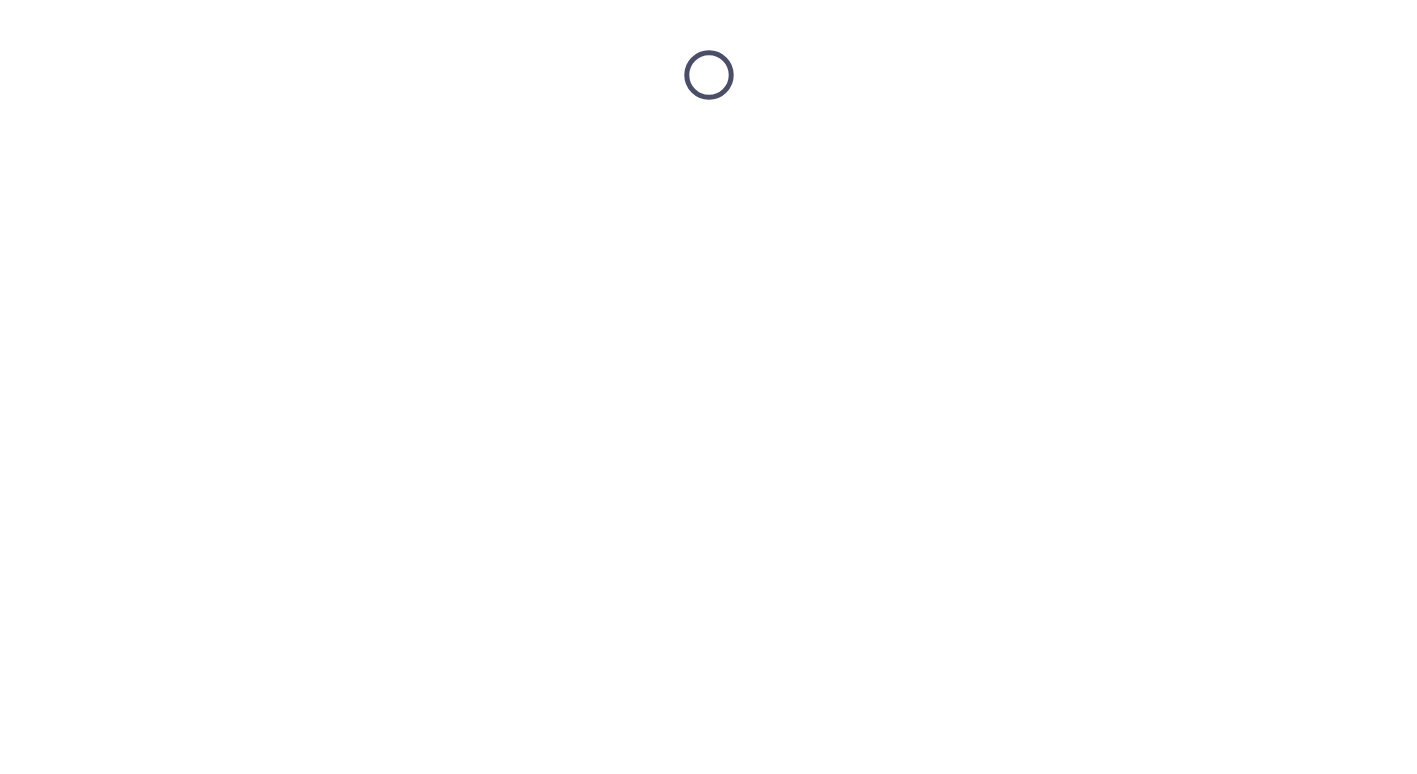 scroll, scrollTop: 0, scrollLeft: 0, axis: both 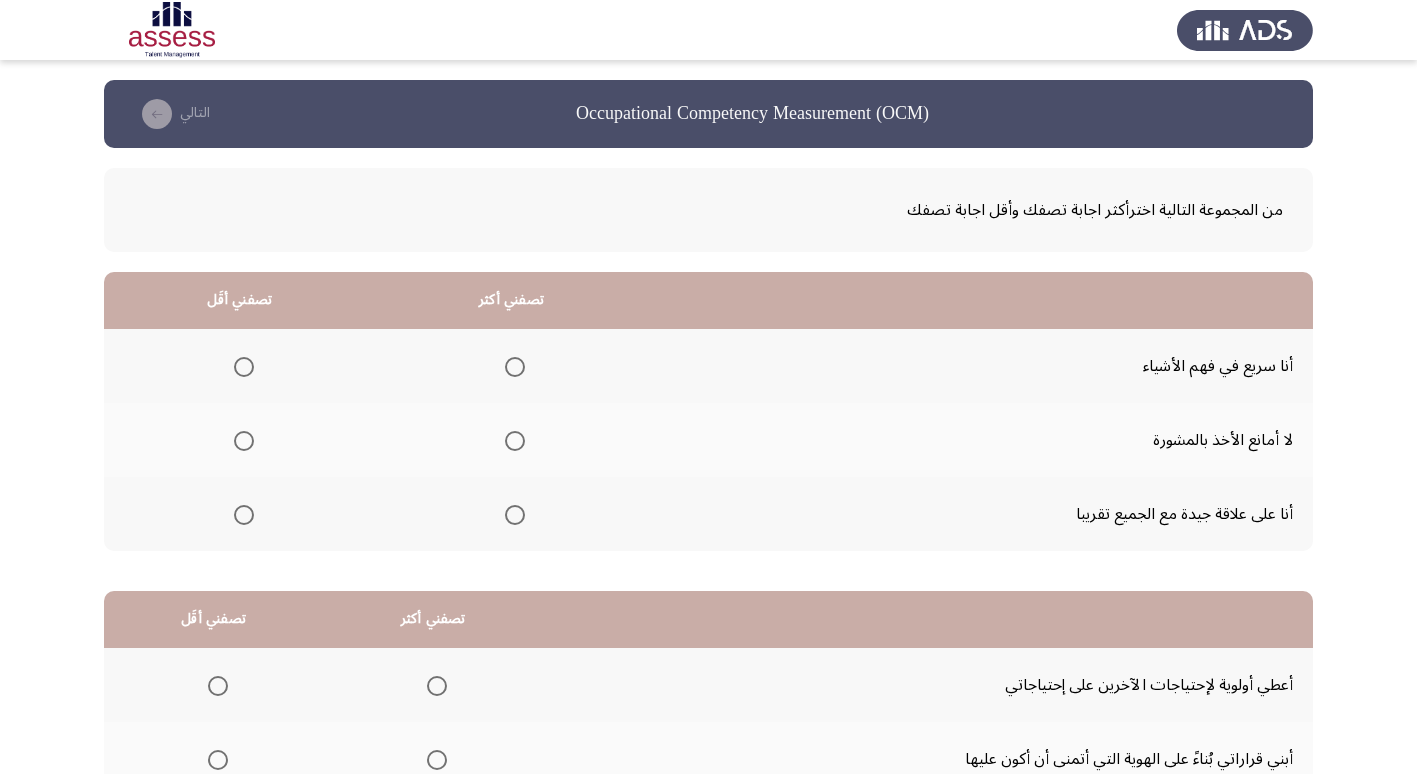 click at bounding box center (515, 367) 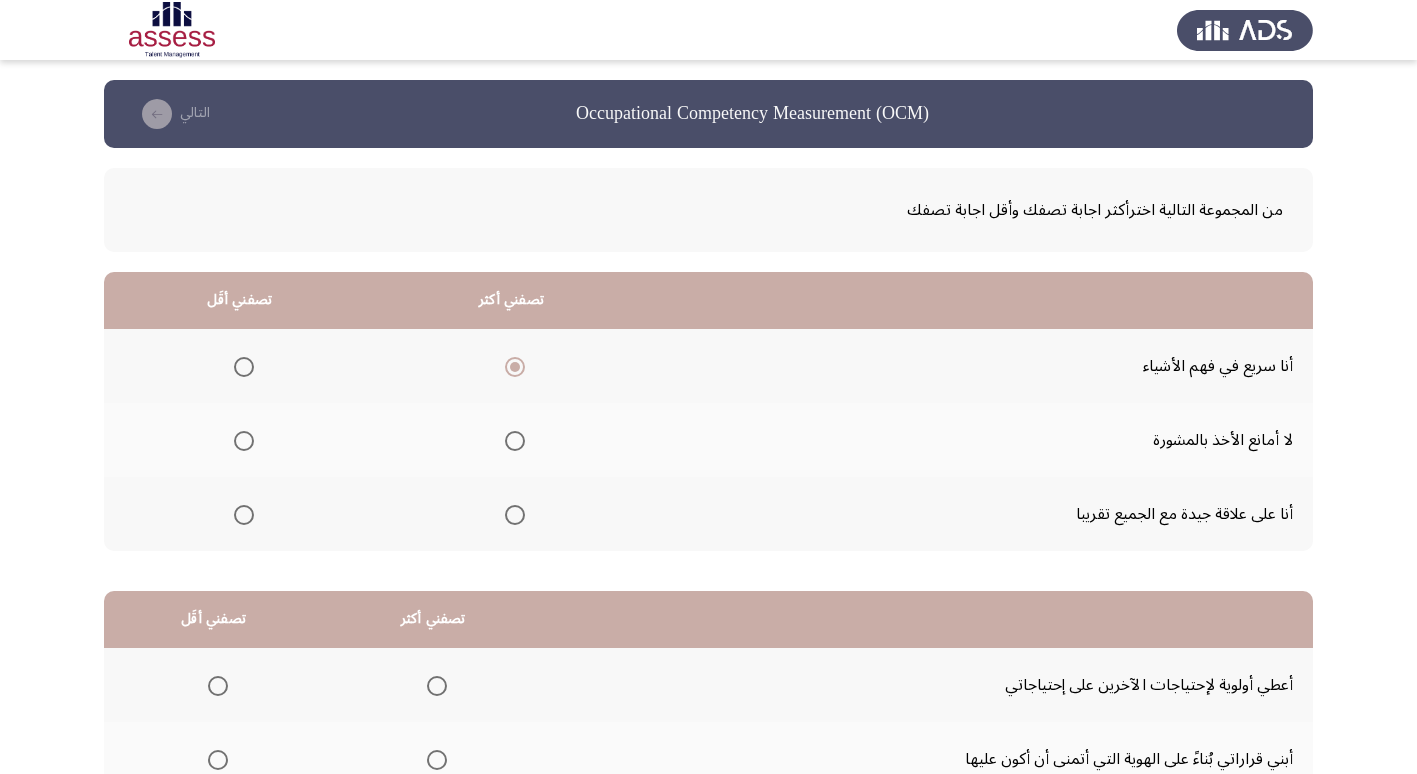 click at bounding box center (244, 515) 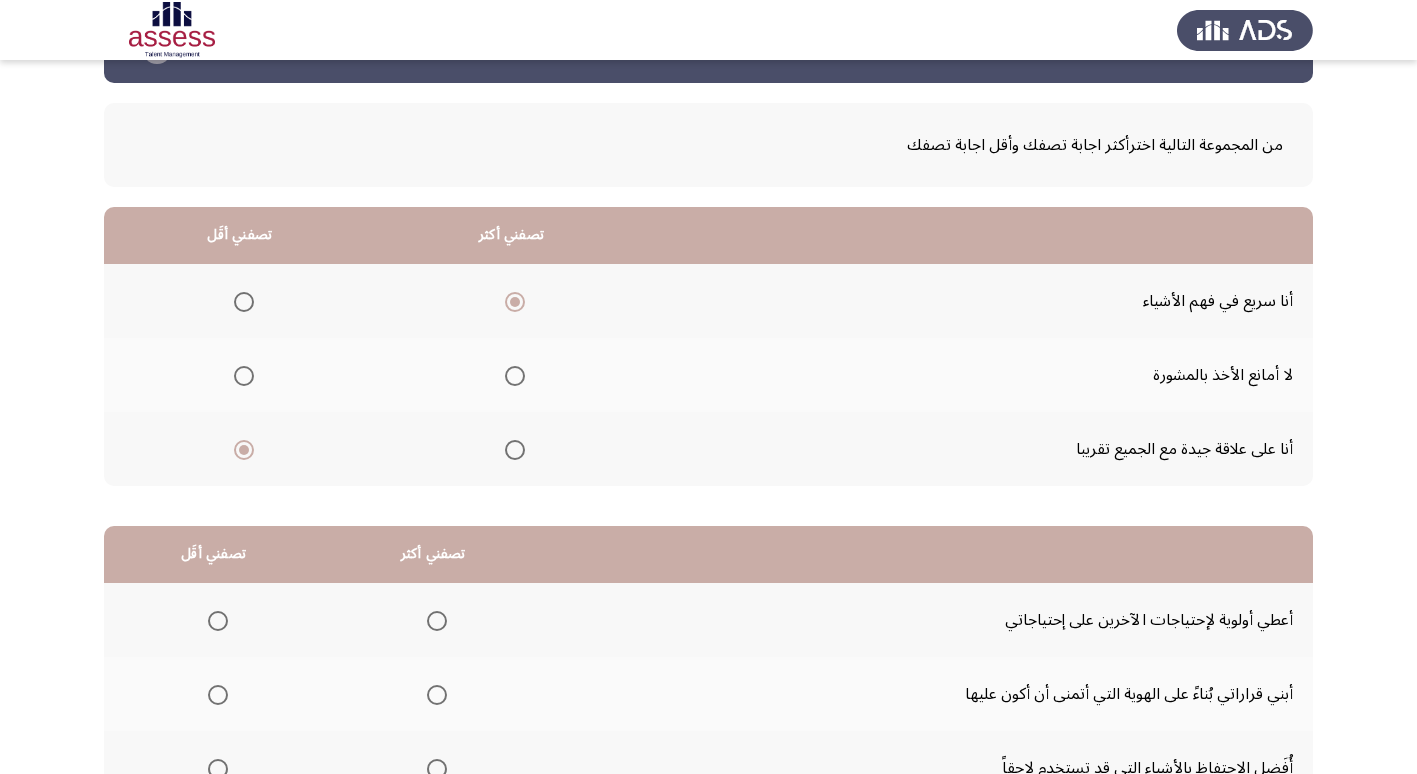 scroll, scrollTop: 100, scrollLeft: 0, axis: vertical 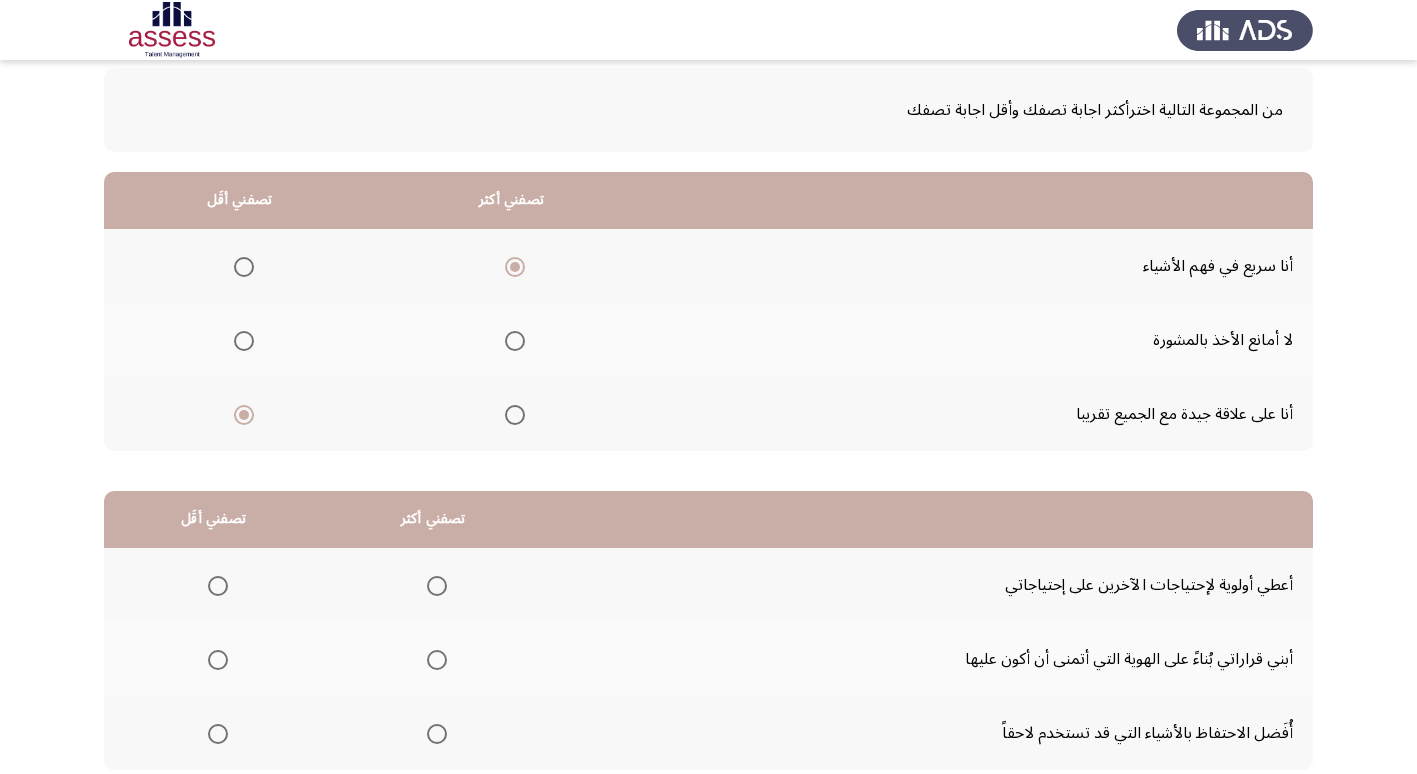 click at bounding box center (437, 586) 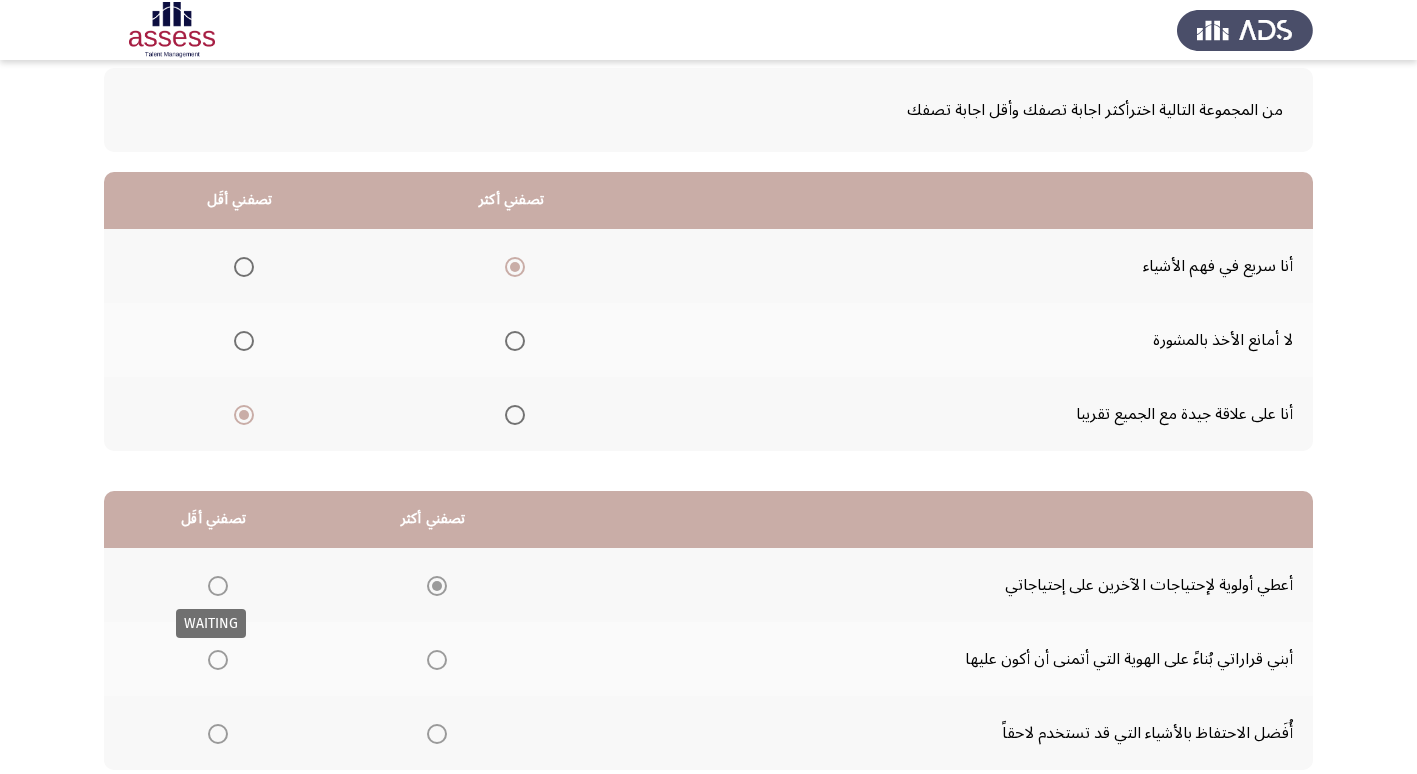 click at bounding box center [218, 660] 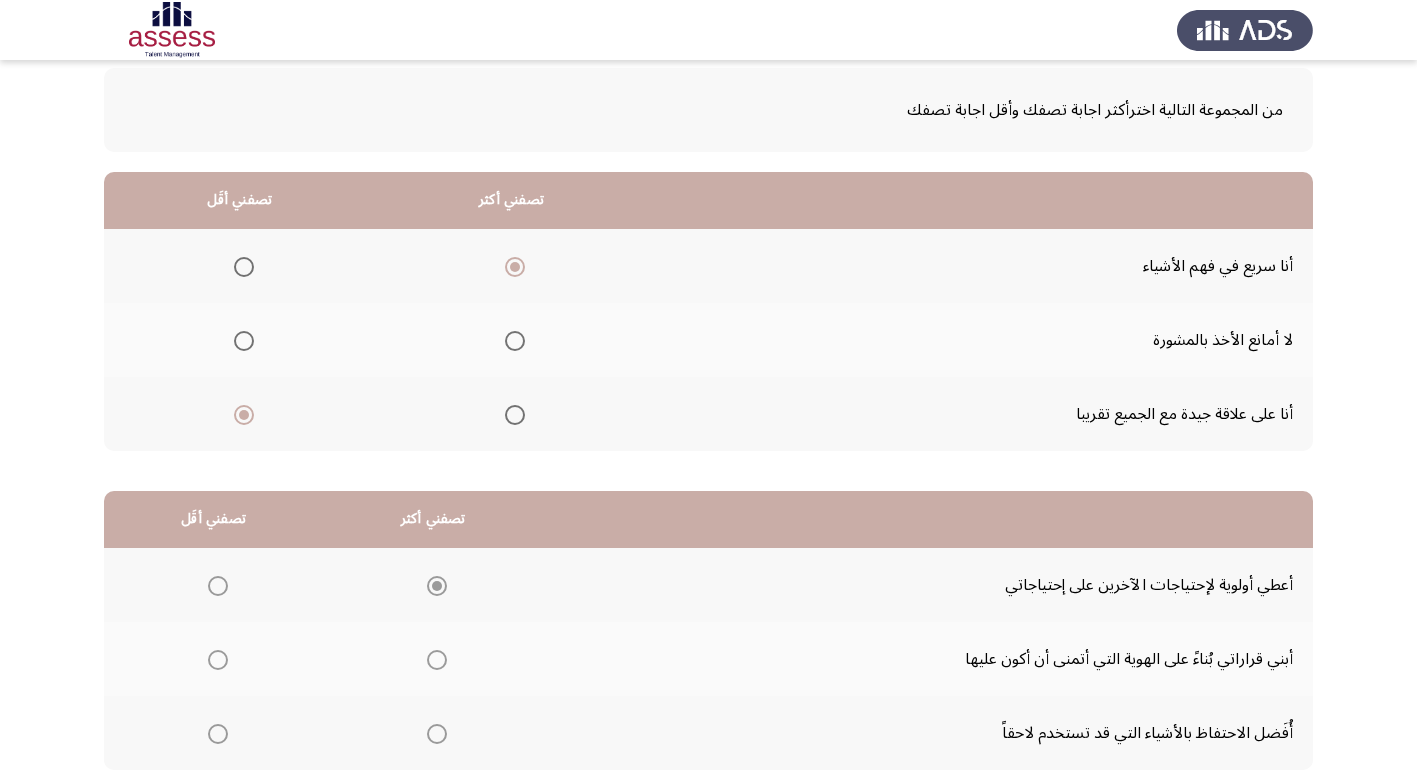 click at bounding box center (218, 660) 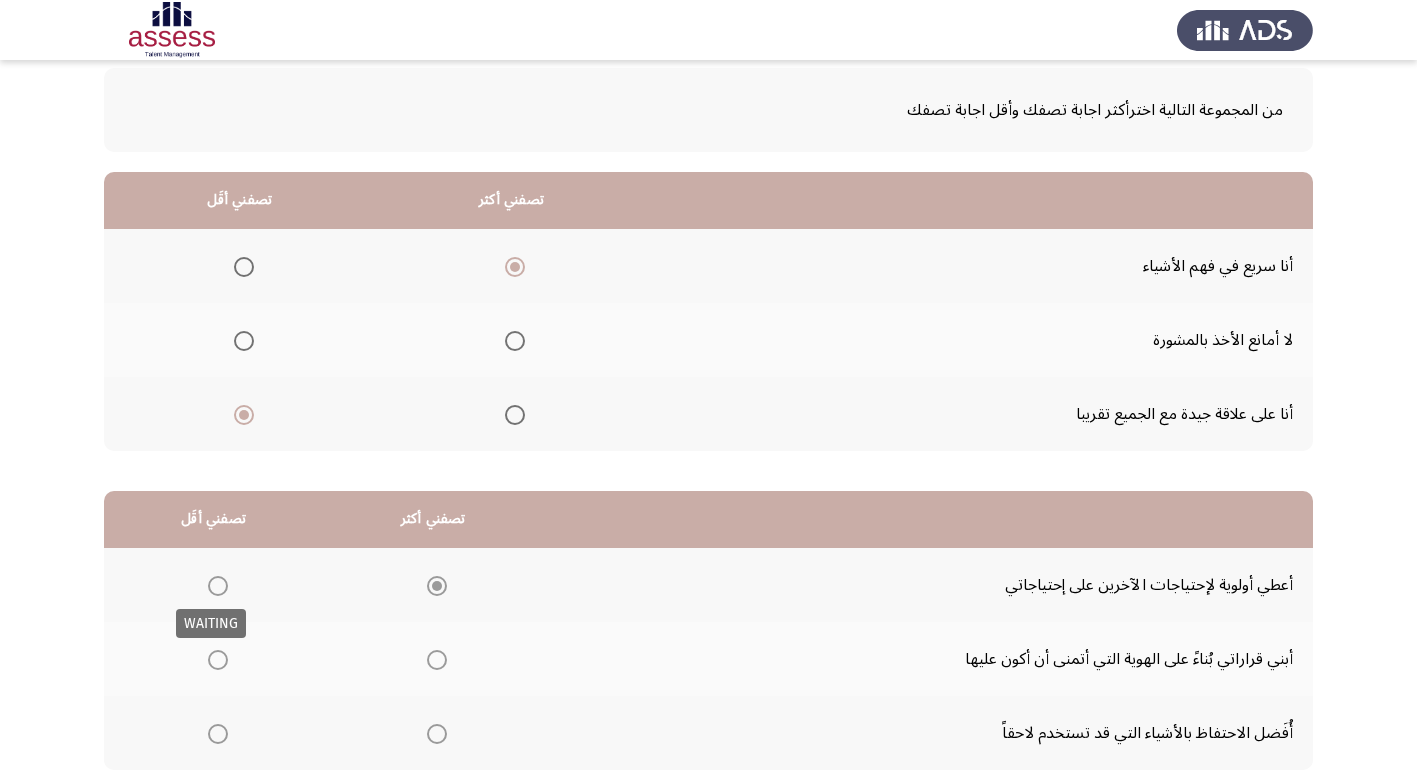 click at bounding box center [218, 660] 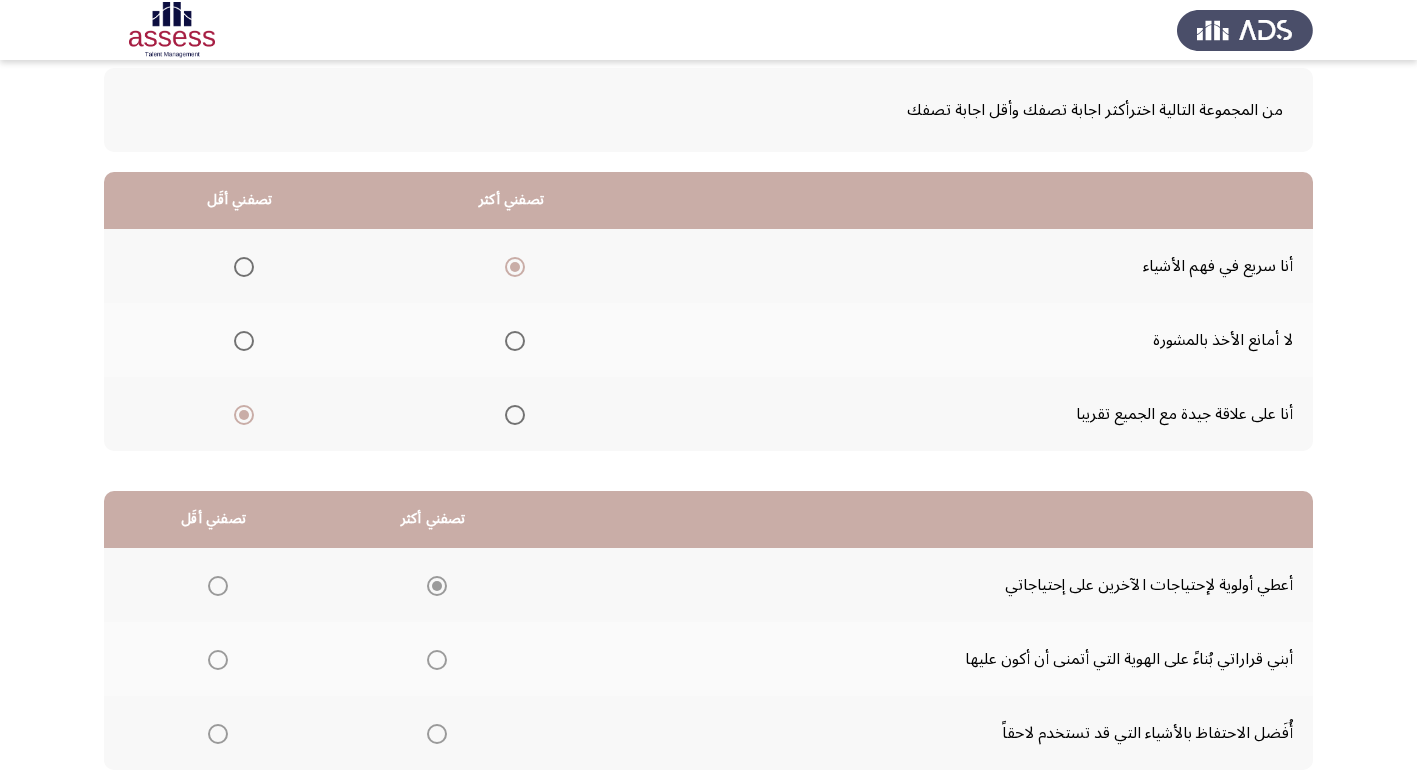 click at bounding box center (218, 660) 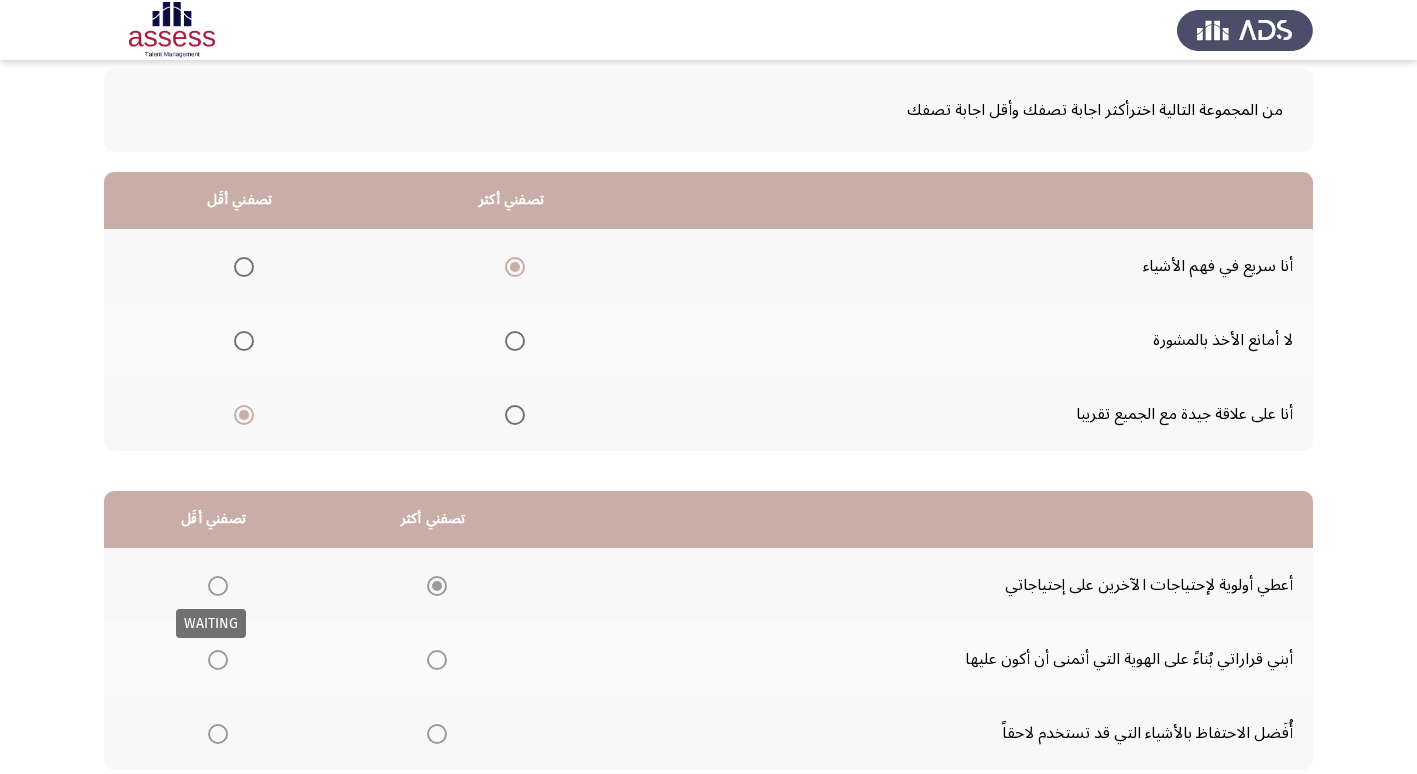 click at bounding box center (218, 660) 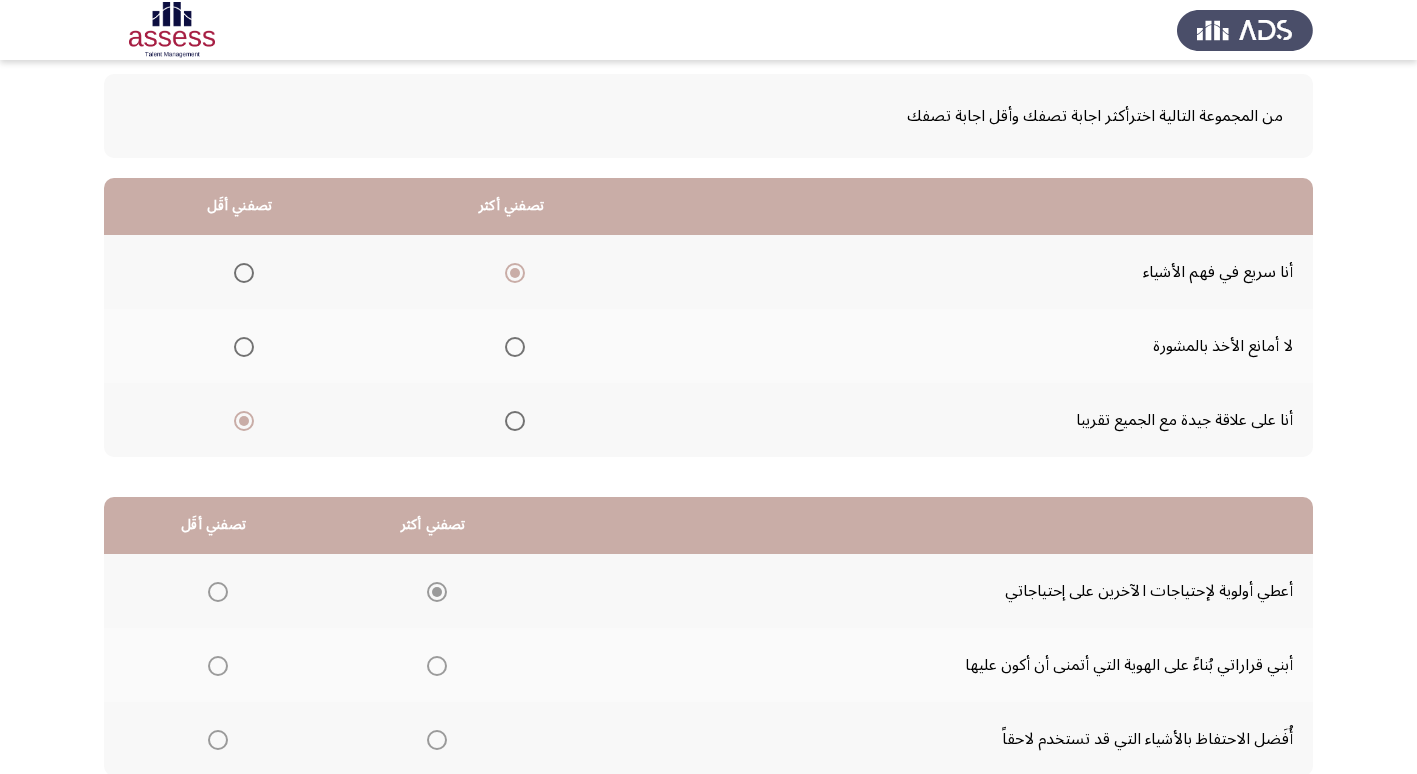 scroll, scrollTop: 100, scrollLeft: 0, axis: vertical 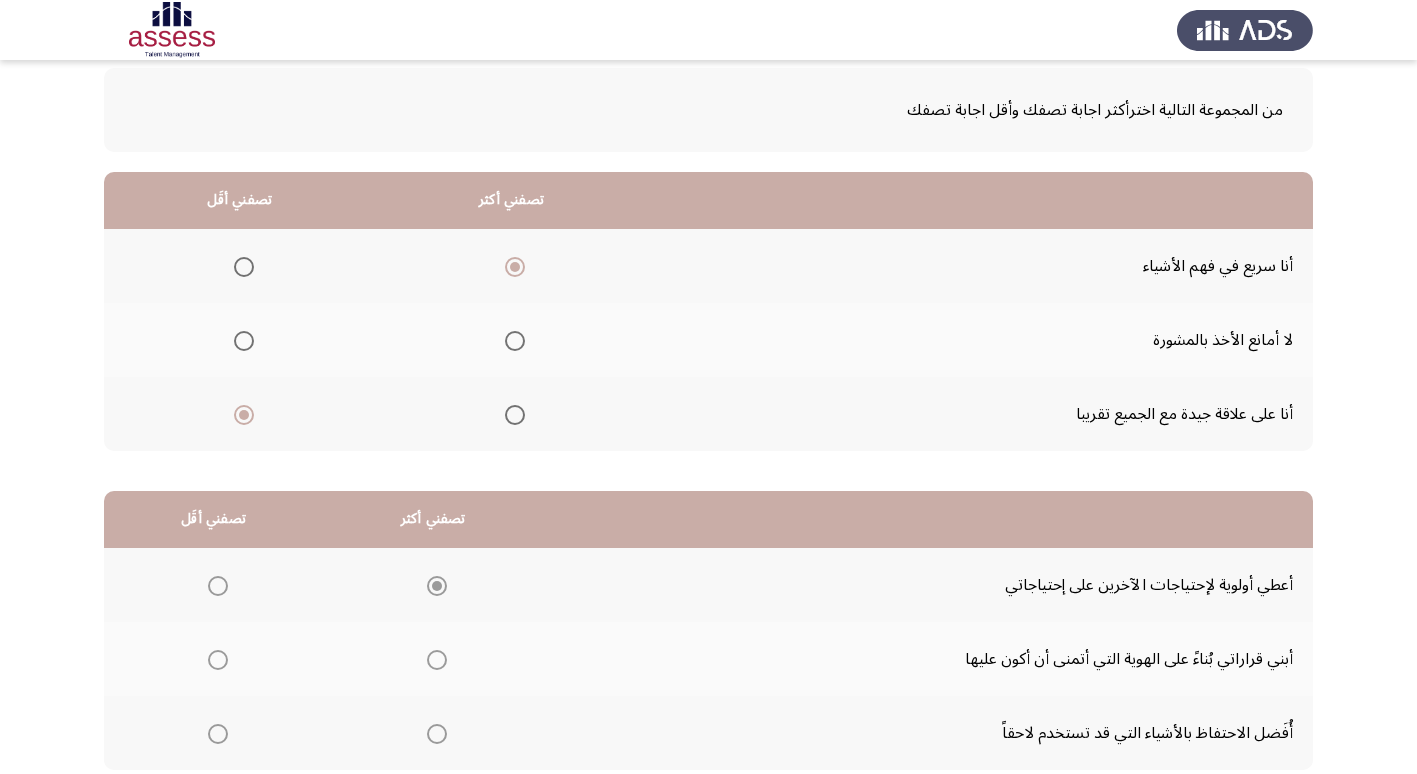 click on "التالي" 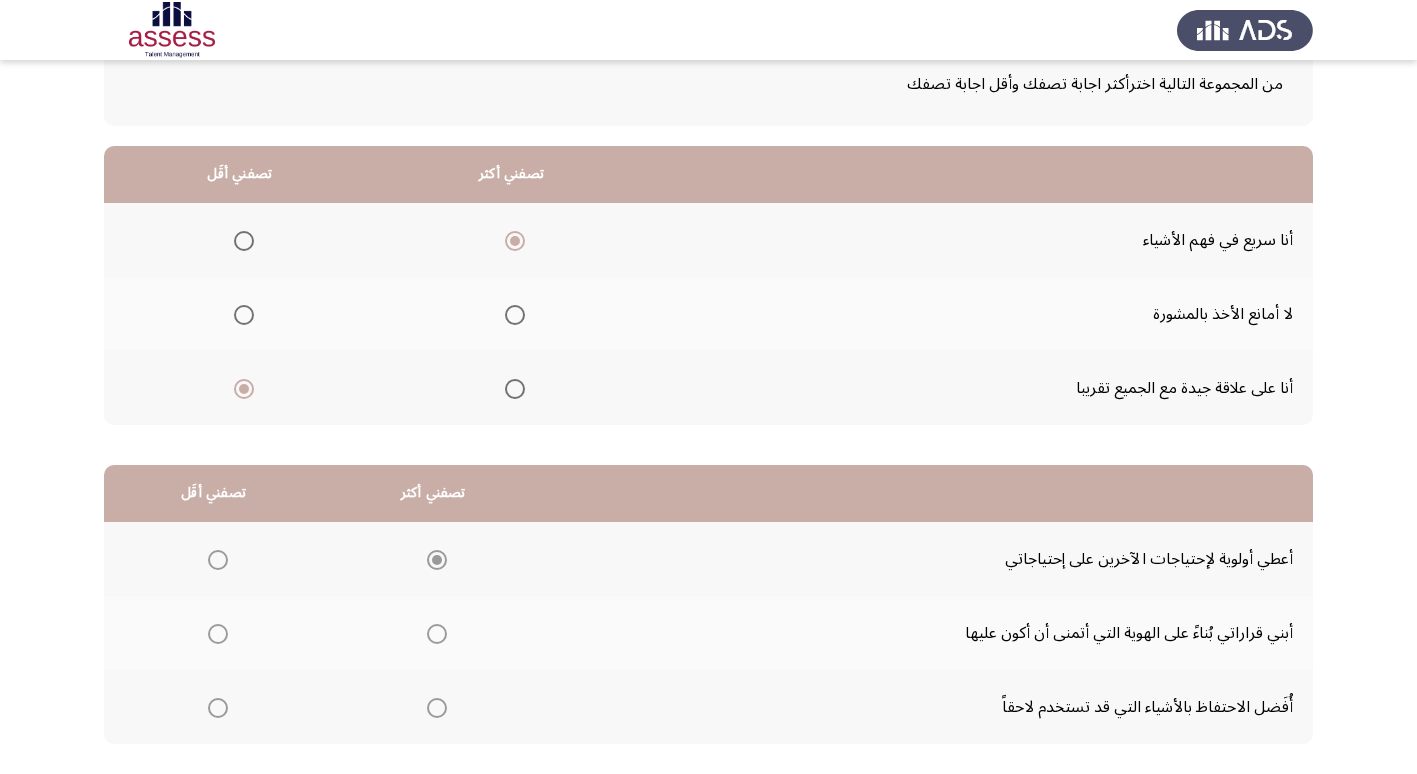 scroll, scrollTop: 142, scrollLeft: 0, axis: vertical 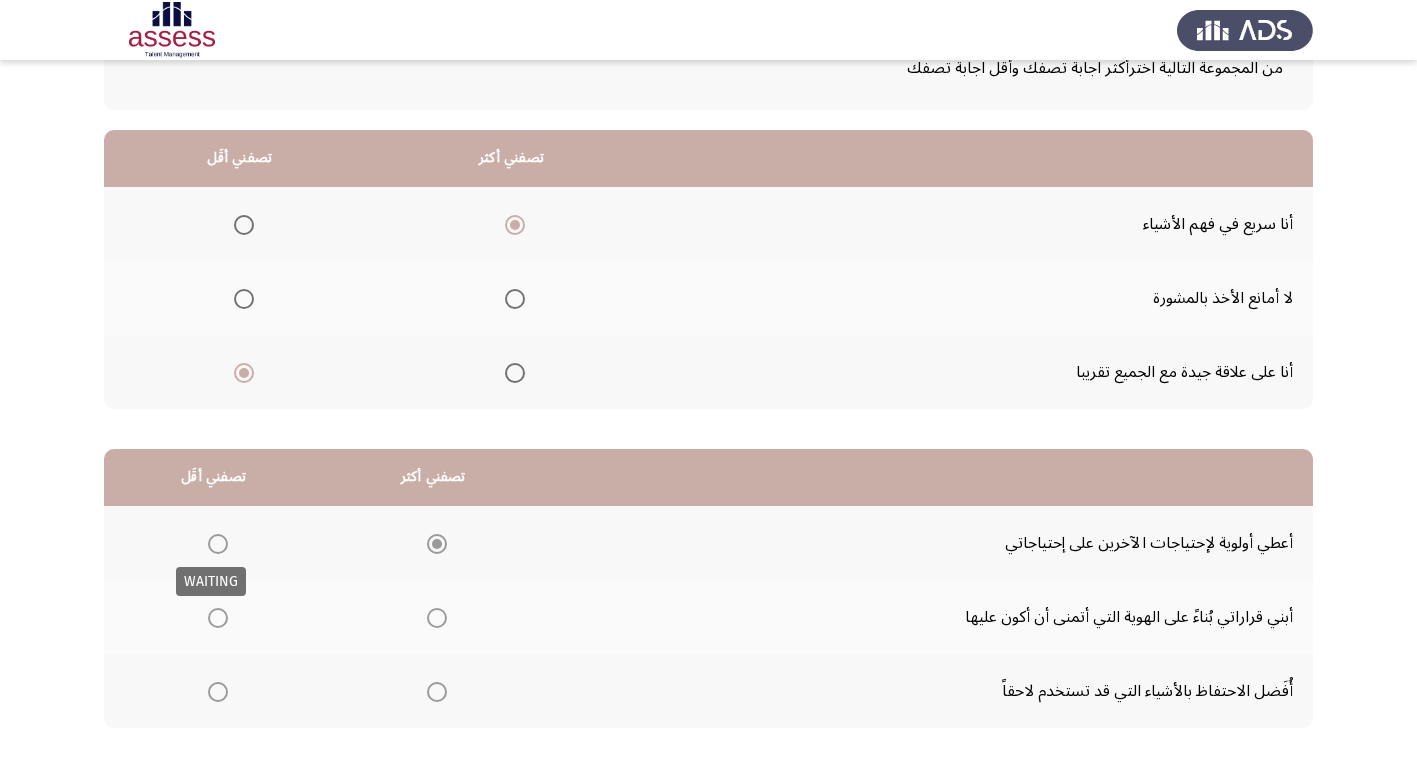 click at bounding box center [218, 618] 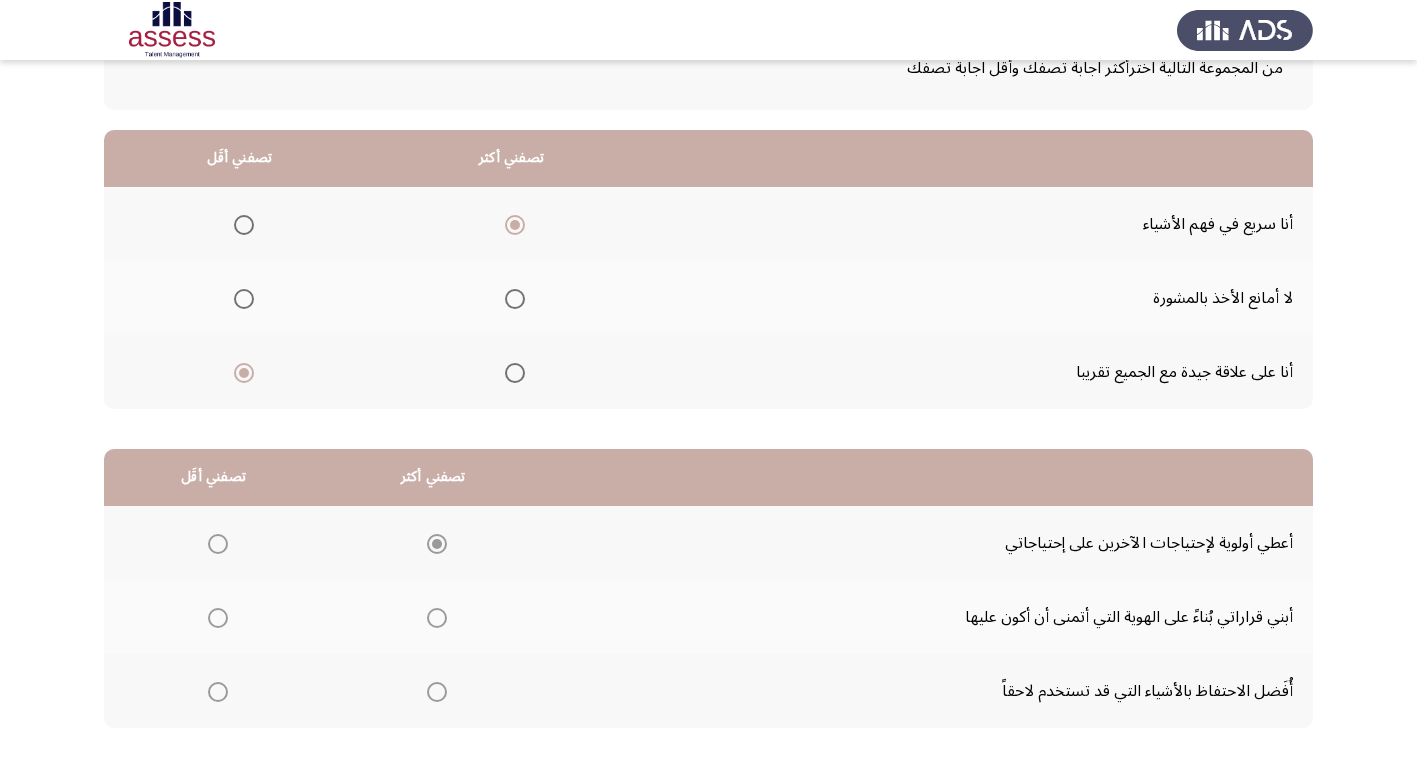 click at bounding box center (218, 618) 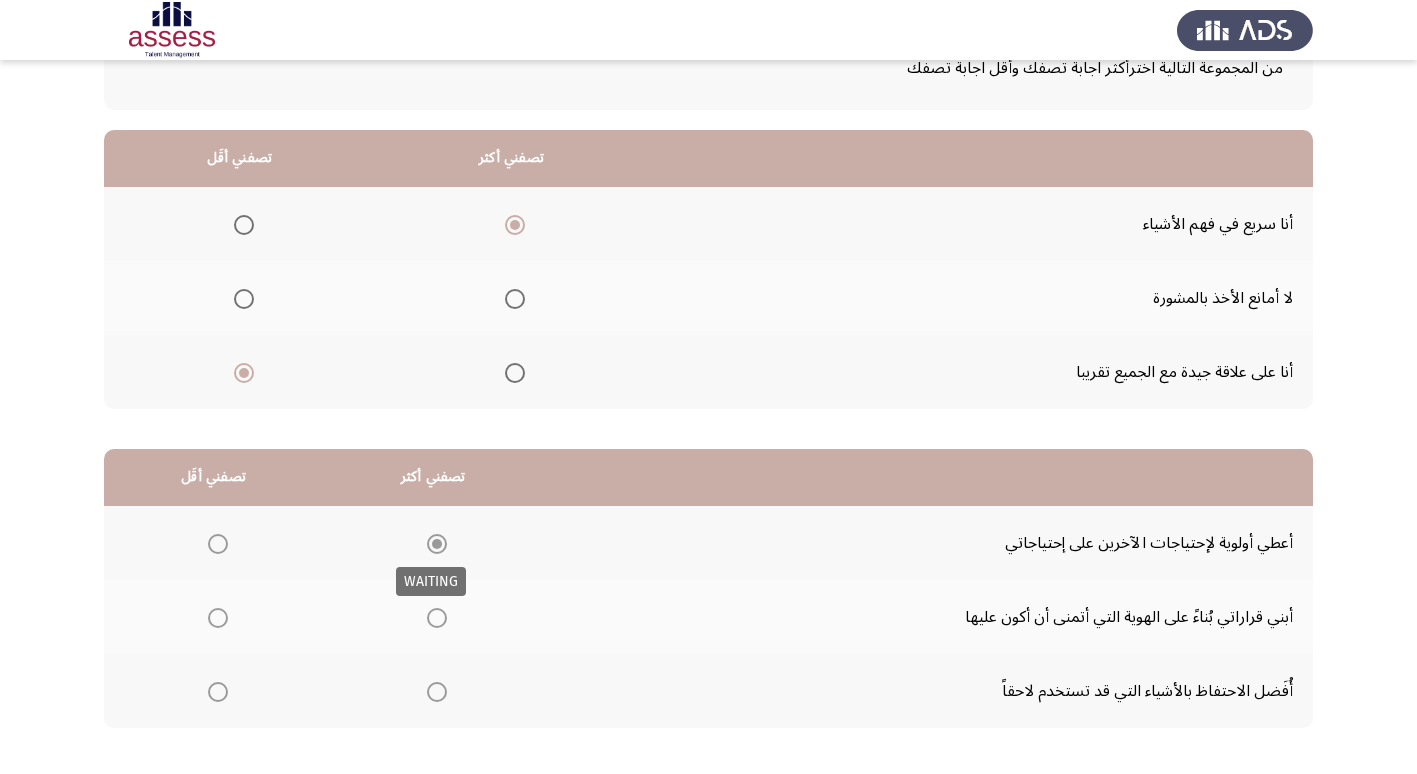 click at bounding box center (437, 618) 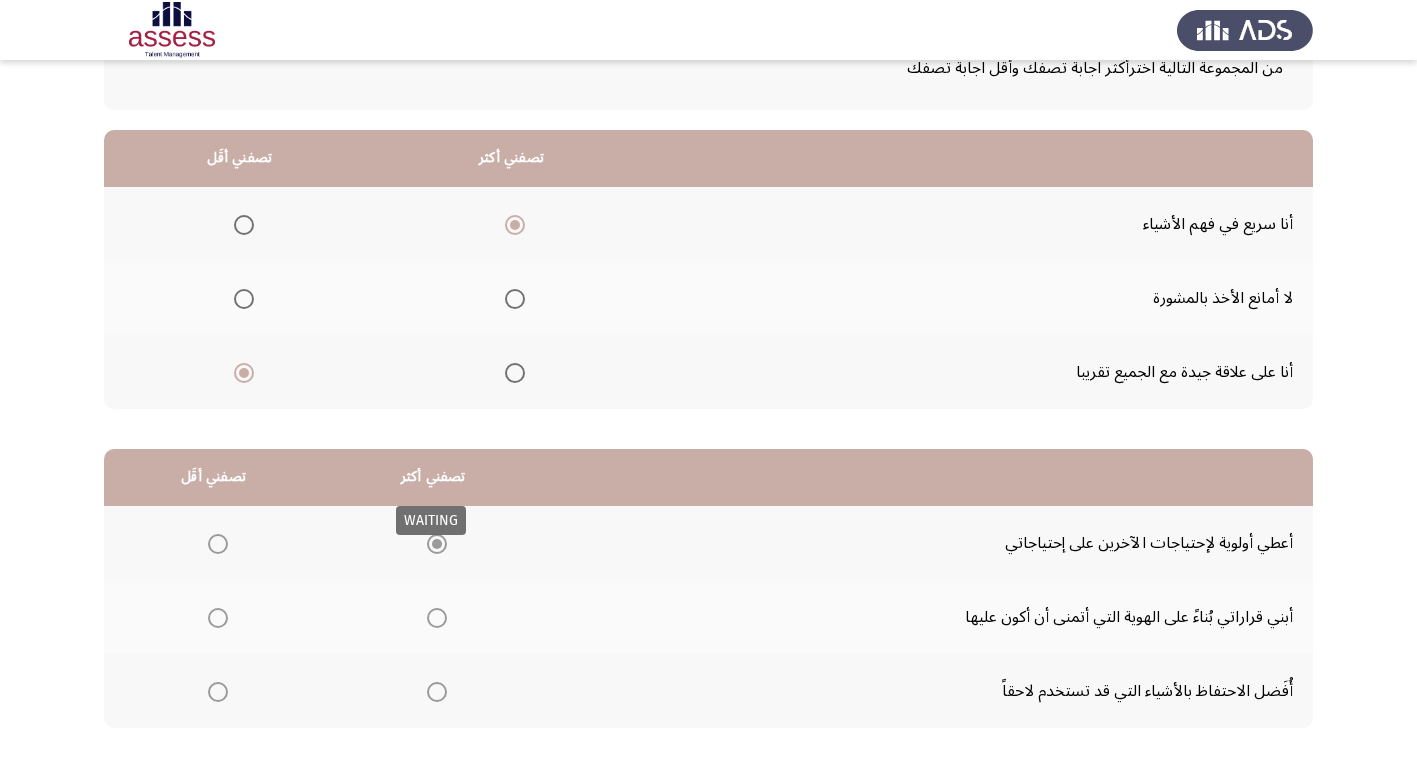click at bounding box center [437, 544] 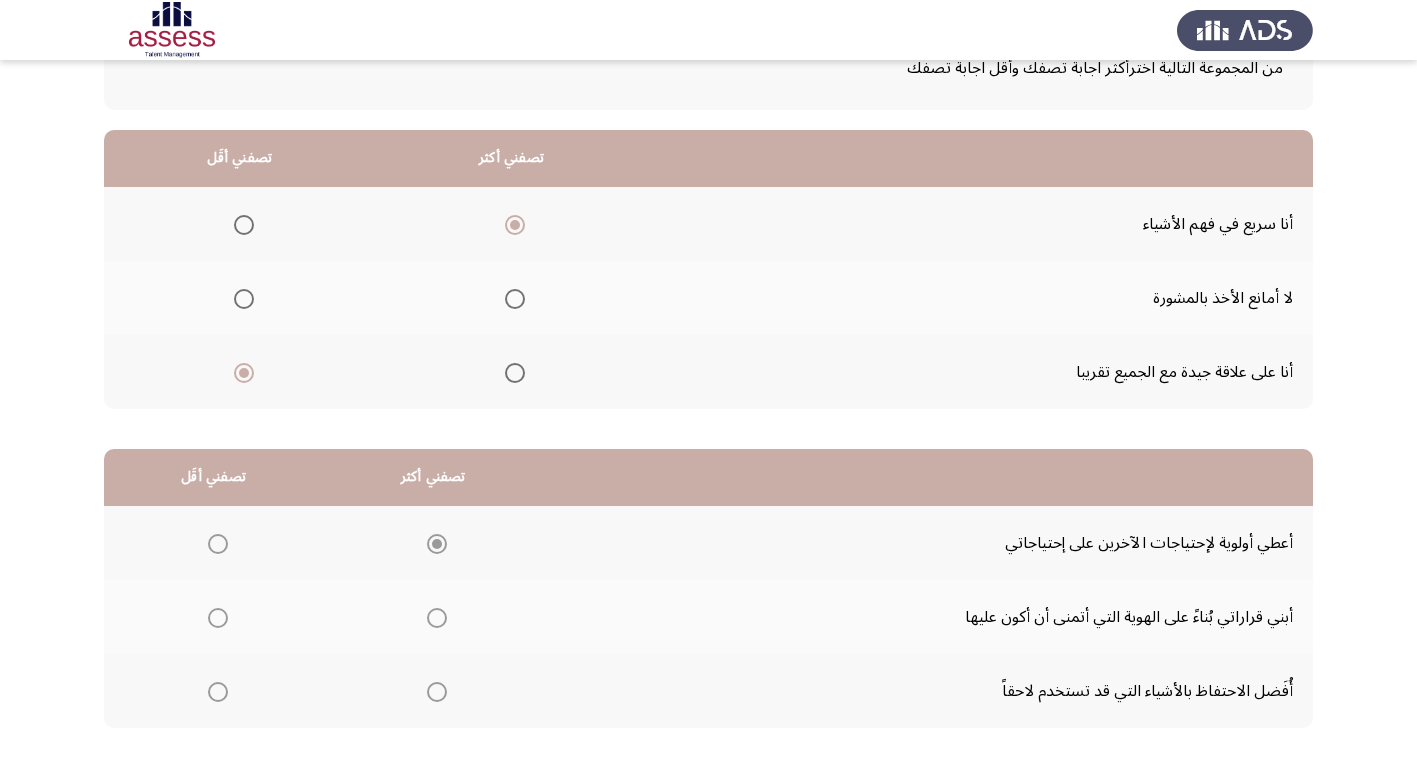 click at bounding box center (437, 544) 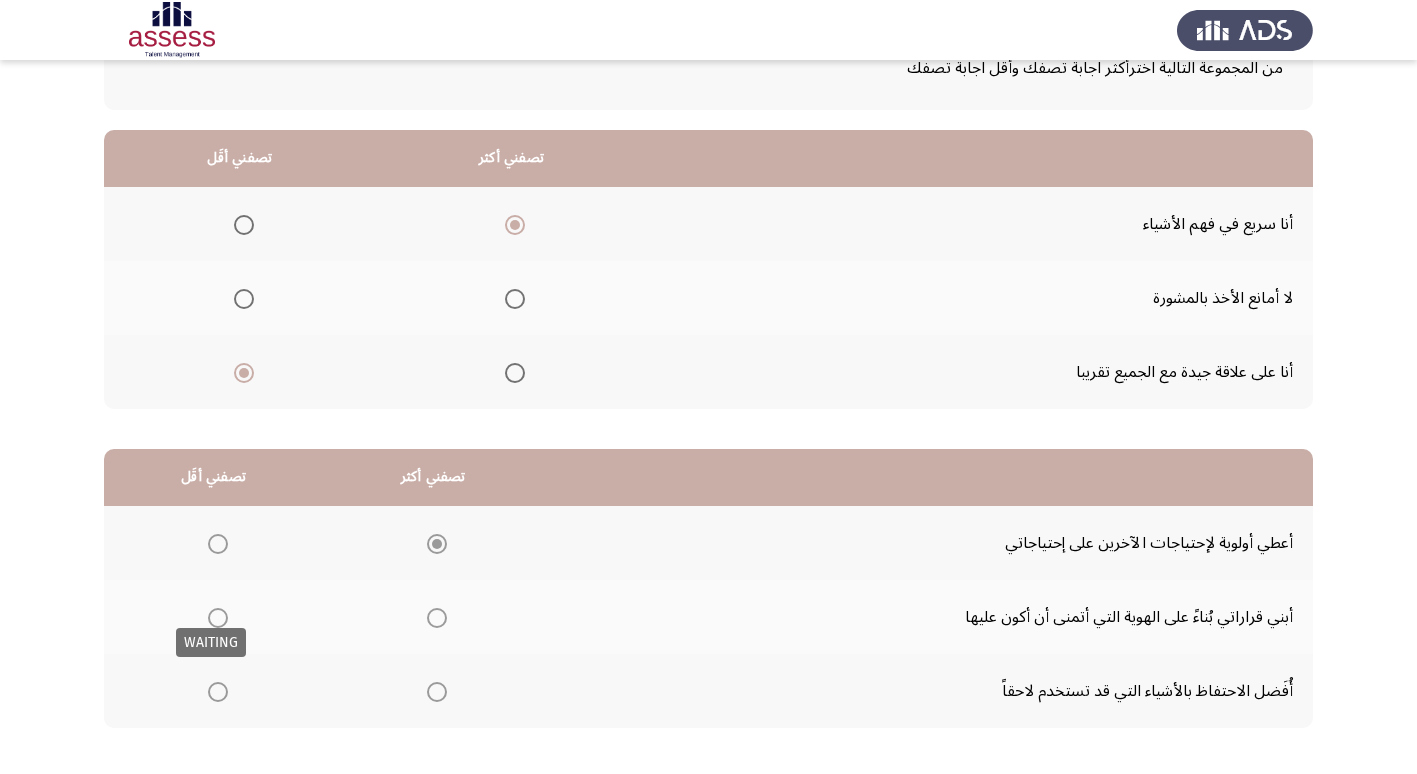 click at bounding box center [218, 692] 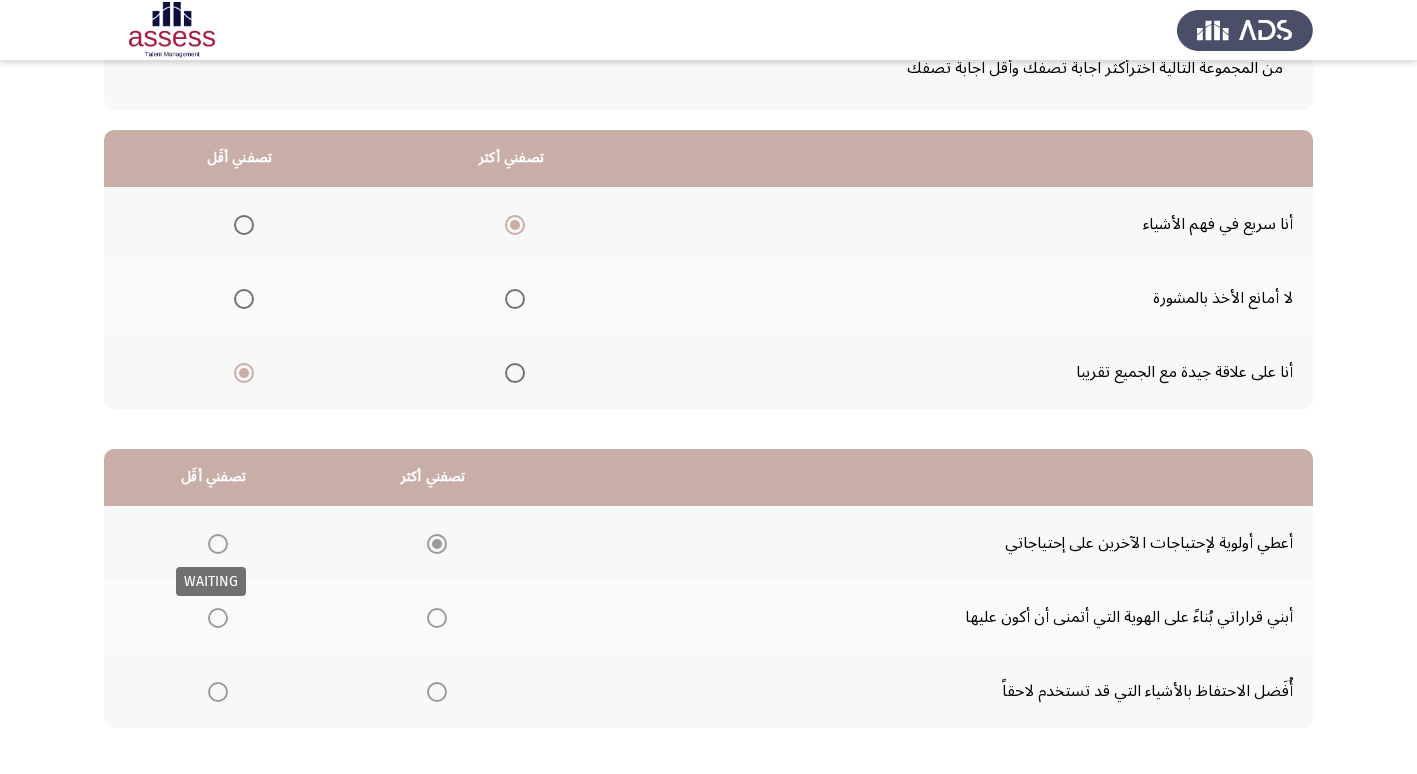 click at bounding box center [218, 618] 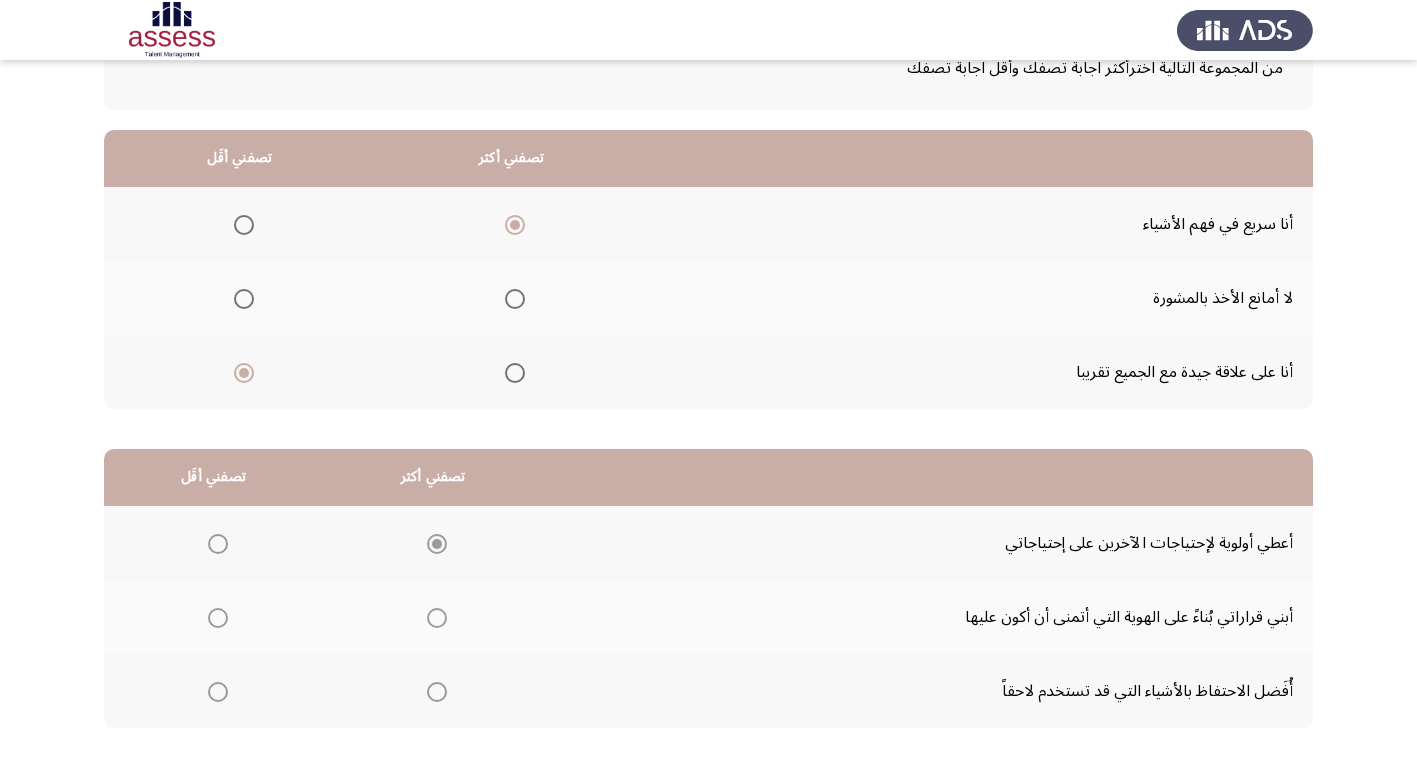 click at bounding box center [218, 618] 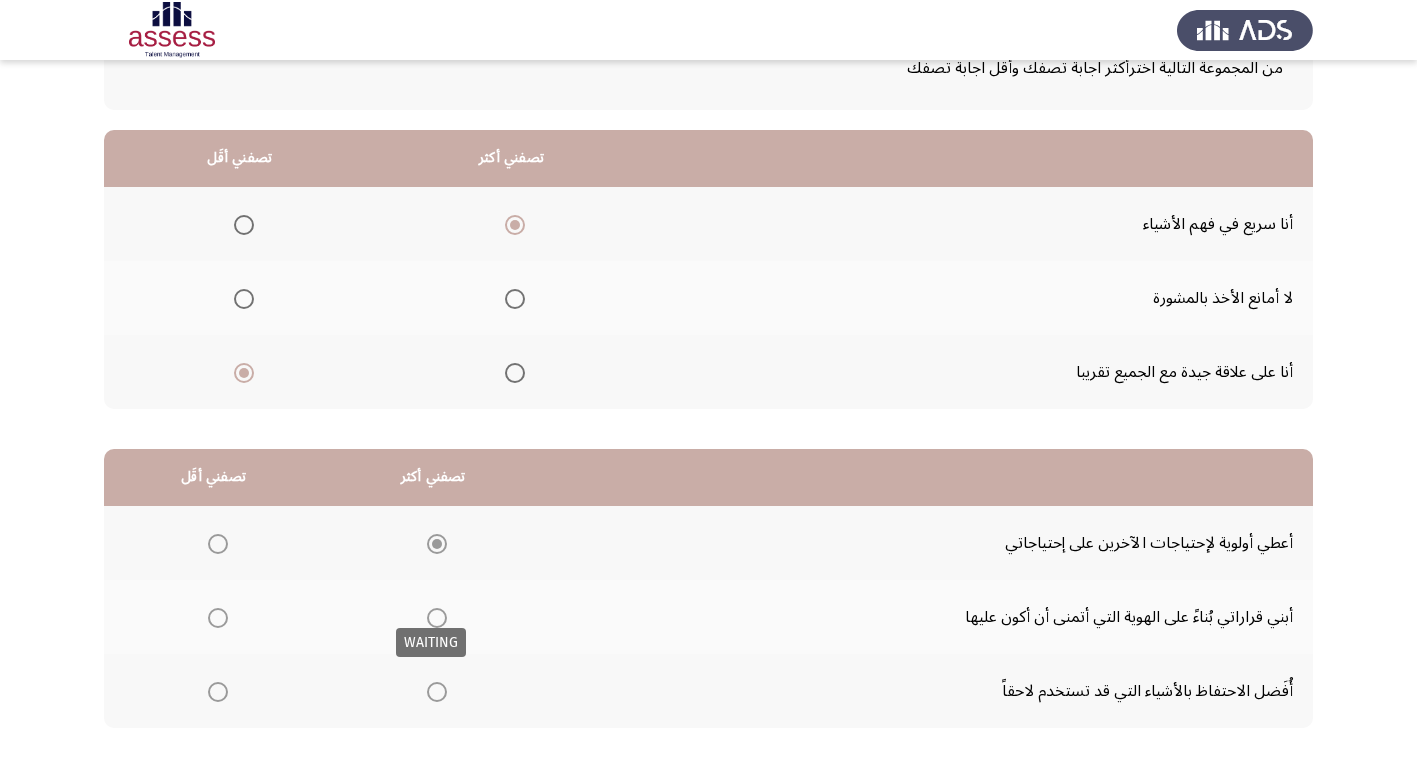 click at bounding box center [437, 692] 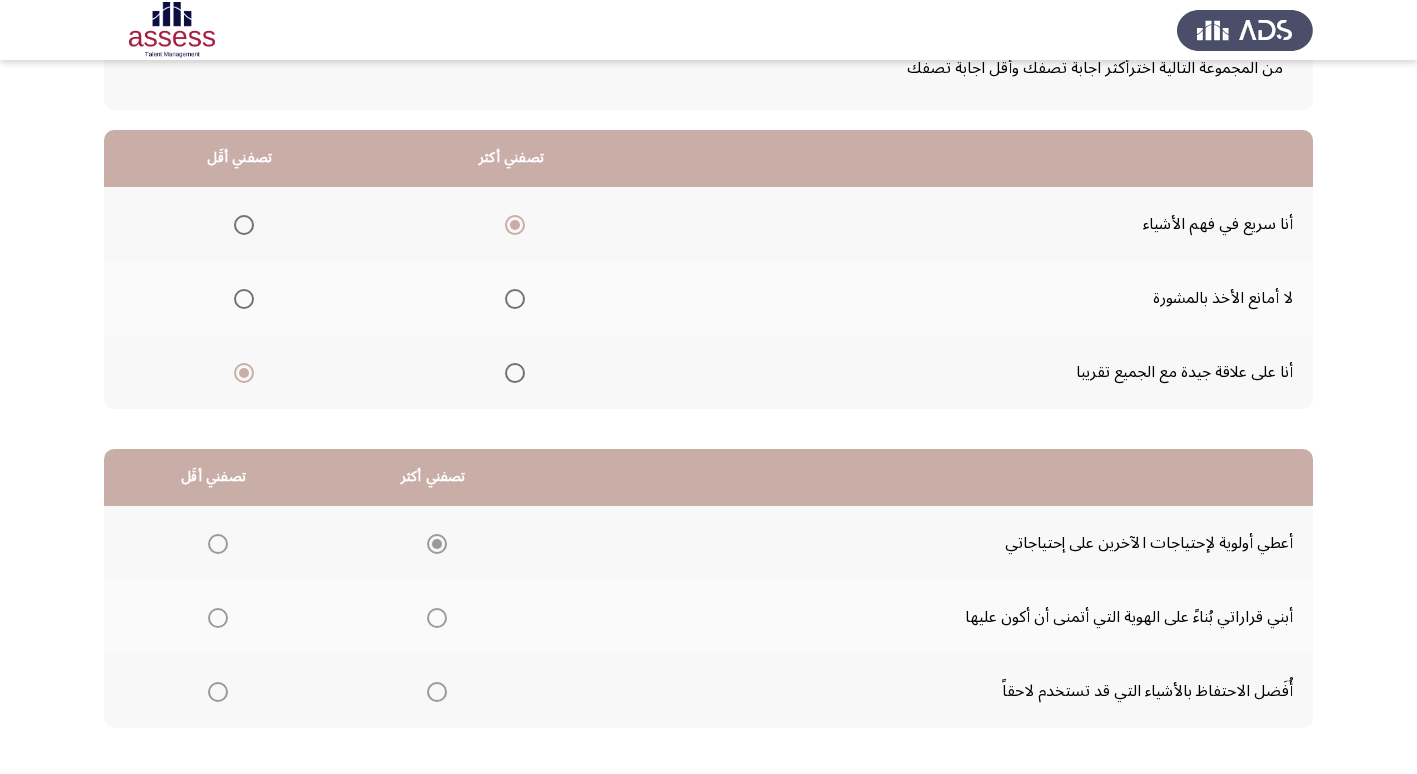 click at bounding box center [437, 692] 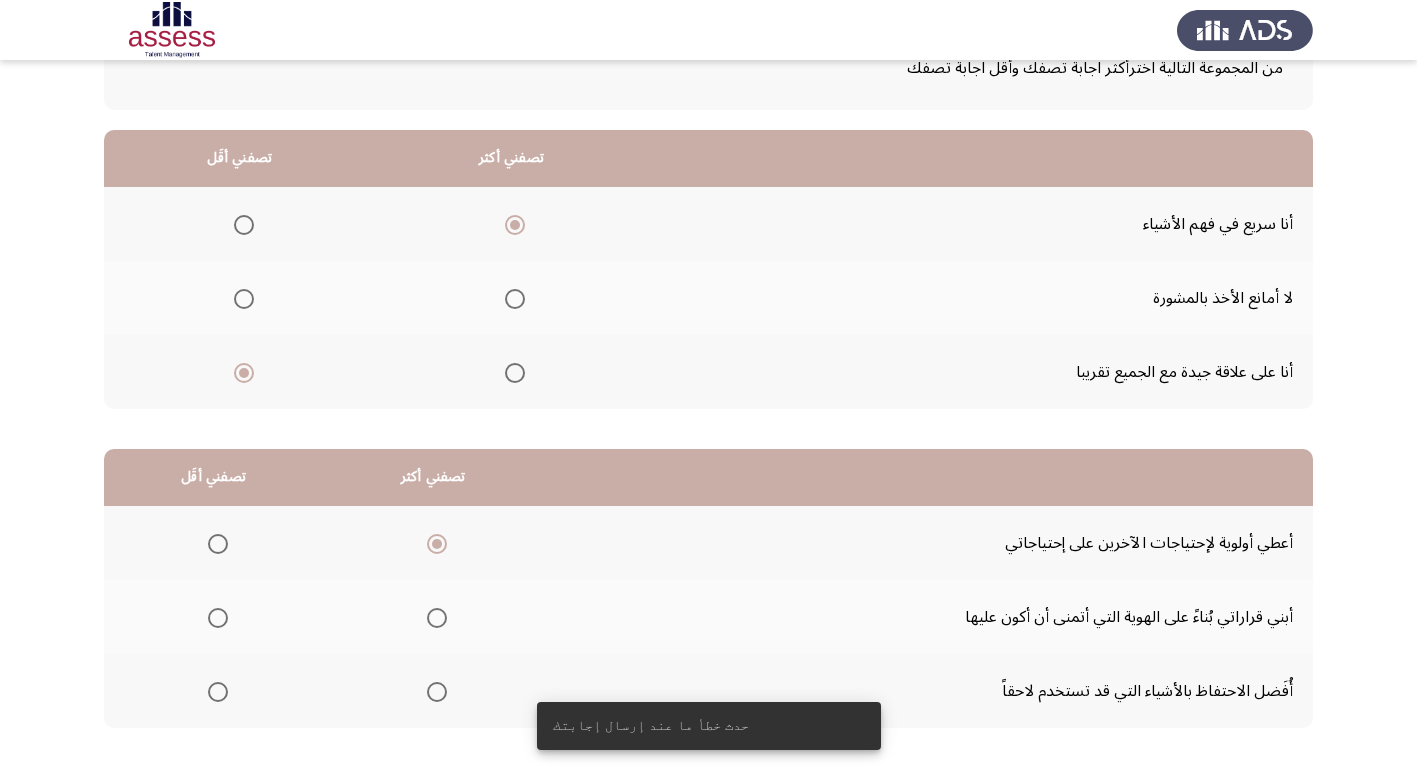 click at bounding box center (218, 618) 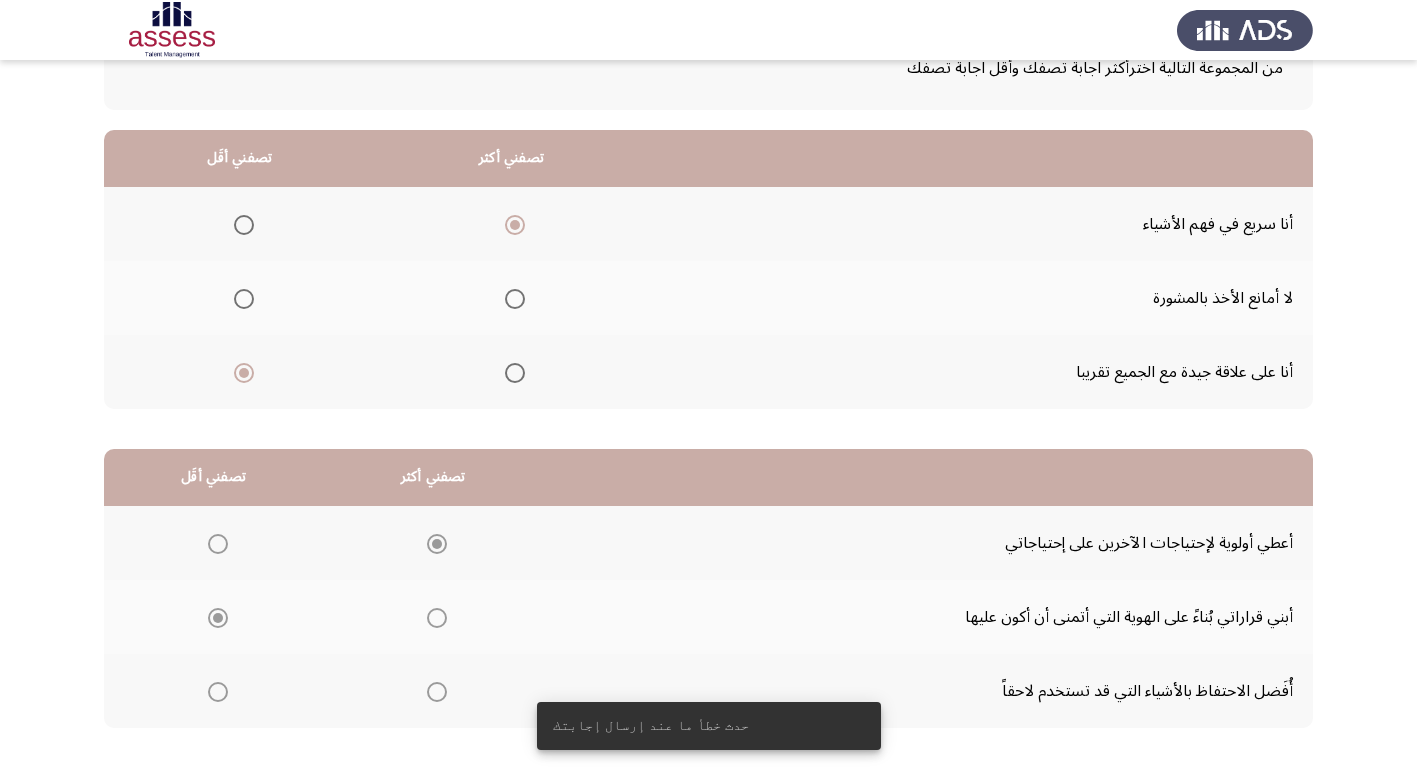 click at bounding box center [218, 618] 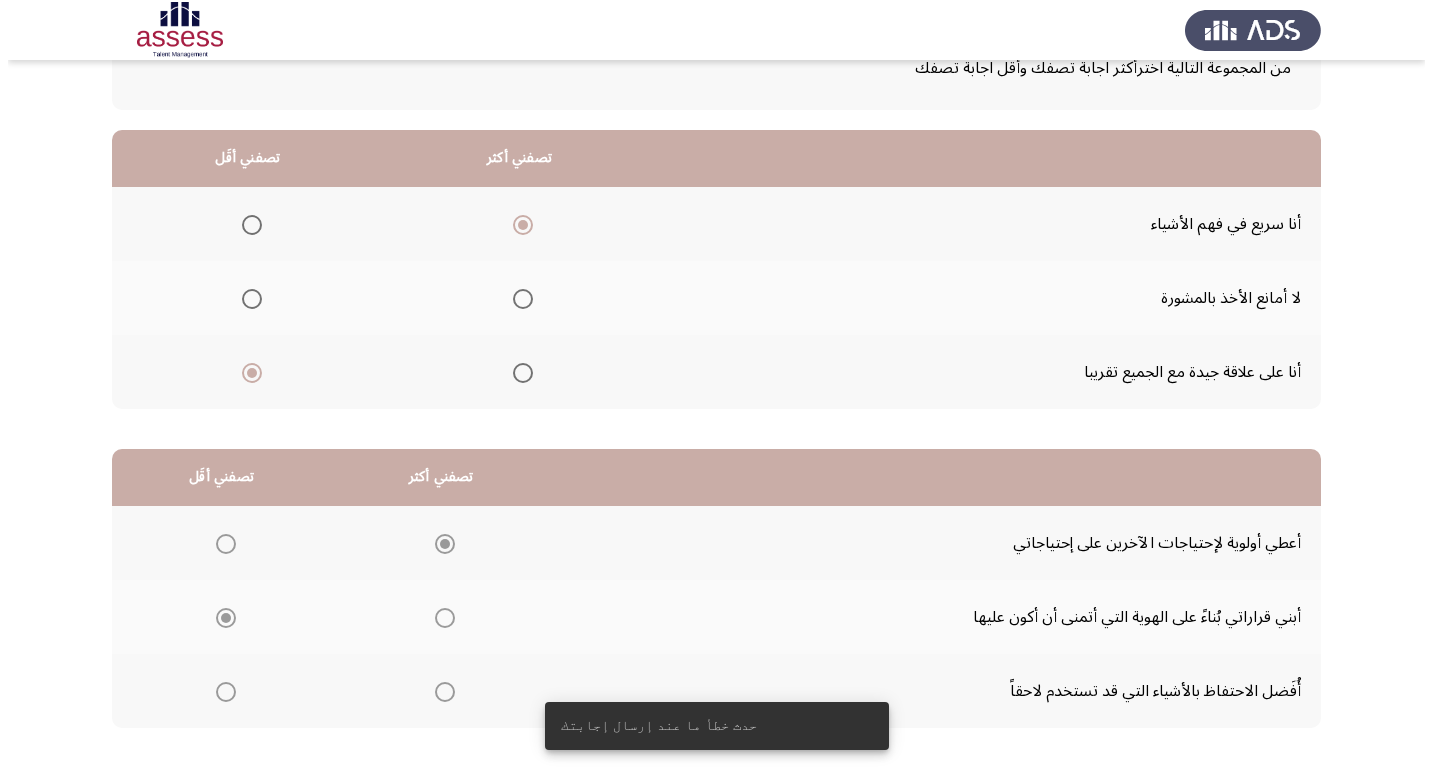 scroll, scrollTop: 0, scrollLeft: 0, axis: both 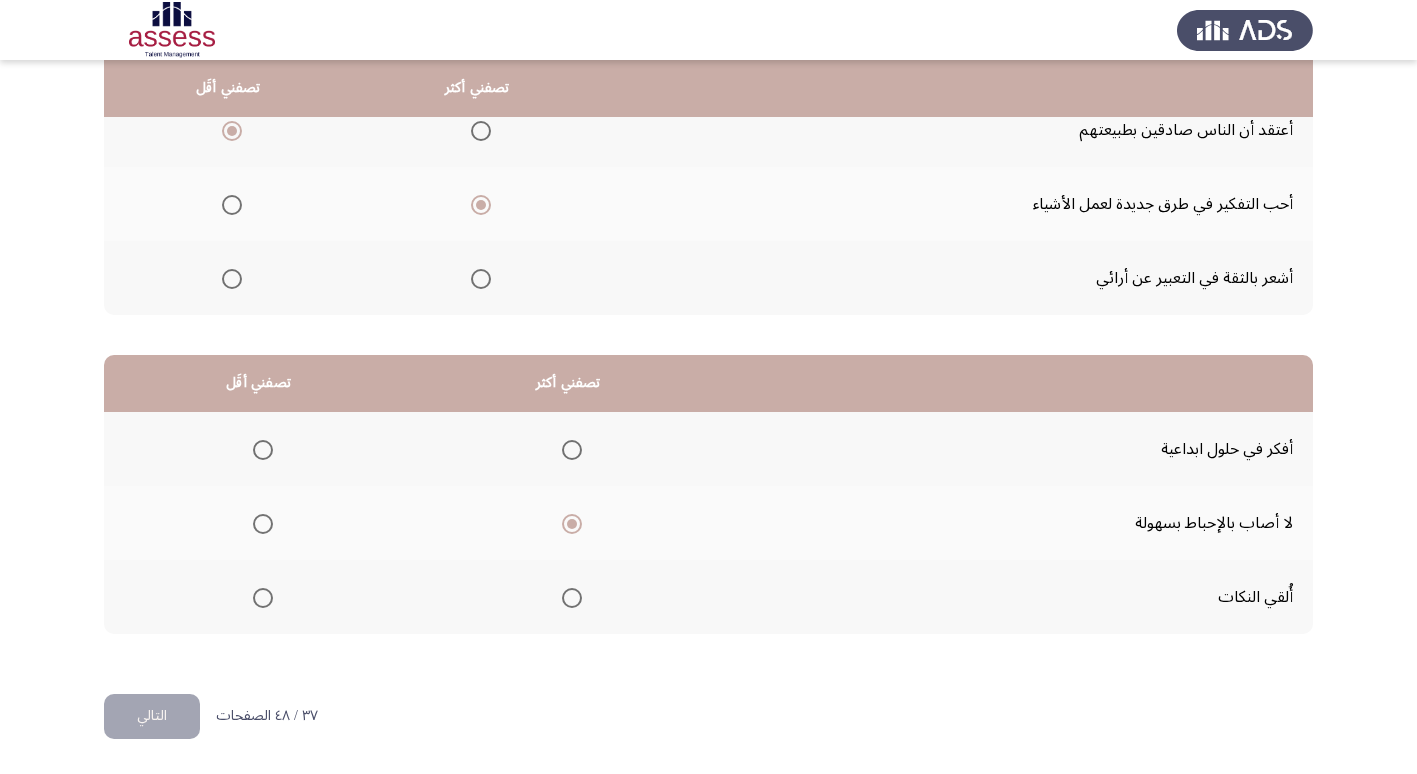 click at bounding box center [263, 450] 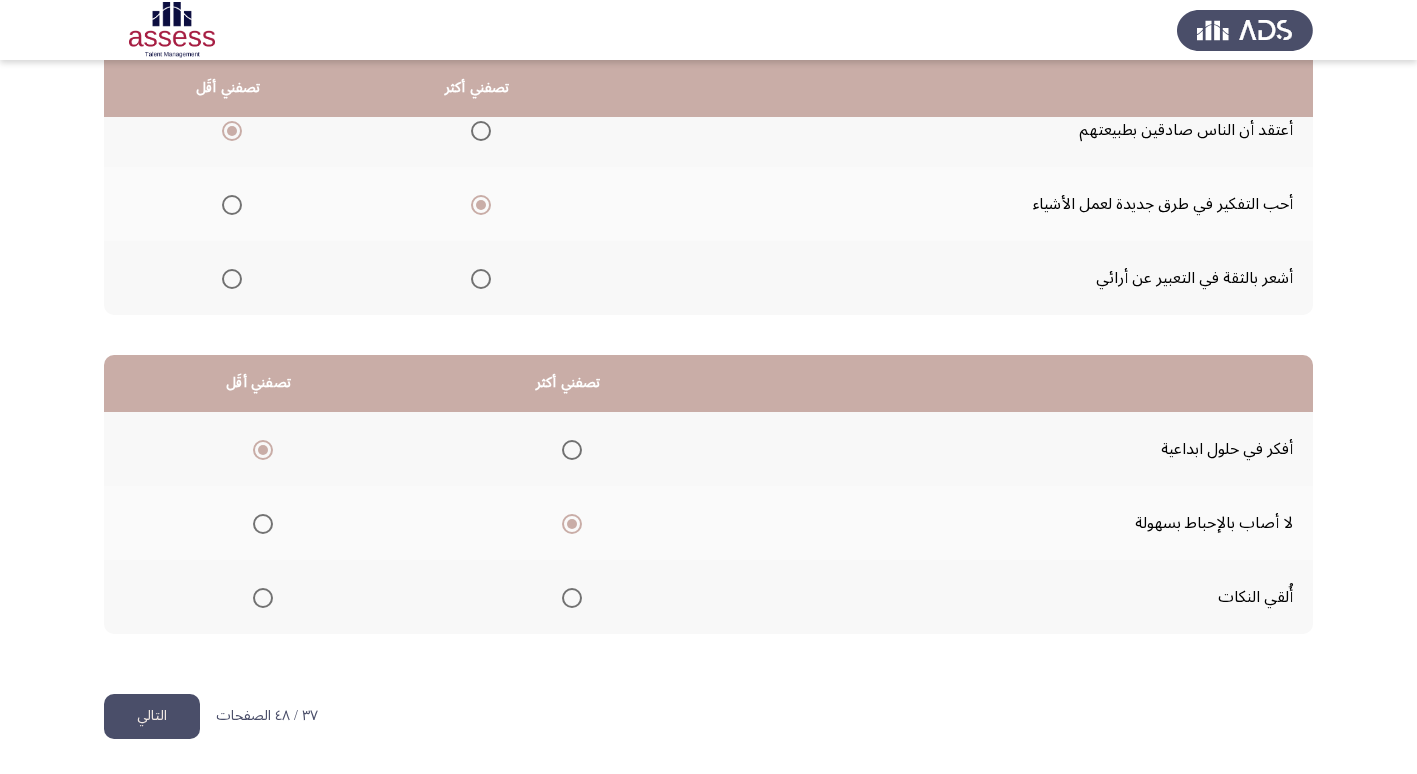 click on "التالي" 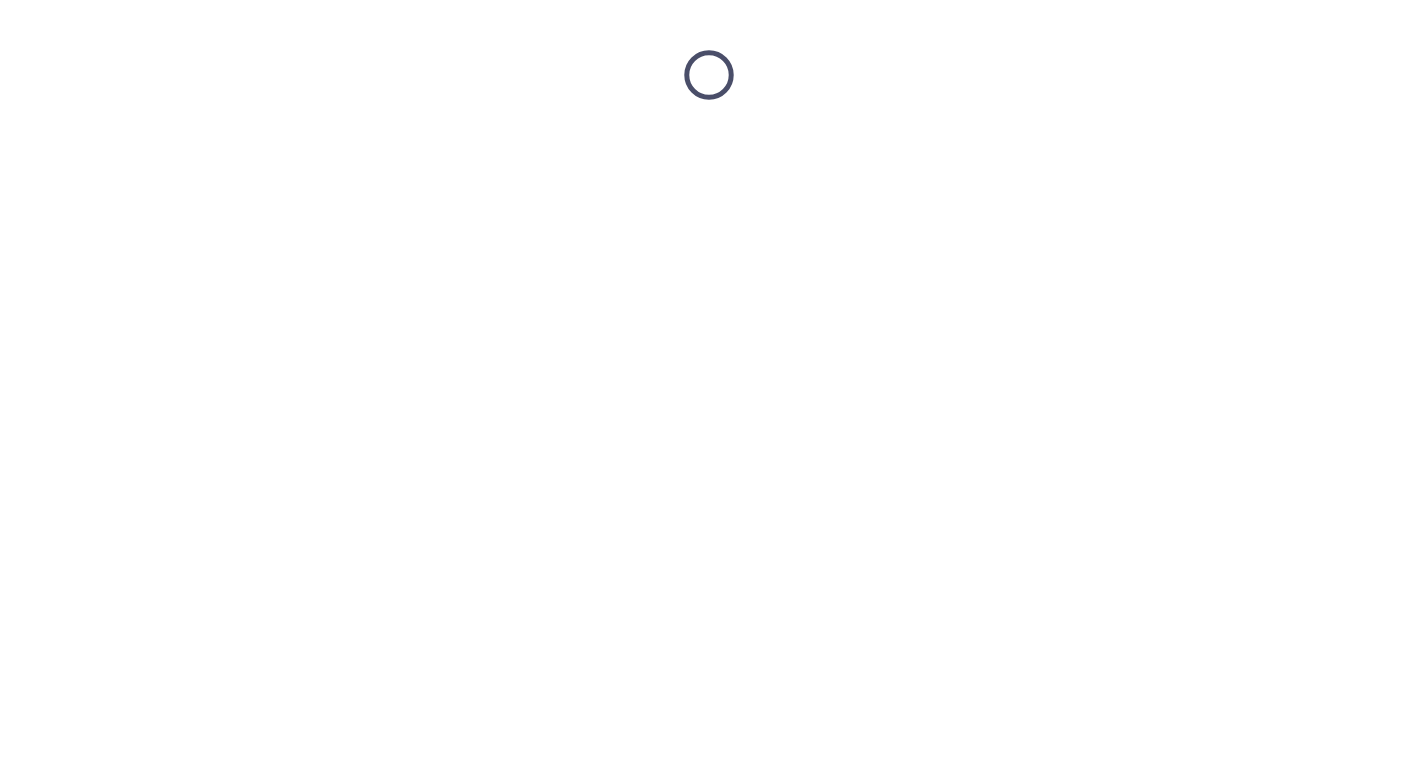 scroll, scrollTop: 0, scrollLeft: 0, axis: both 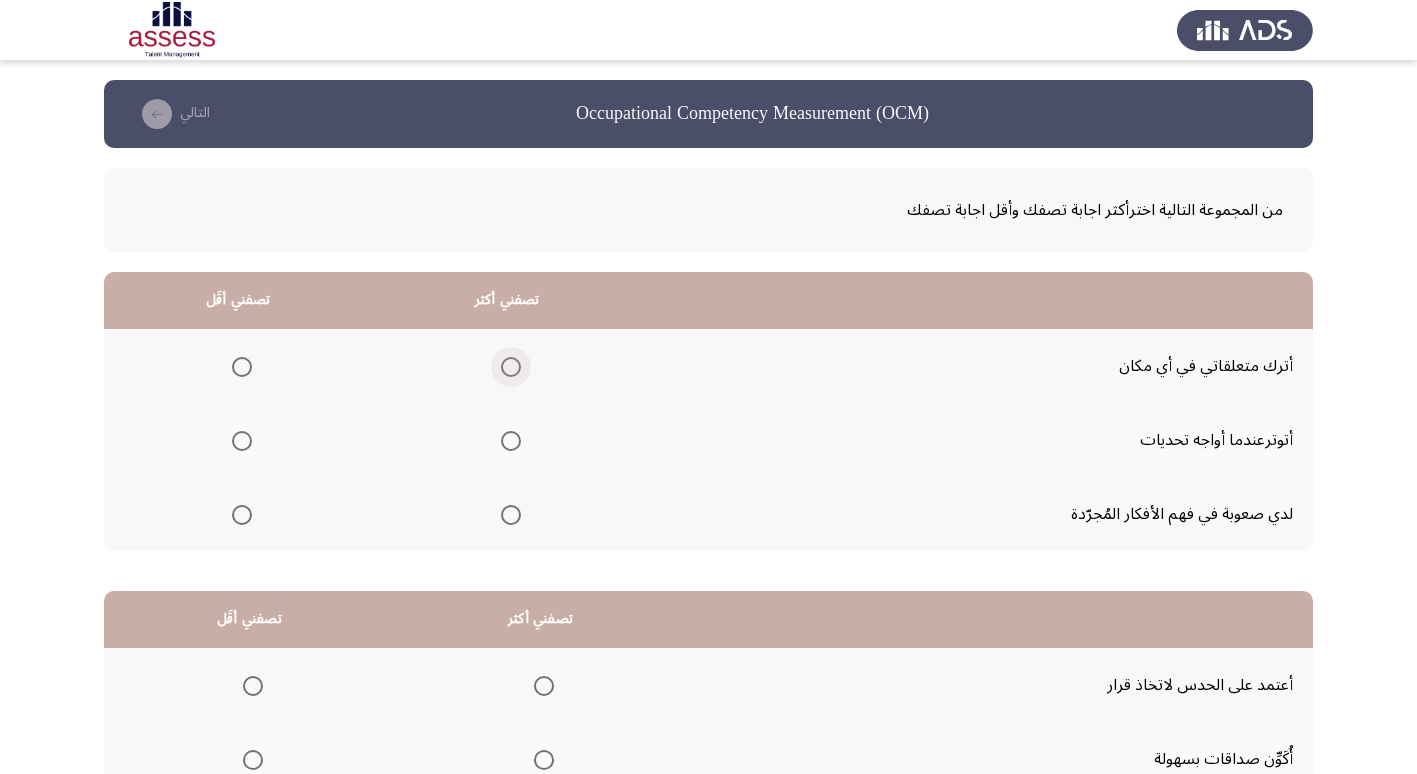 click at bounding box center (511, 367) 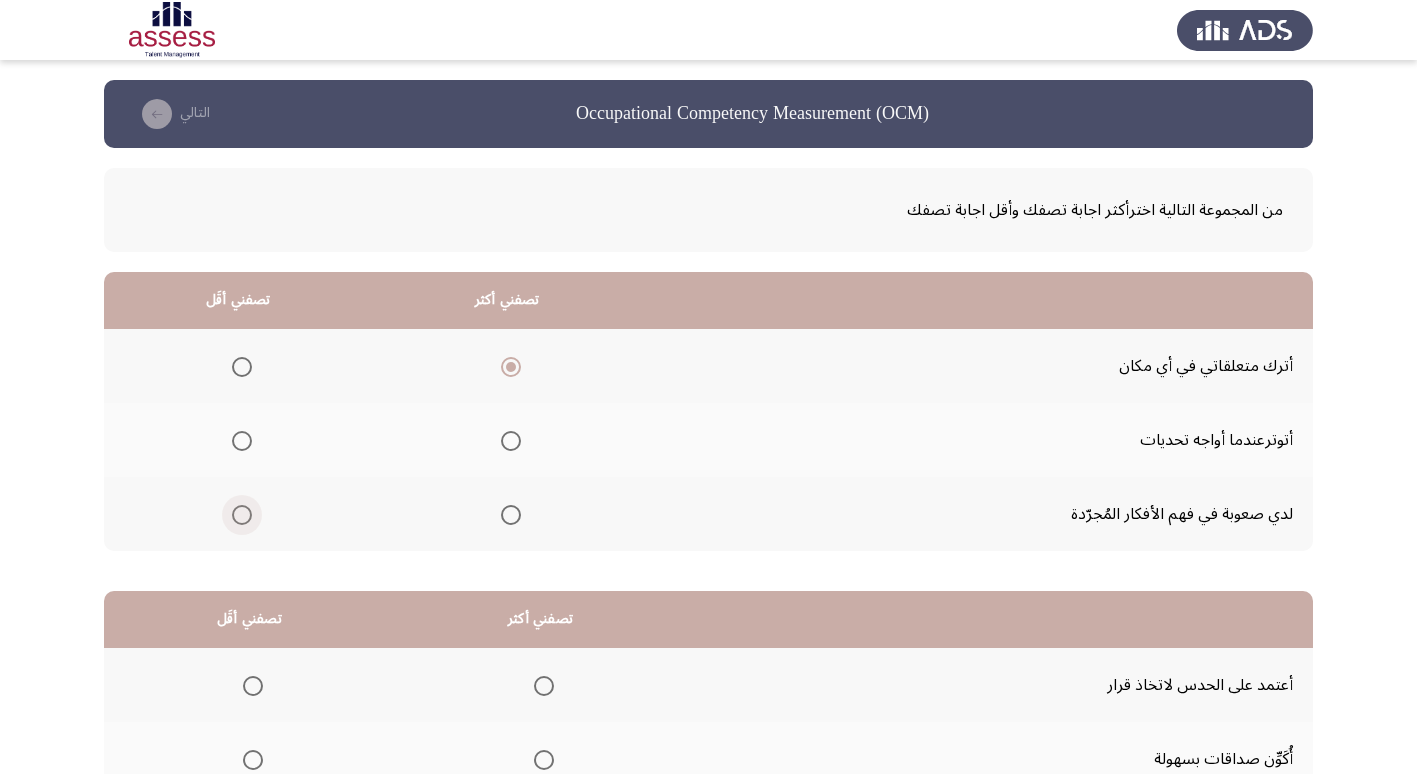 click at bounding box center [242, 515] 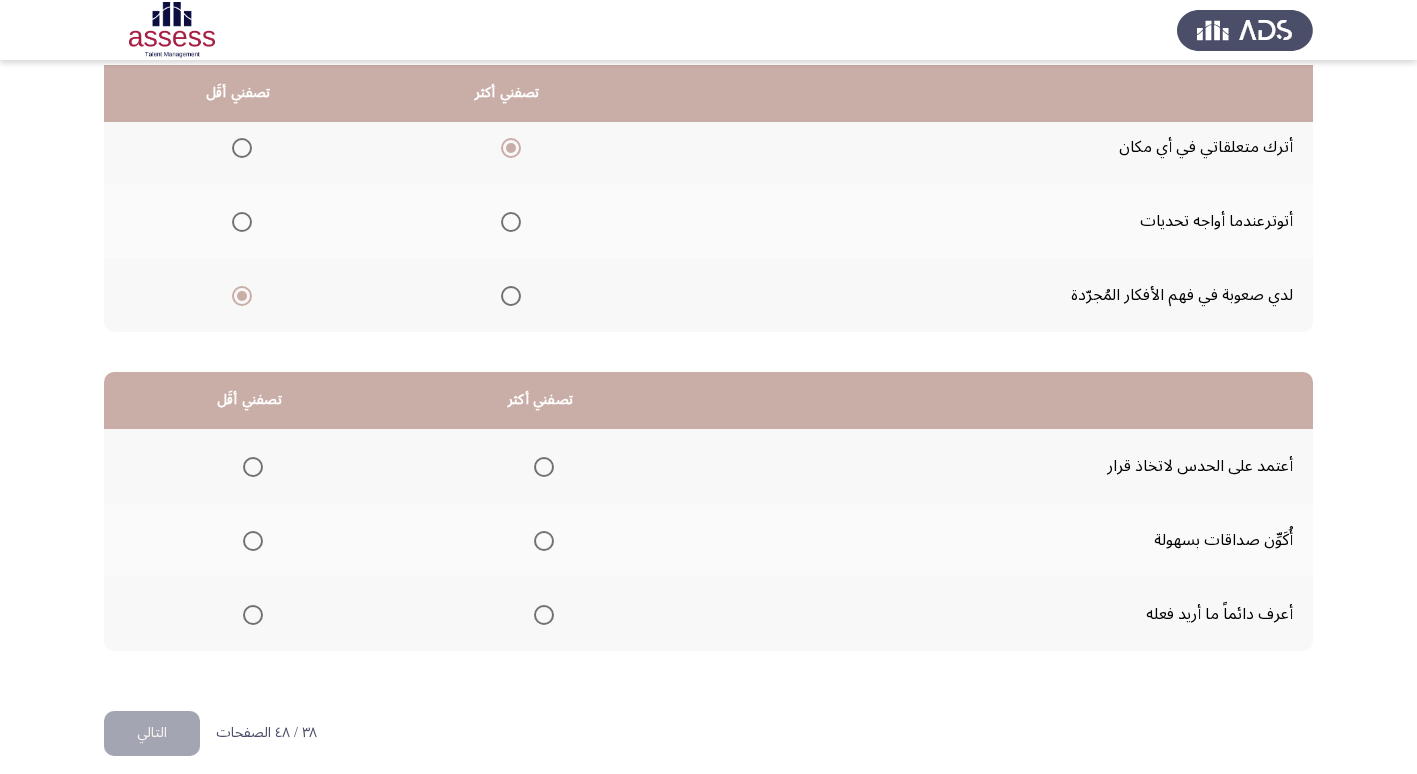 scroll, scrollTop: 236, scrollLeft: 0, axis: vertical 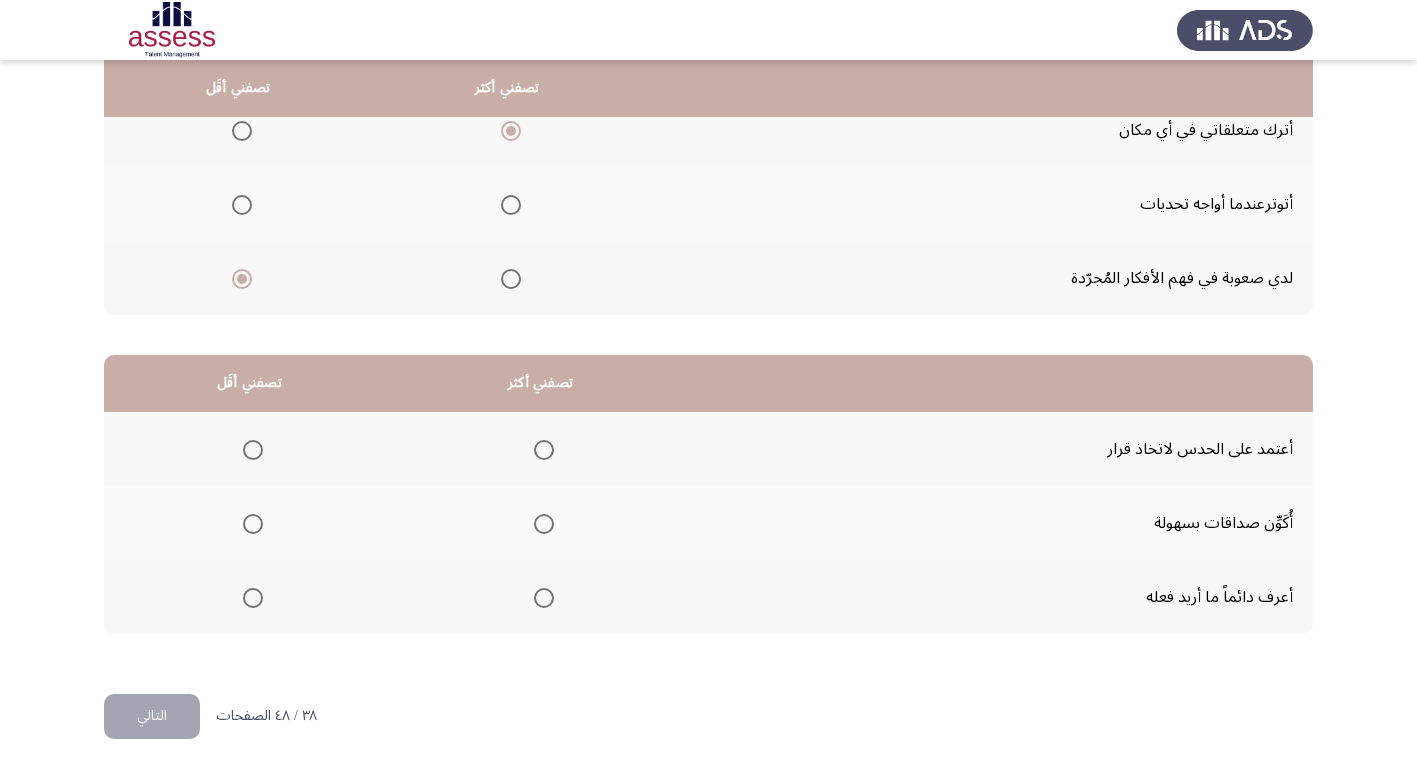 click at bounding box center (544, 524) 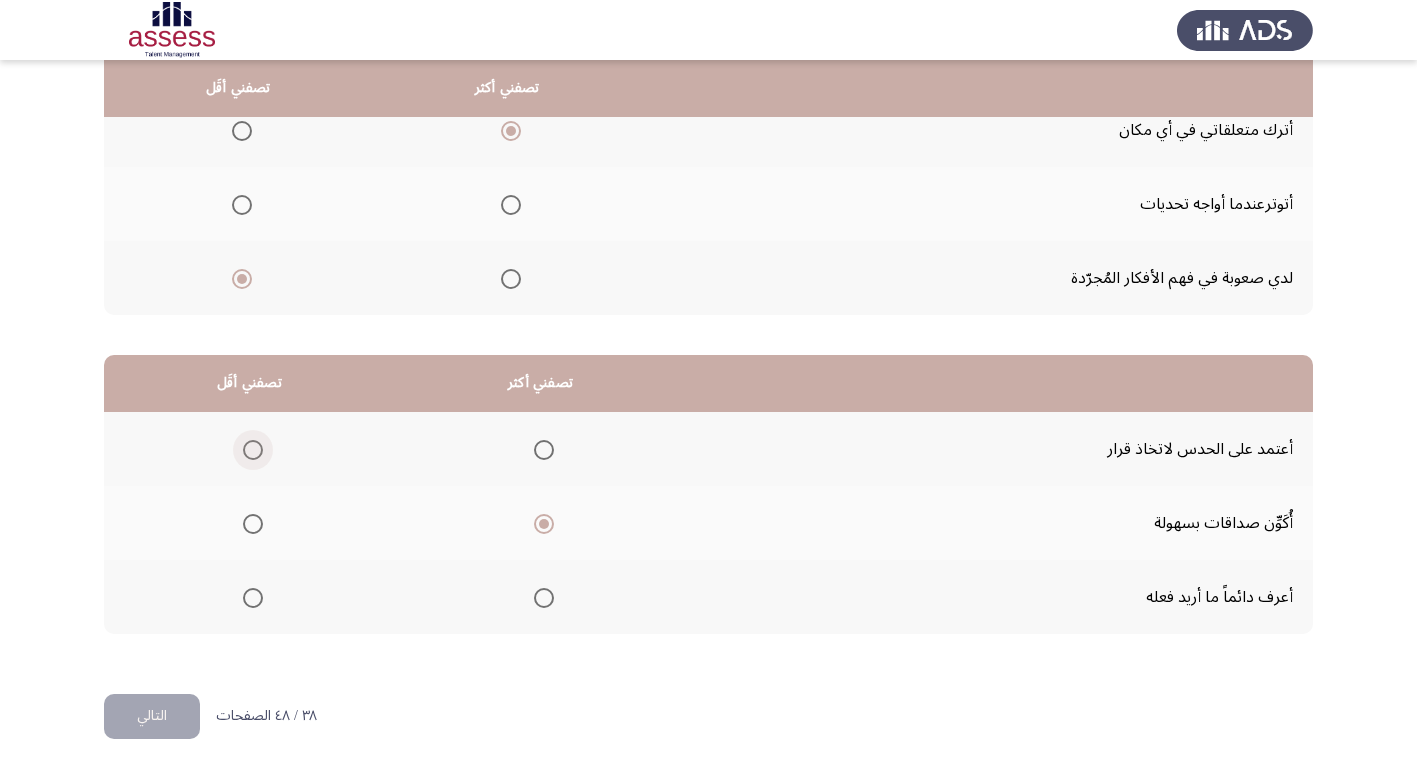 click at bounding box center [253, 450] 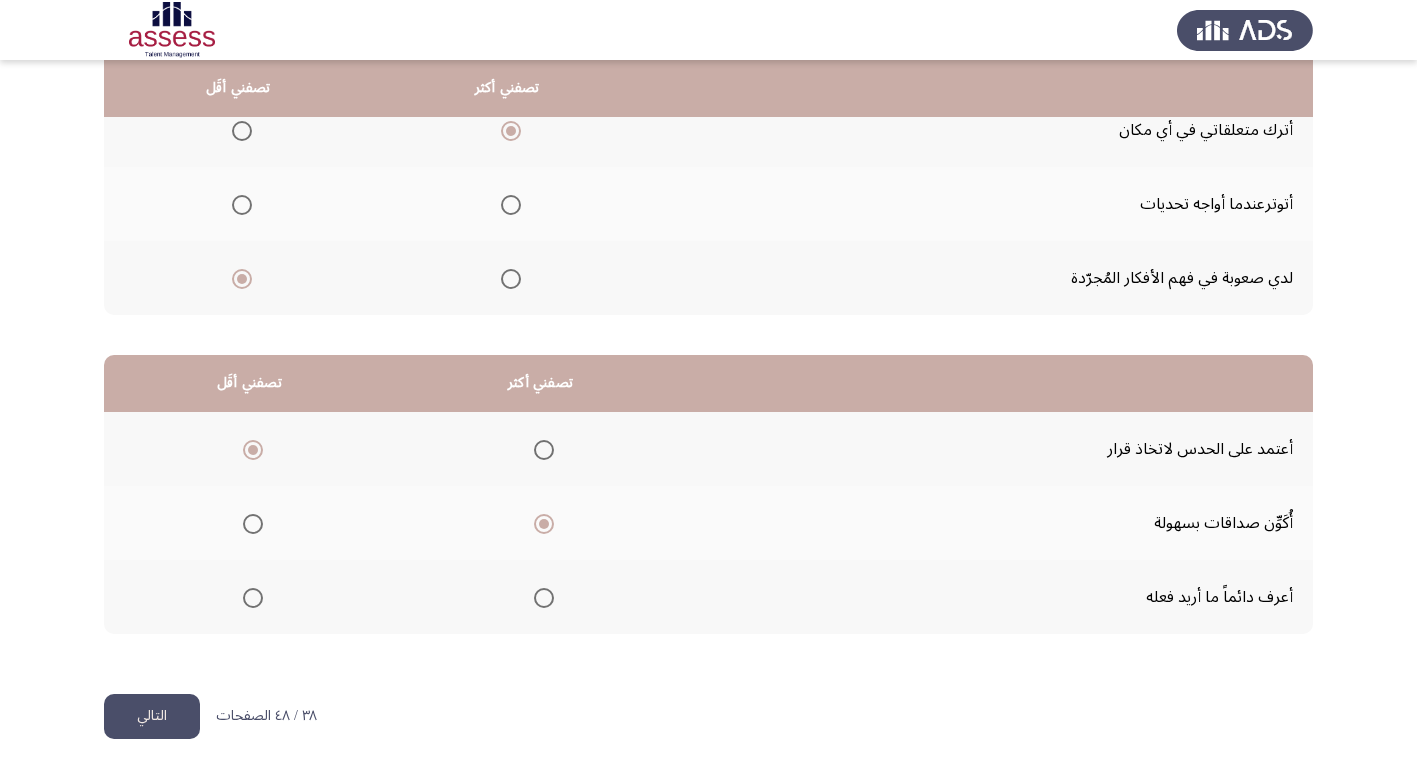click on "التالي" 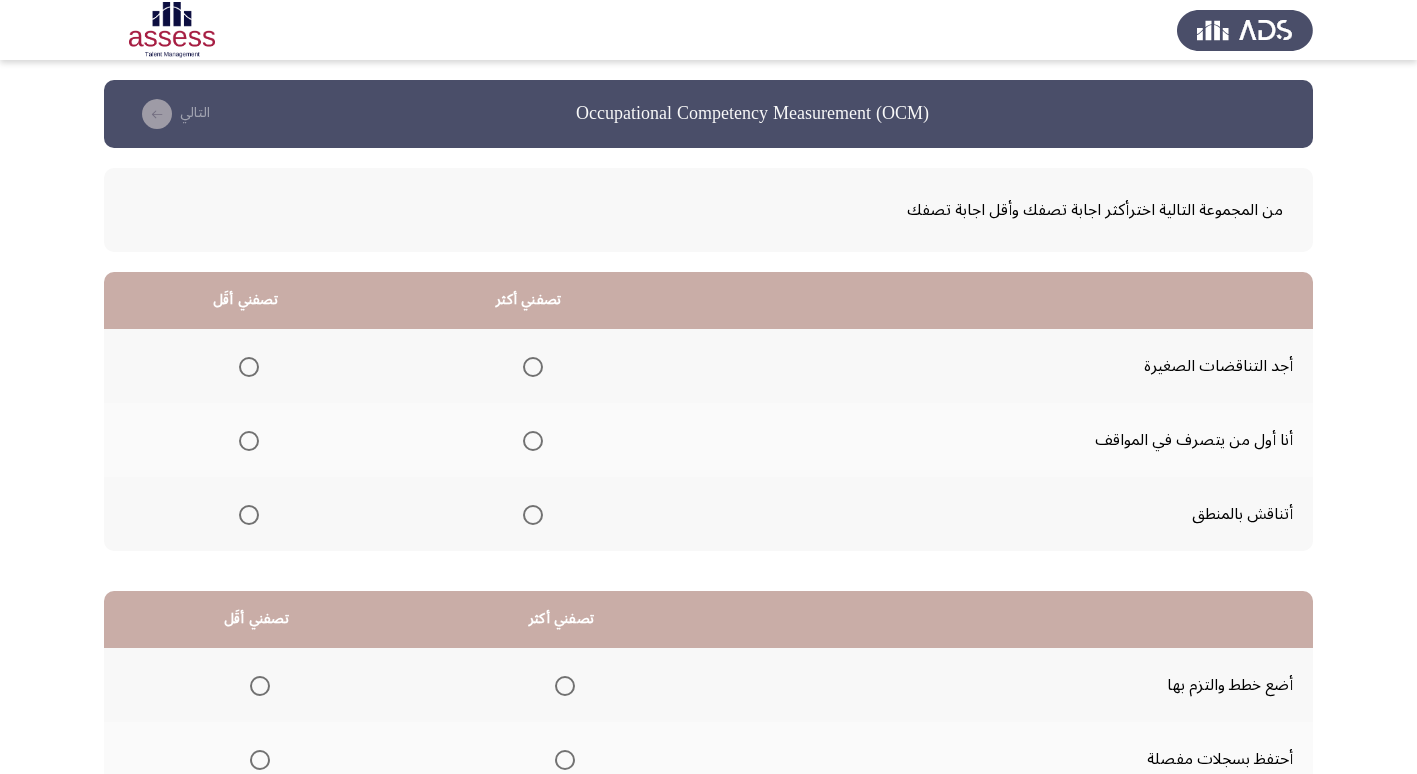 click at bounding box center (533, 515) 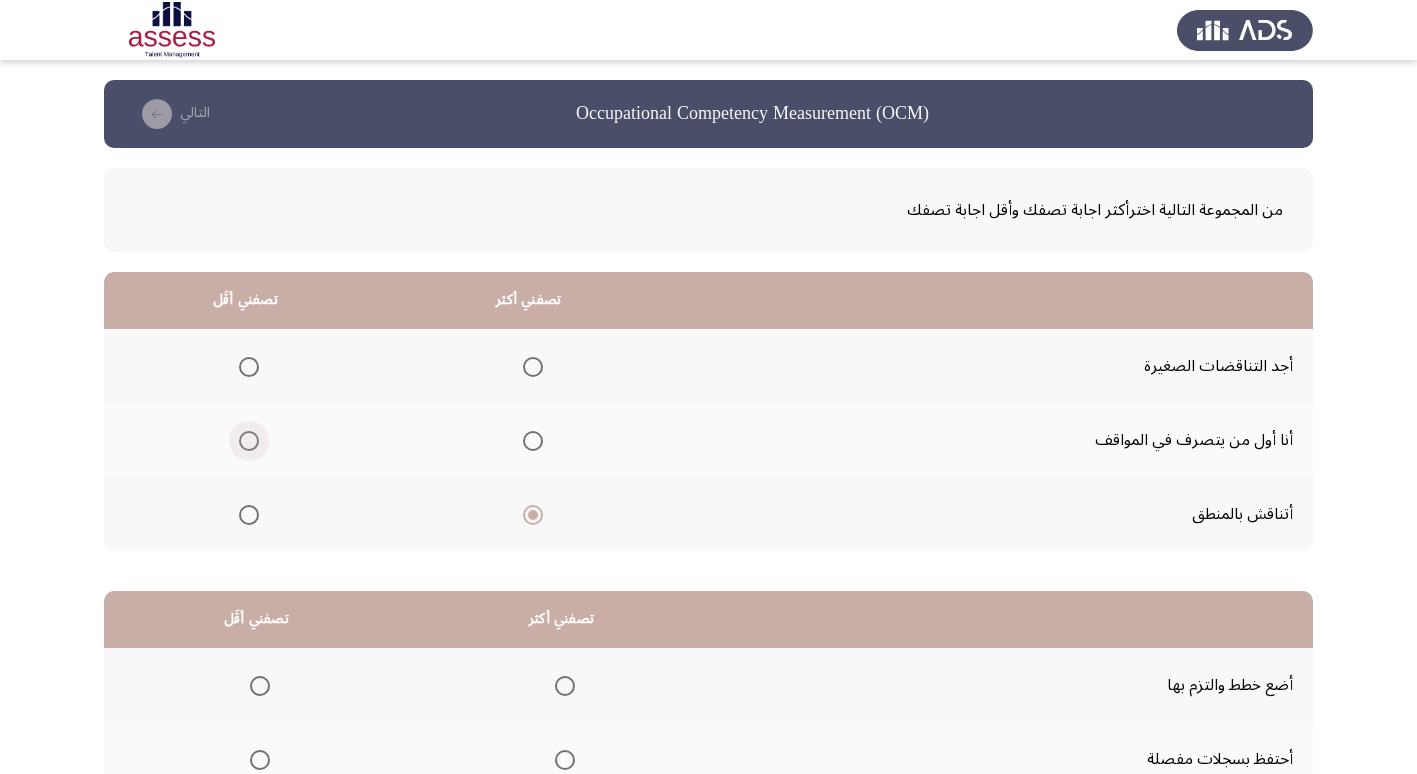 click at bounding box center (249, 441) 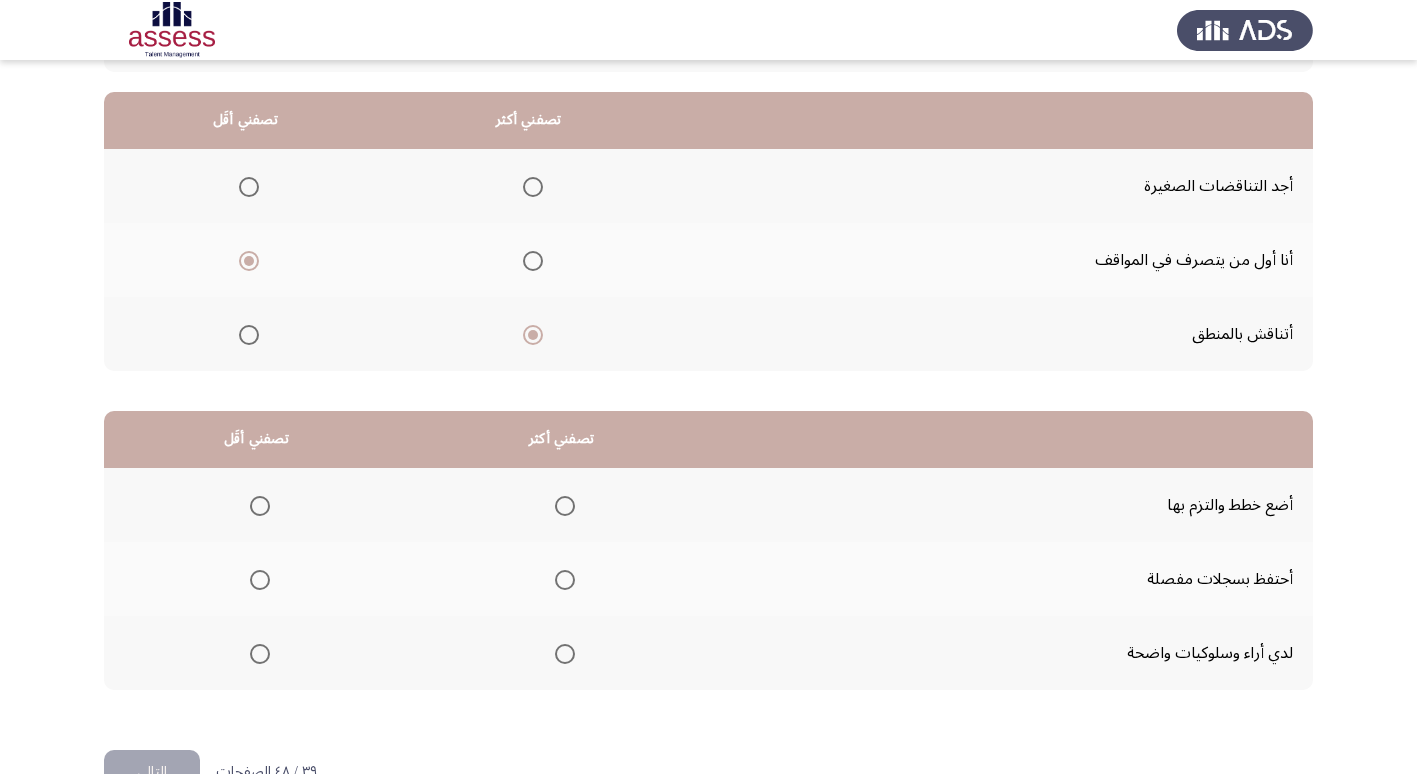 scroll, scrollTop: 200, scrollLeft: 0, axis: vertical 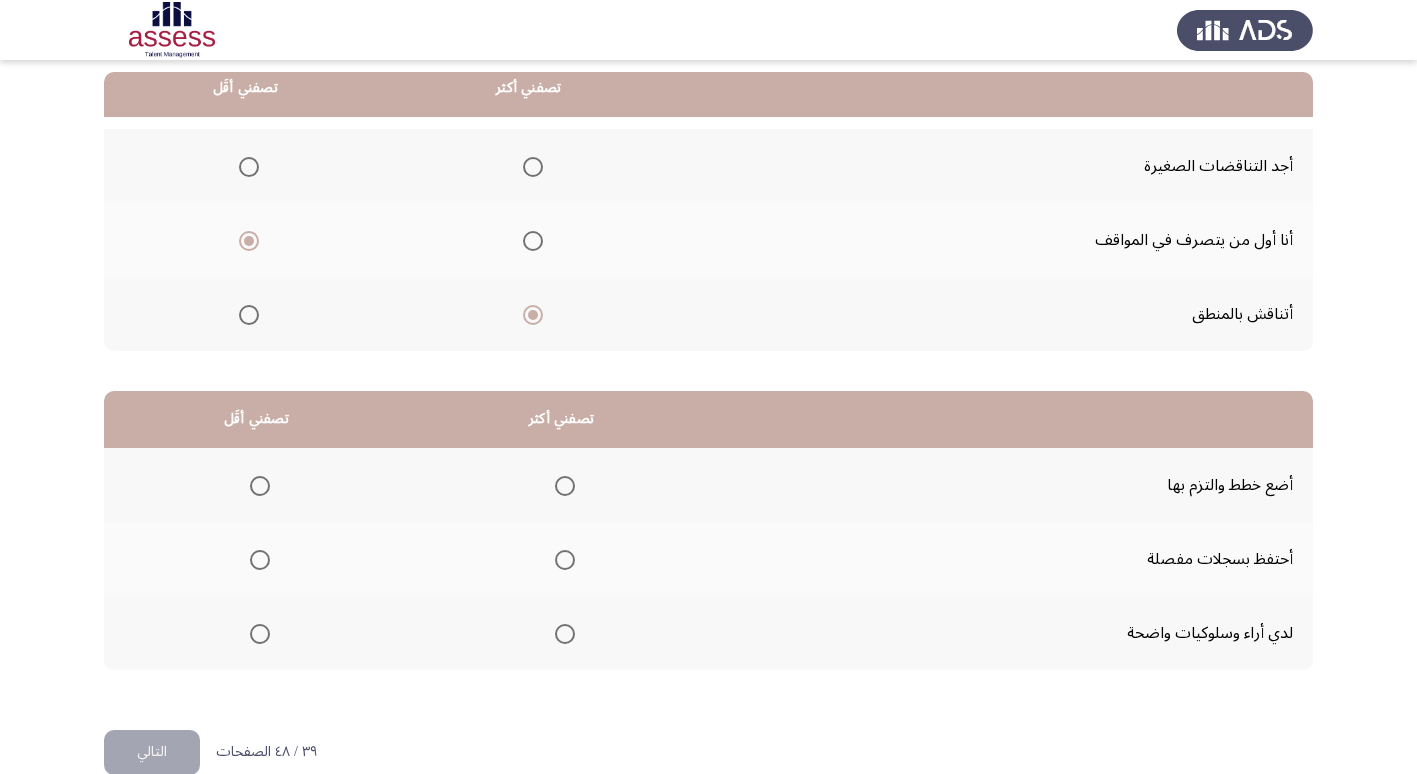 click at bounding box center (565, 560) 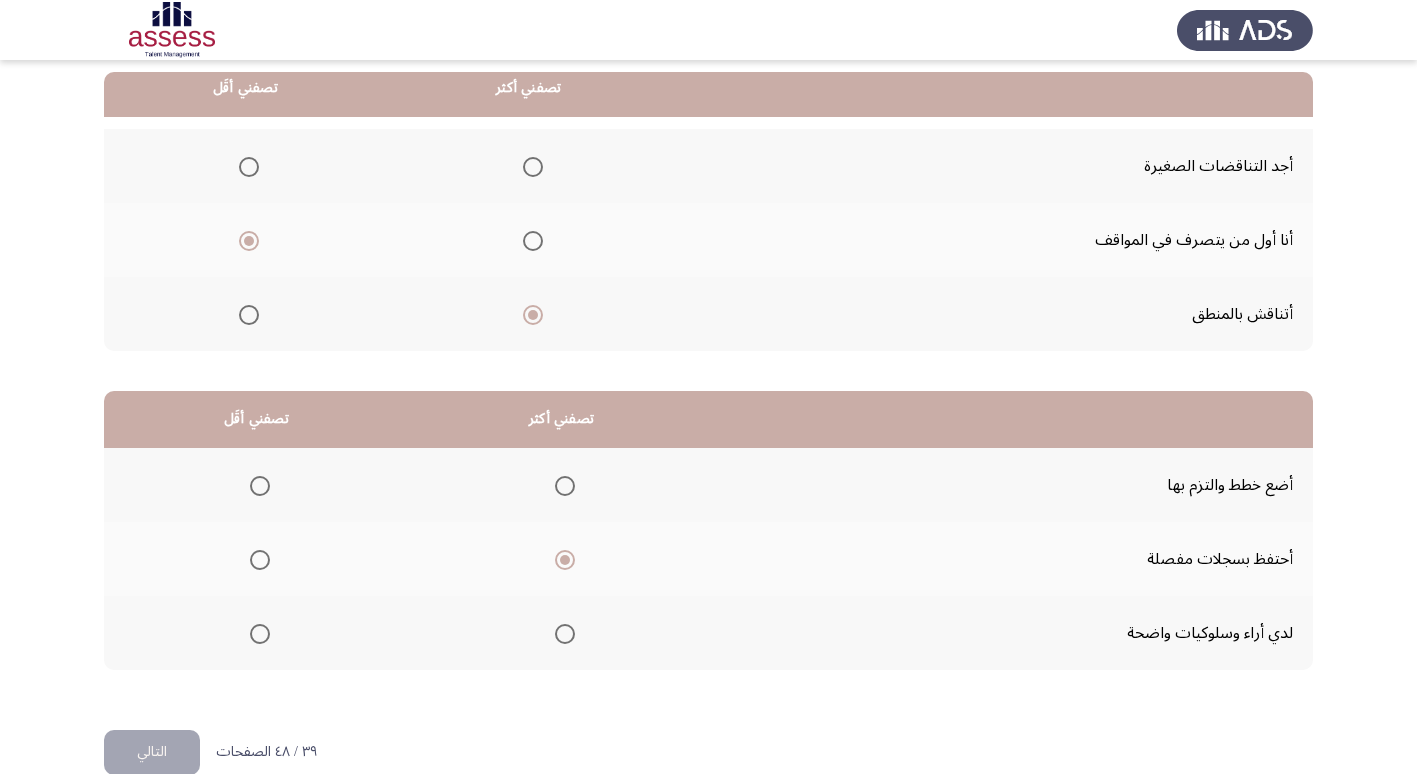 click at bounding box center [260, 486] 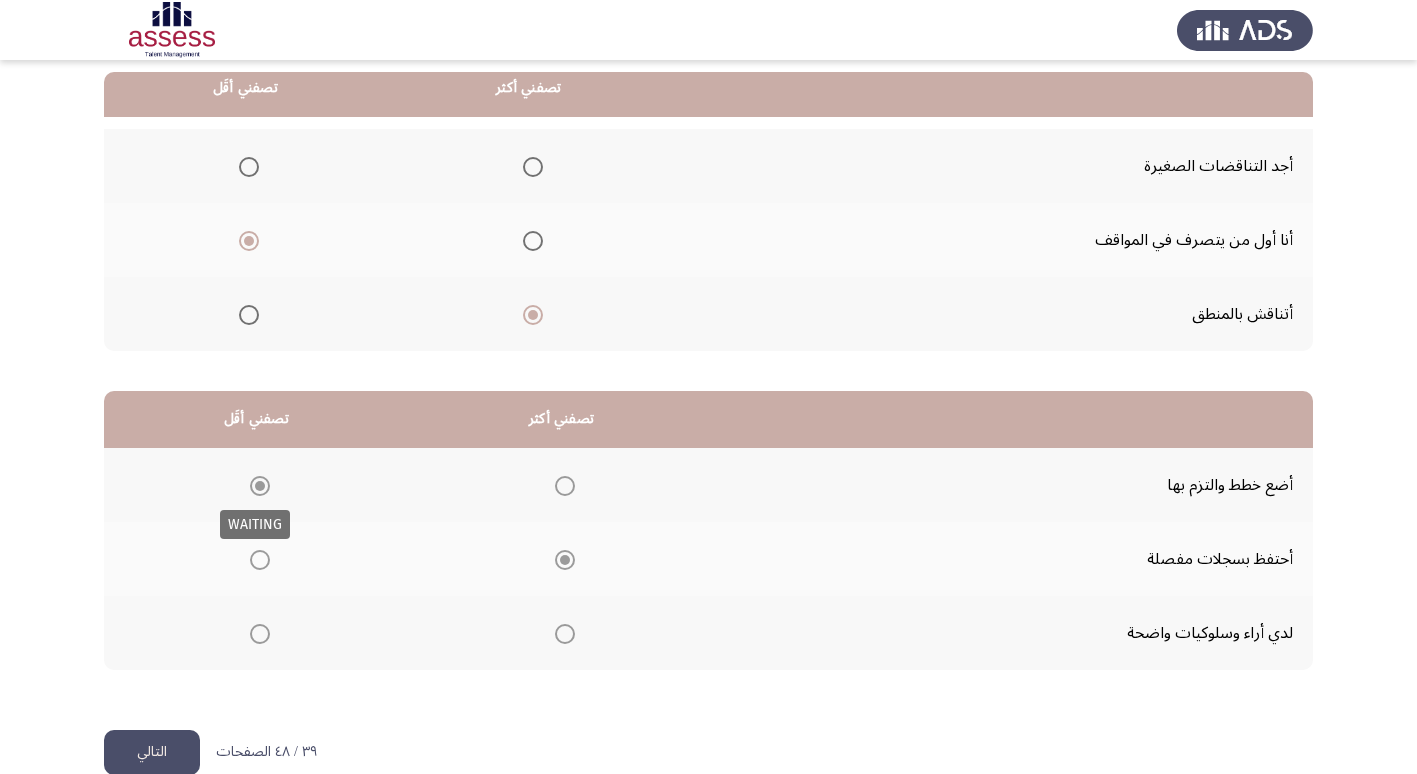 click at bounding box center [260, 486] 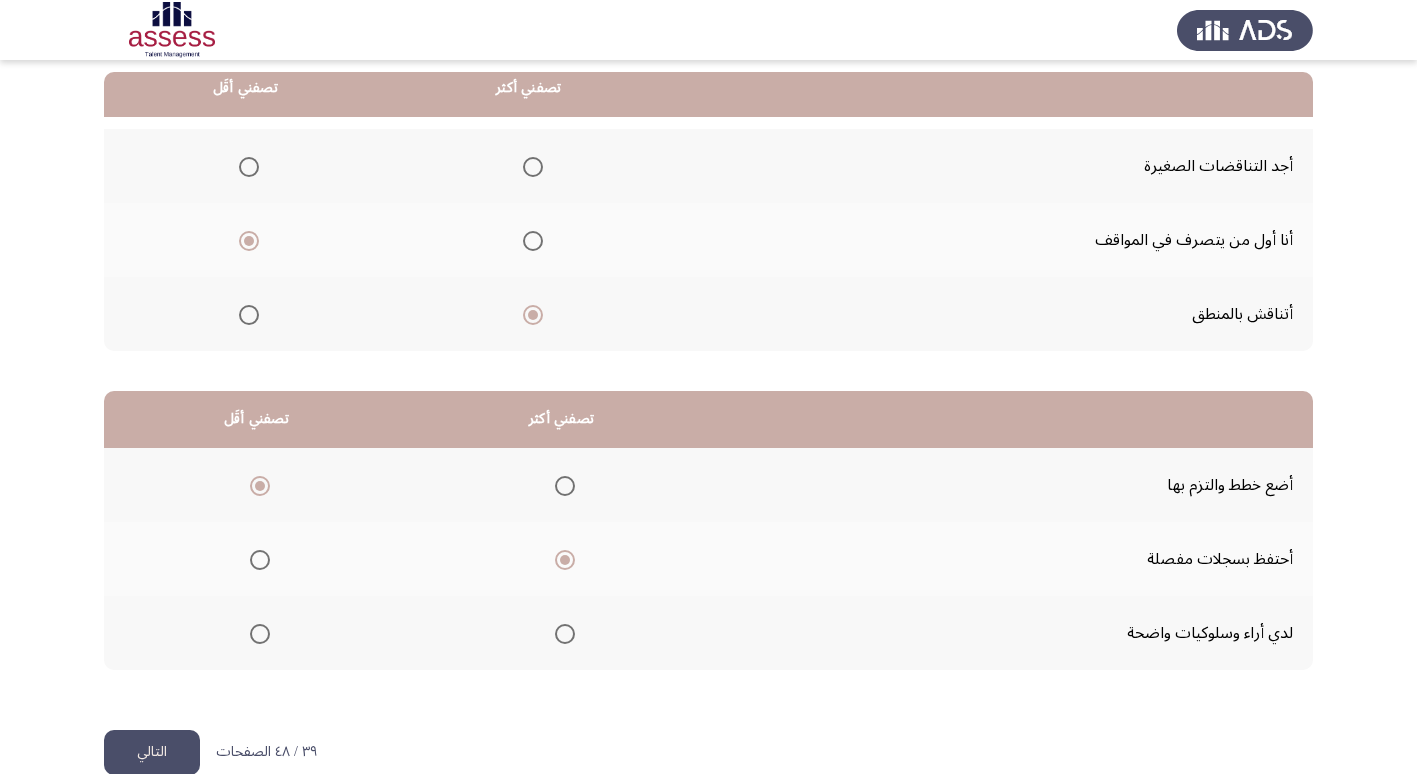 click on "التالي" 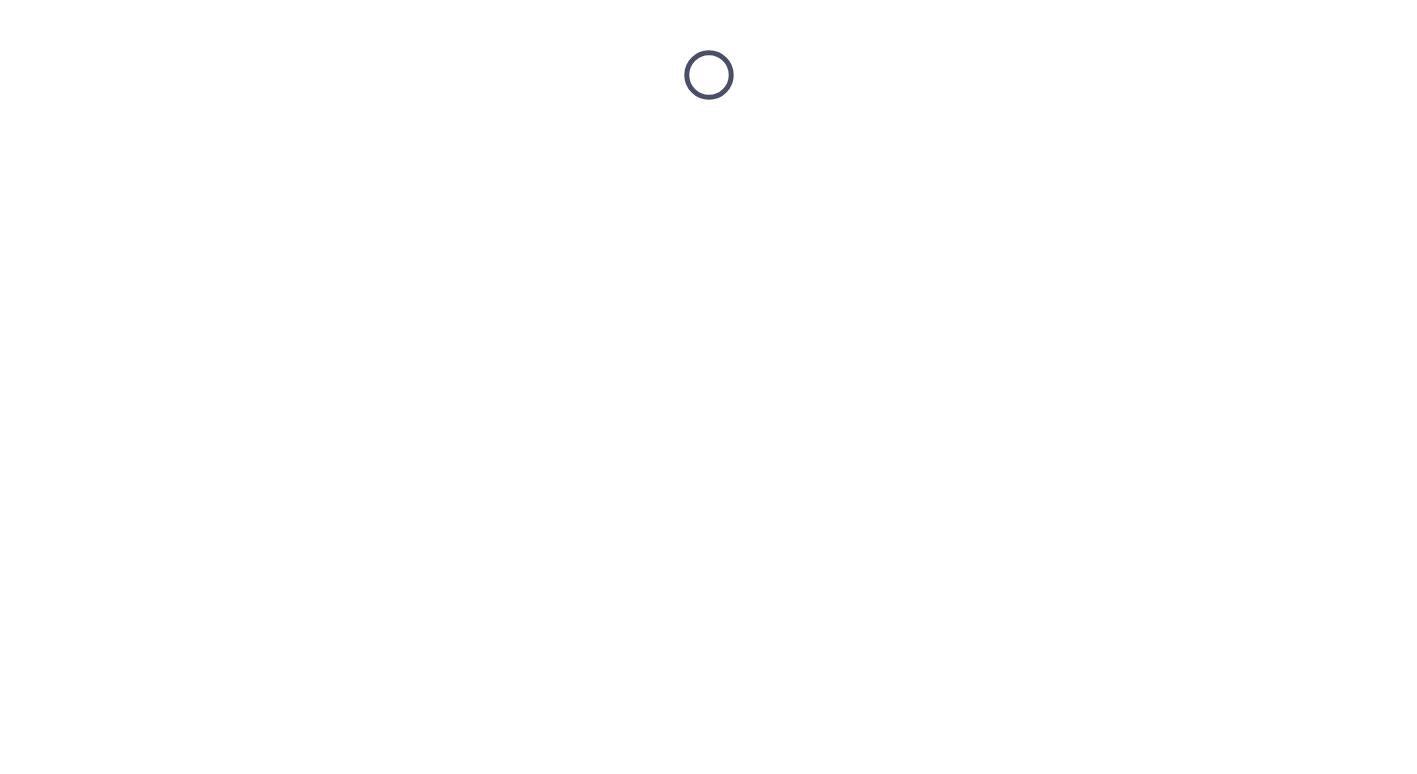 scroll, scrollTop: 0, scrollLeft: 0, axis: both 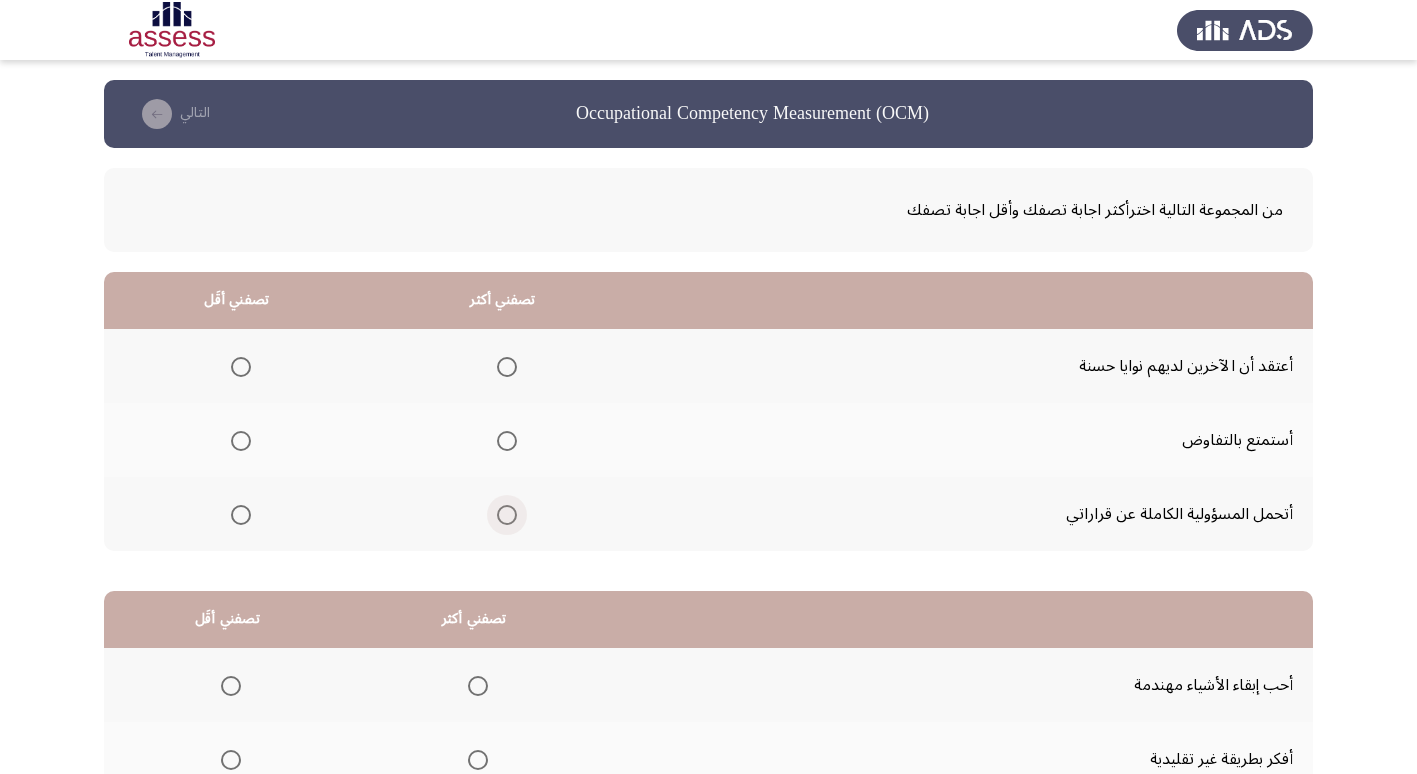 click at bounding box center (507, 515) 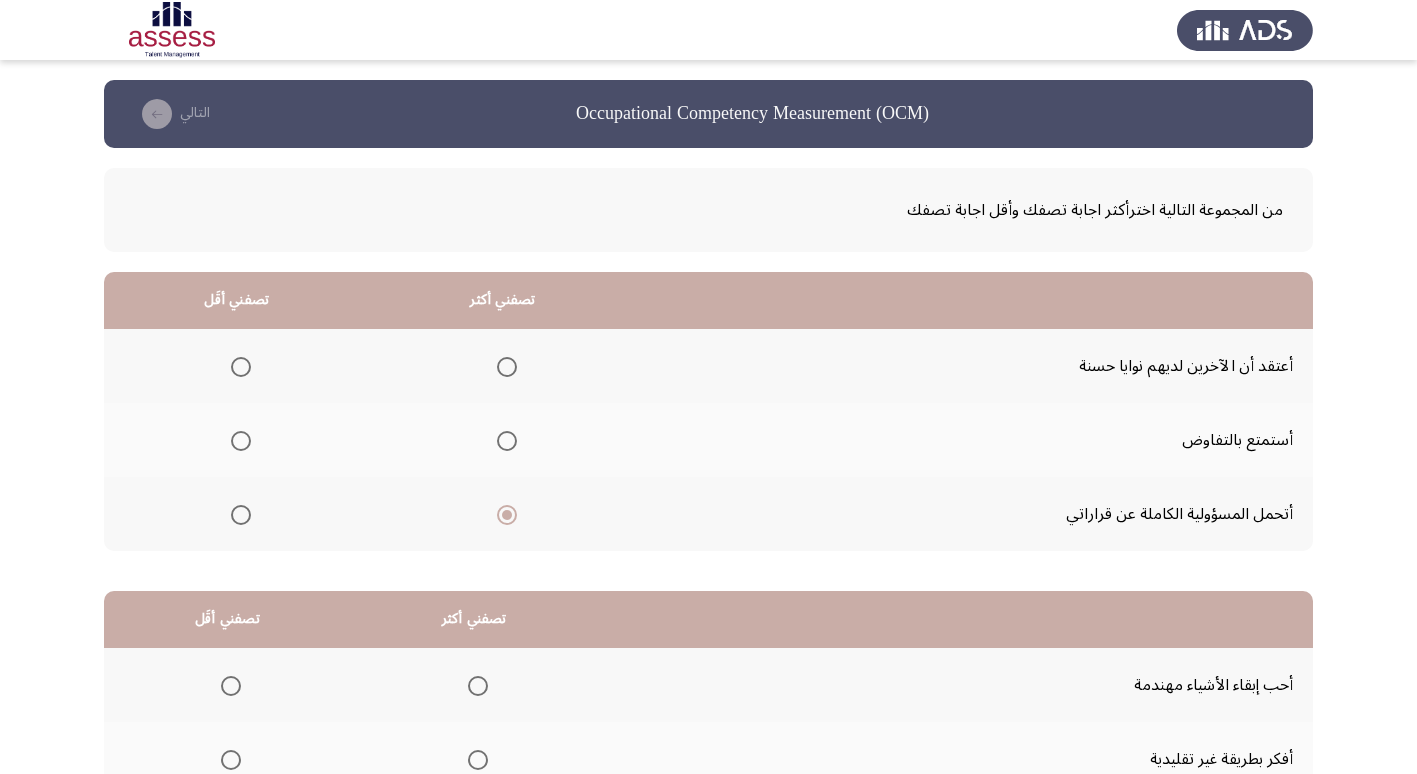 click at bounding box center (241, 367) 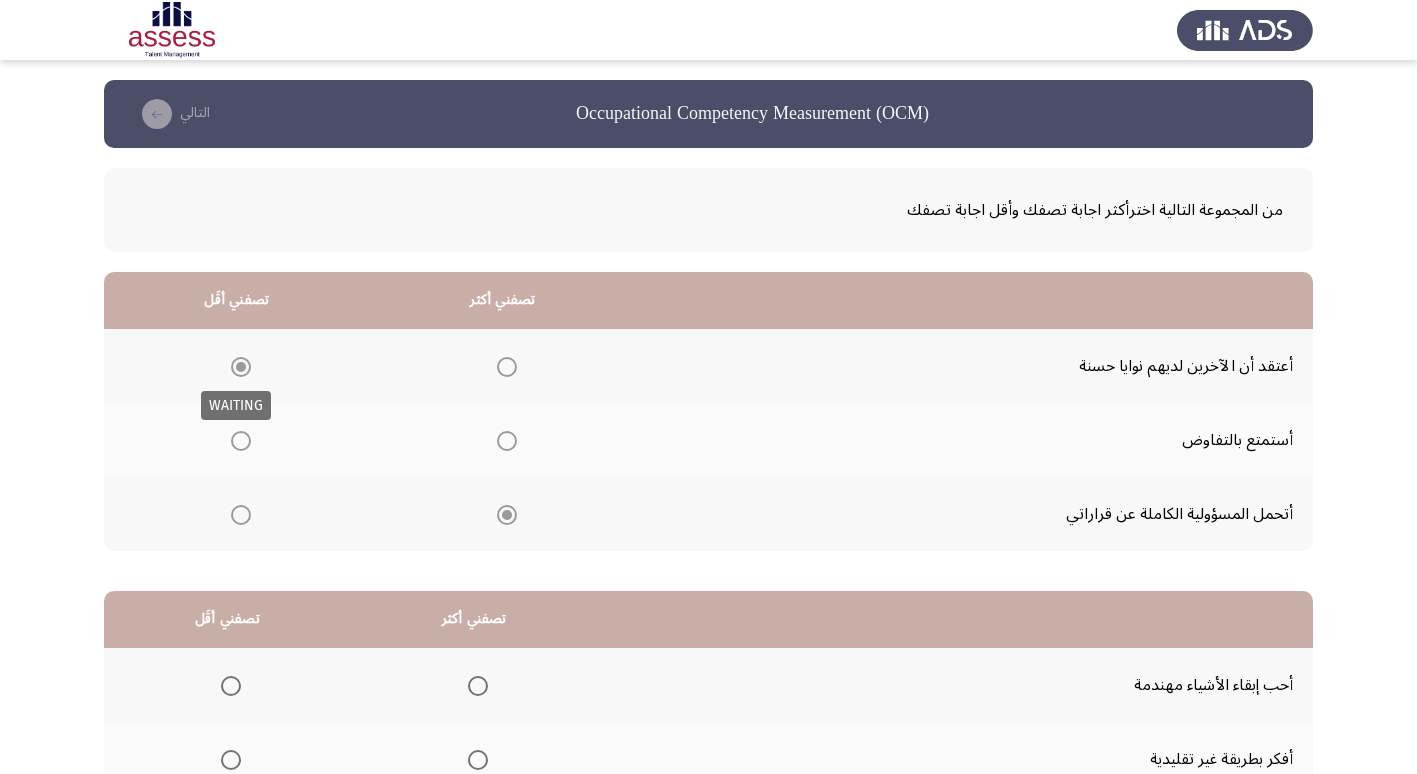 click at bounding box center (241, 367) 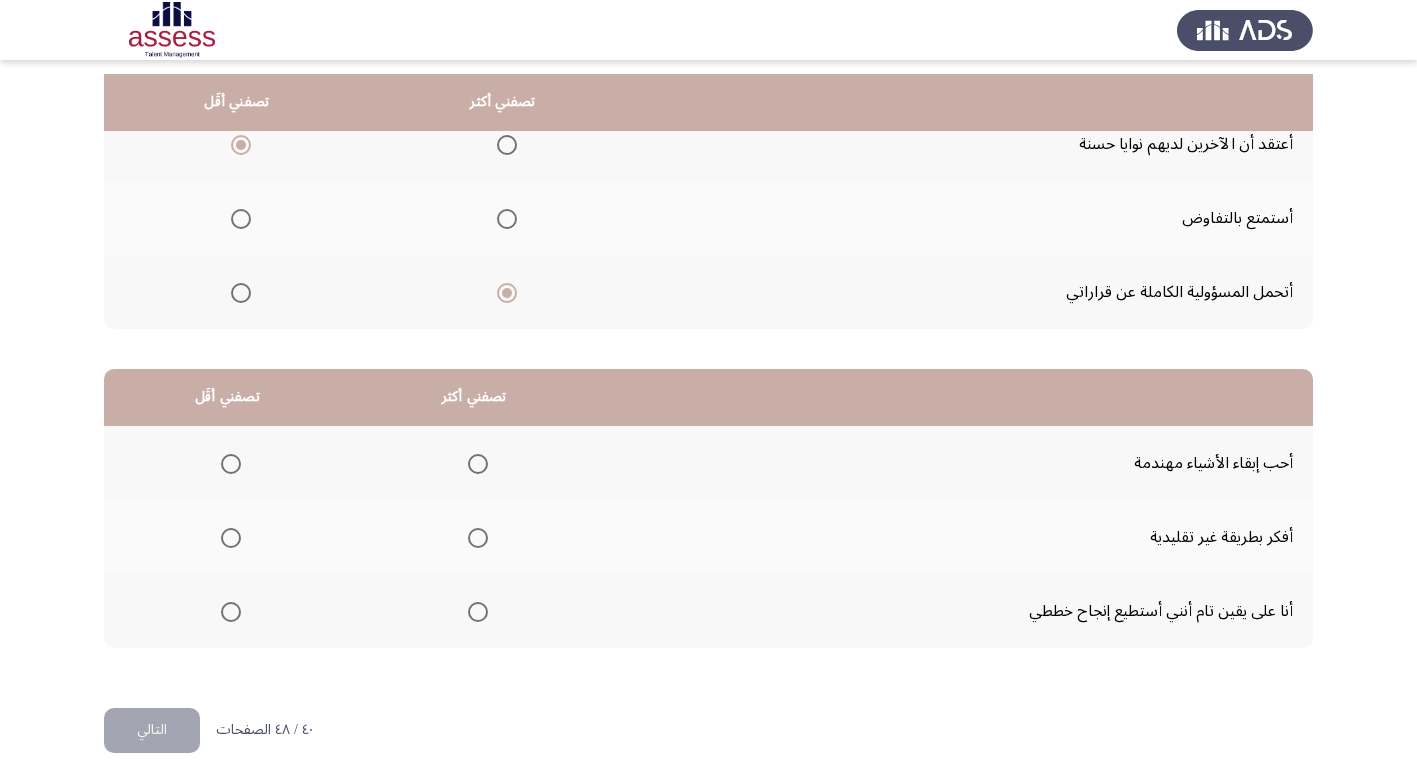 scroll, scrollTop: 236, scrollLeft: 0, axis: vertical 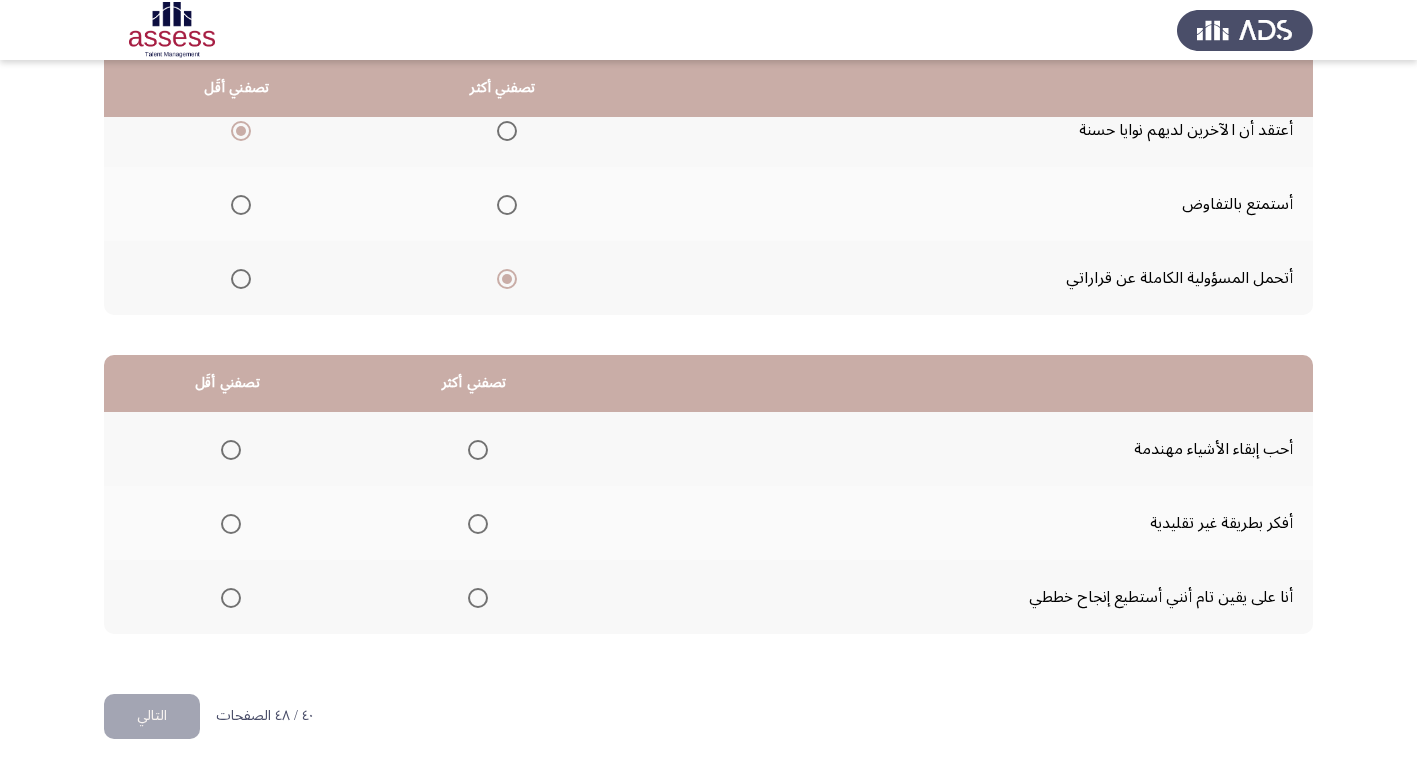 click at bounding box center [478, 524] 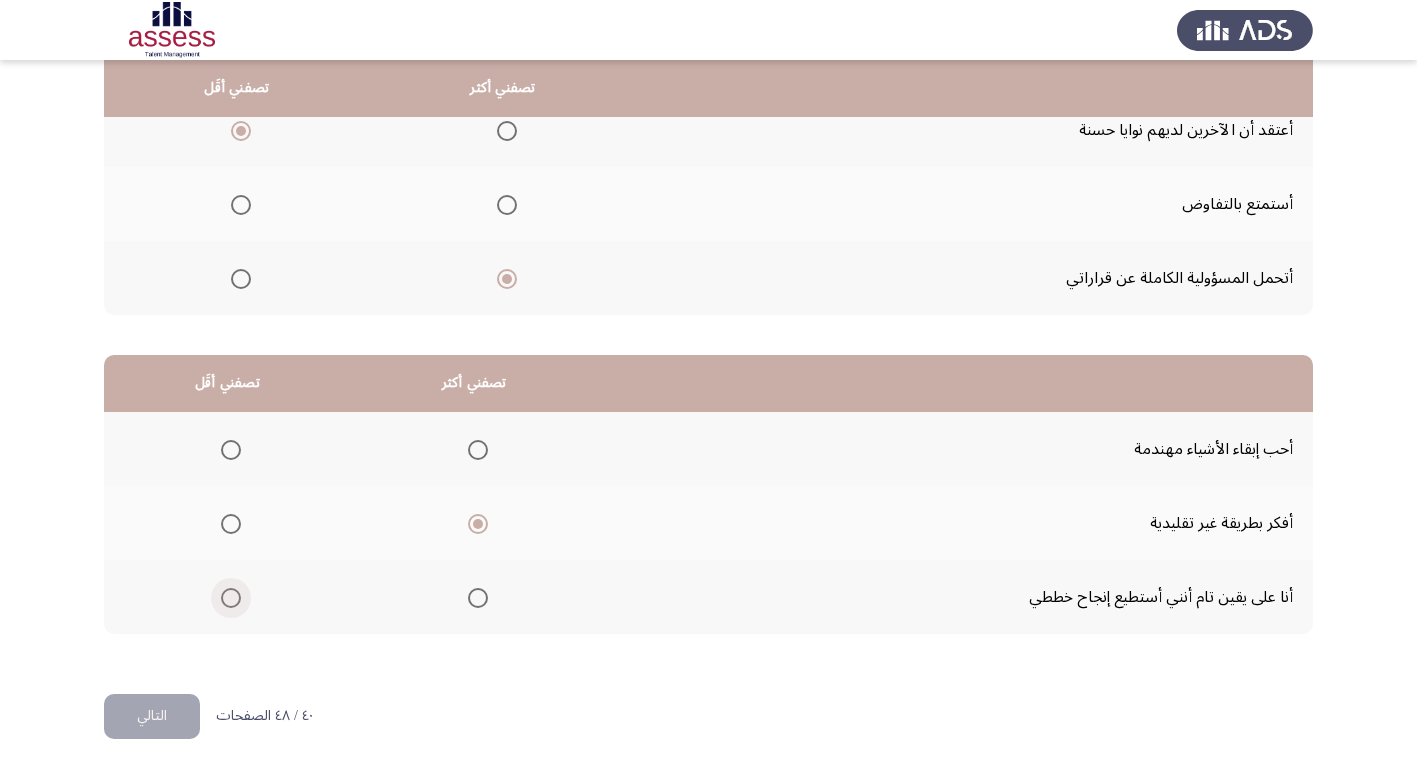 click at bounding box center [231, 598] 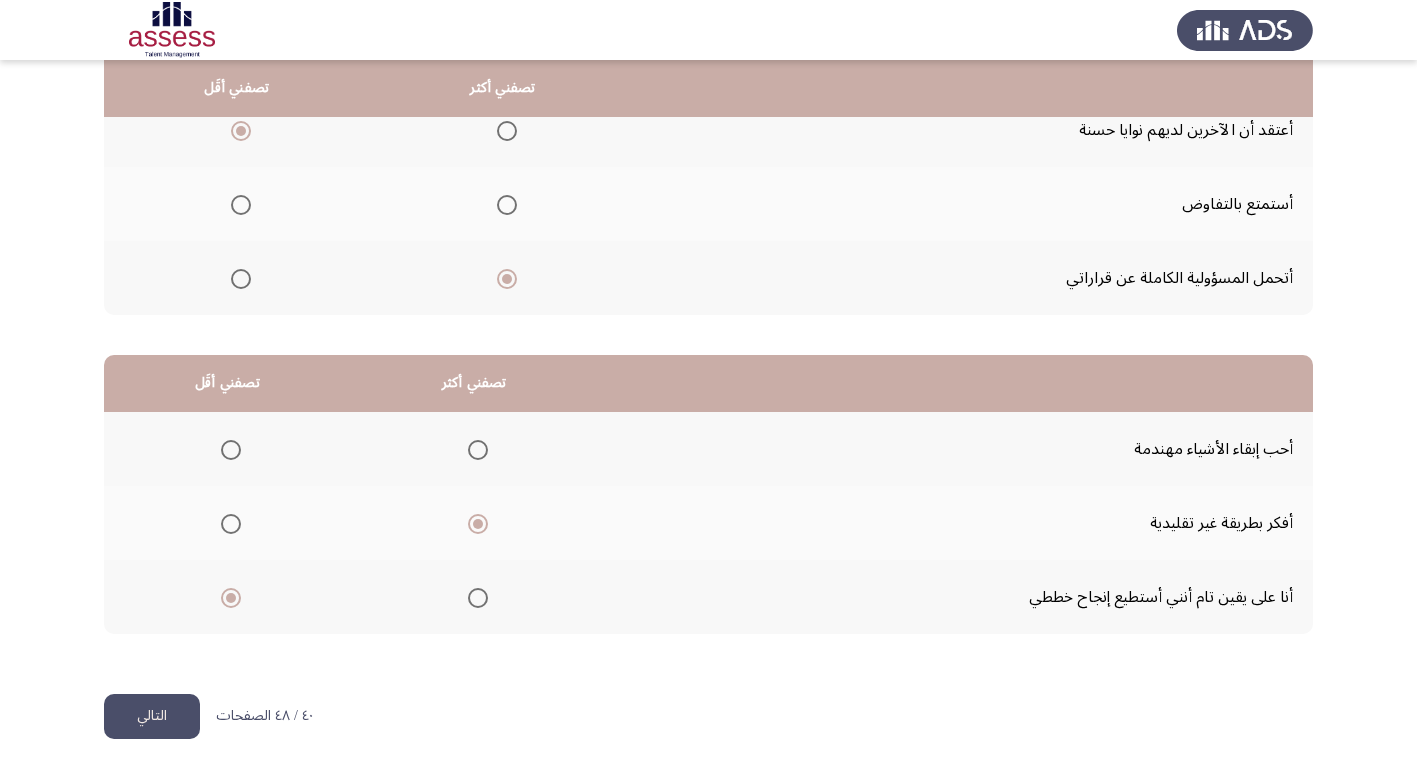 click on "التالي" 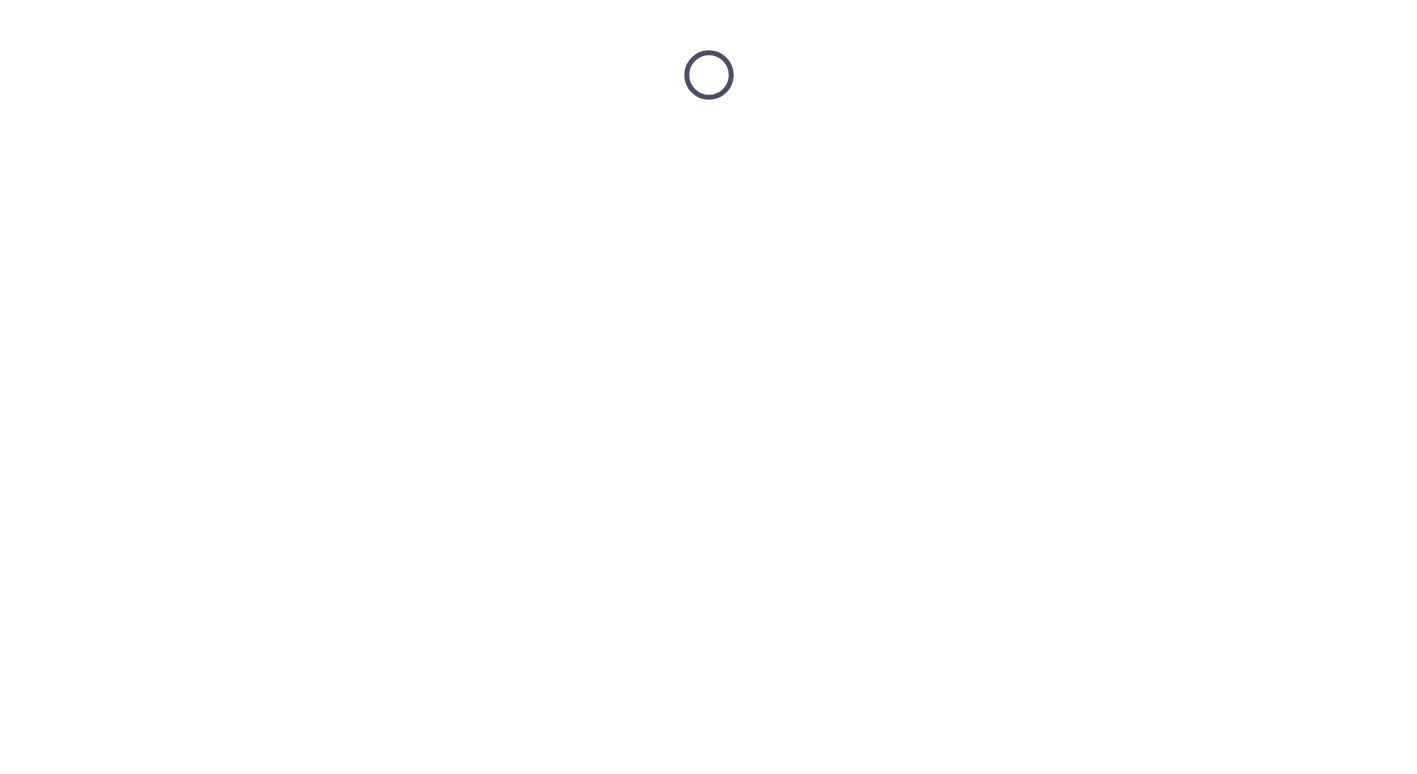scroll, scrollTop: 0, scrollLeft: 0, axis: both 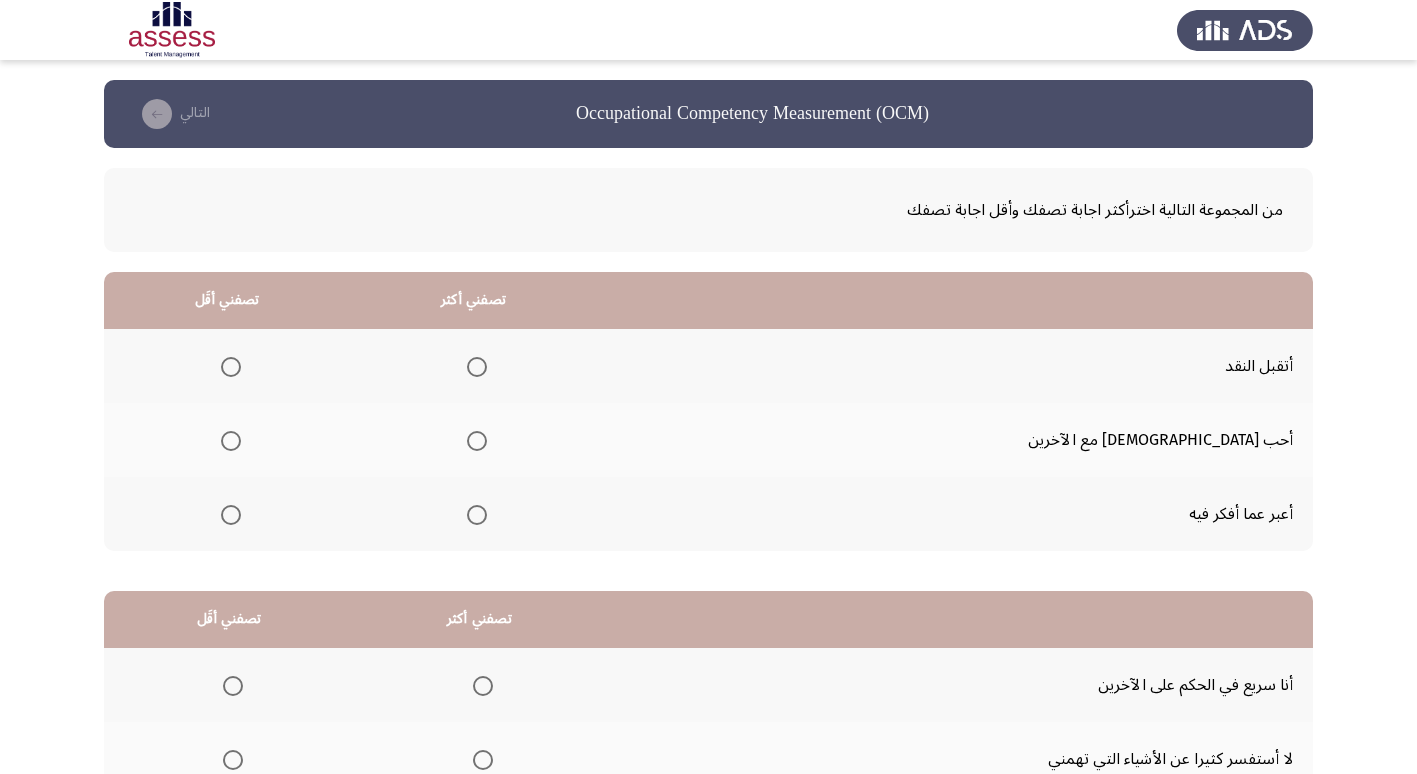 click at bounding box center (477, 441) 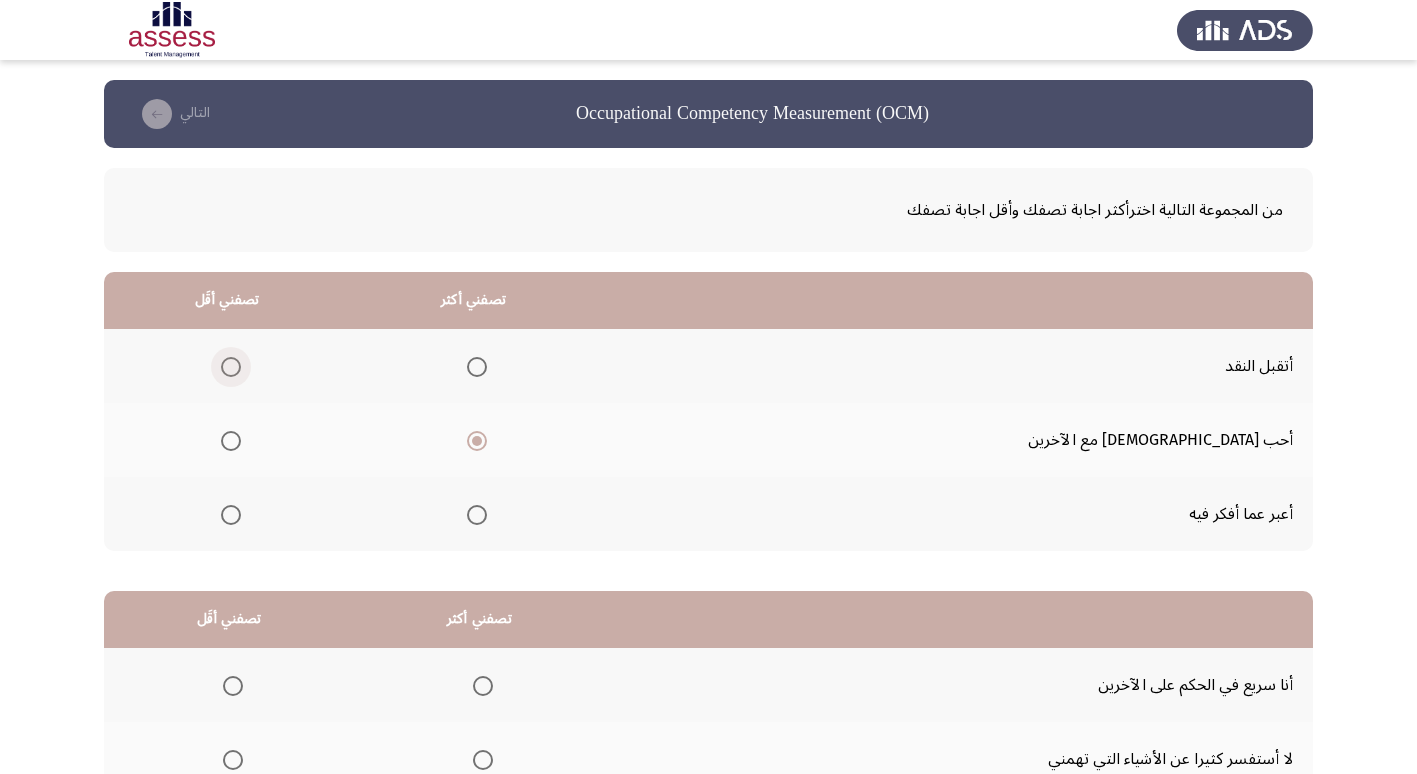 click at bounding box center [231, 367] 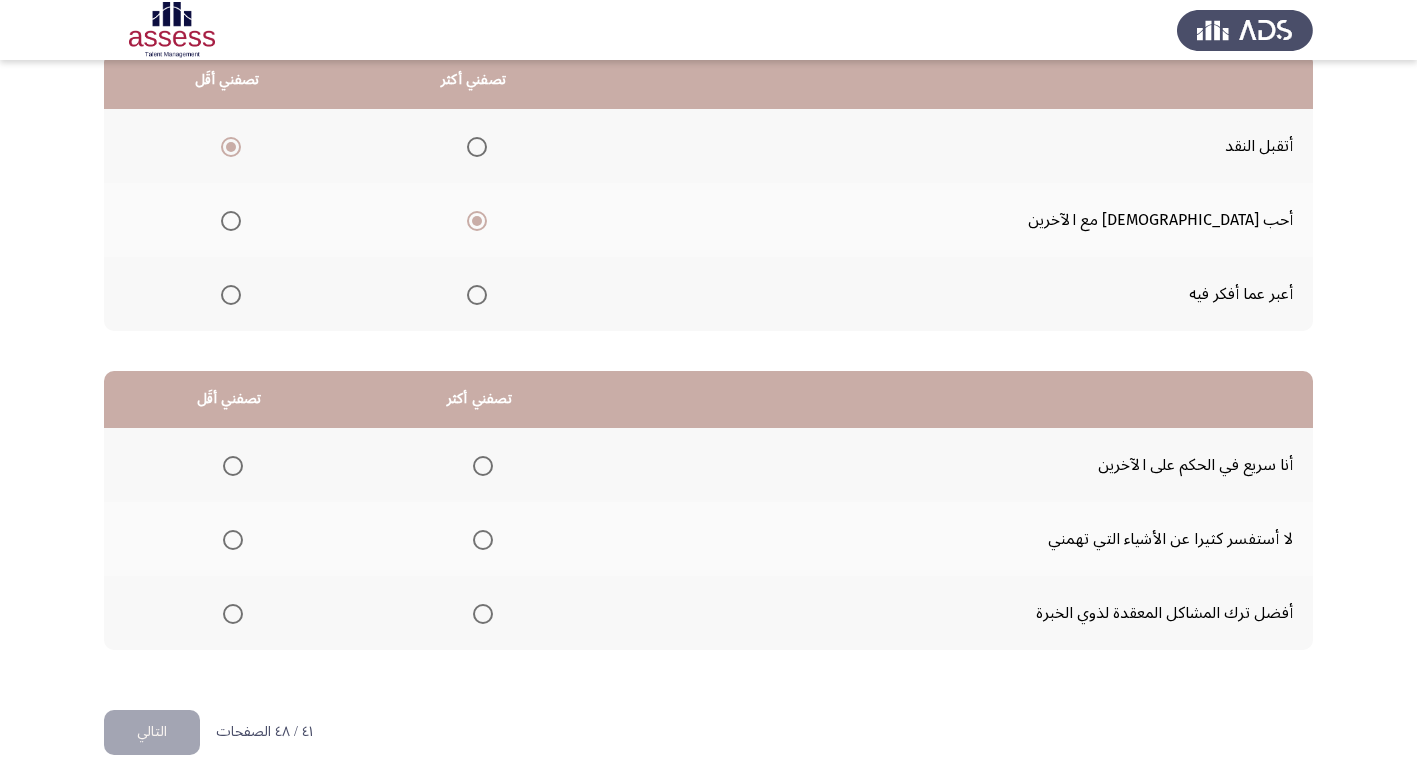 scroll, scrollTop: 236, scrollLeft: 0, axis: vertical 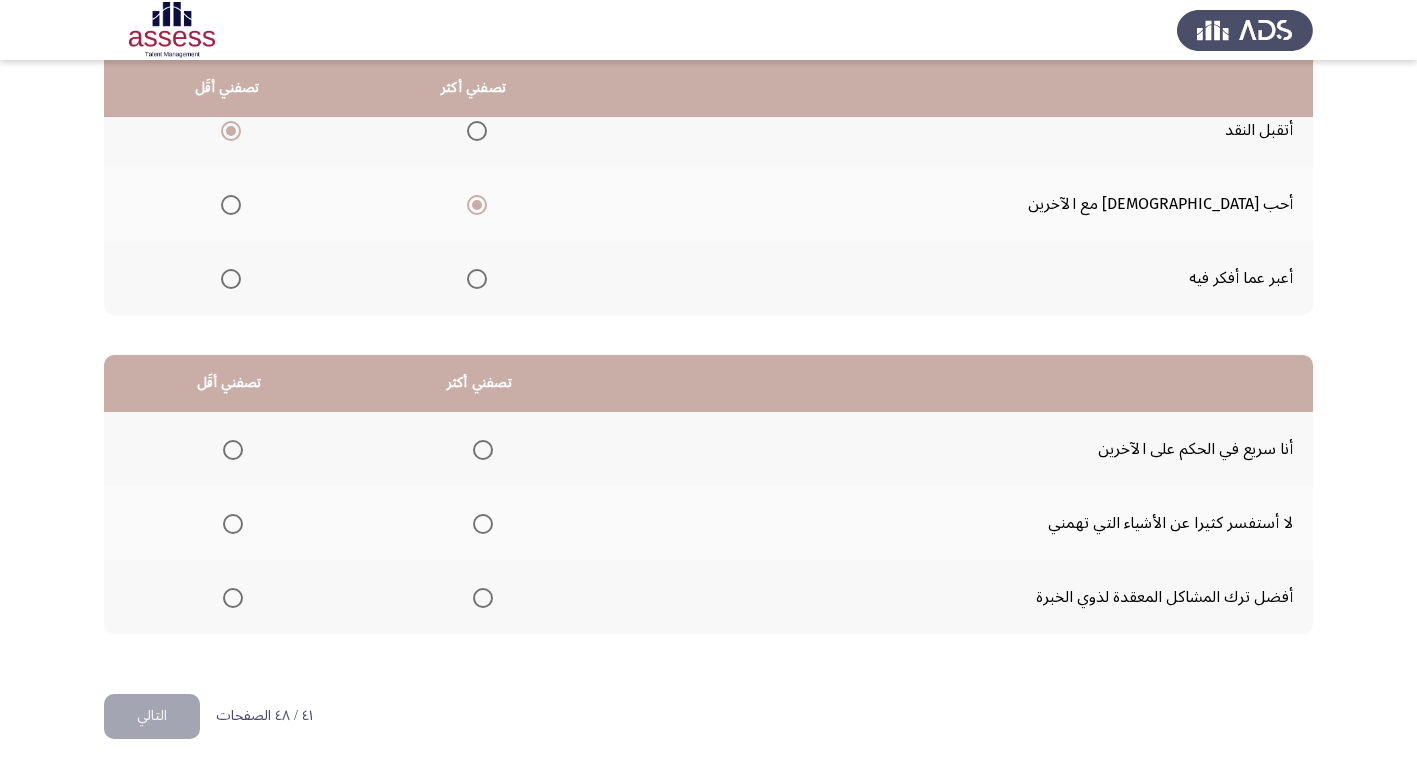click at bounding box center (483, 598) 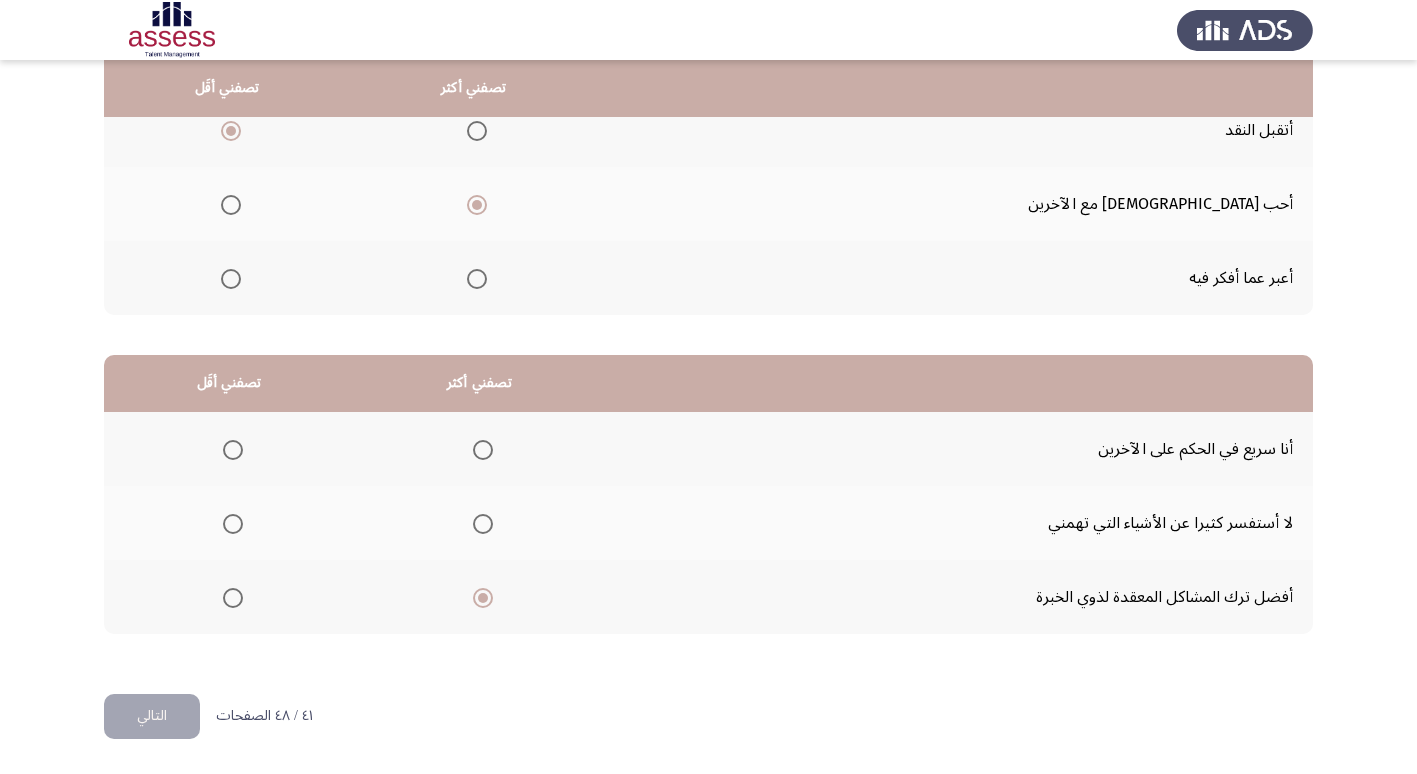 click at bounding box center (233, 524) 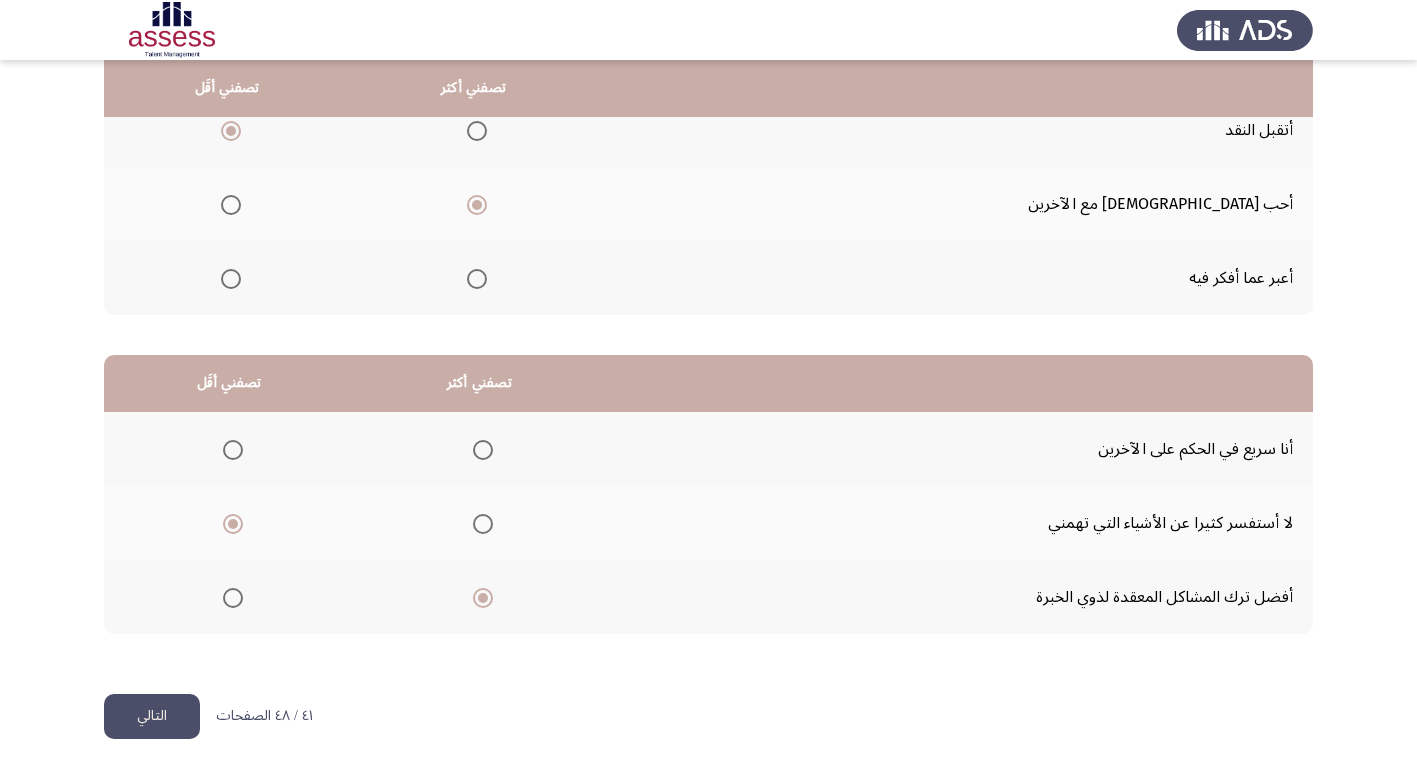 click on "التالي" 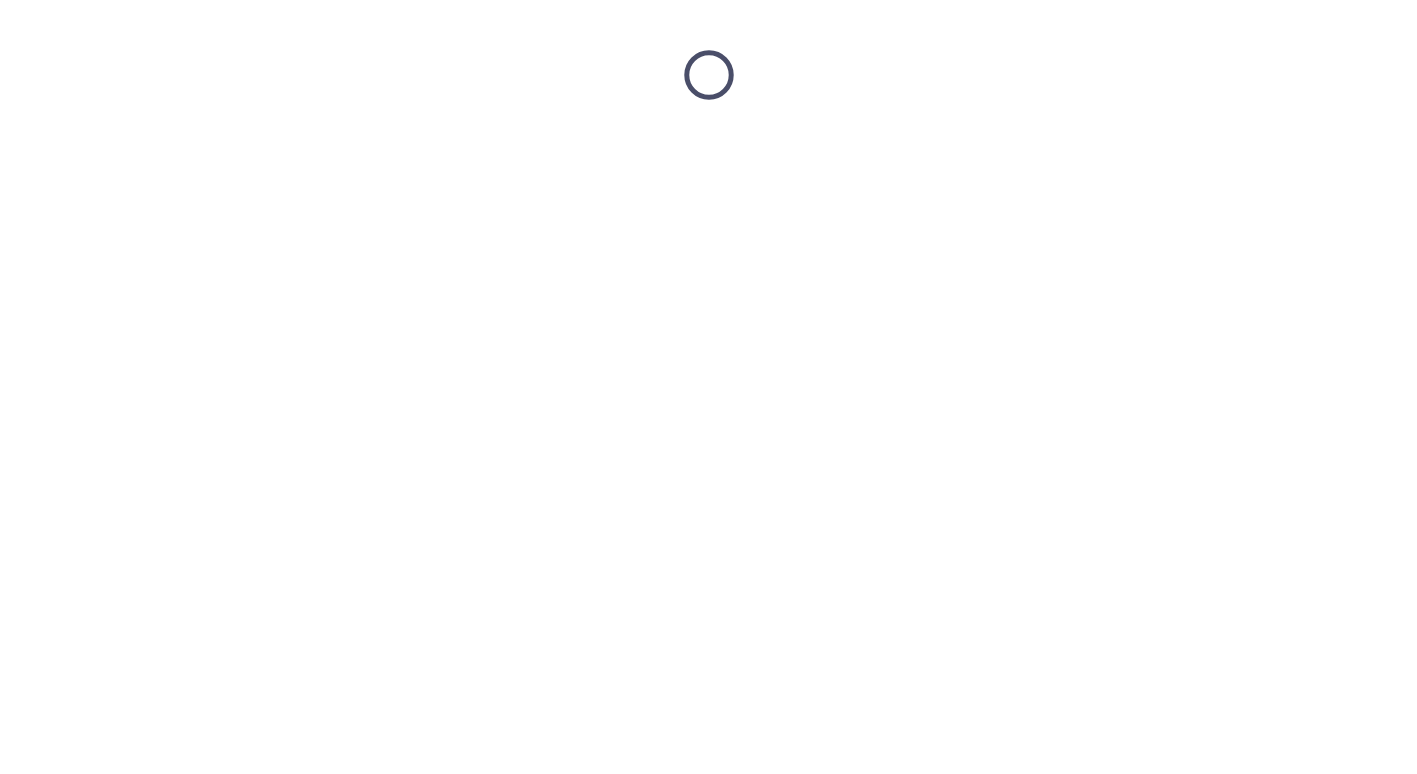 scroll, scrollTop: 0, scrollLeft: 0, axis: both 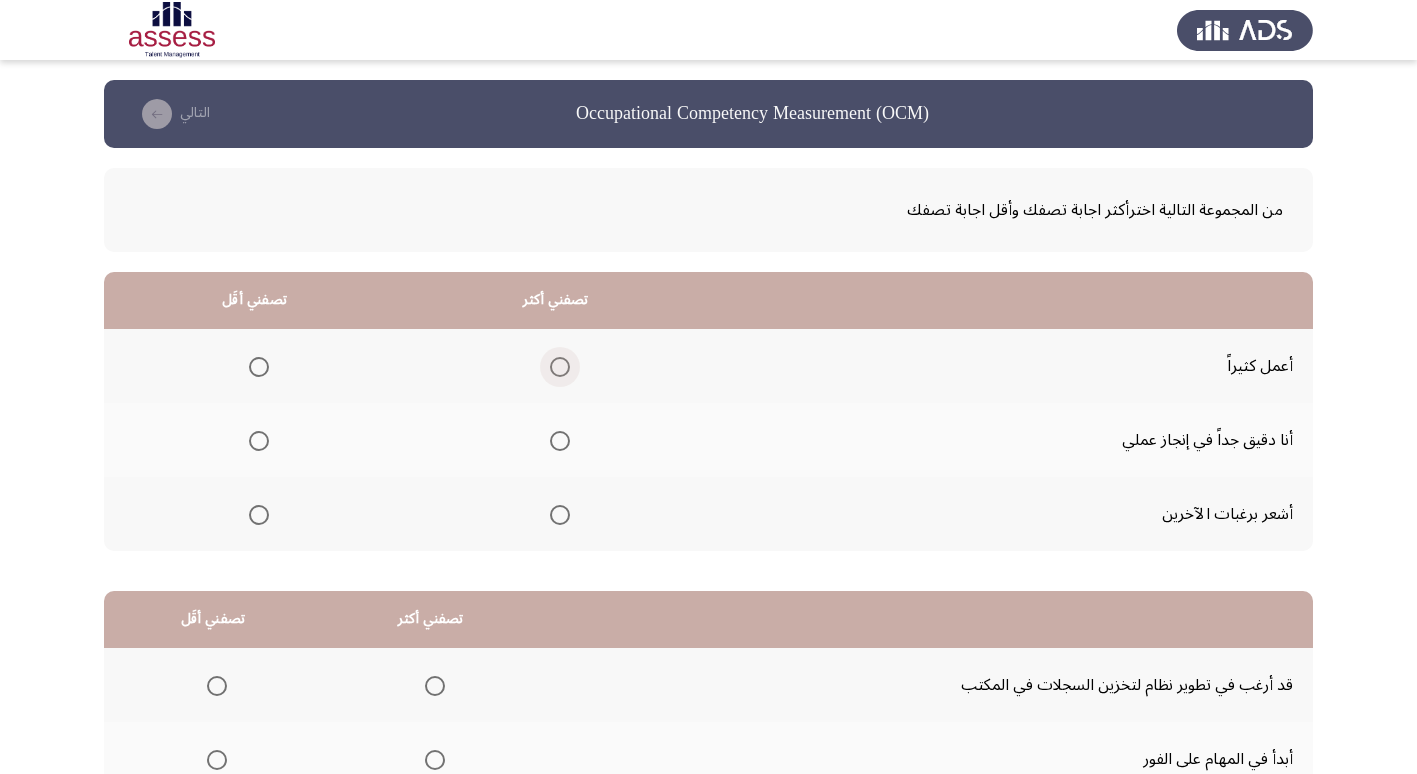 click at bounding box center (560, 367) 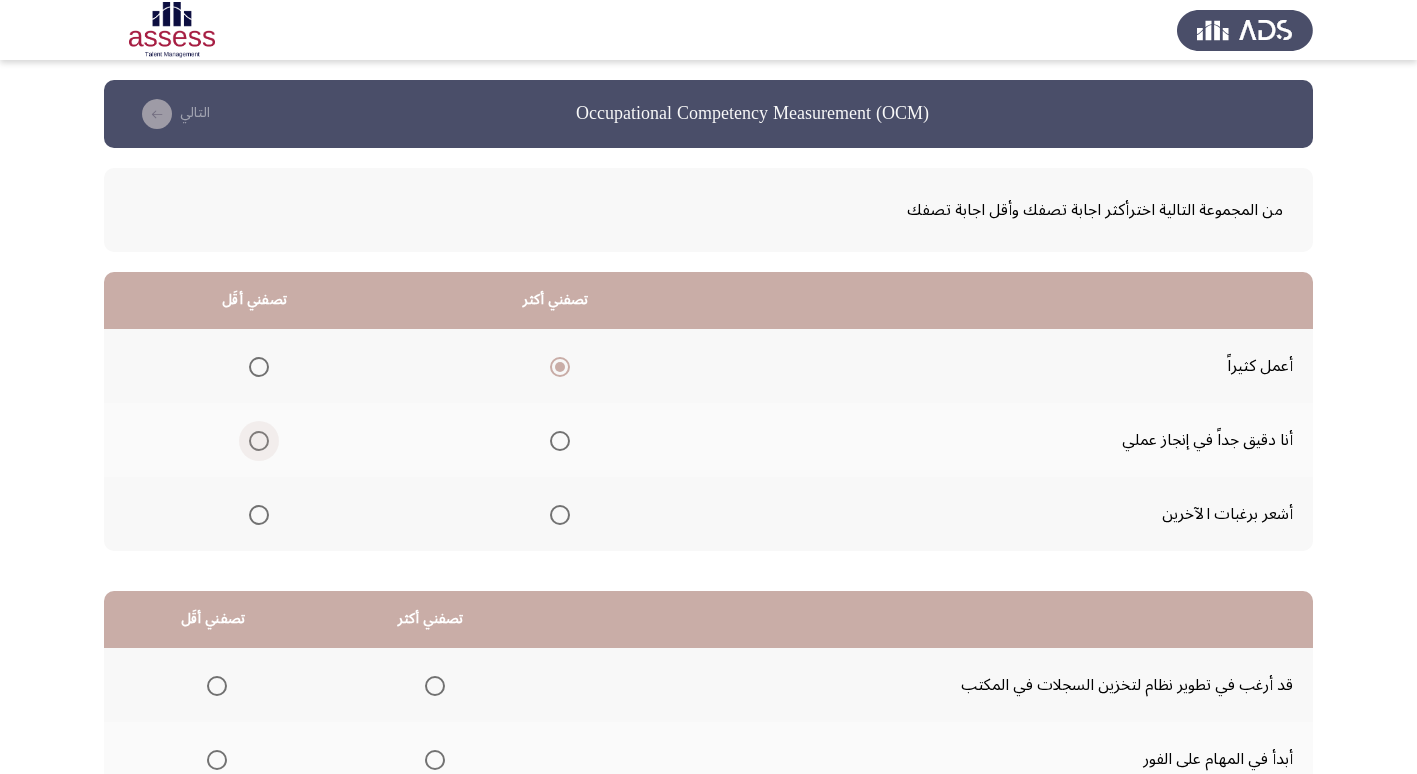 click at bounding box center [259, 441] 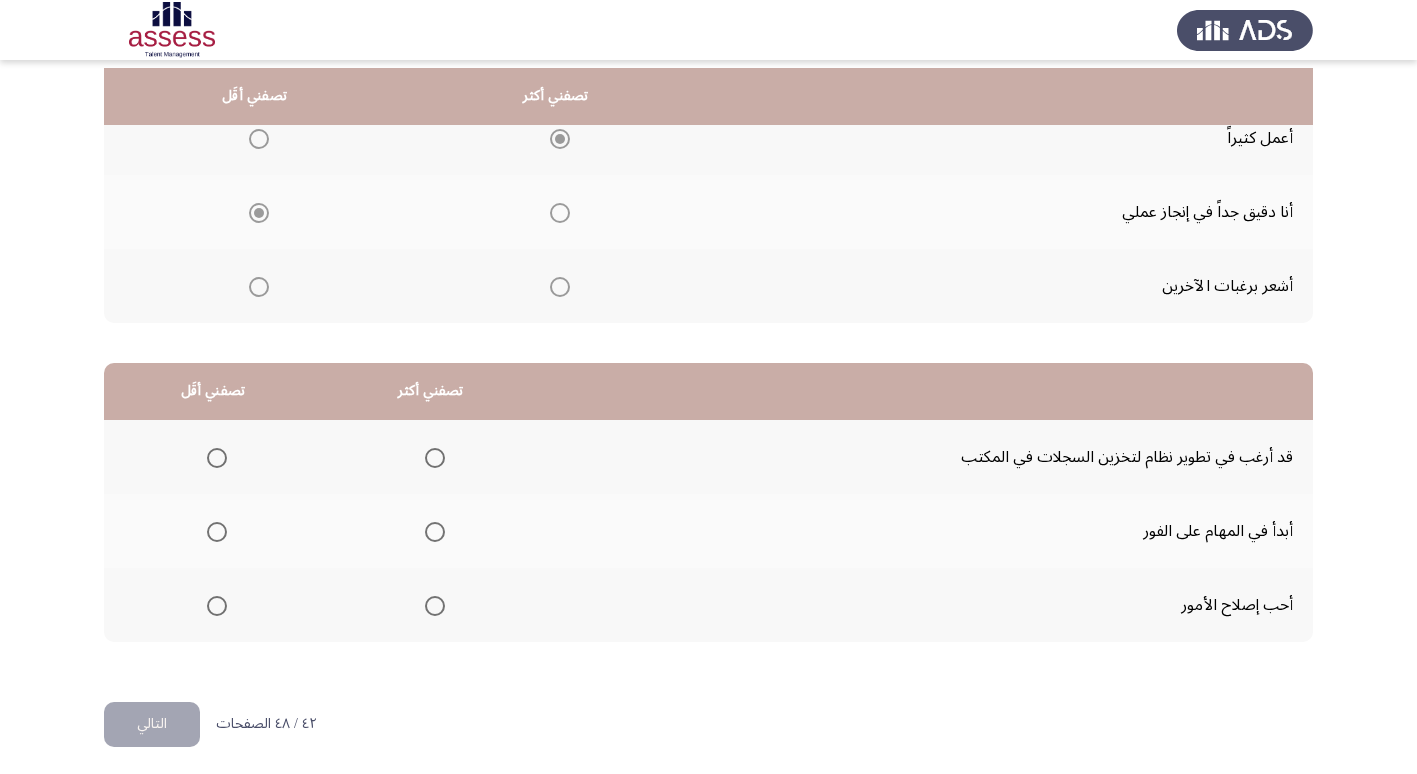 scroll, scrollTop: 236, scrollLeft: 0, axis: vertical 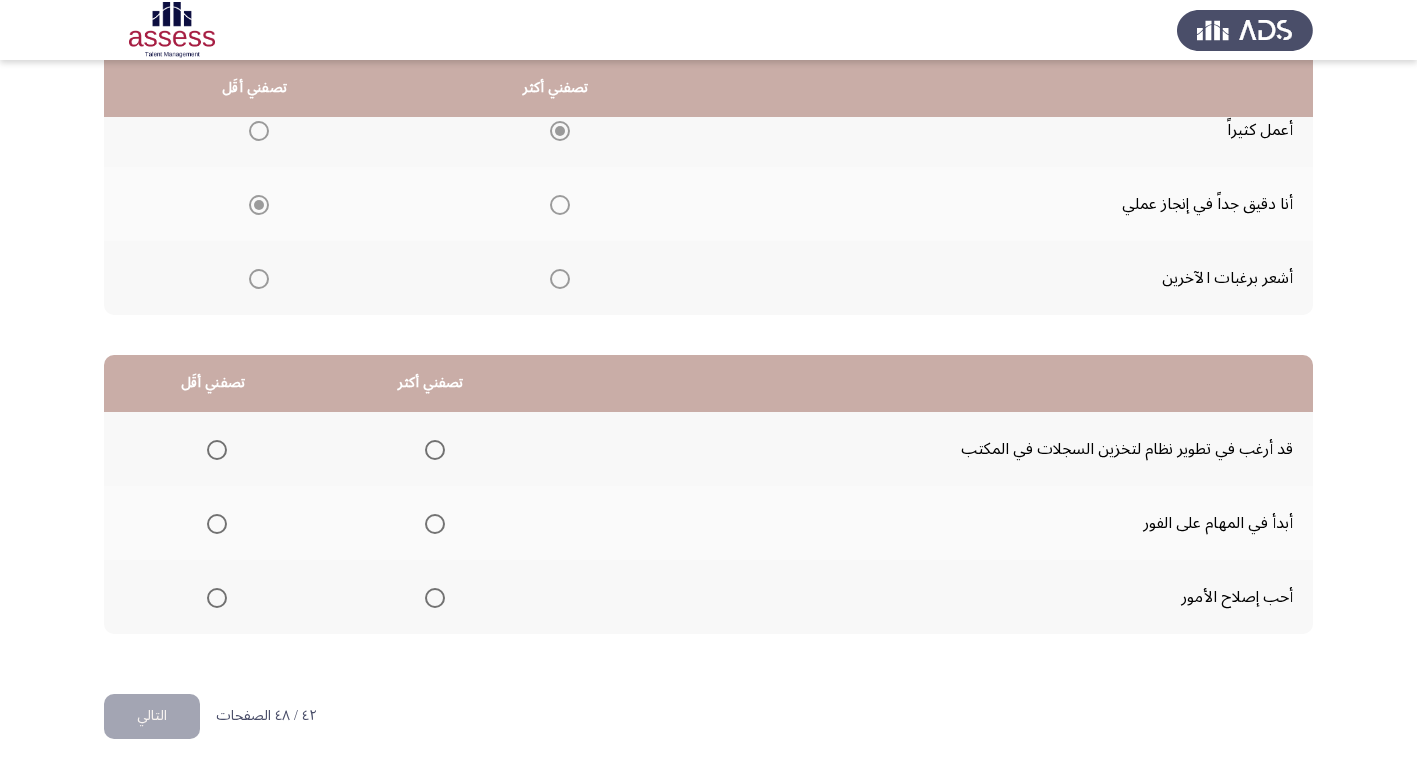click at bounding box center [435, 598] 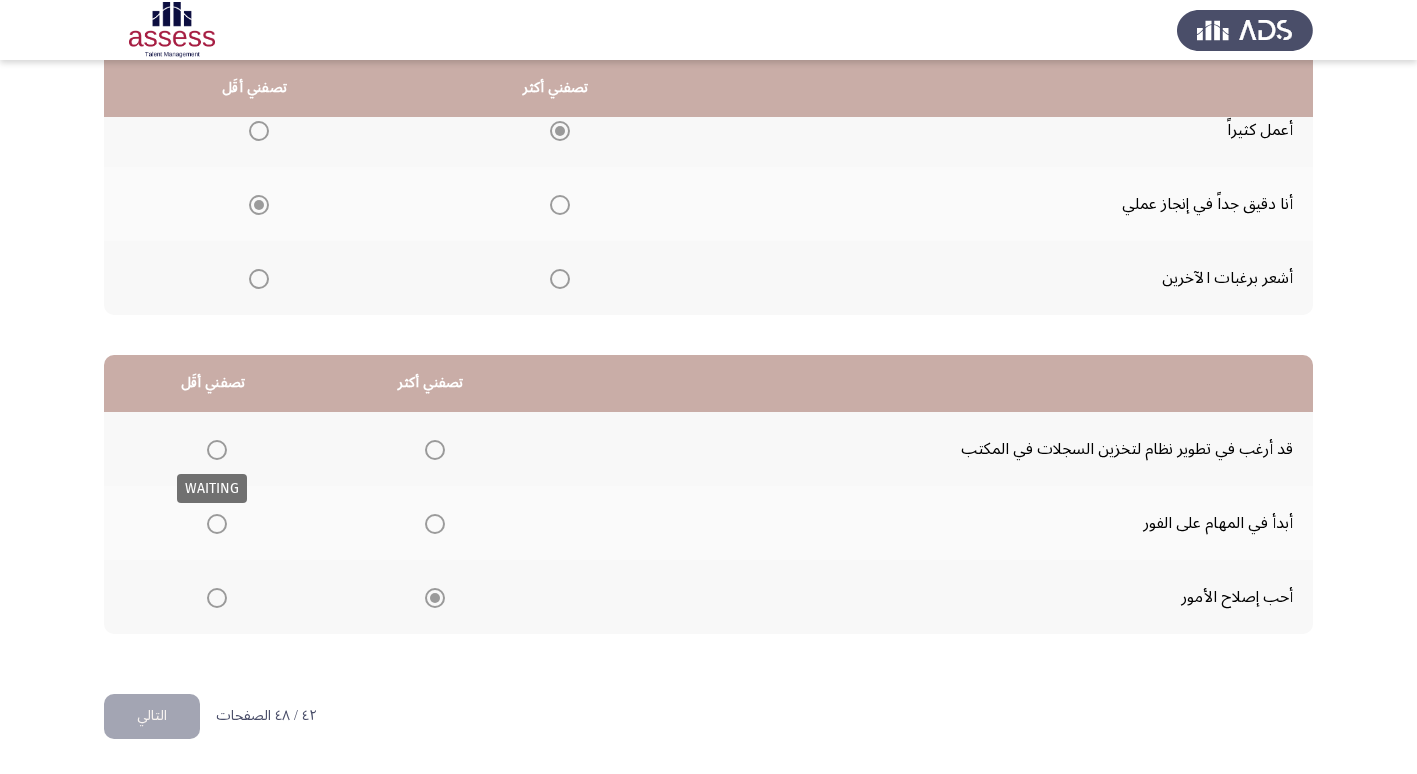 click at bounding box center (217, 450) 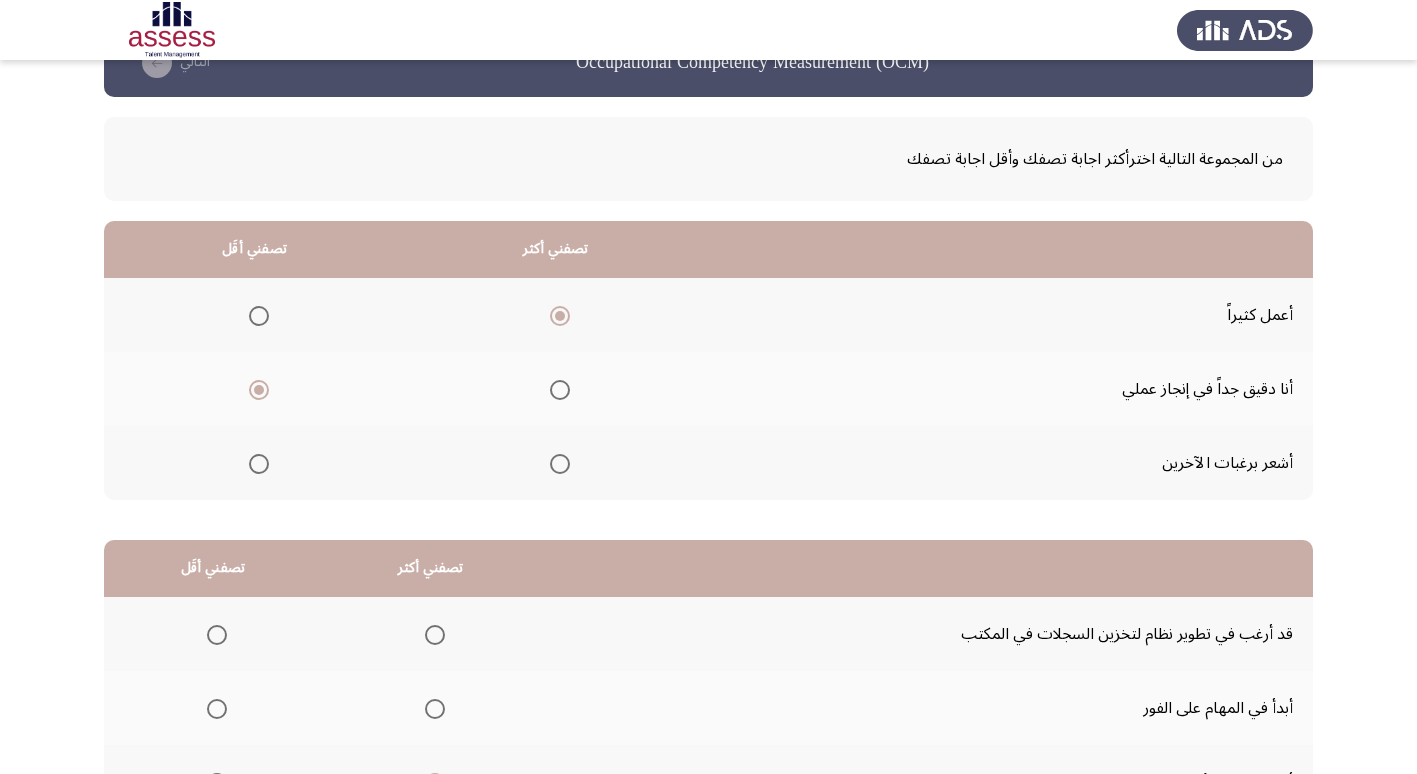 scroll, scrollTop: 100, scrollLeft: 0, axis: vertical 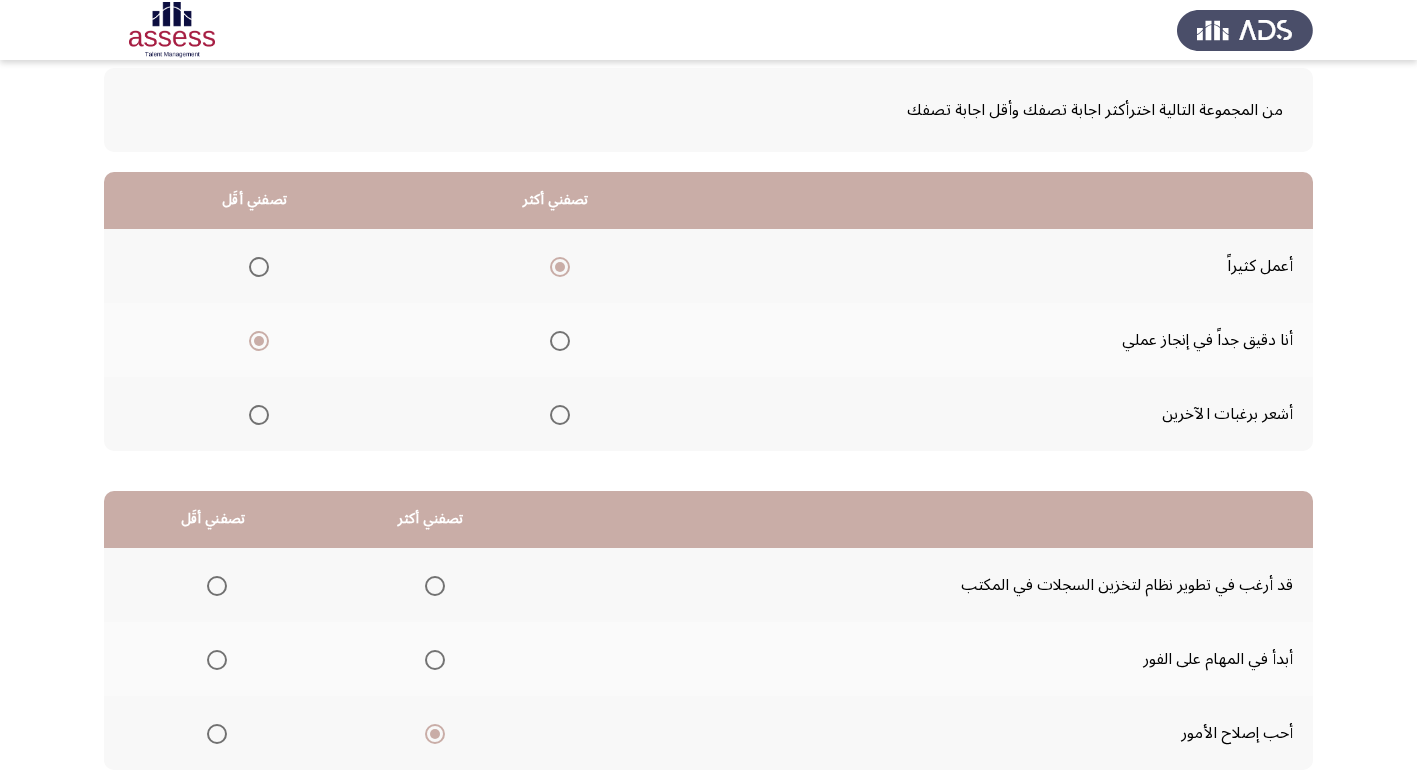click at bounding box center [217, 586] 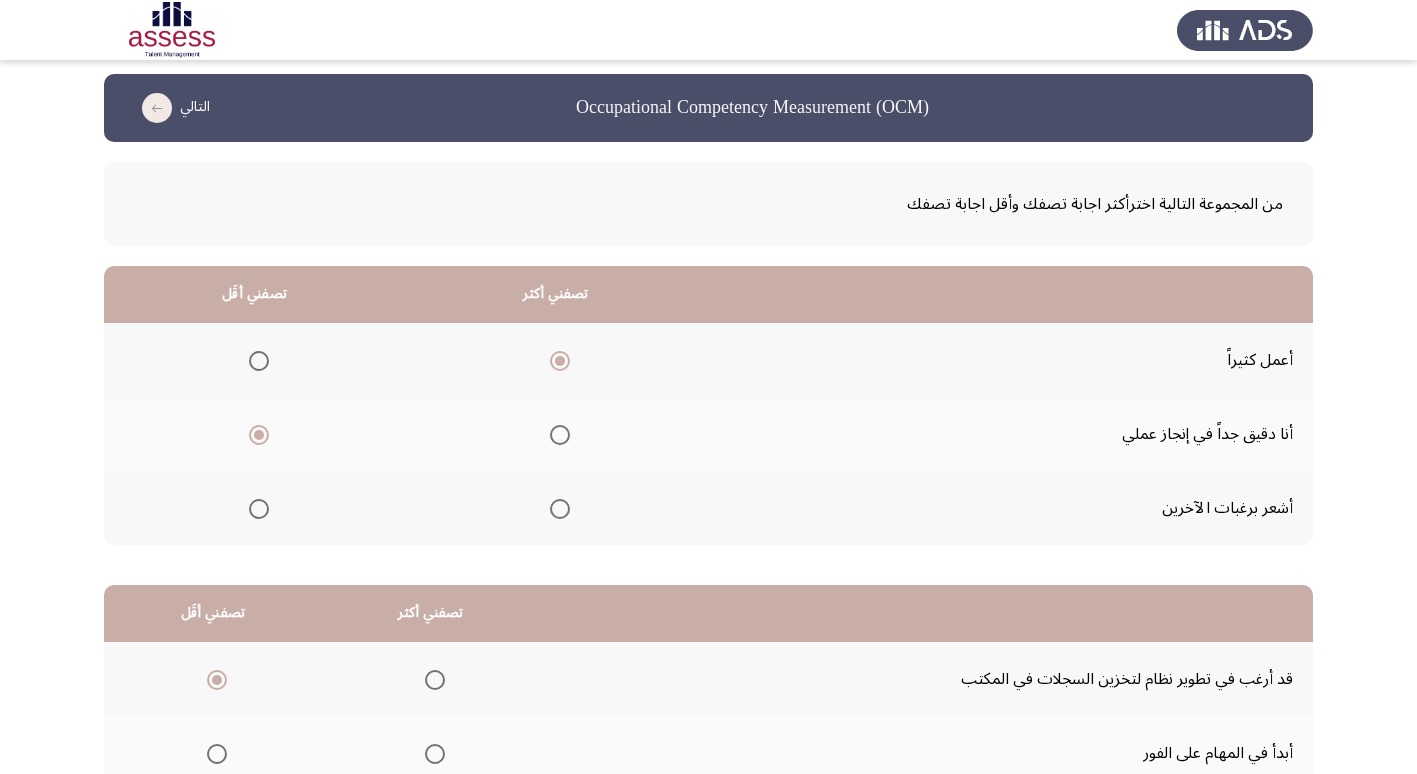scroll, scrollTop: 100, scrollLeft: 0, axis: vertical 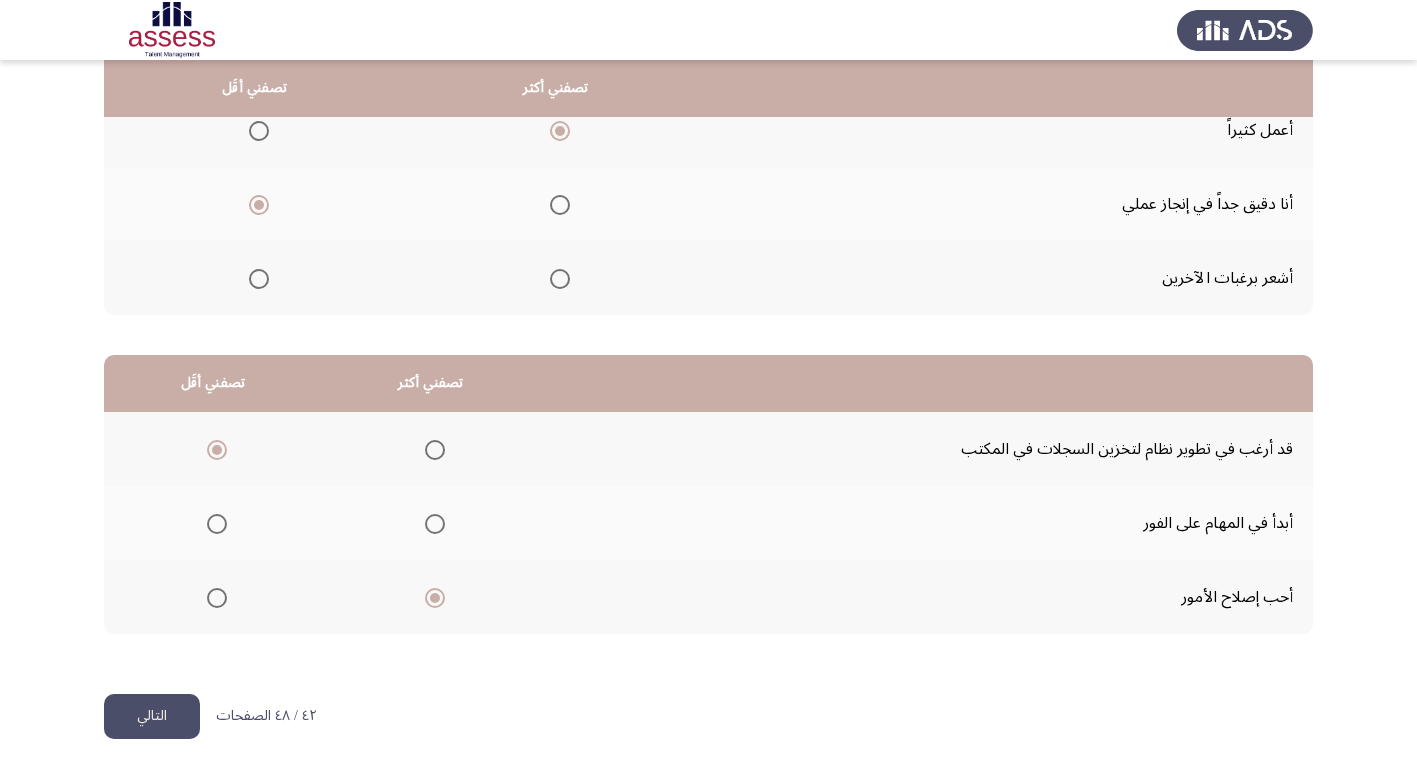 click on "التالي" 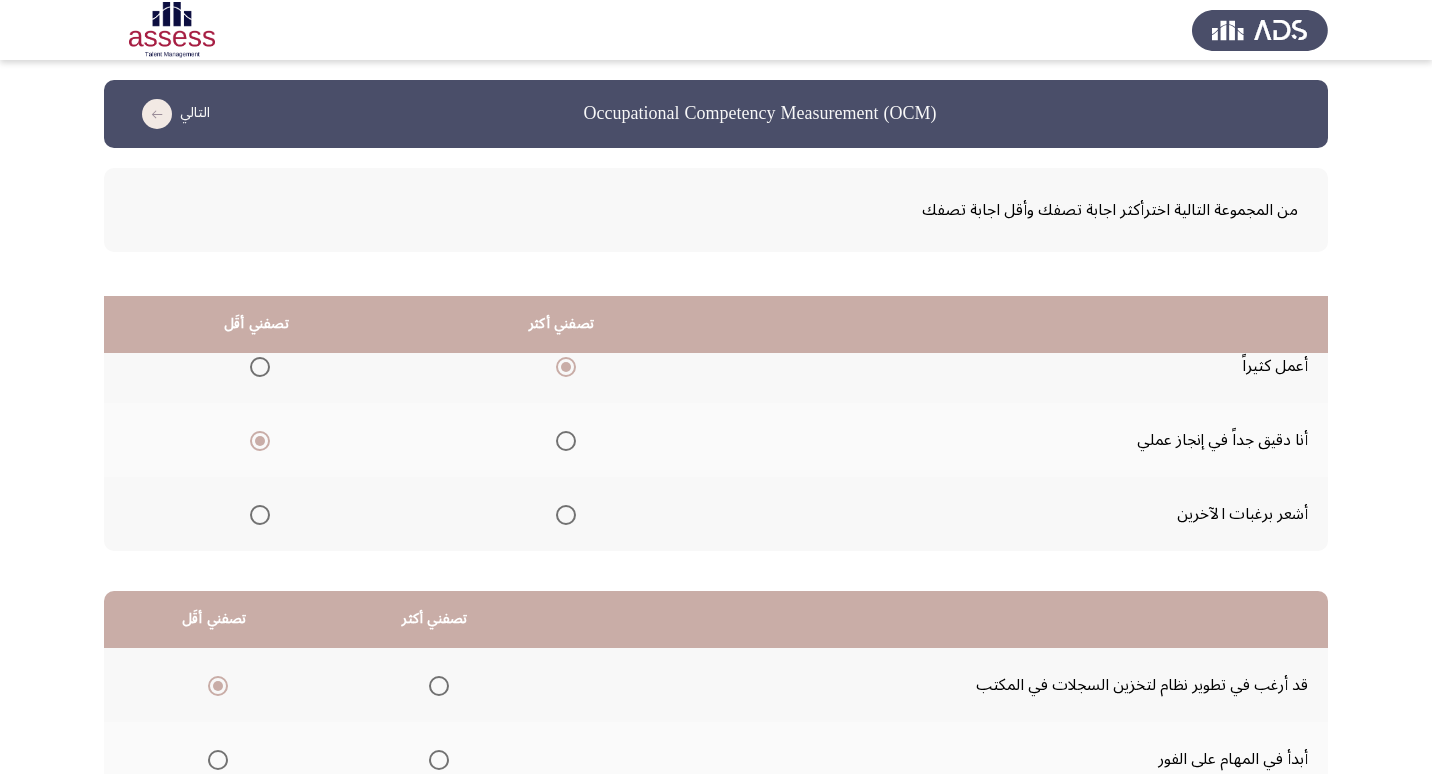 click on "Occupational Competency Measurement (OCM)   التالي  من المجموعة التالية اخترأكثر اجابة تصفك وأقل اجابة تصفك  تصفني أكثر   تصفني أقَل  أعمل كثيراً     أنا دقيق جداً في إنجاز عملي     أشعر برغبات الآخرين      تصفني أكثر   تصفني أقَل  قد أرغب في تطوير نظام لتخزين السجلات في المكتب     أبدأ في المهام على الفور     أحب إصلاح الأمور      ٤٢ / ٤٨ الصفحات   التالي
WAITING" at bounding box center (716, 505) 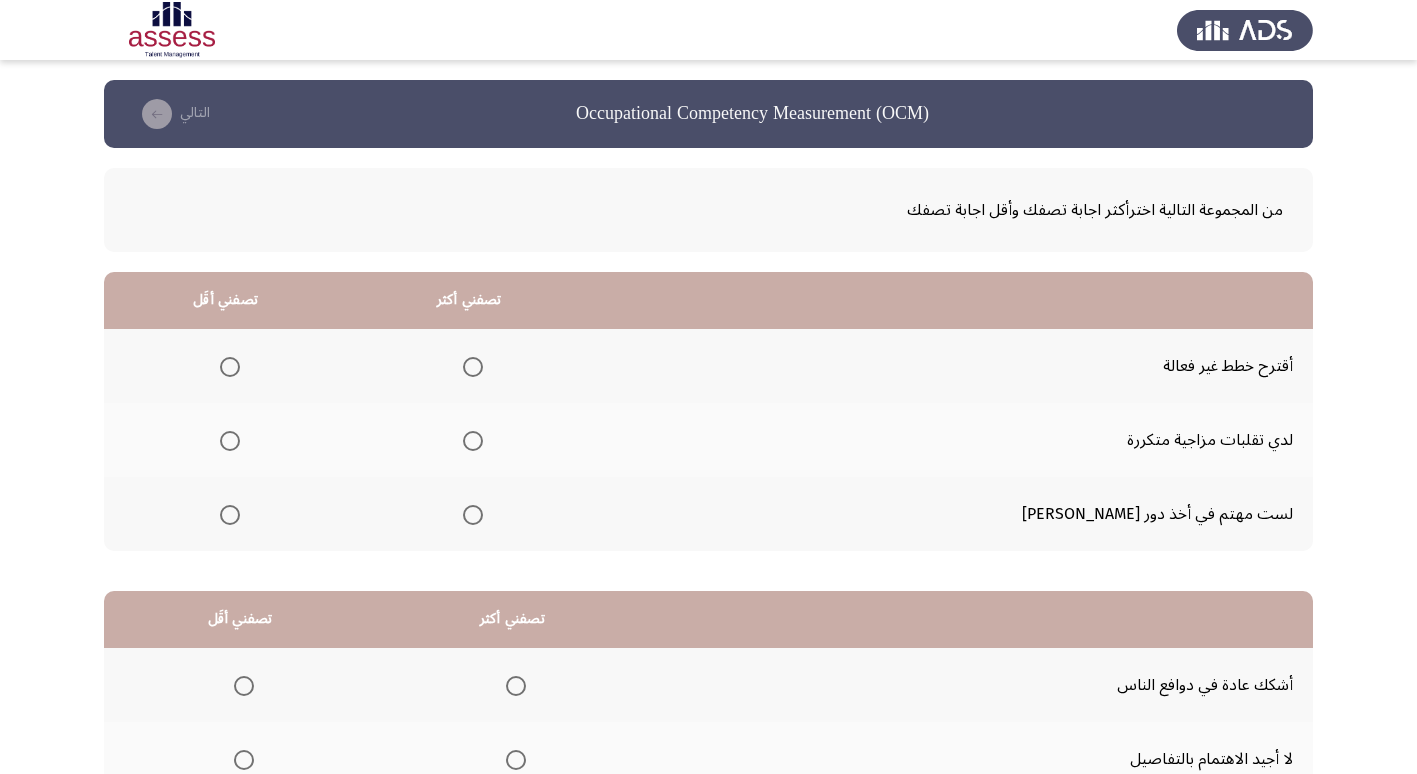 click at bounding box center (473, 441) 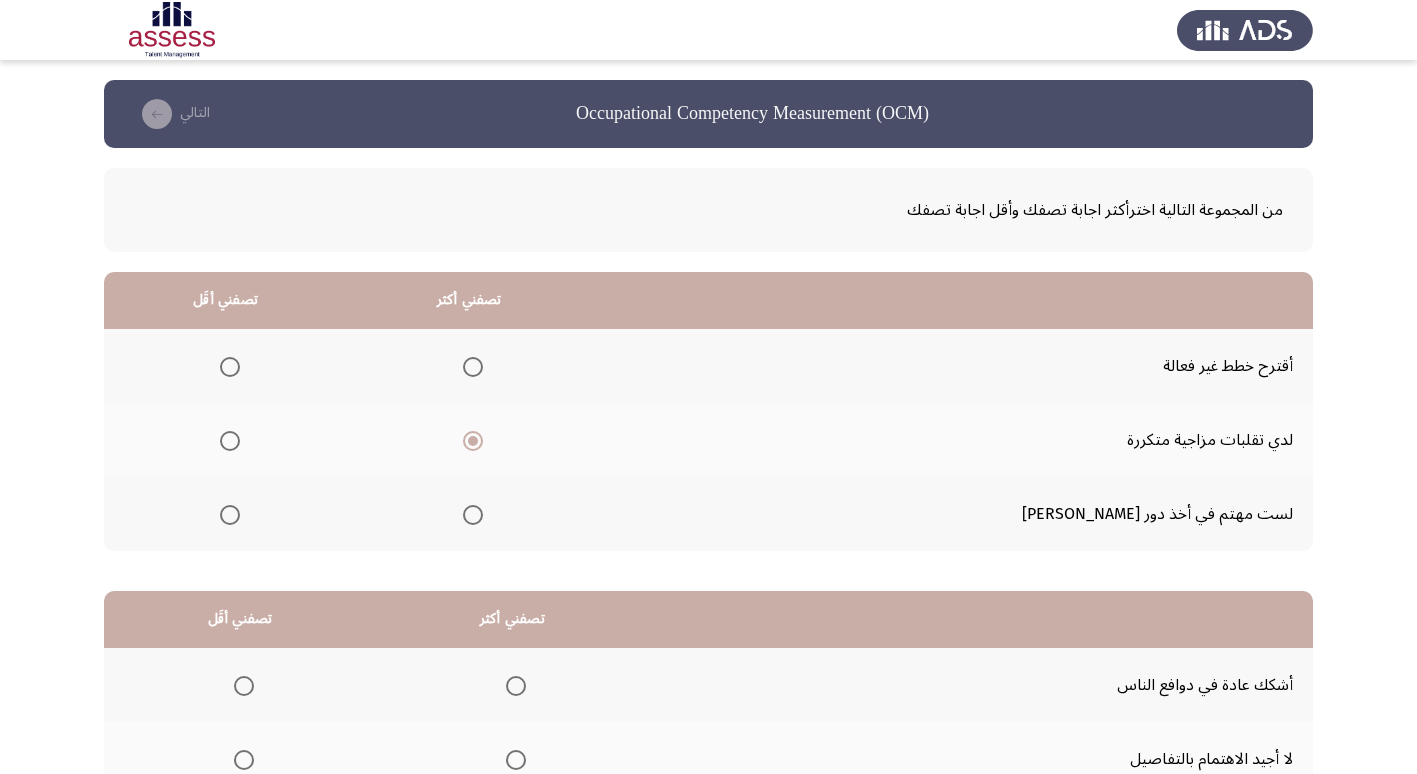 click at bounding box center (230, 367) 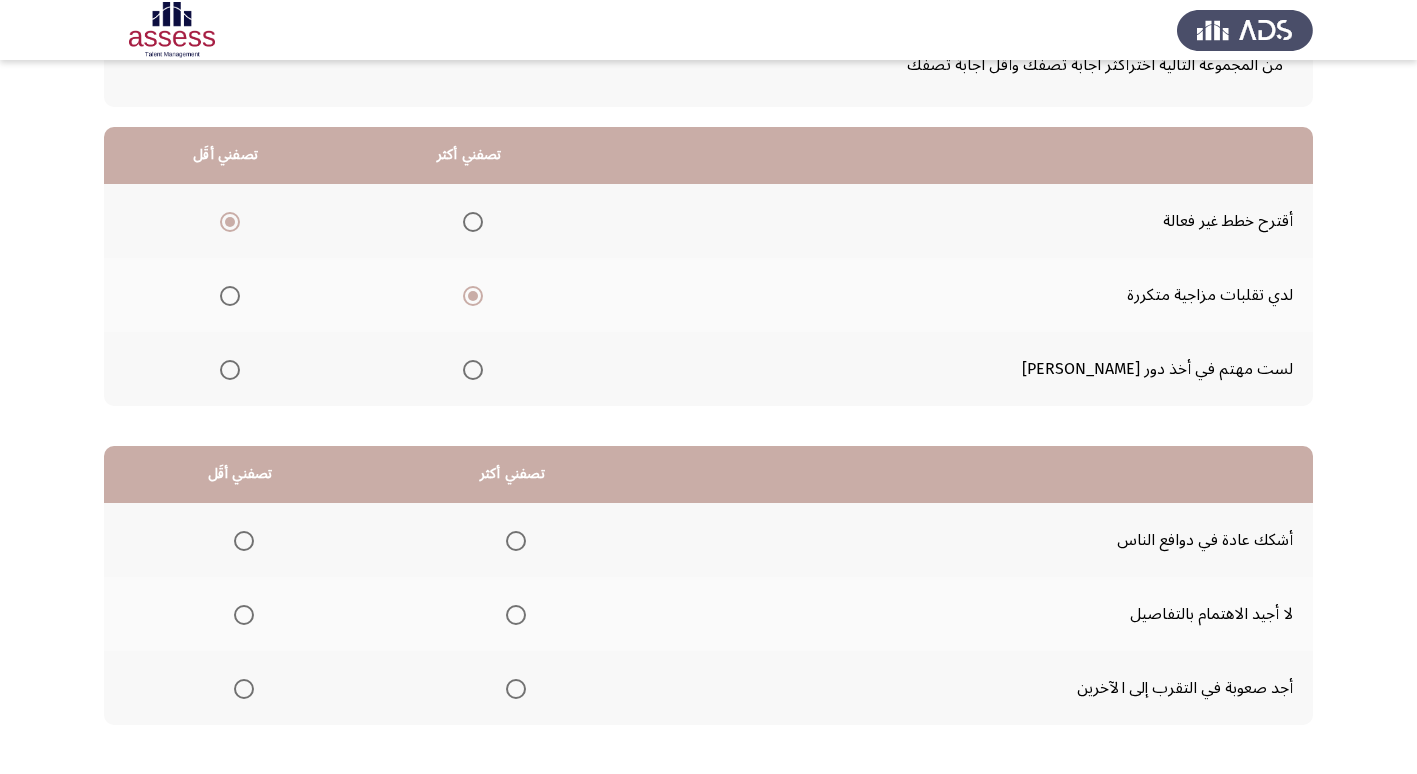 scroll, scrollTop: 200, scrollLeft: 0, axis: vertical 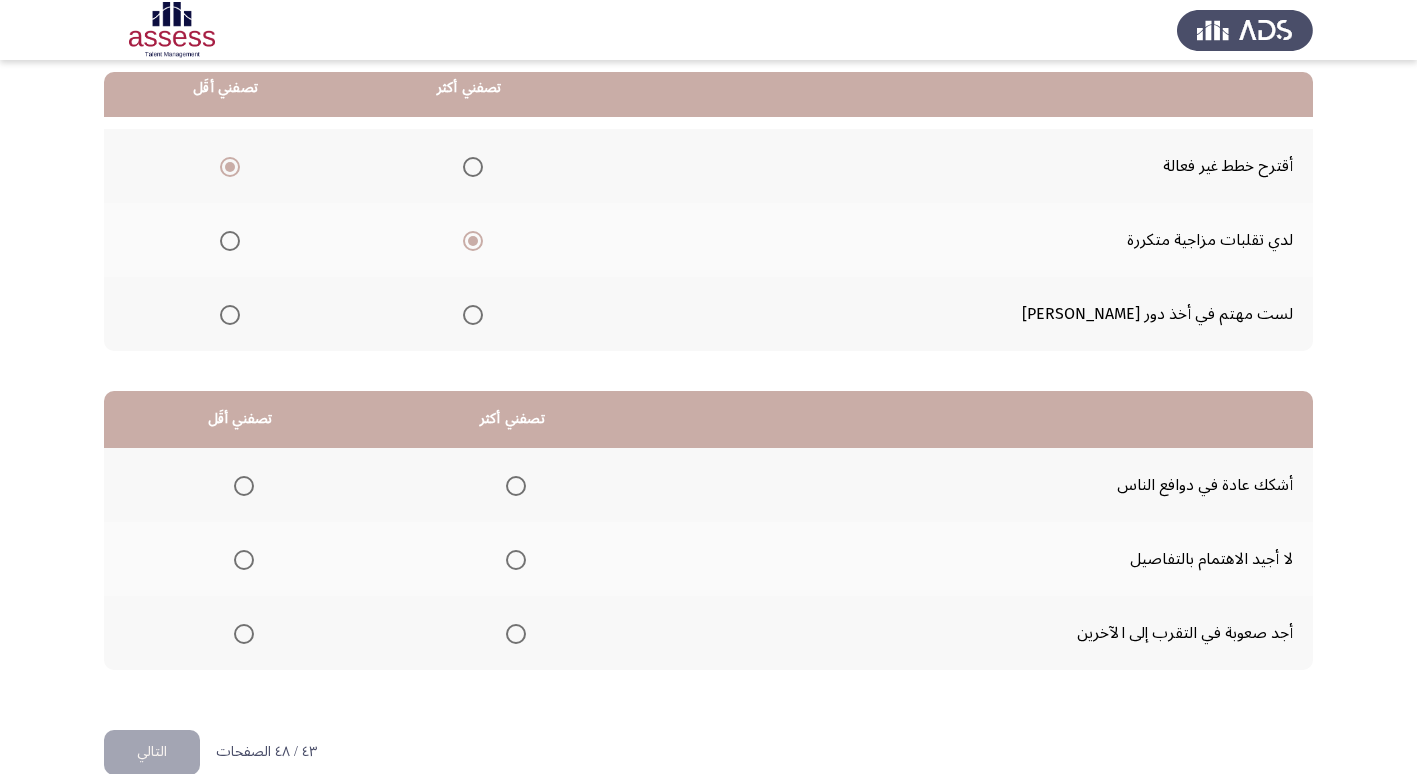 click at bounding box center (244, 486) 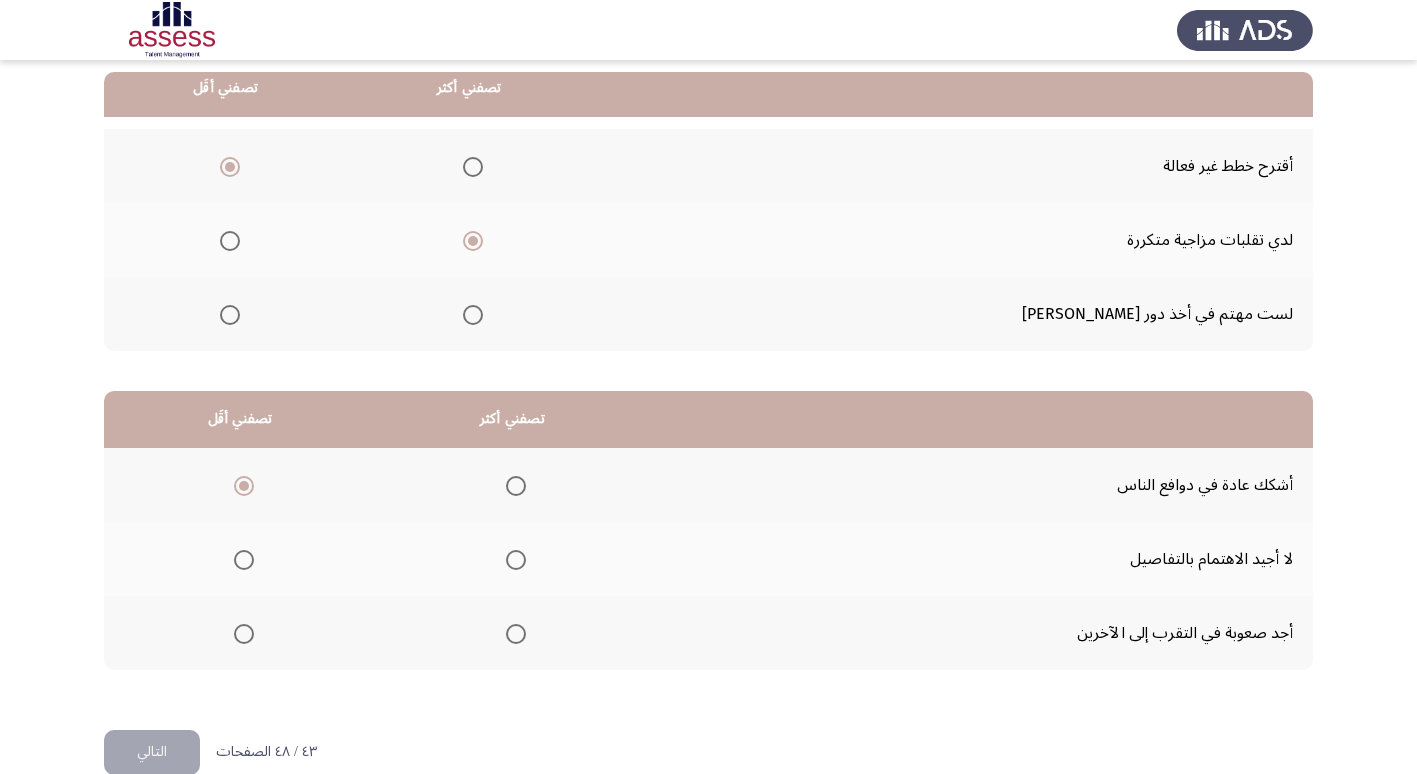 click at bounding box center (516, 560) 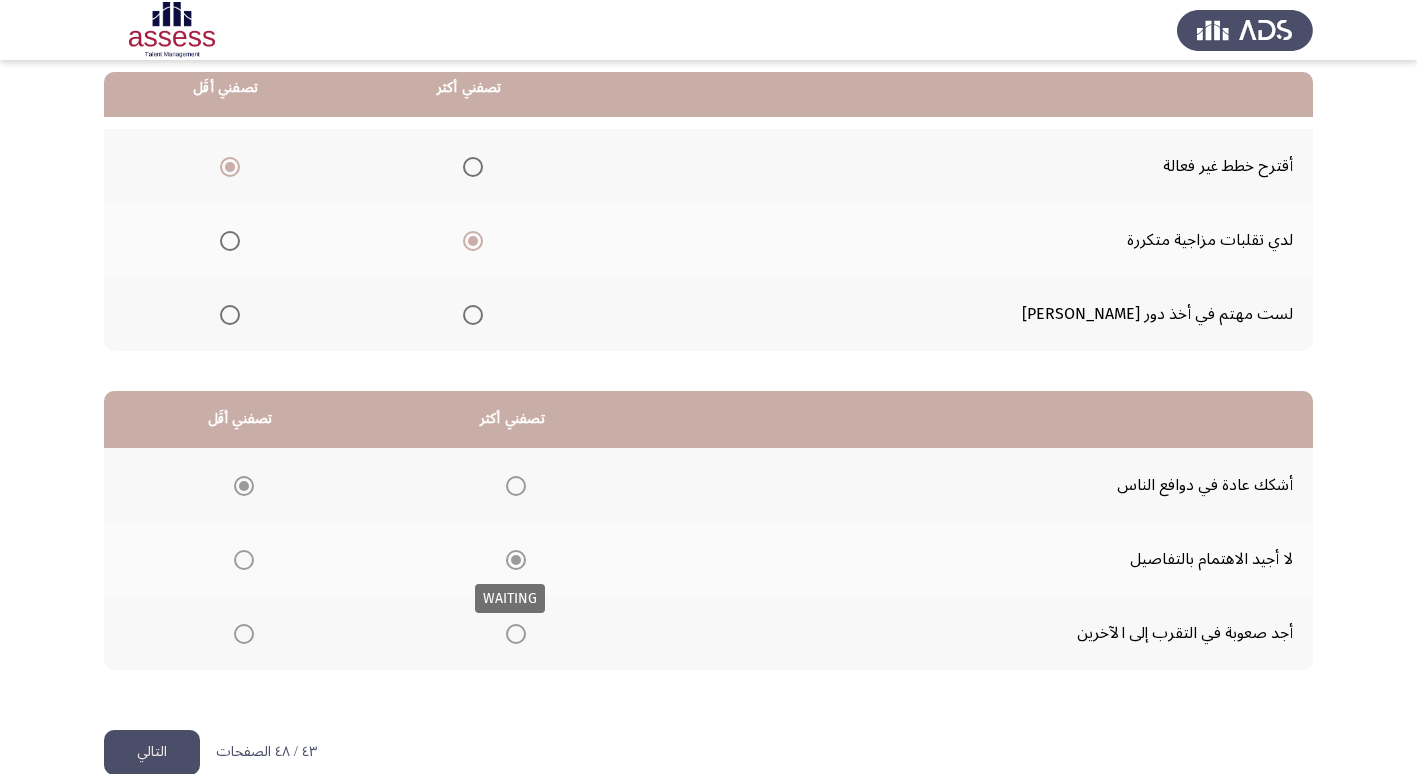 click at bounding box center (516, 560) 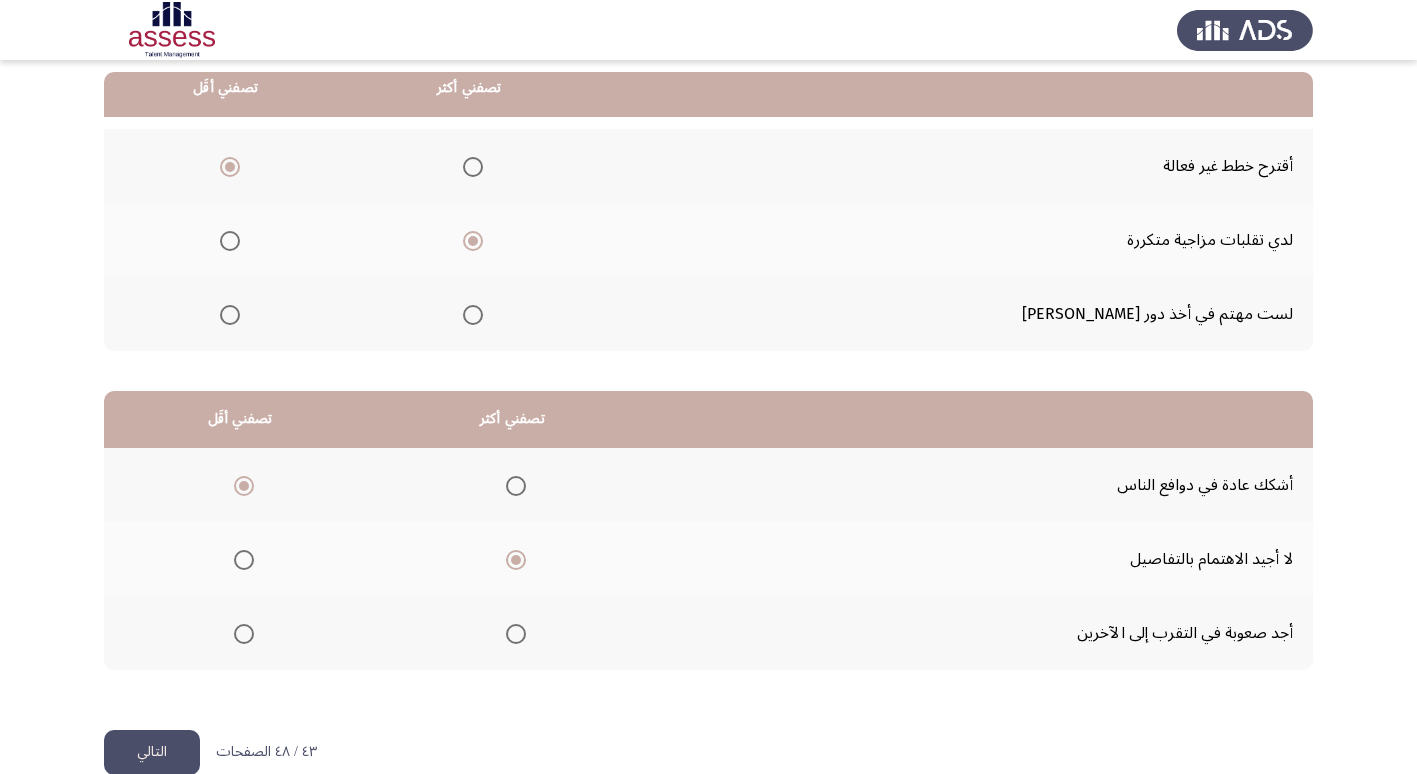 click on "التالي" 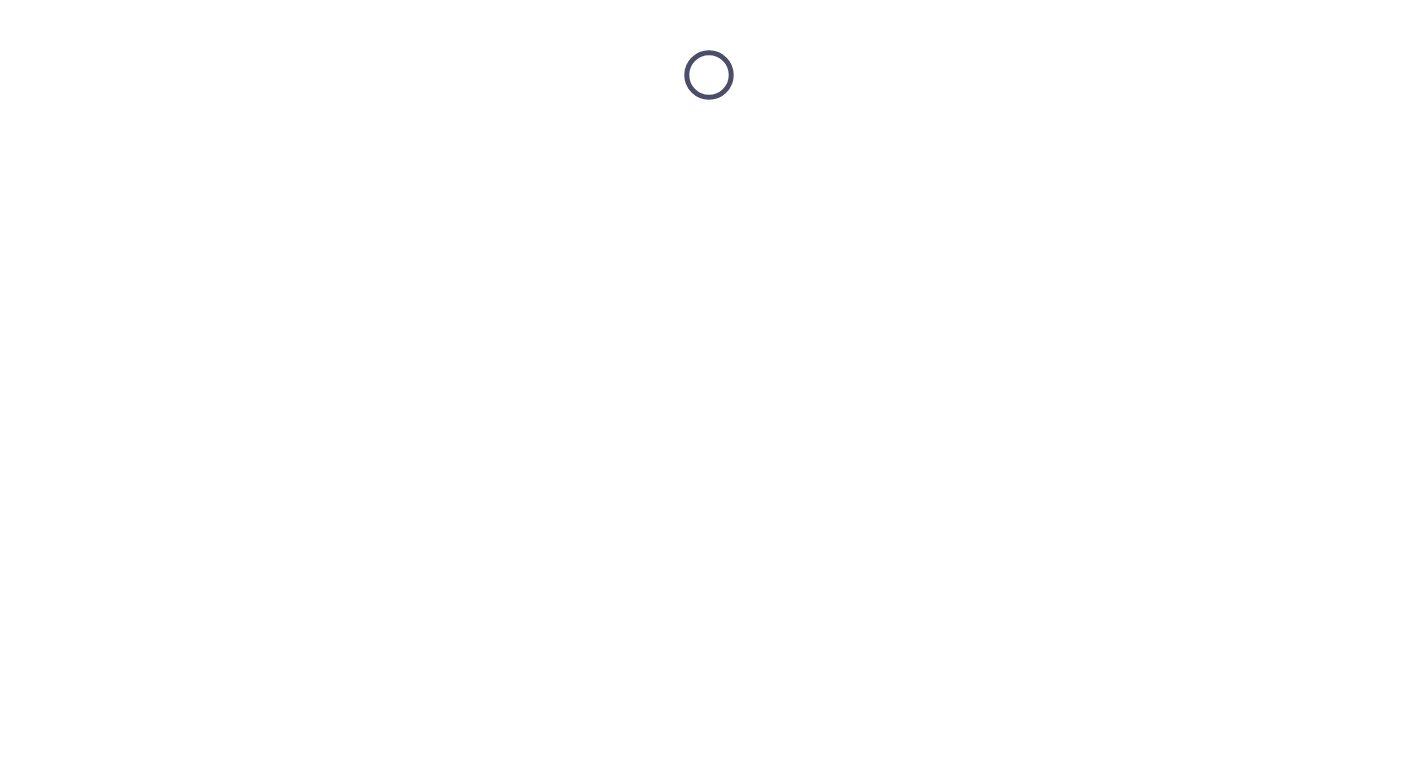 scroll, scrollTop: 0, scrollLeft: 0, axis: both 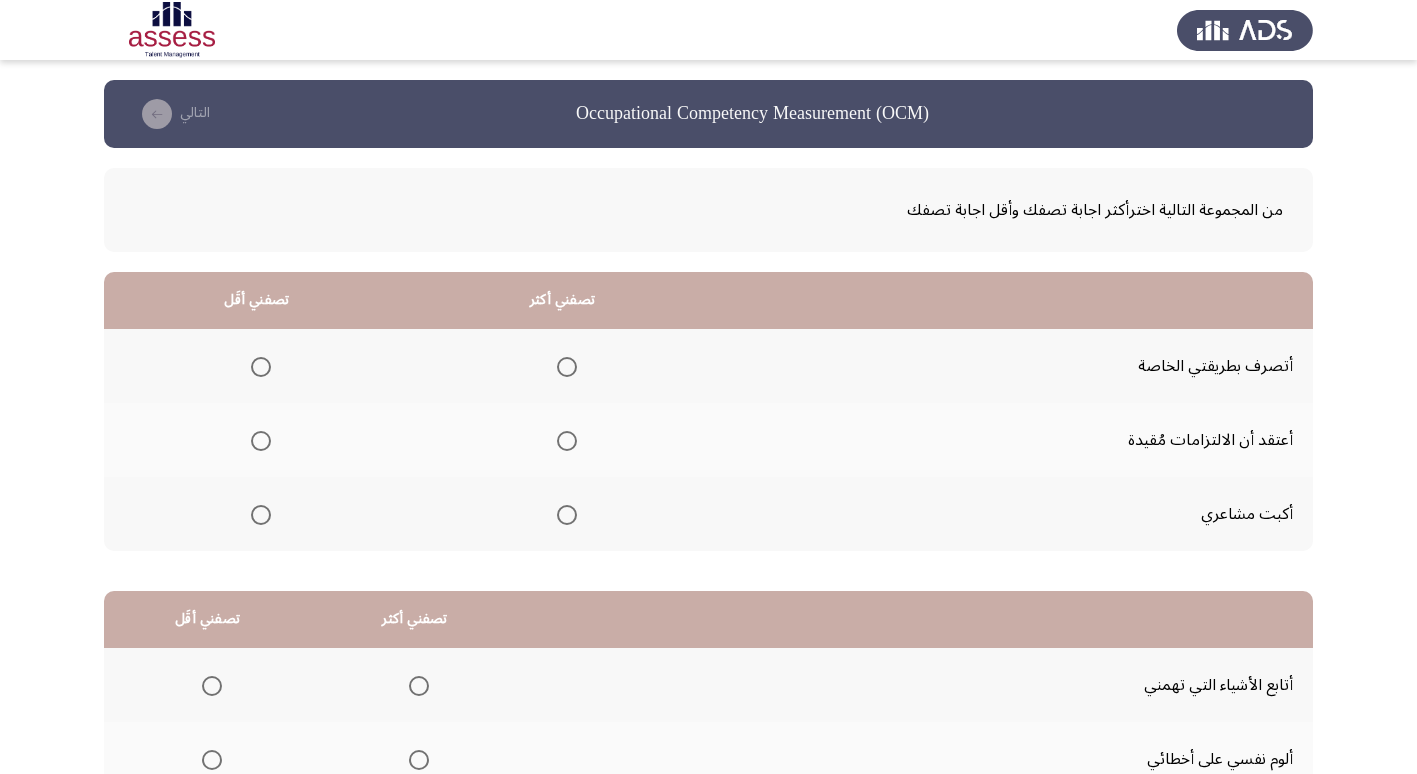 click at bounding box center [567, 367] 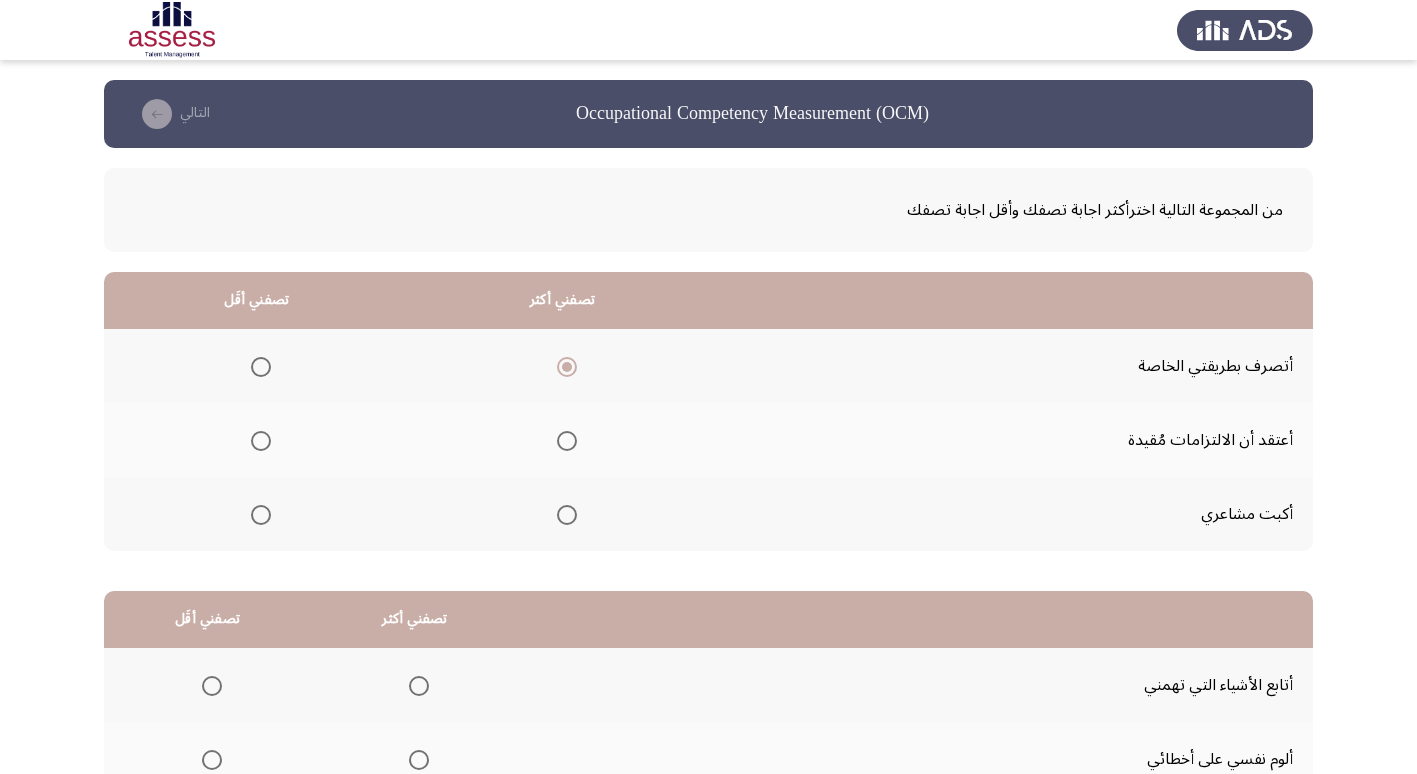 click at bounding box center (261, 441) 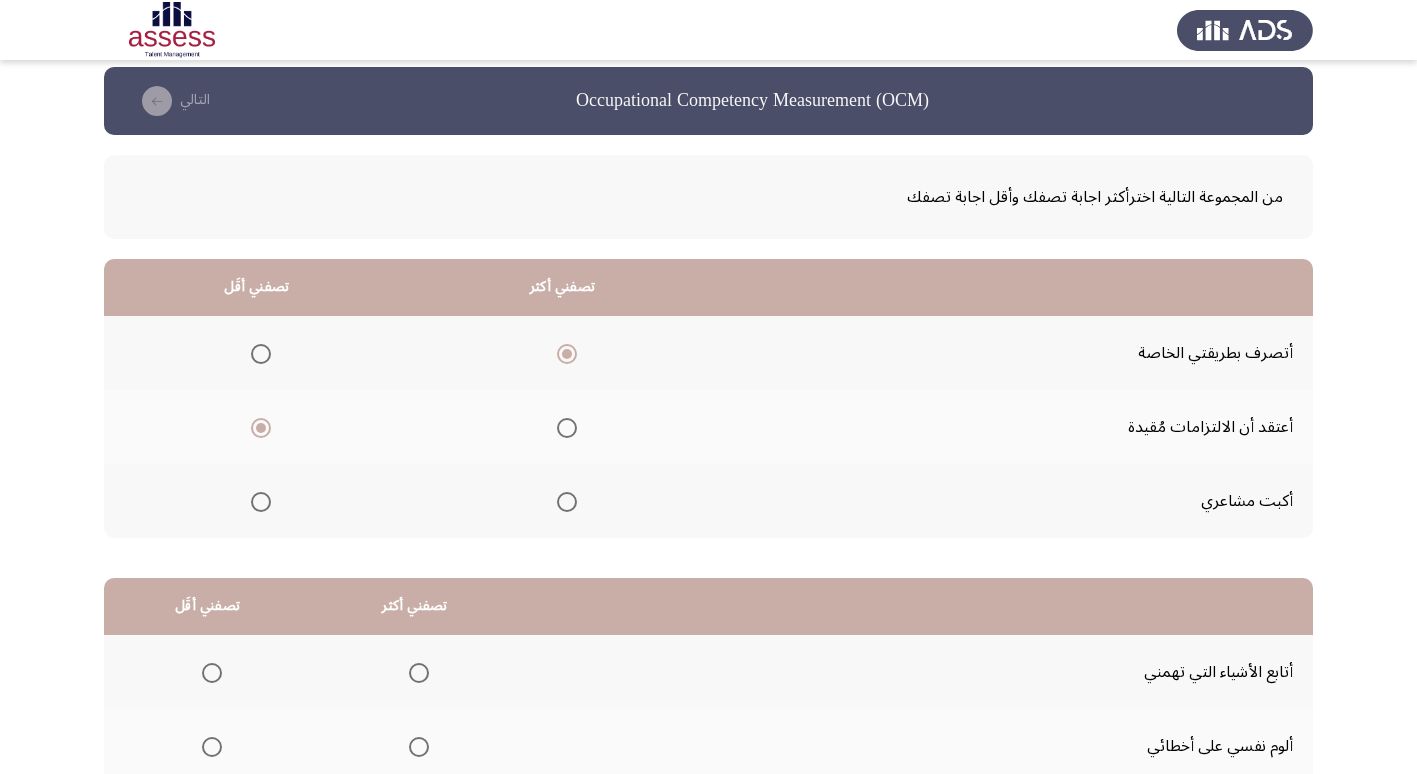 scroll, scrollTop: 100, scrollLeft: 0, axis: vertical 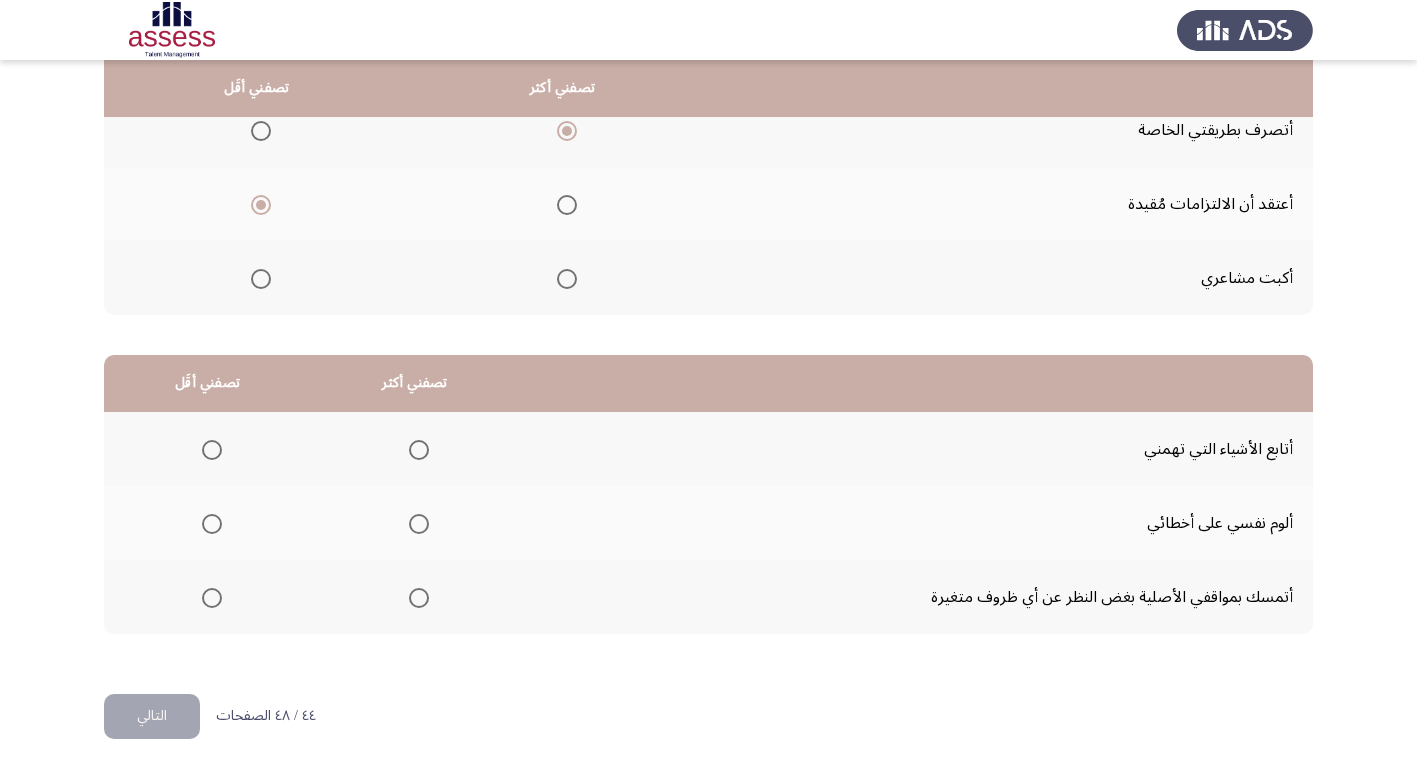 click at bounding box center (419, 598) 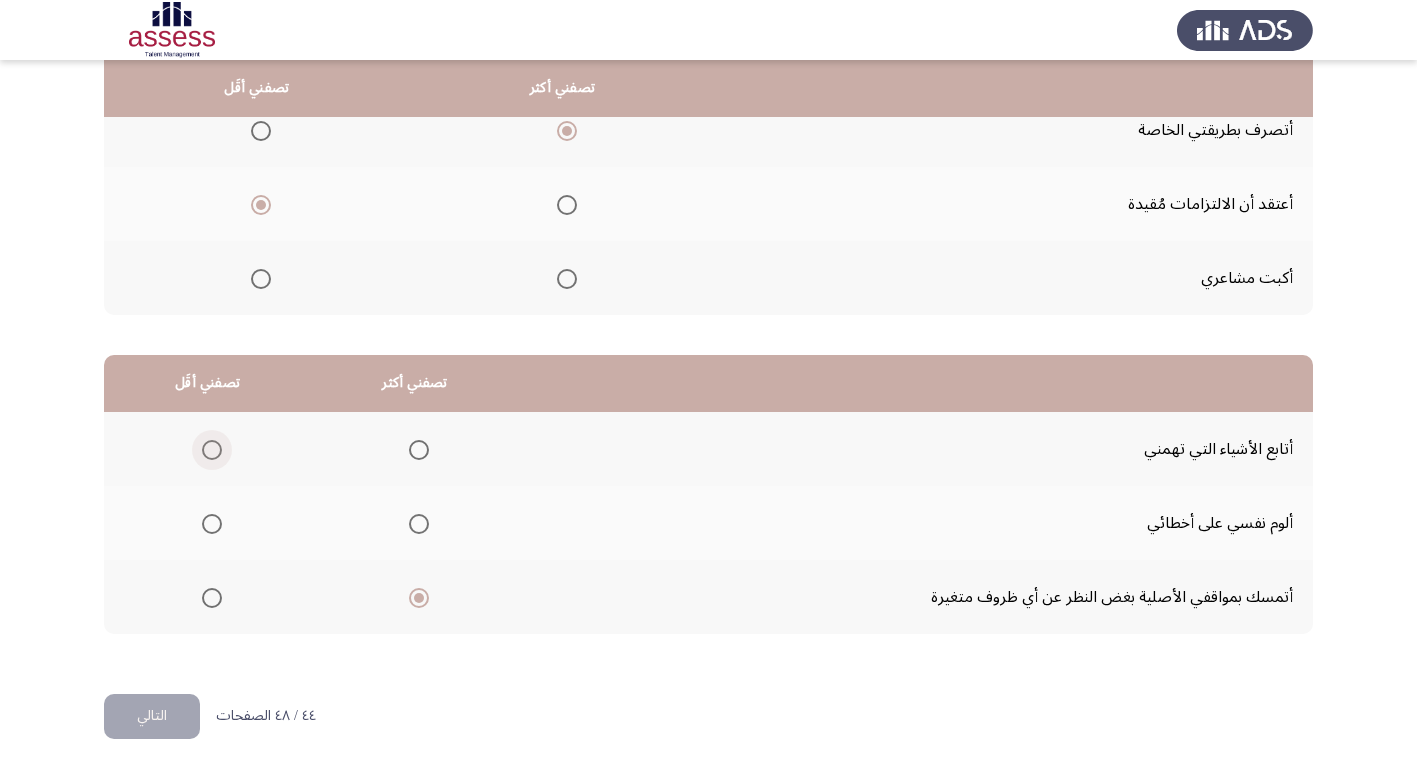 click at bounding box center (212, 450) 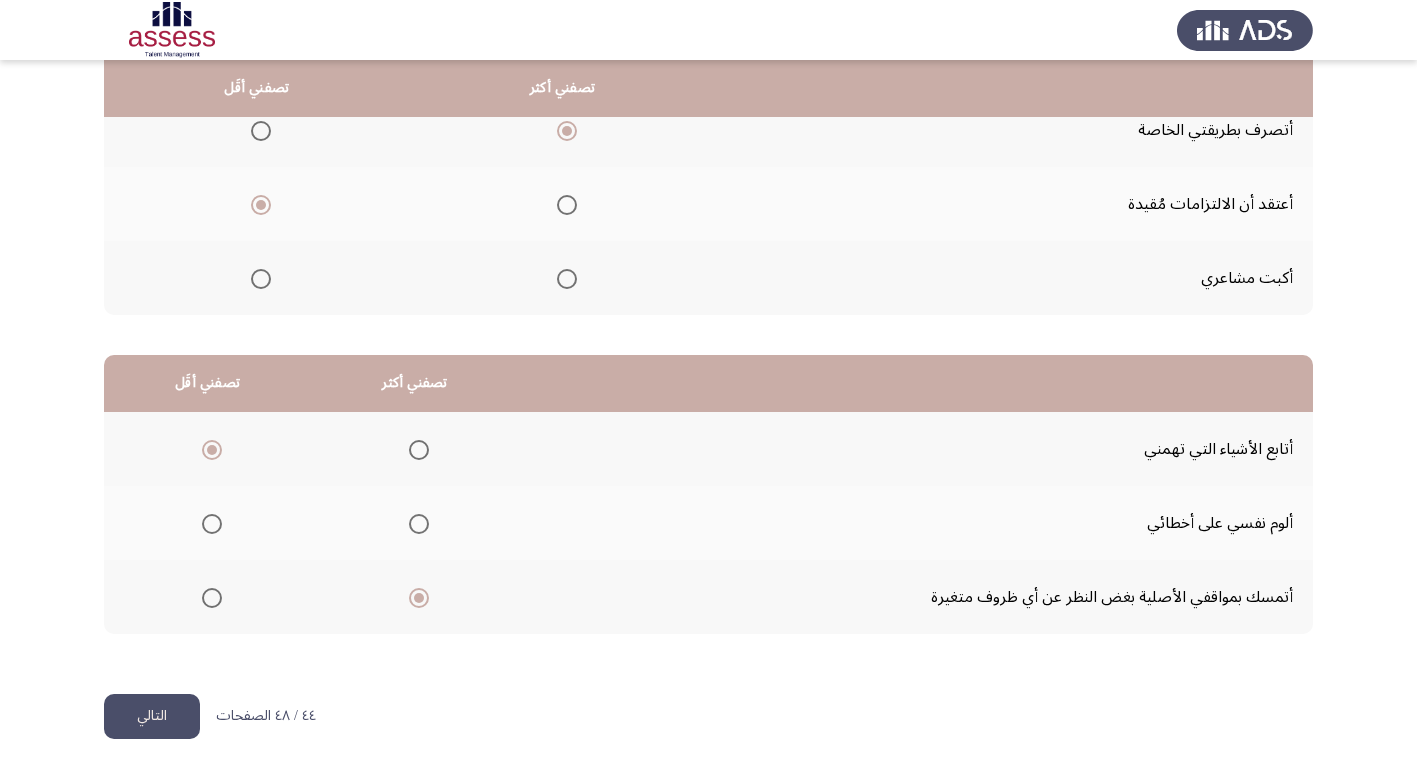 click on "التالي" 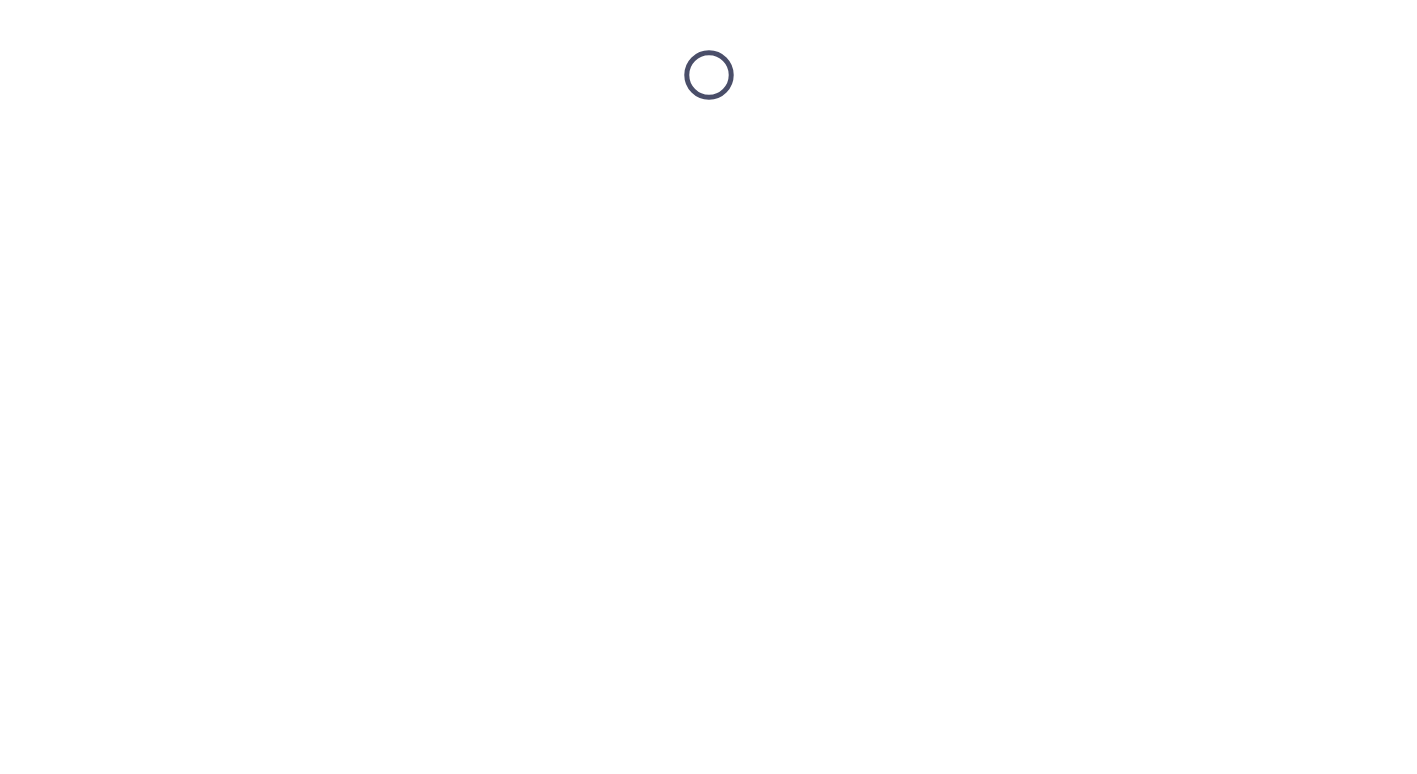 scroll, scrollTop: 0, scrollLeft: 0, axis: both 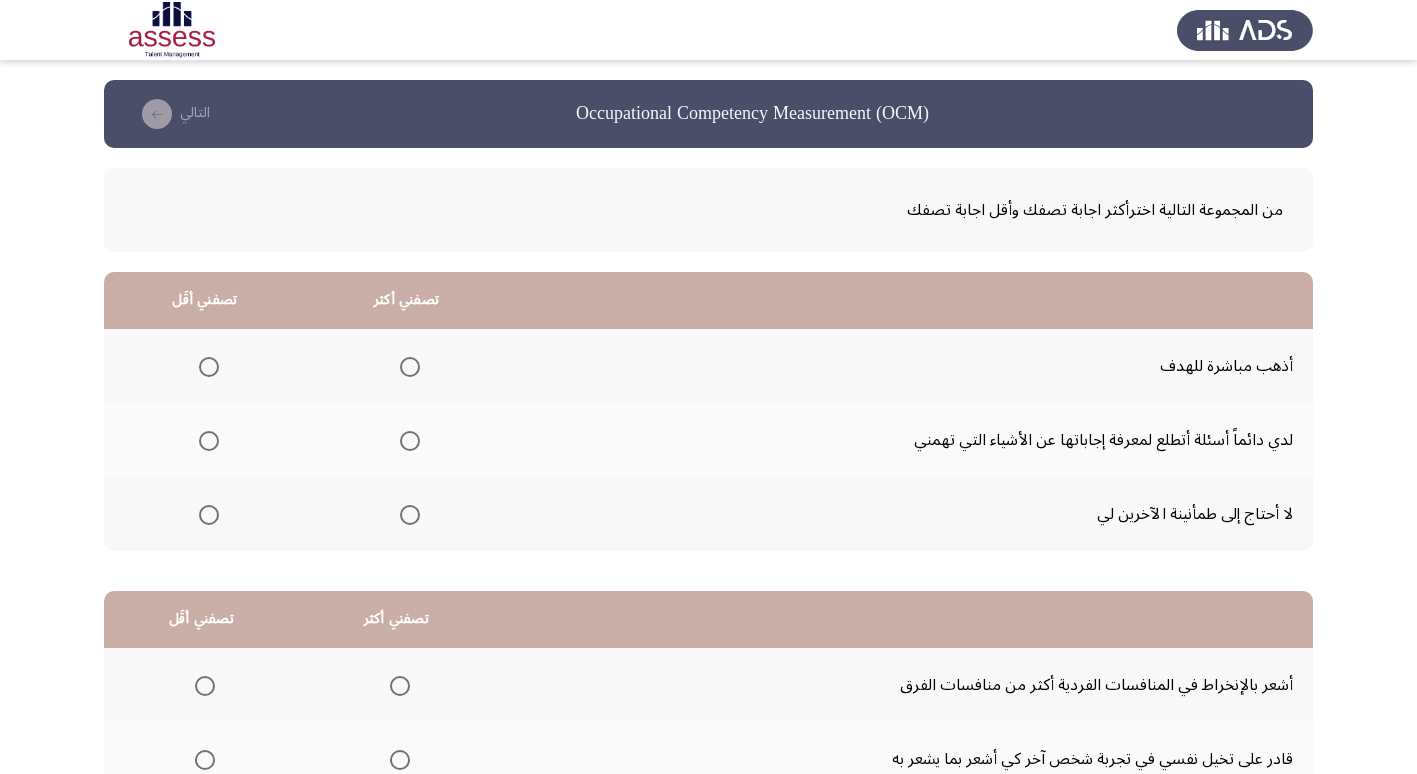 click at bounding box center [410, 441] 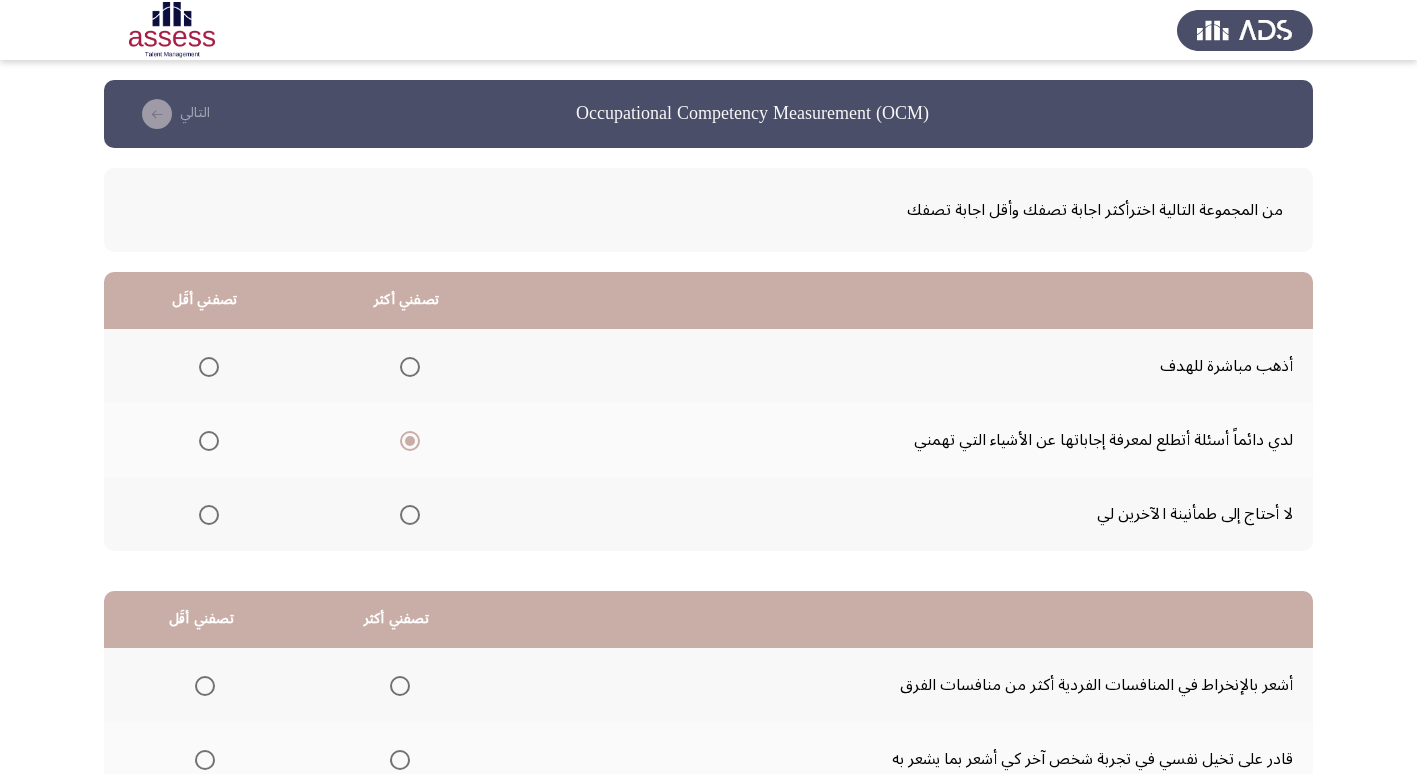click at bounding box center [209, 367] 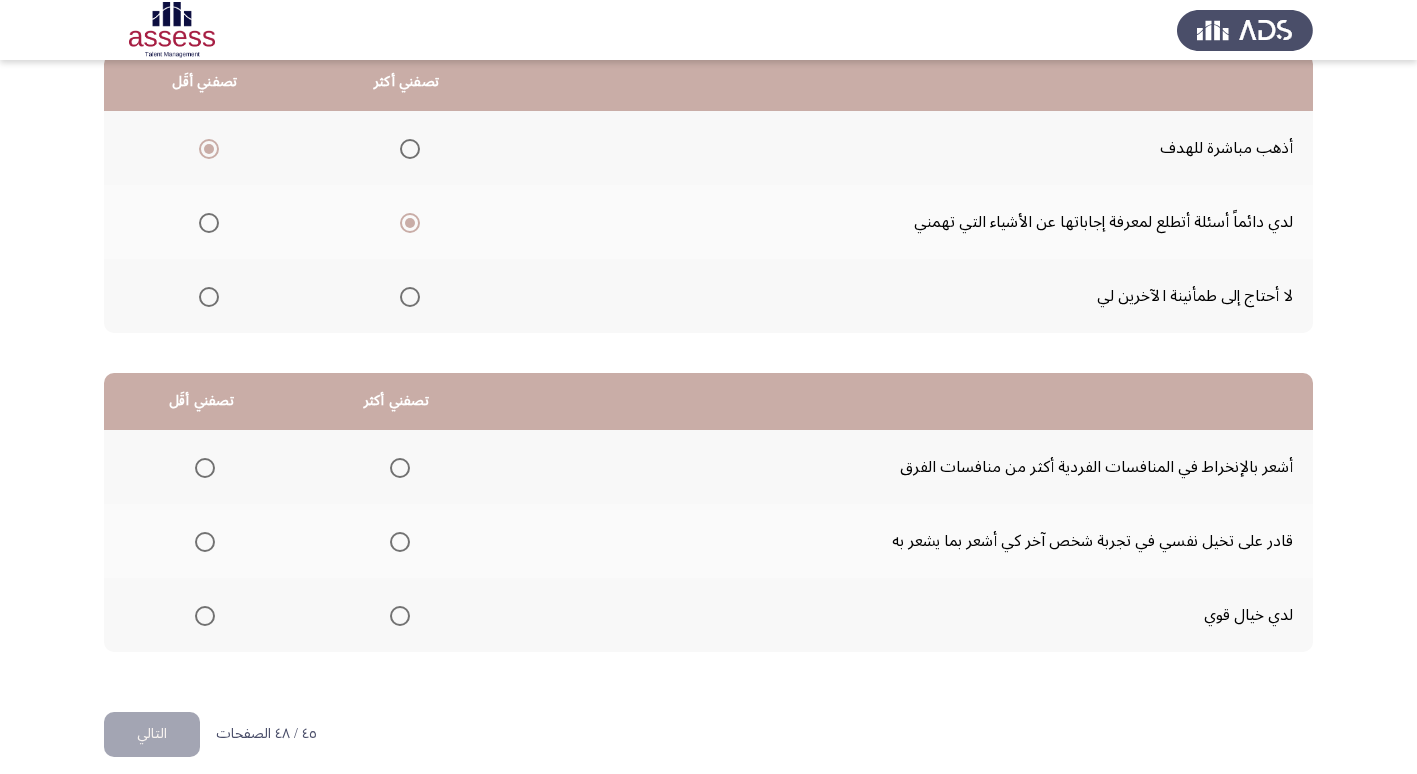 scroll, scrollTop: 236, scrollLeft: 0, axis: vertical 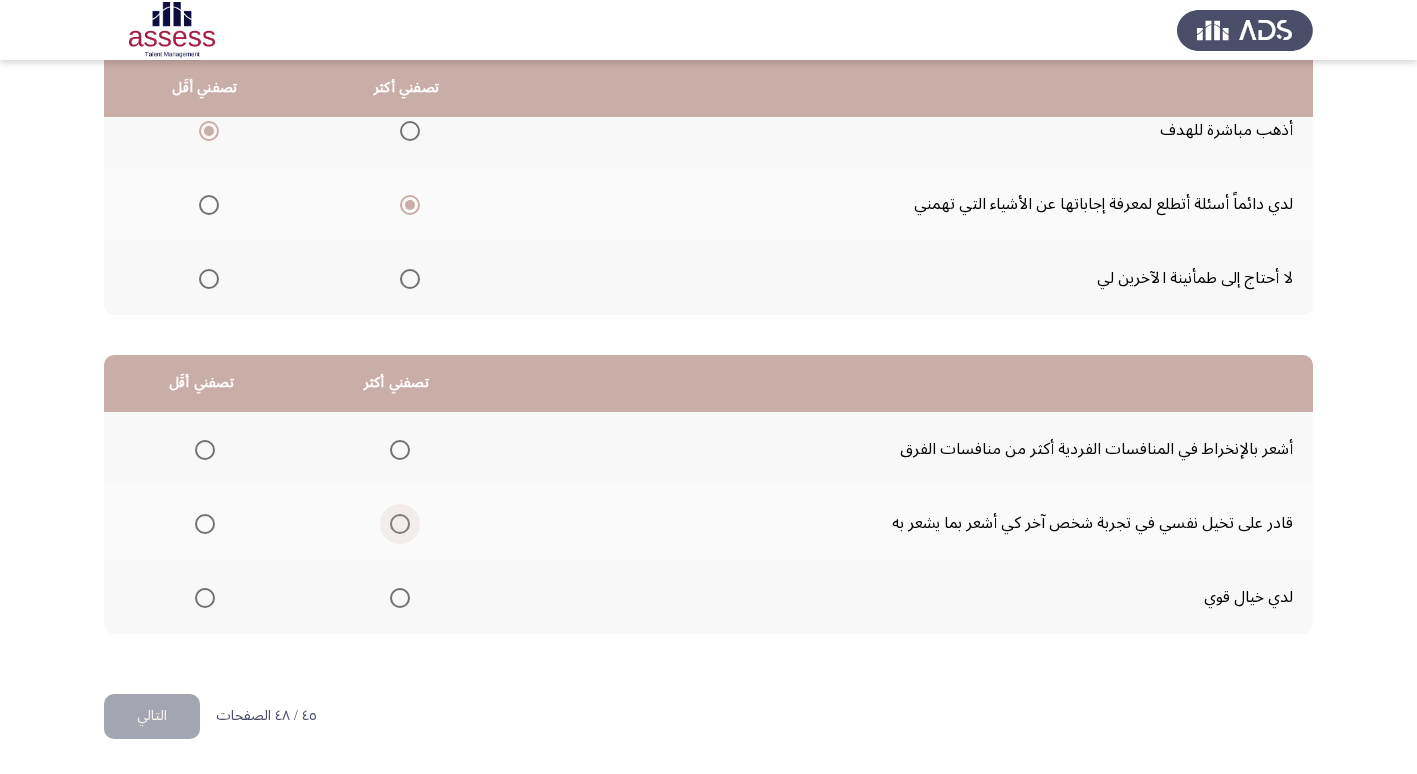 click at bounding box center [400, 524] 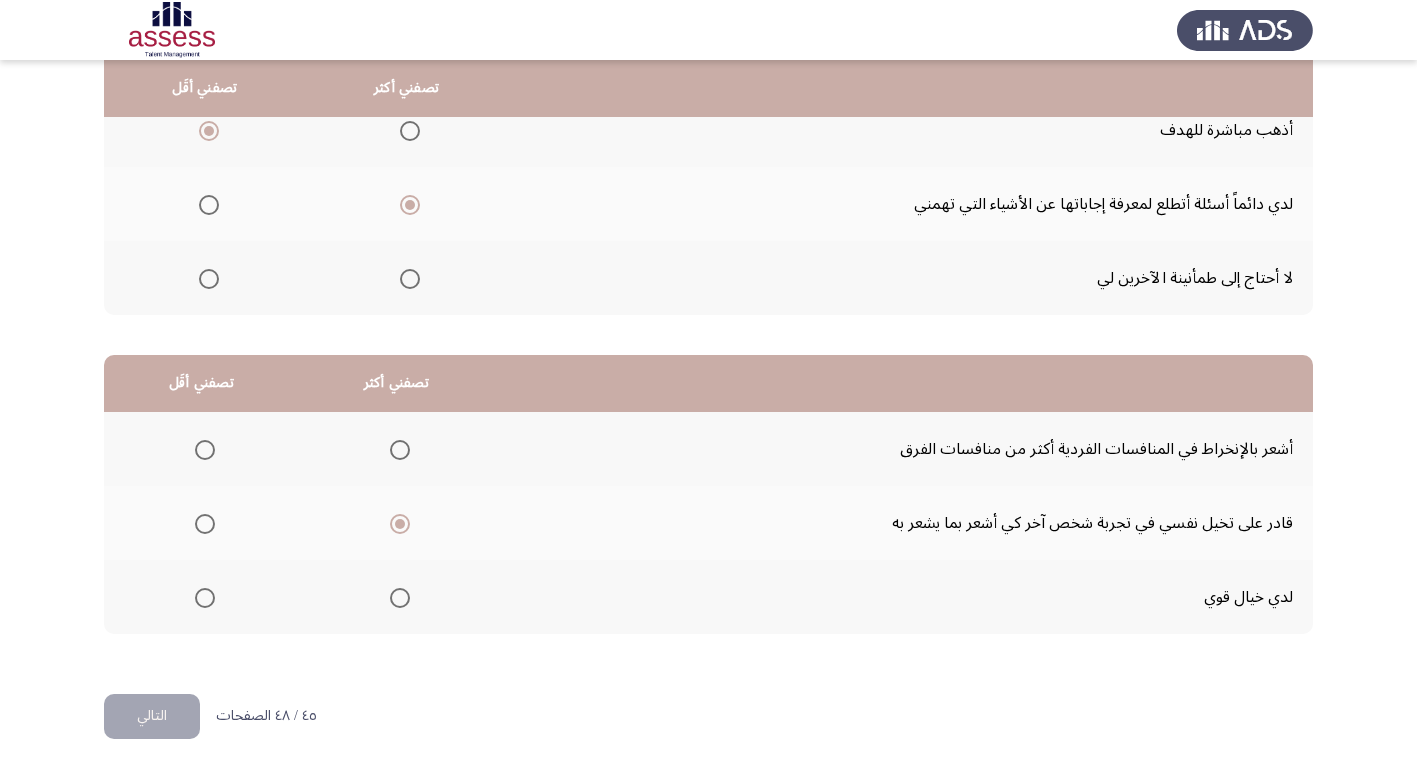 click at bounding box center [205, 598] 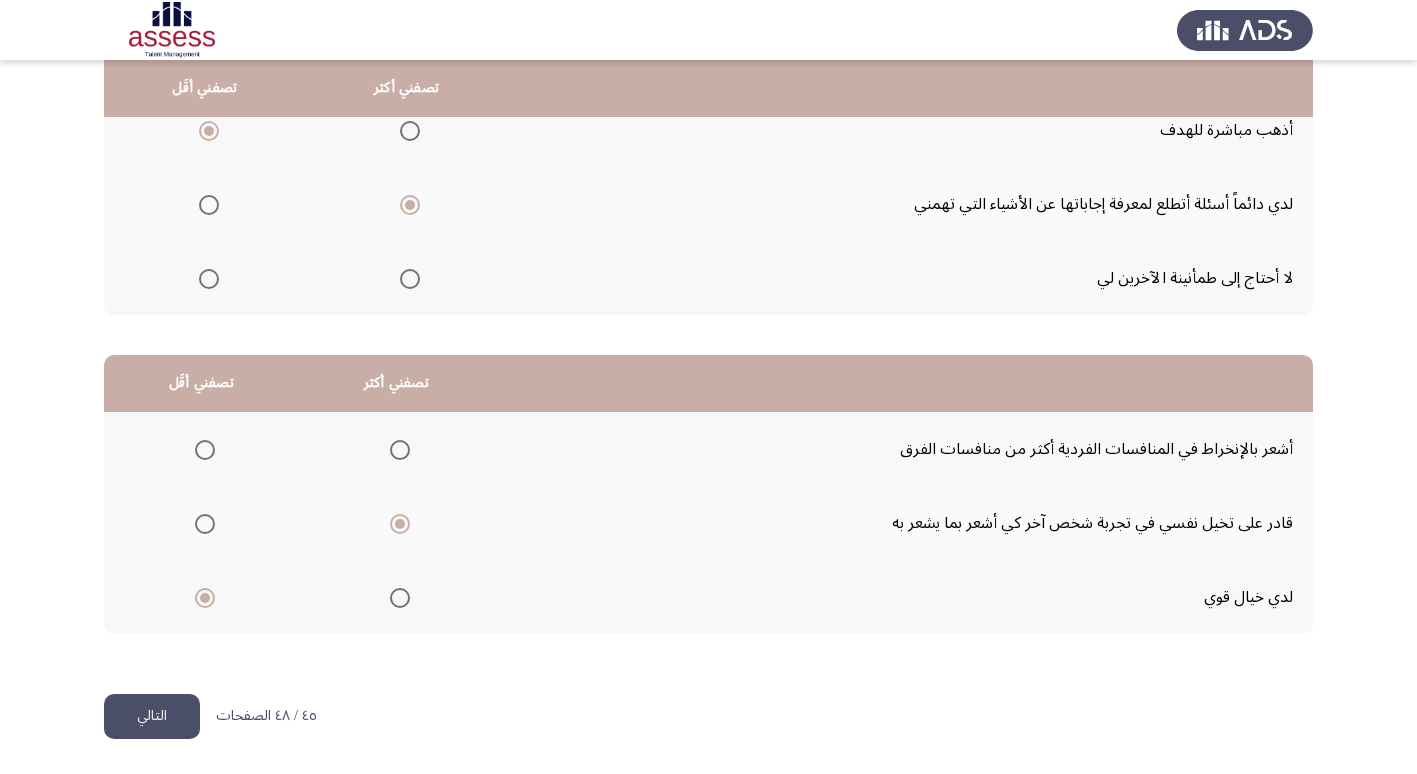 click on "التالي" 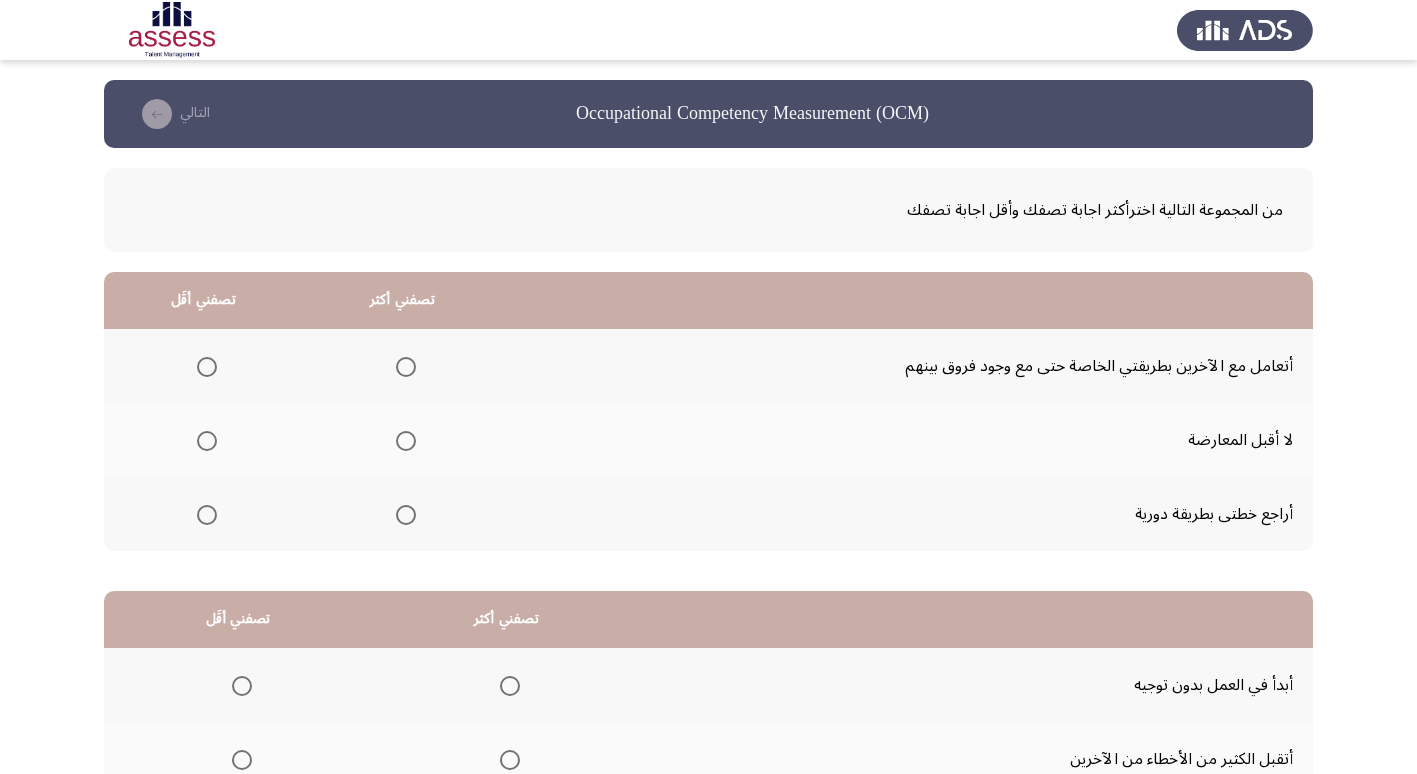 click at bounding box center [406, 367] 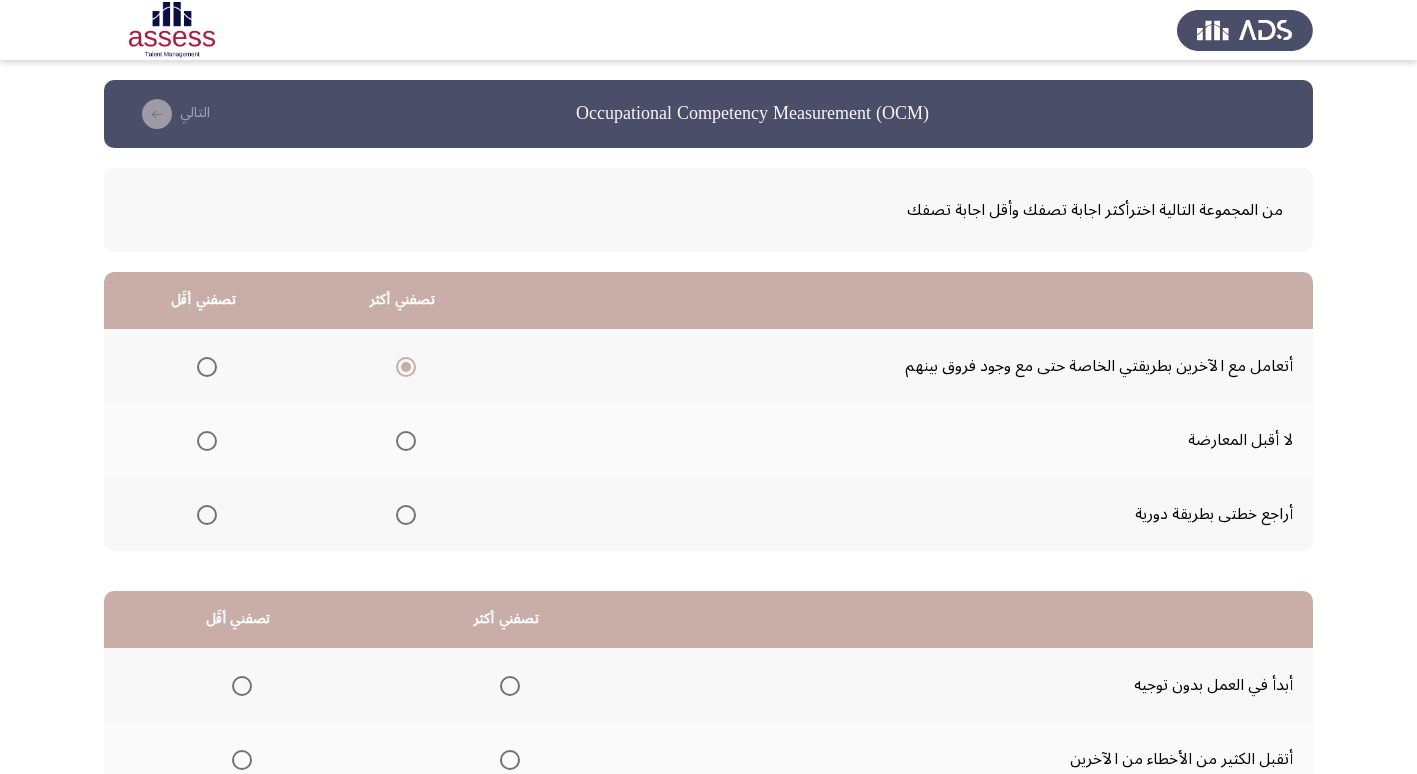 click at bounding box center (207, 515) 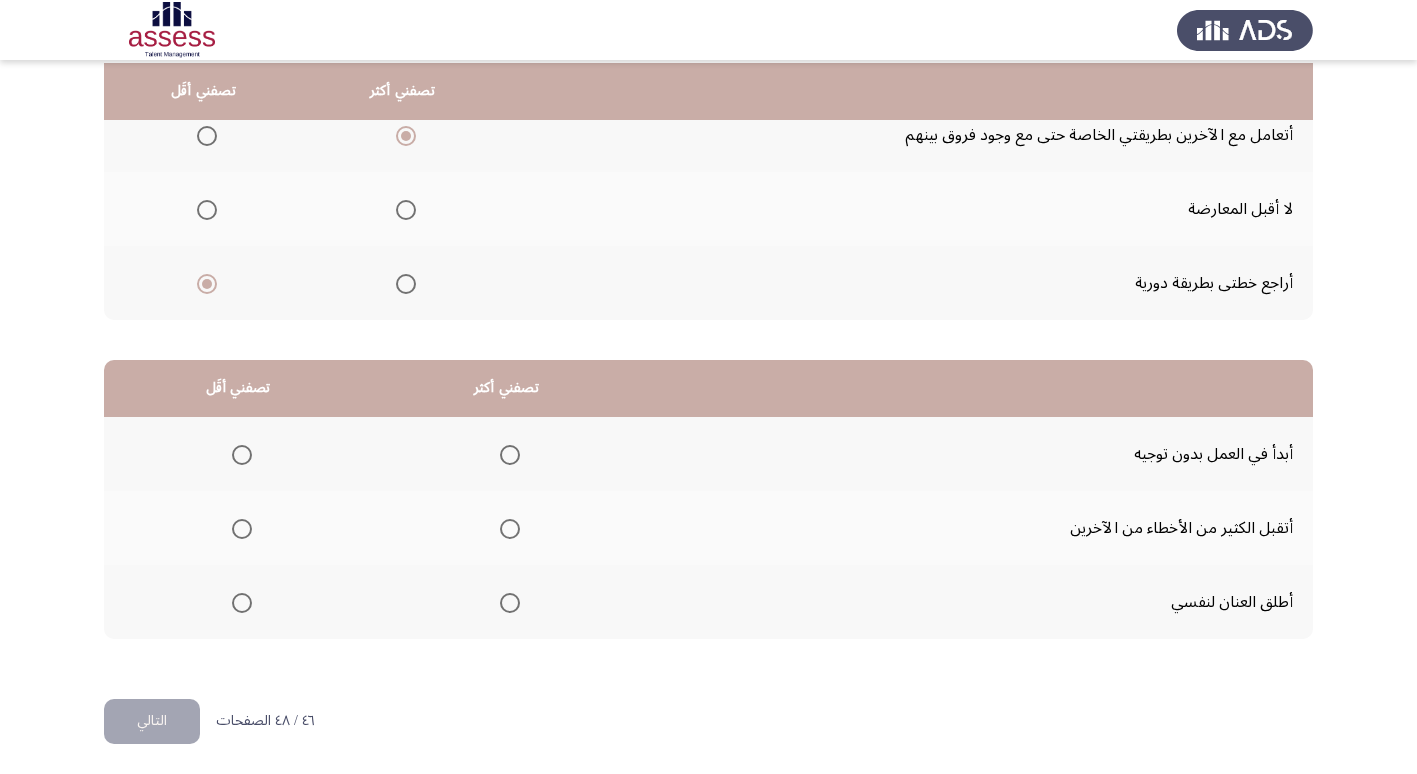 scroll, scrollTop: 236, scrollLeft: 0, axis: vertical 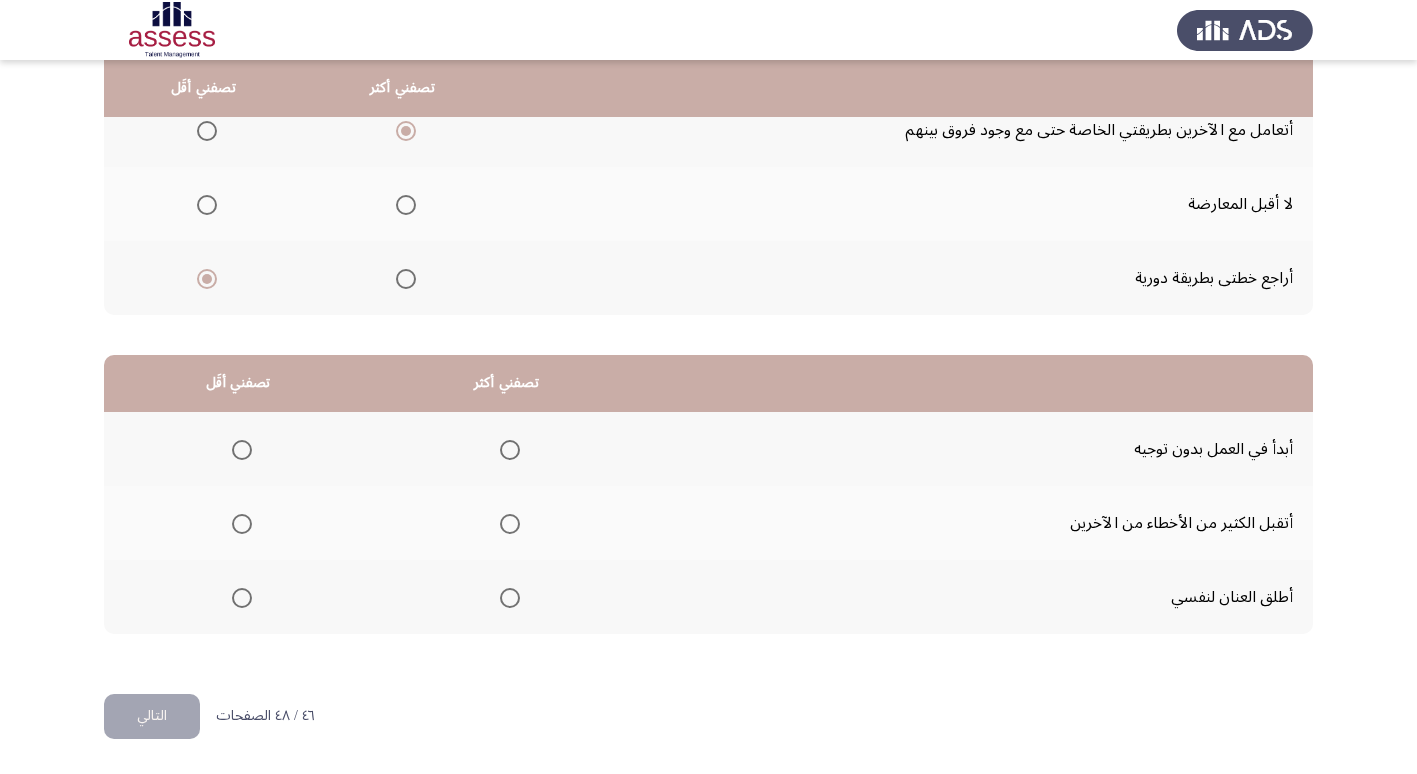 click at bounding box center (510, 524) 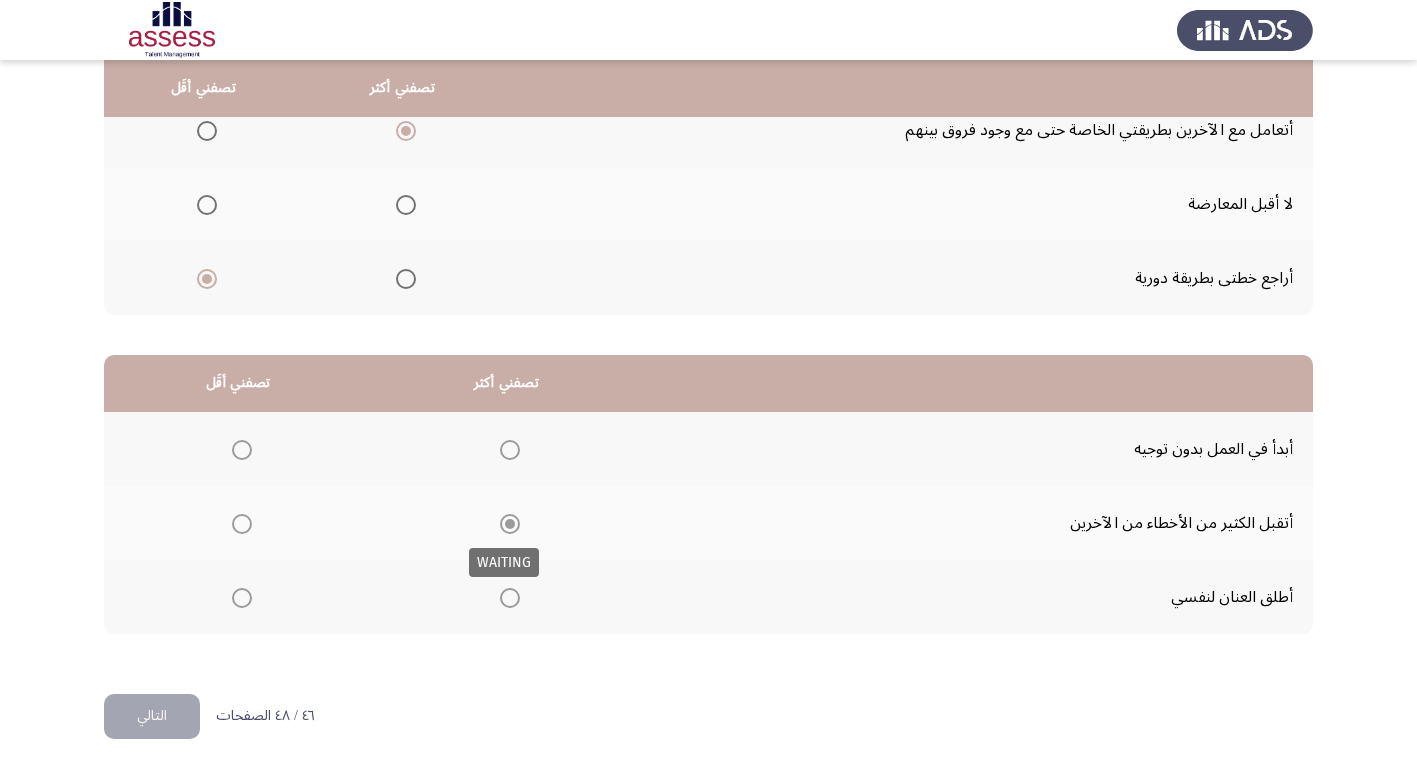 click at bounding box center [510, 524] 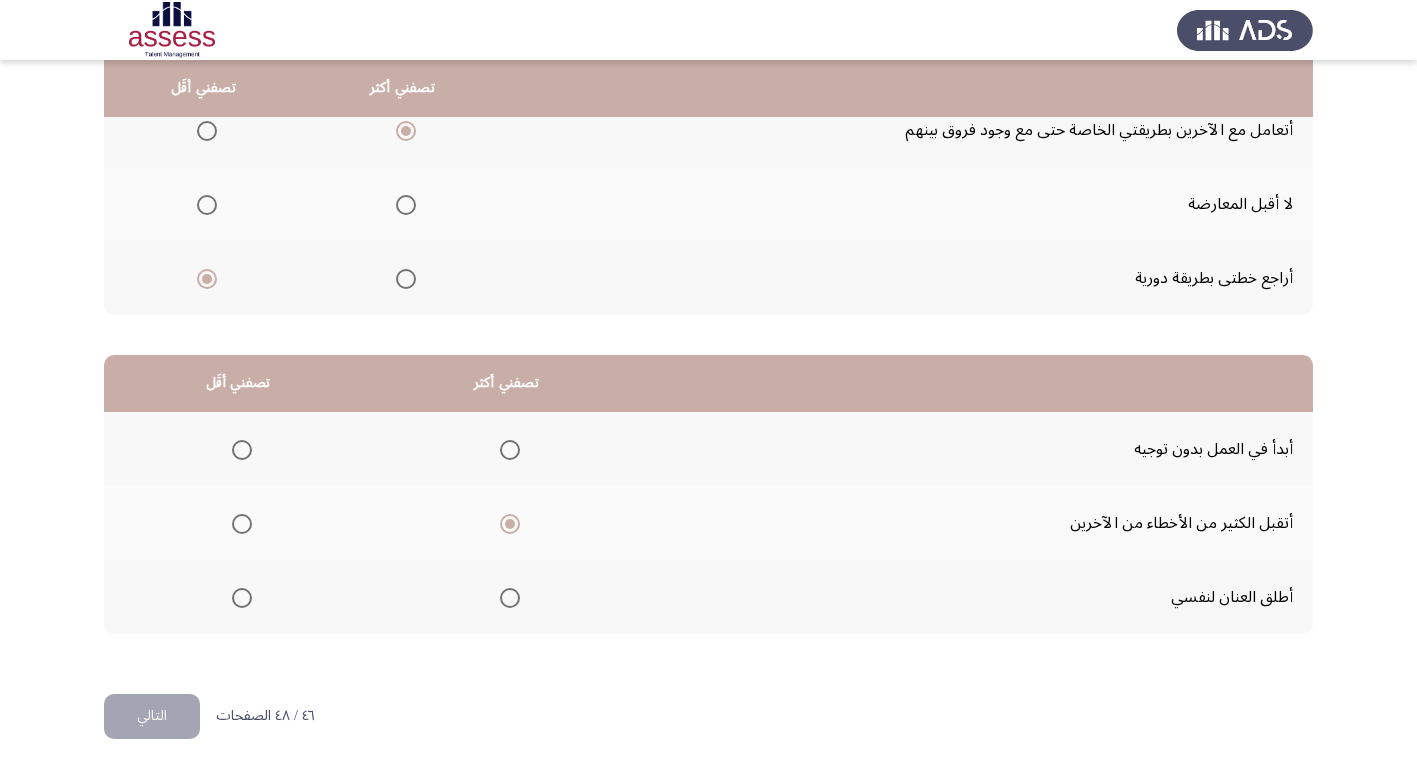 click at bounding box center [242, 598] 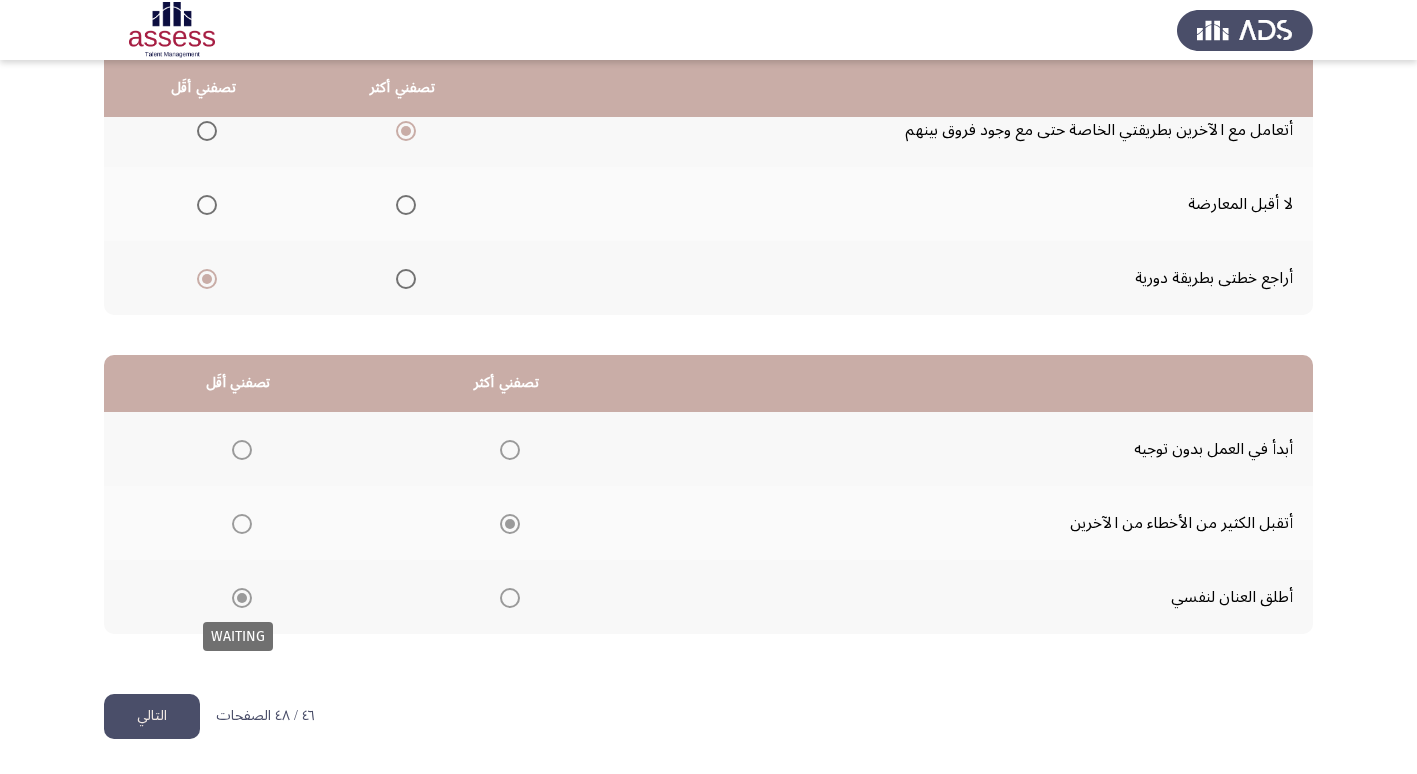 click at bounding box center [242, 598] 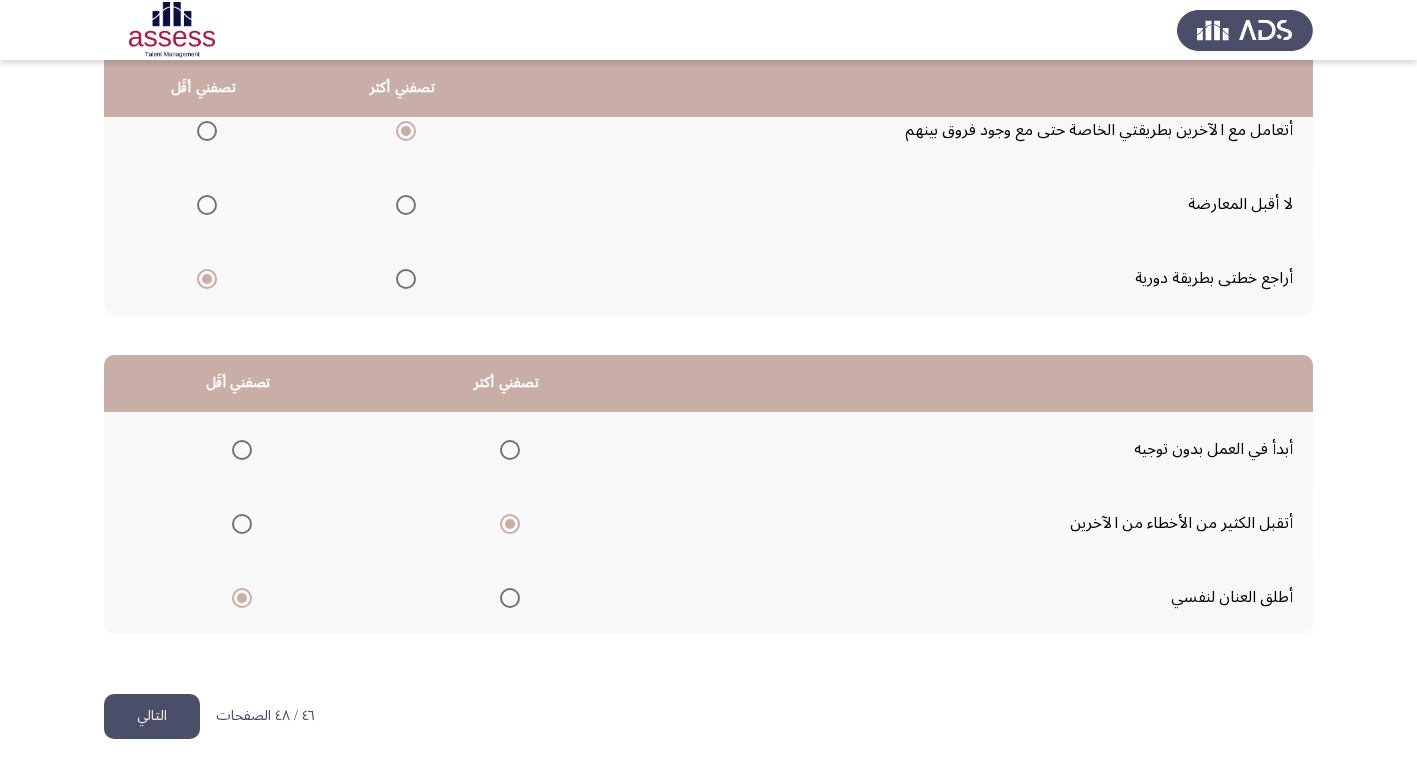 click on "التالي" 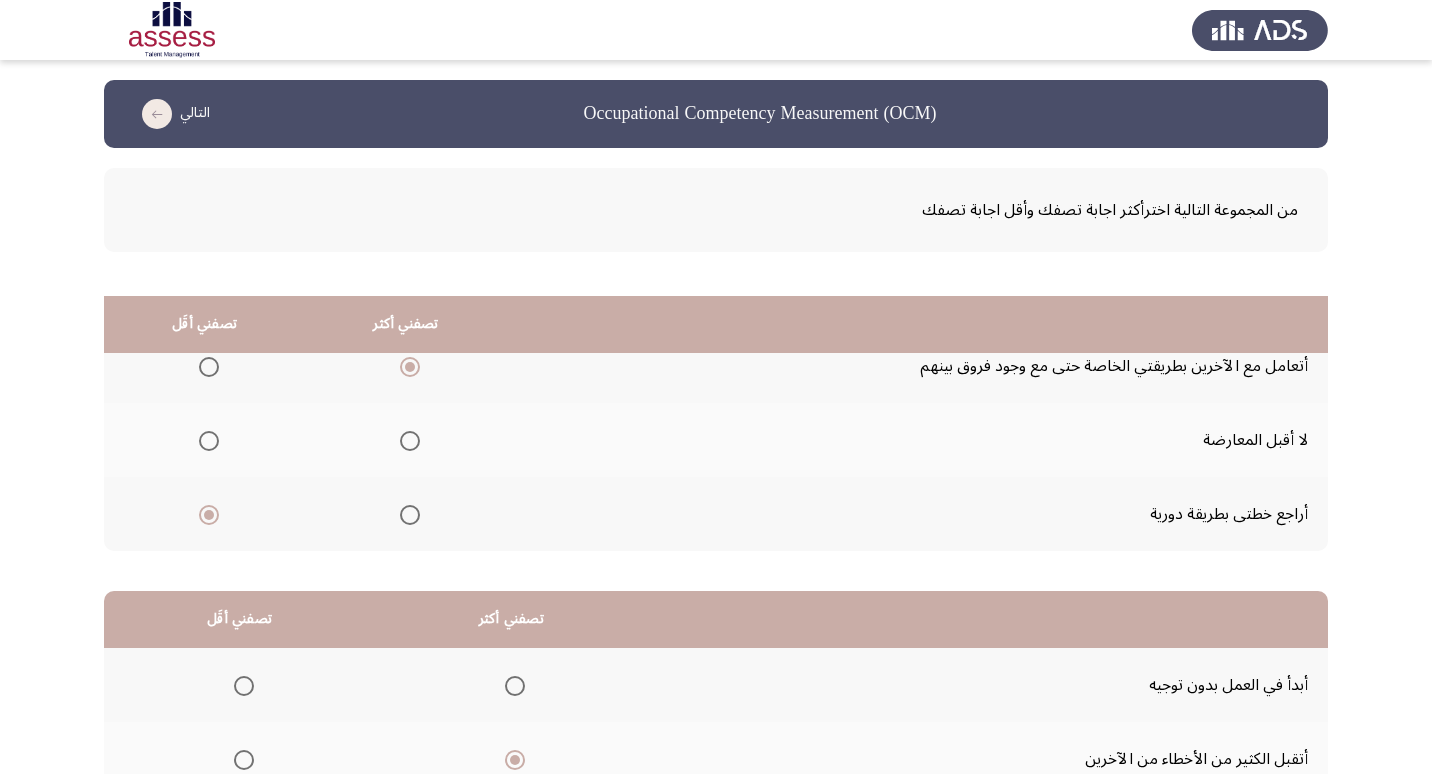 click on "Occupational Competency Measurement (OCM)   التالي  من المجموعة التالية اخترأكثر اجابة تصفك وأقل اجابة تصفك  تصفني أكثر   تصفني أقَل  أتعامل مع الآخرين بطريقتي الخاصة حتى مع وجود فروق بينهم     لا أقبل المعارضة     أراجع خطتى بطريقة دورية
تصفني أكثر   تصفني أقَل  أبدأ في العمل بدون توجيه     أتقبل الكثير من الأخطاء من الآخرين     أطلق العنان لنفسي      ٤٦ / ٤٨ الصفحات   التالي
WAITING" at bounding box center (716, 505) 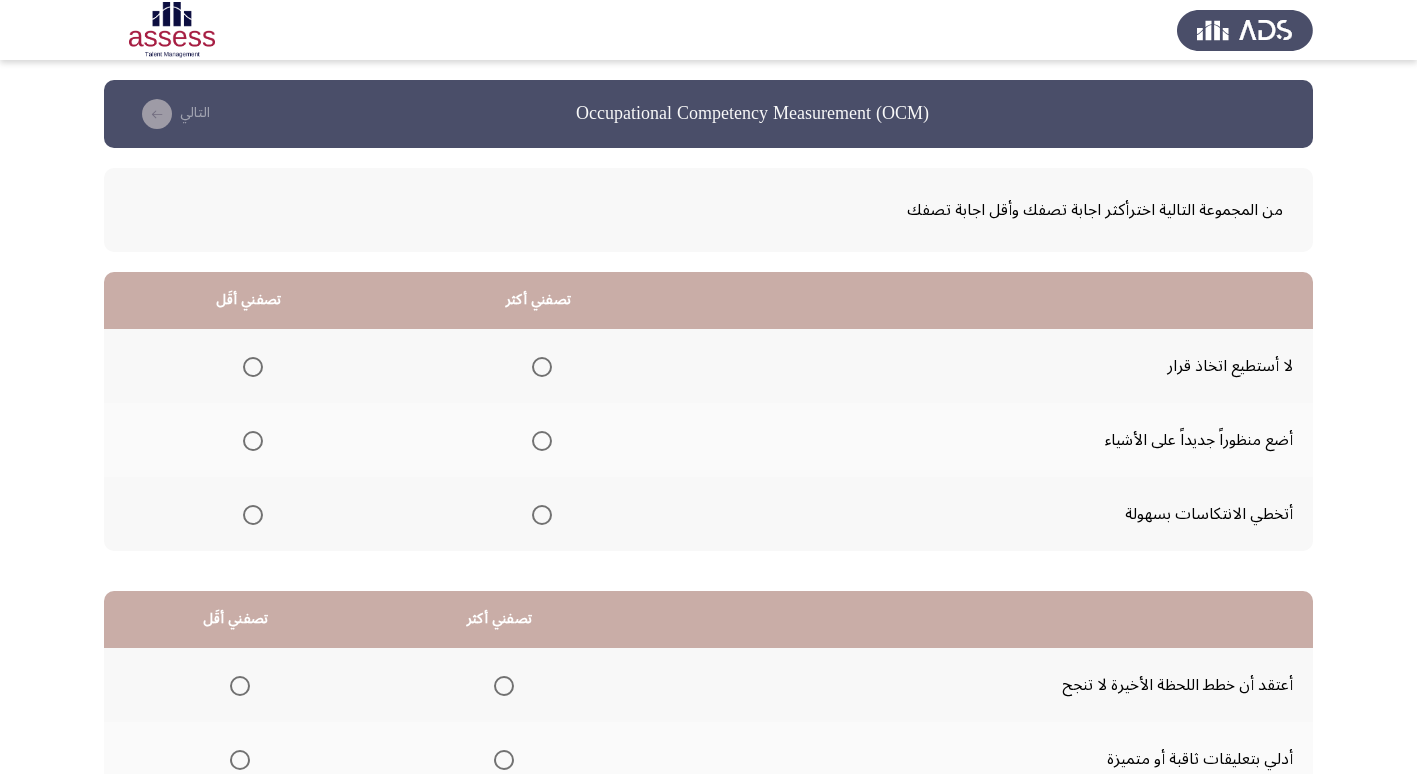 click at bounding box center [542, 441] 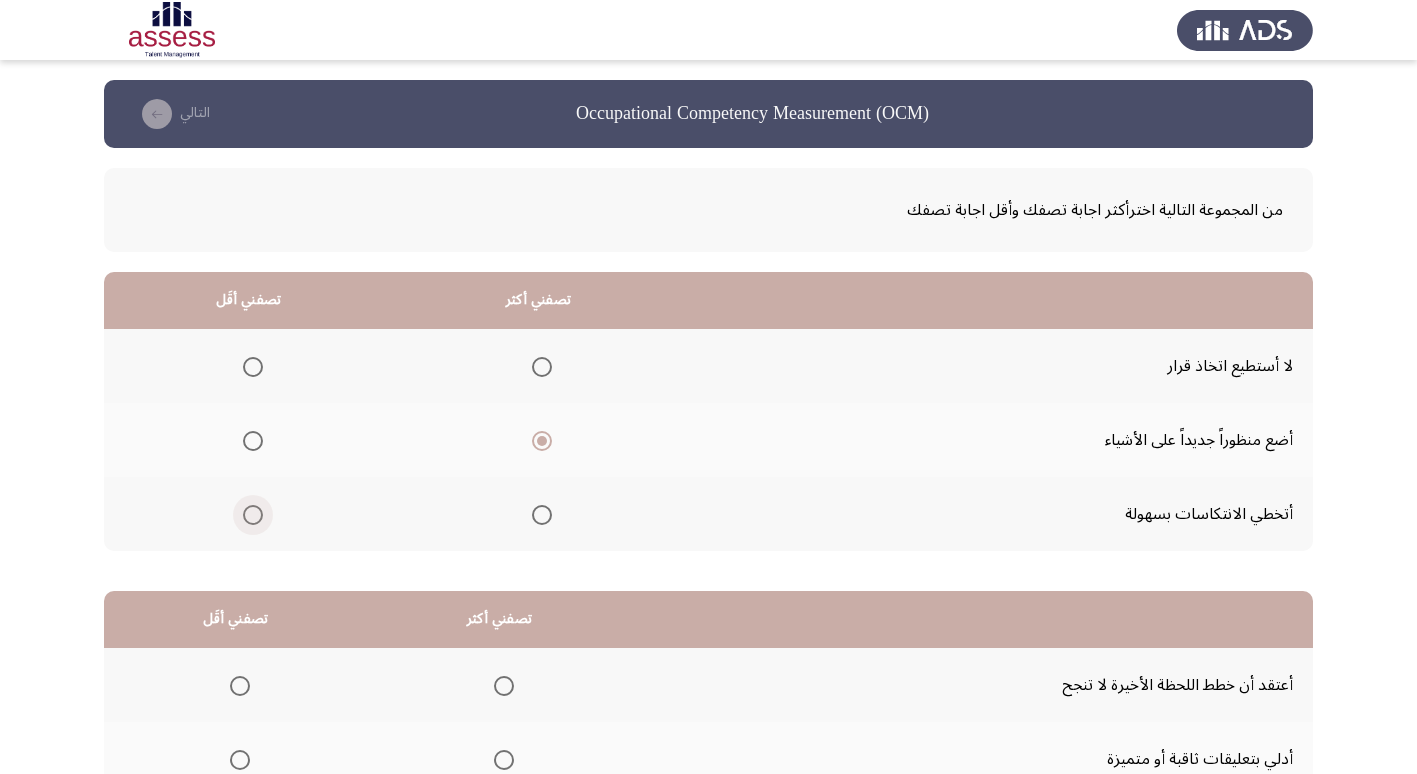 click at bounding box center [253, 515] 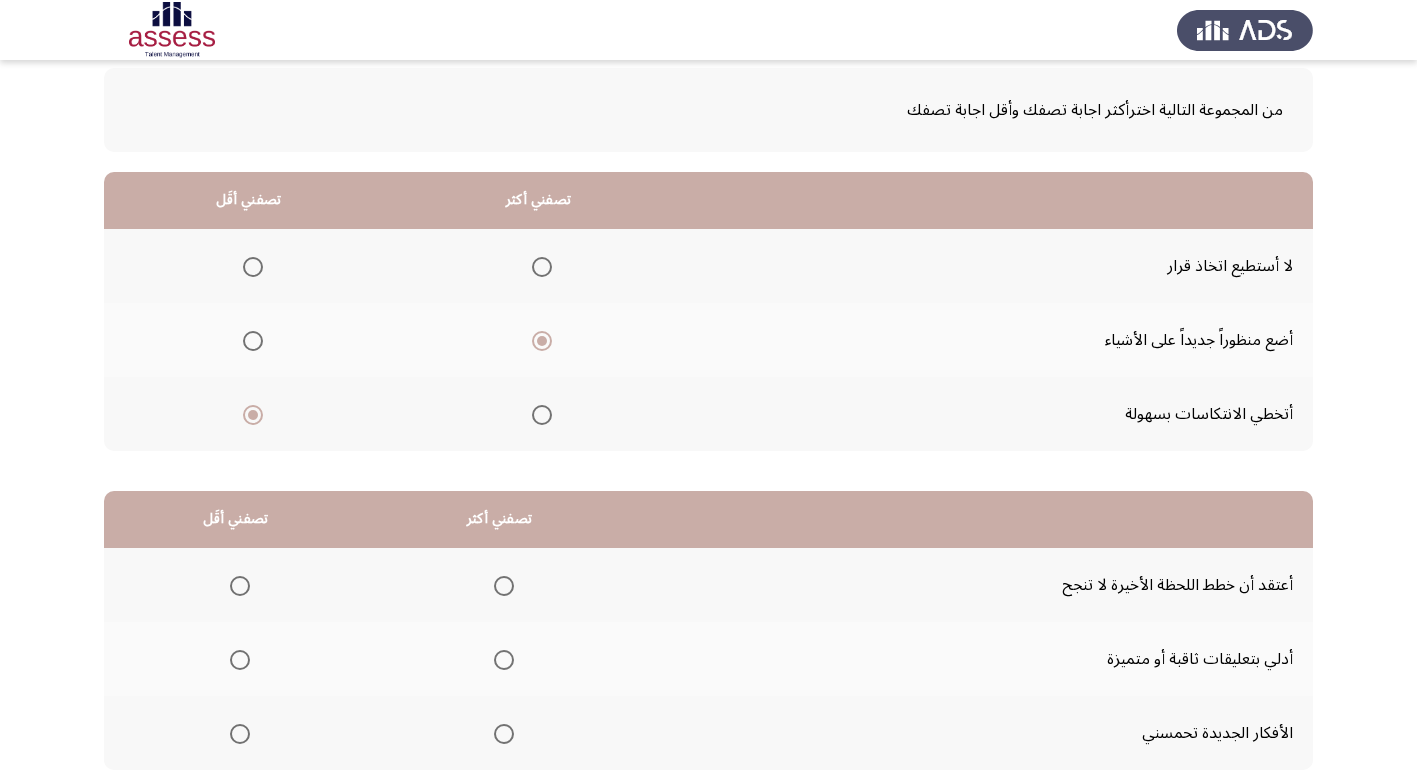 scroll, scrollTop: 200, scrollLeft: 0, axis: vertical 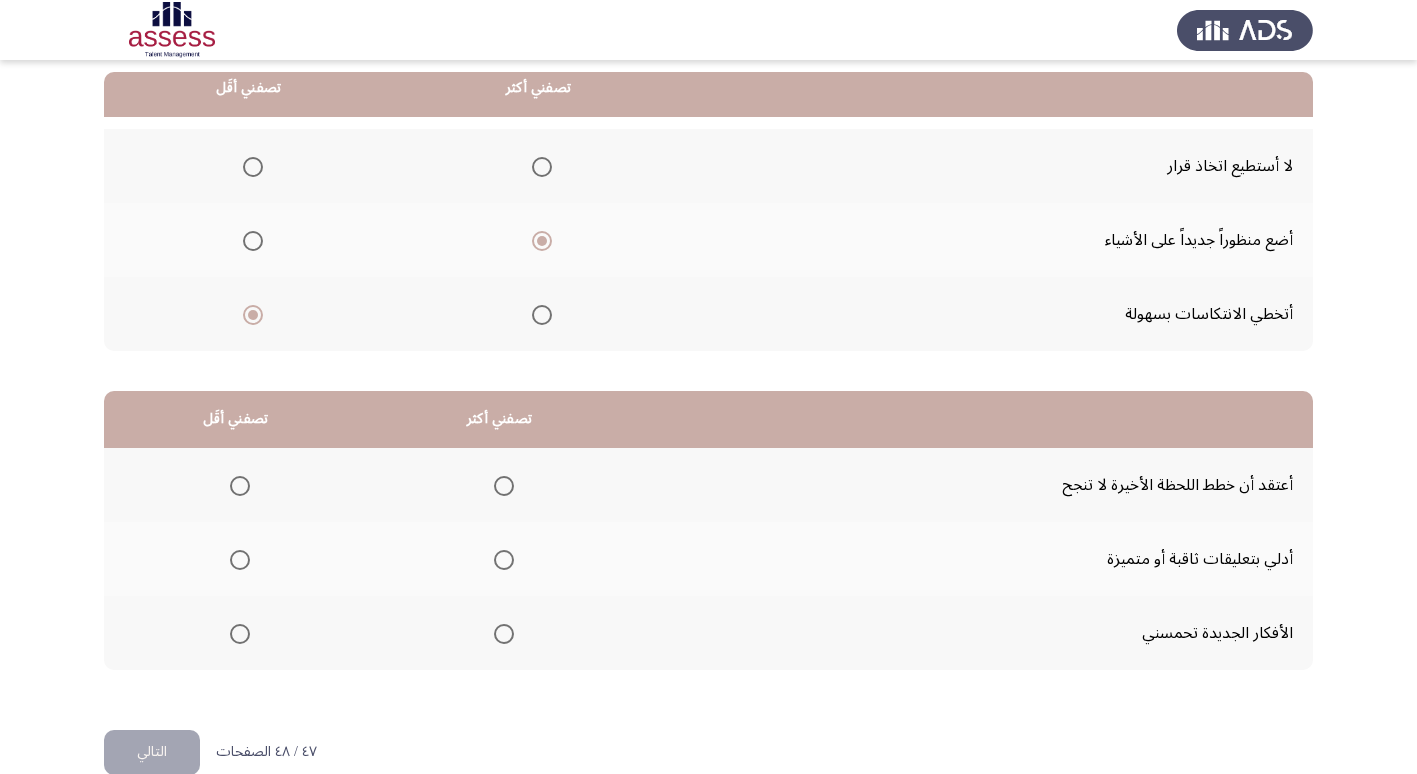 click at bounding box center (504, 634) 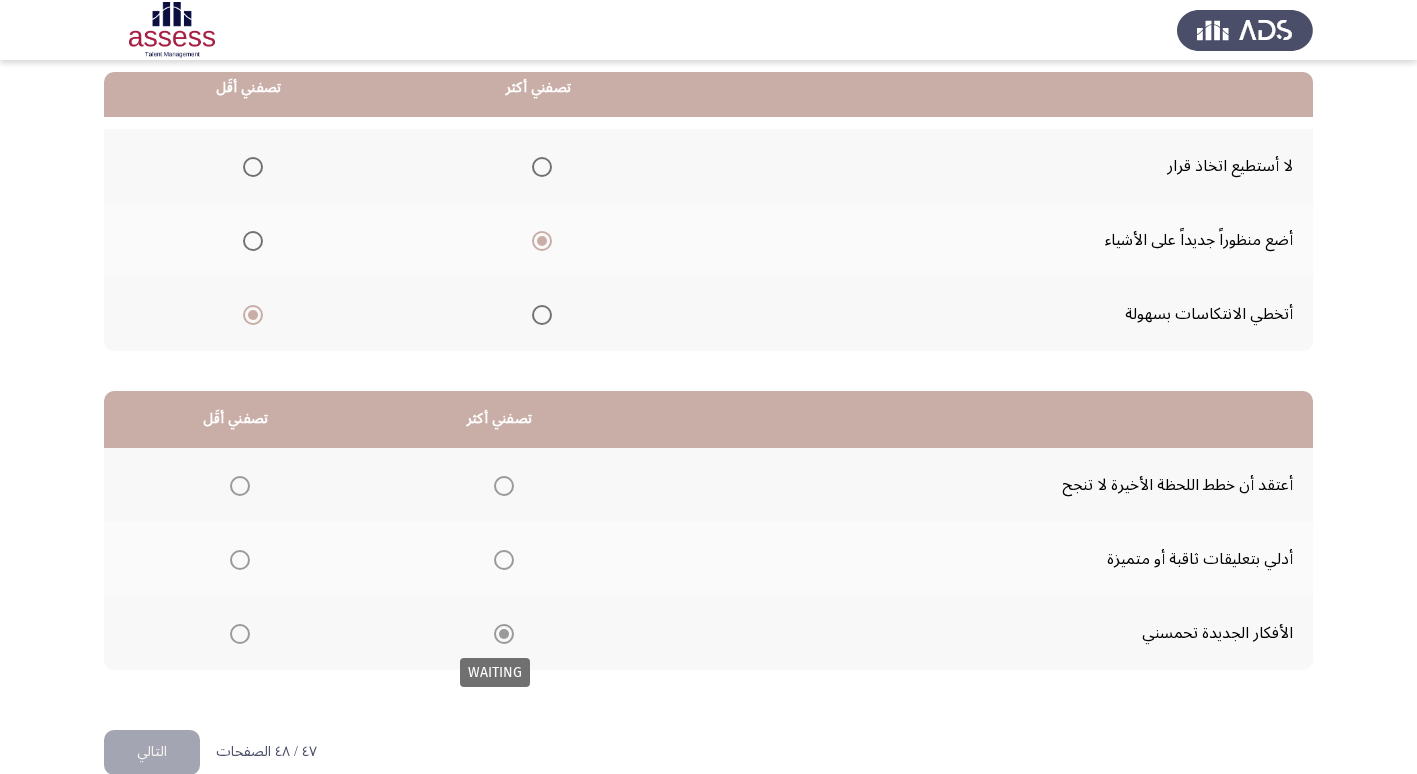 click at bounding box center [504, 634] 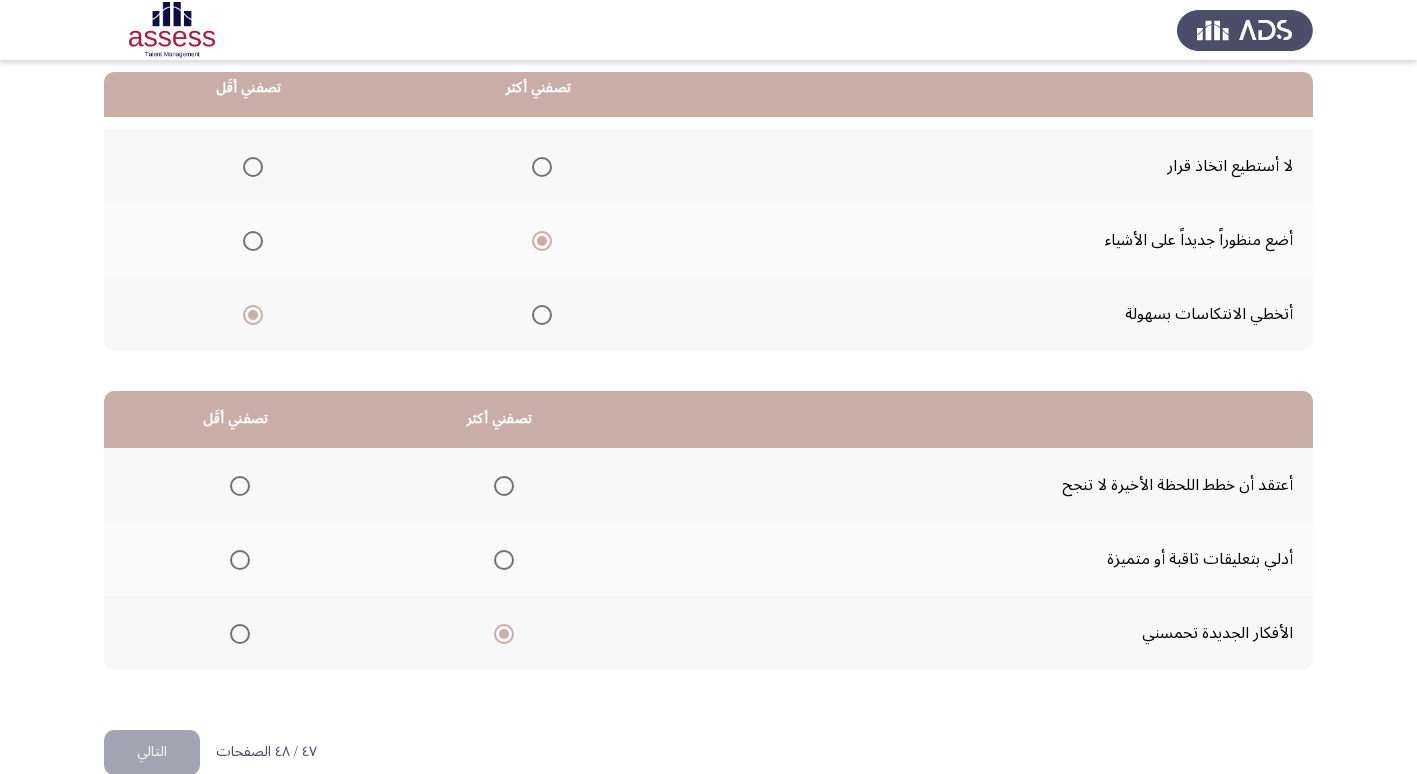 click at bounding box center [240, 560] 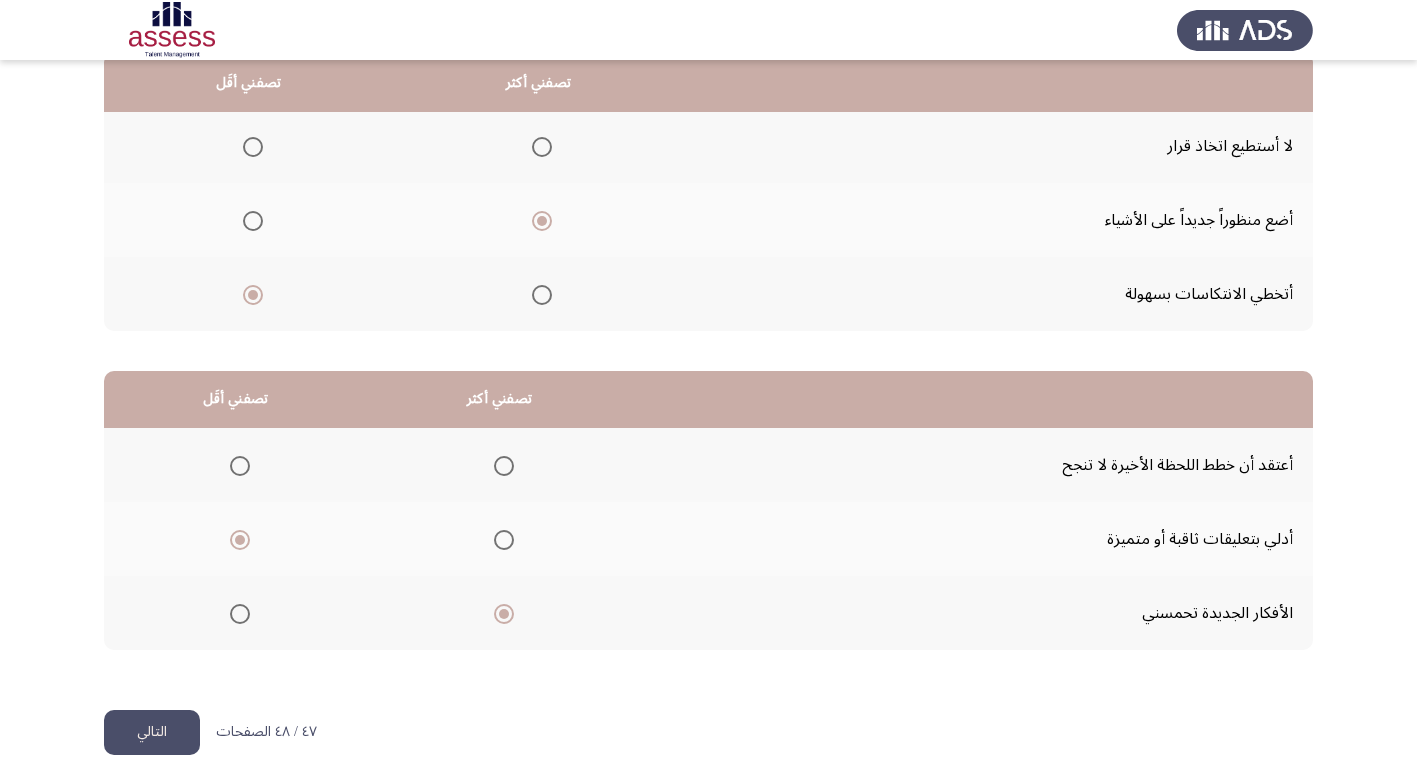 scroll, scrollTop: 236, scrollLeft: 0, axis: vertical 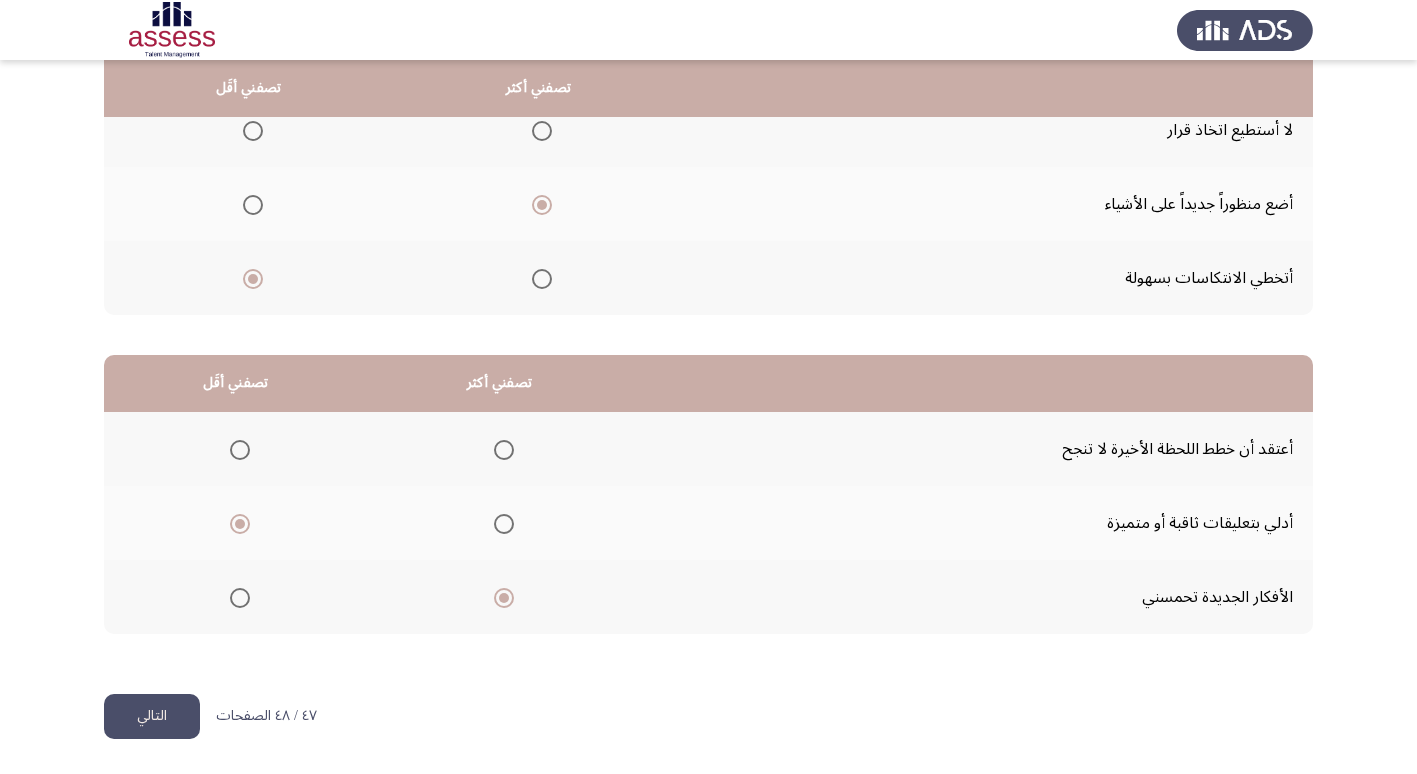 click on "التالي" 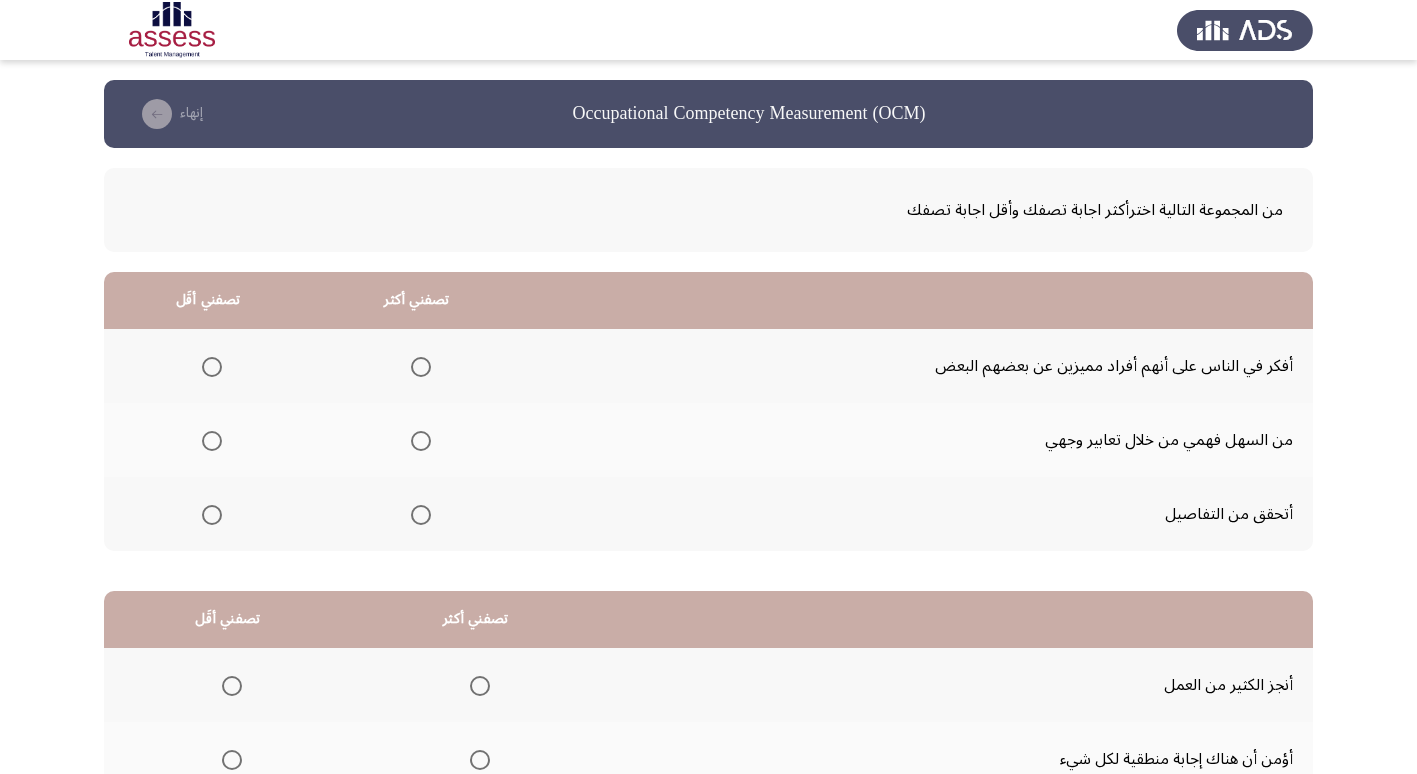 click at bounding box center [421, 367] 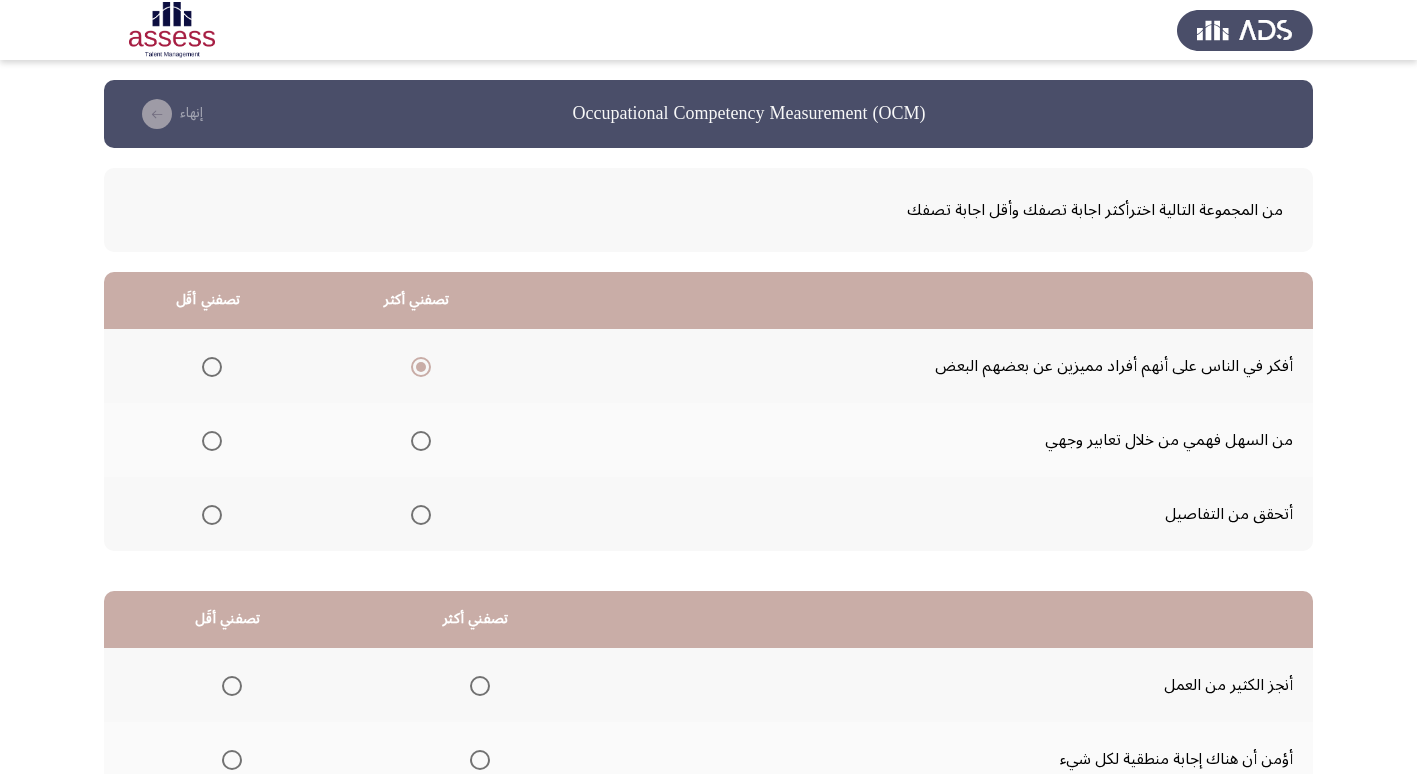click at bounding box center (212, 515) 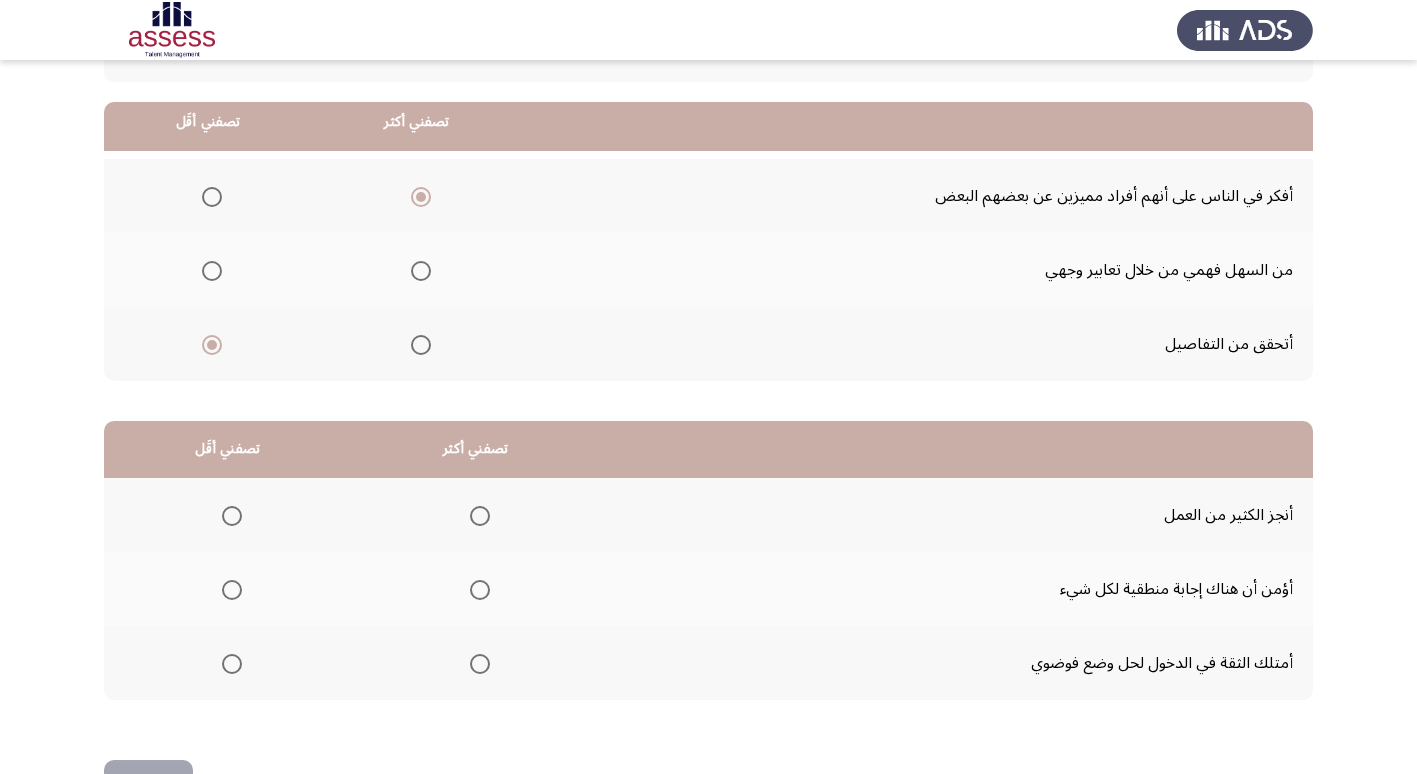 scroll, scrollTop: 236, scrollLeft: 0, axis: vertical 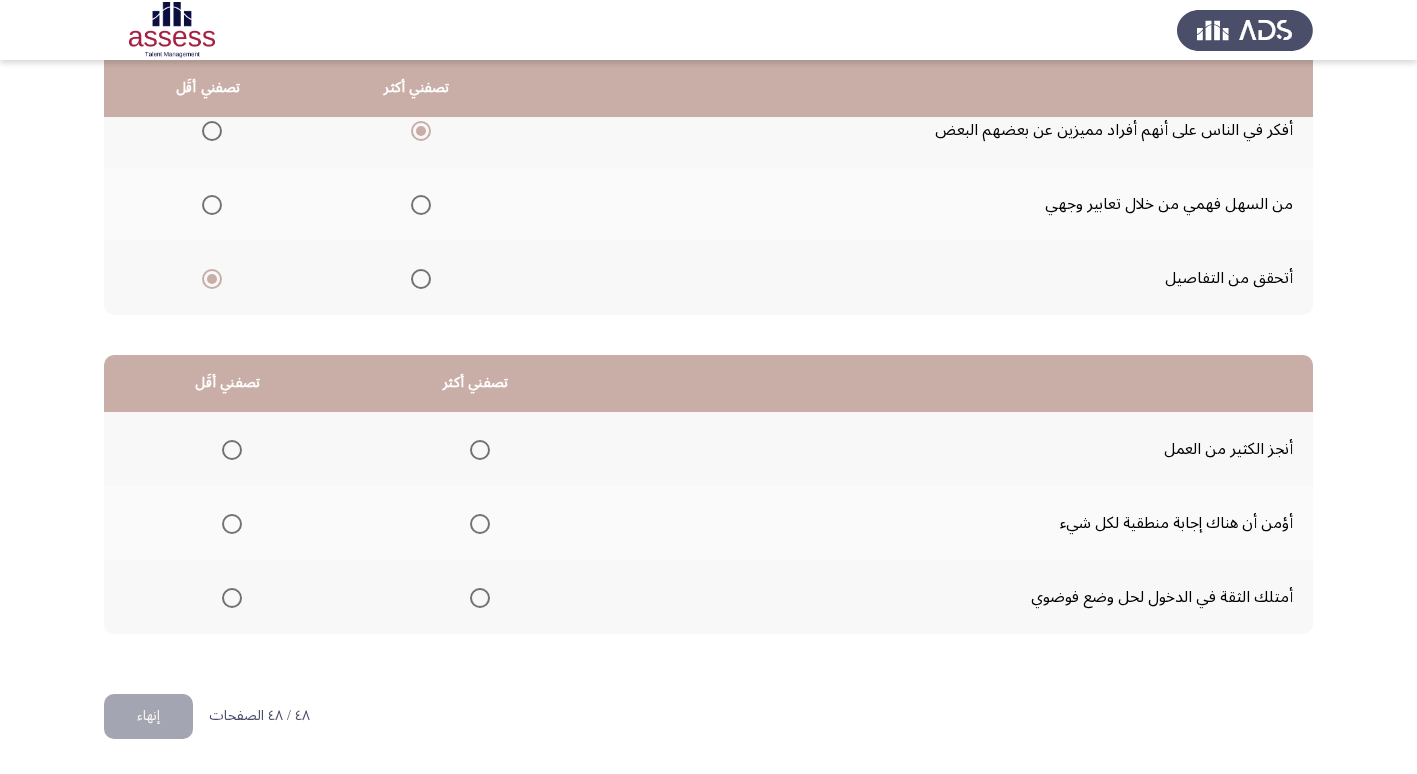 click at bounding box center [480, 524] 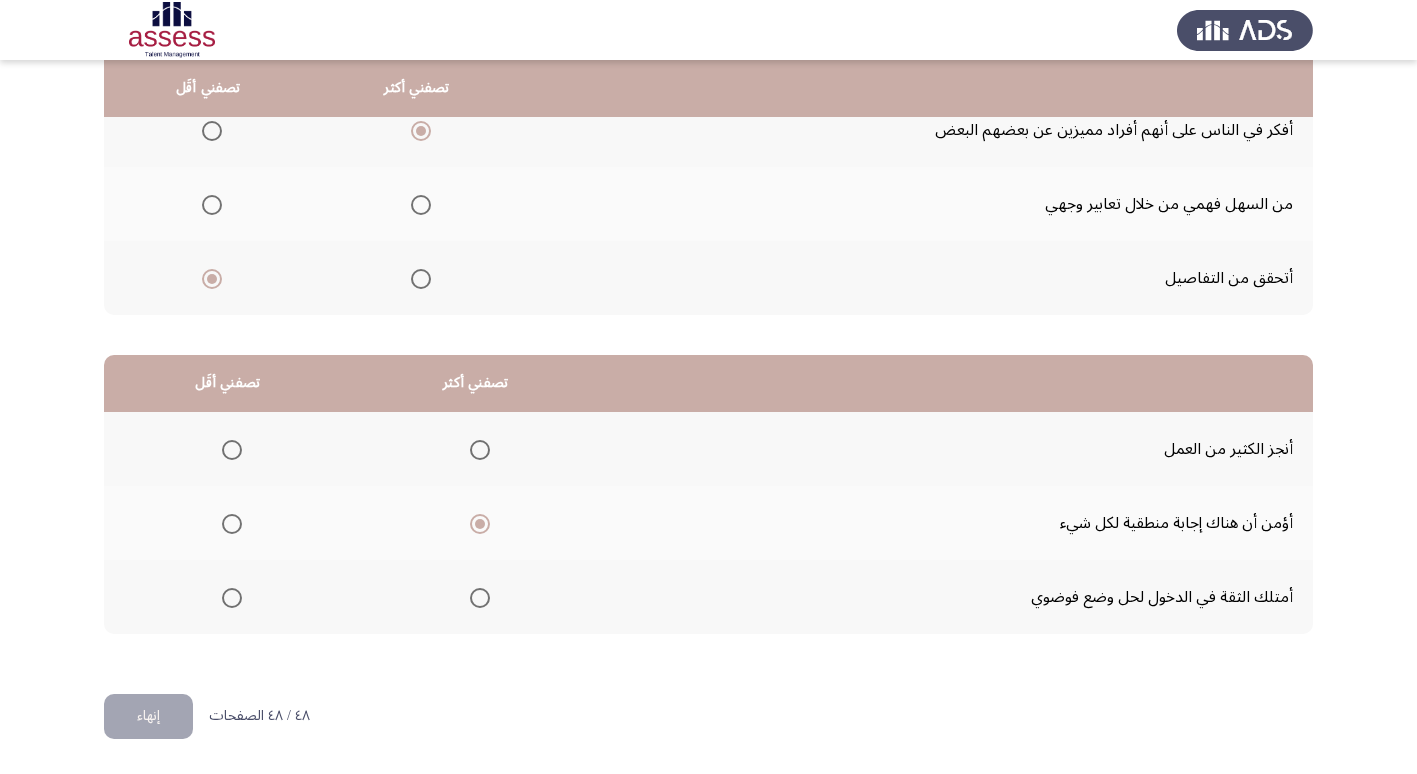 click at bounding box center (232, 450) 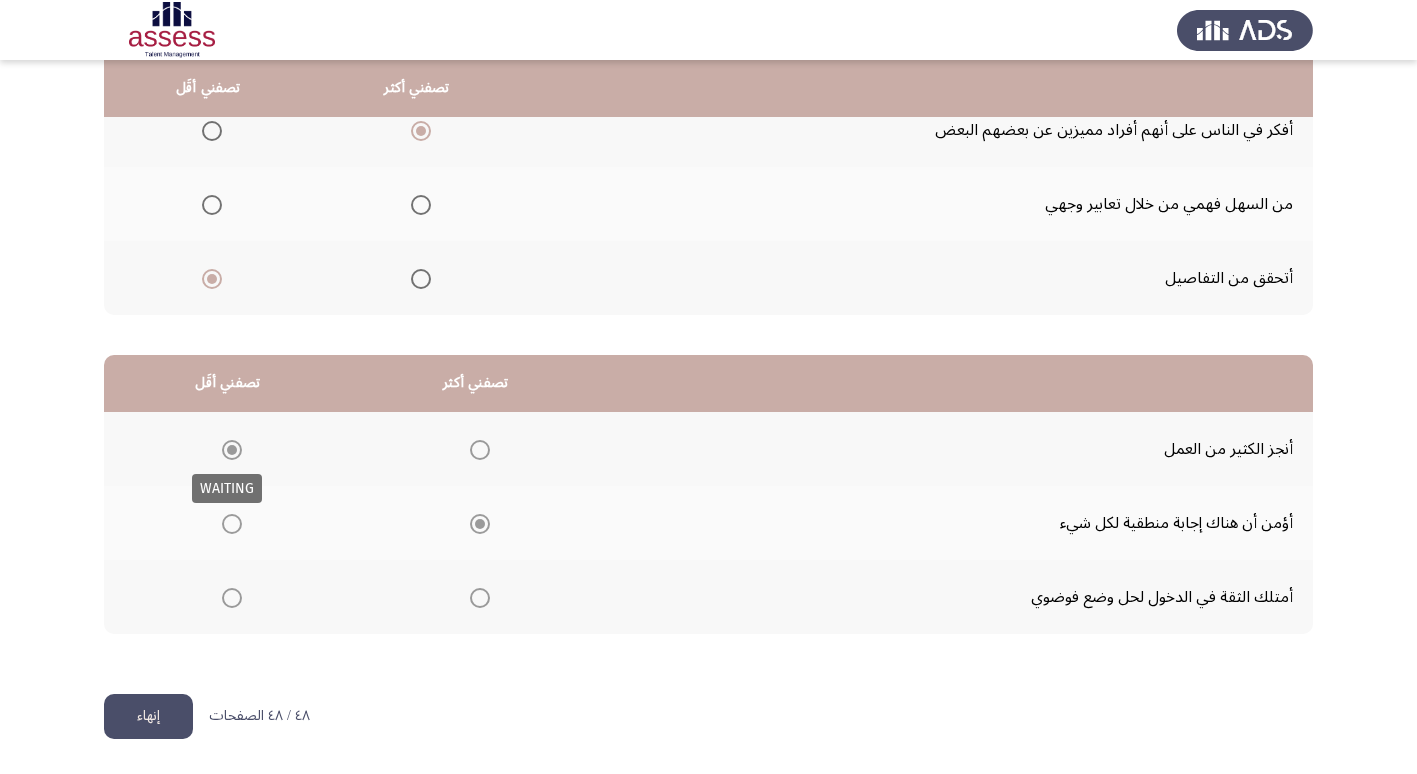 click at bounding box center [232, 450] 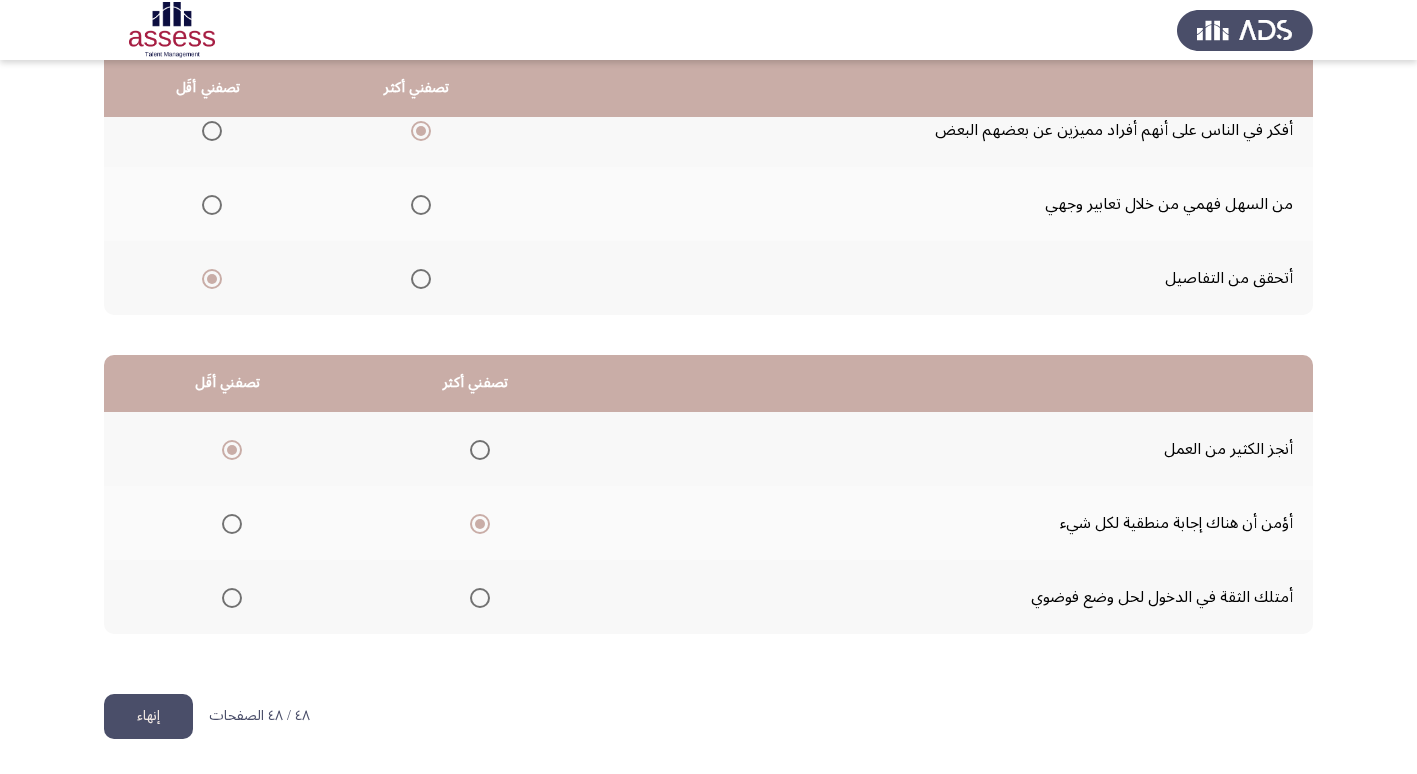 click on "إنهاء" 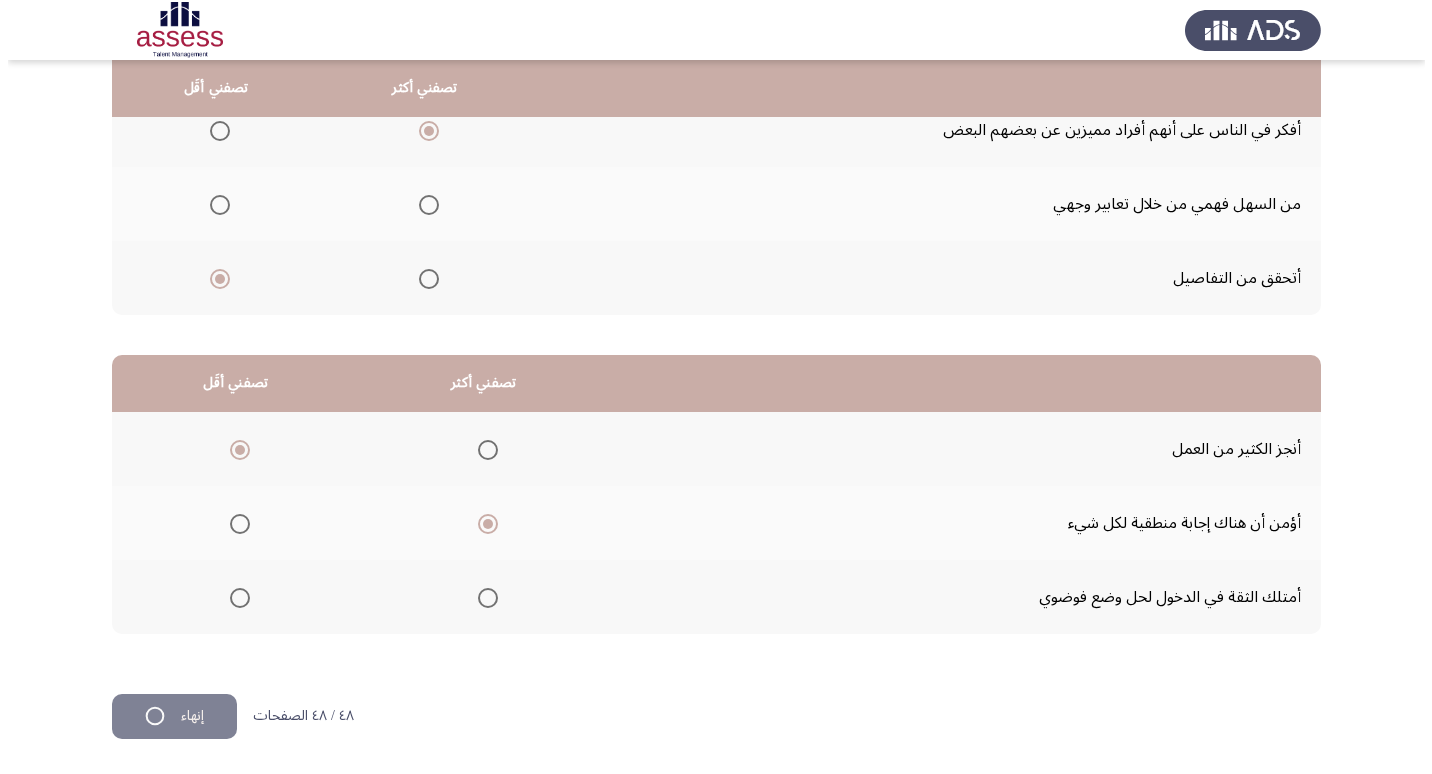 scroll, scrollTop: 0, scrollLeft: 0, axis: both 